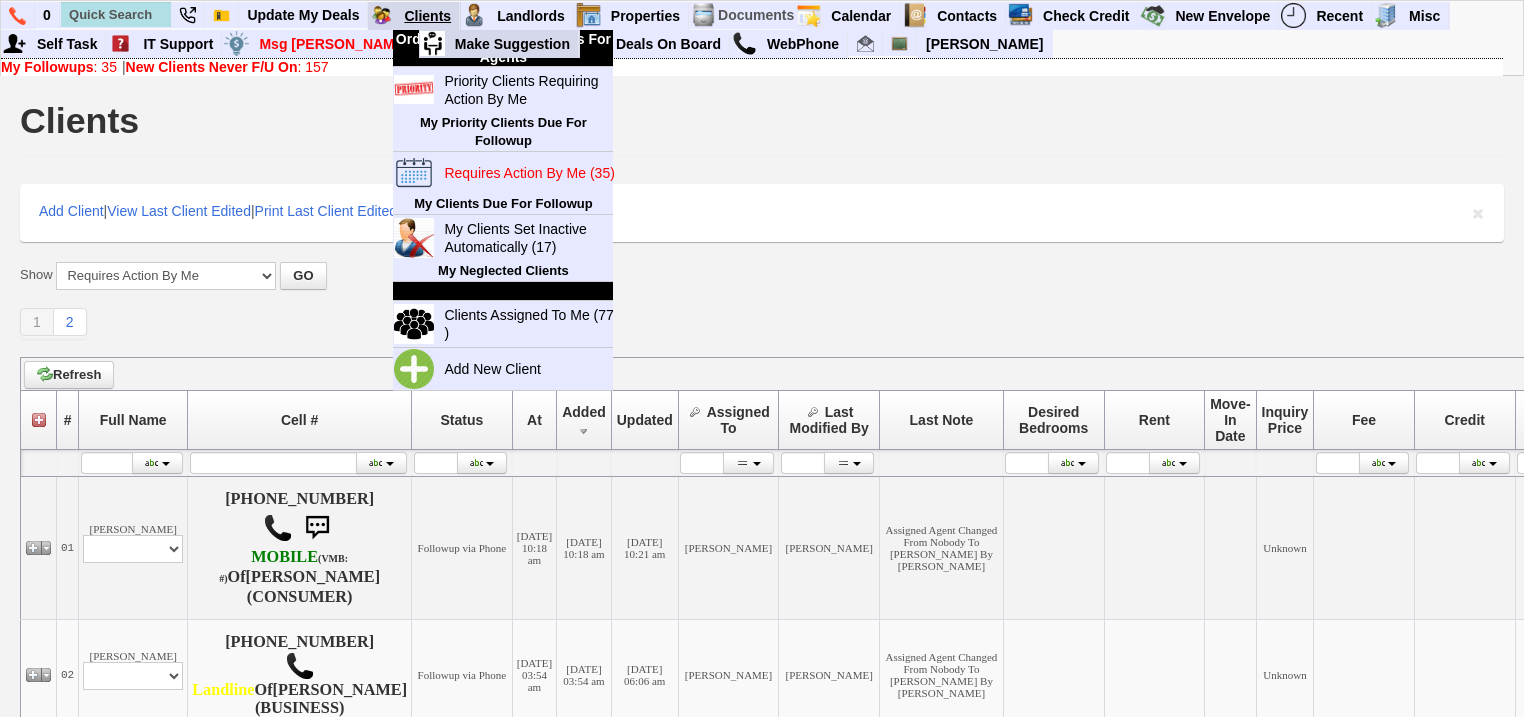 scroll, scrollTop: 0, scrollLeft: 0, axis: both 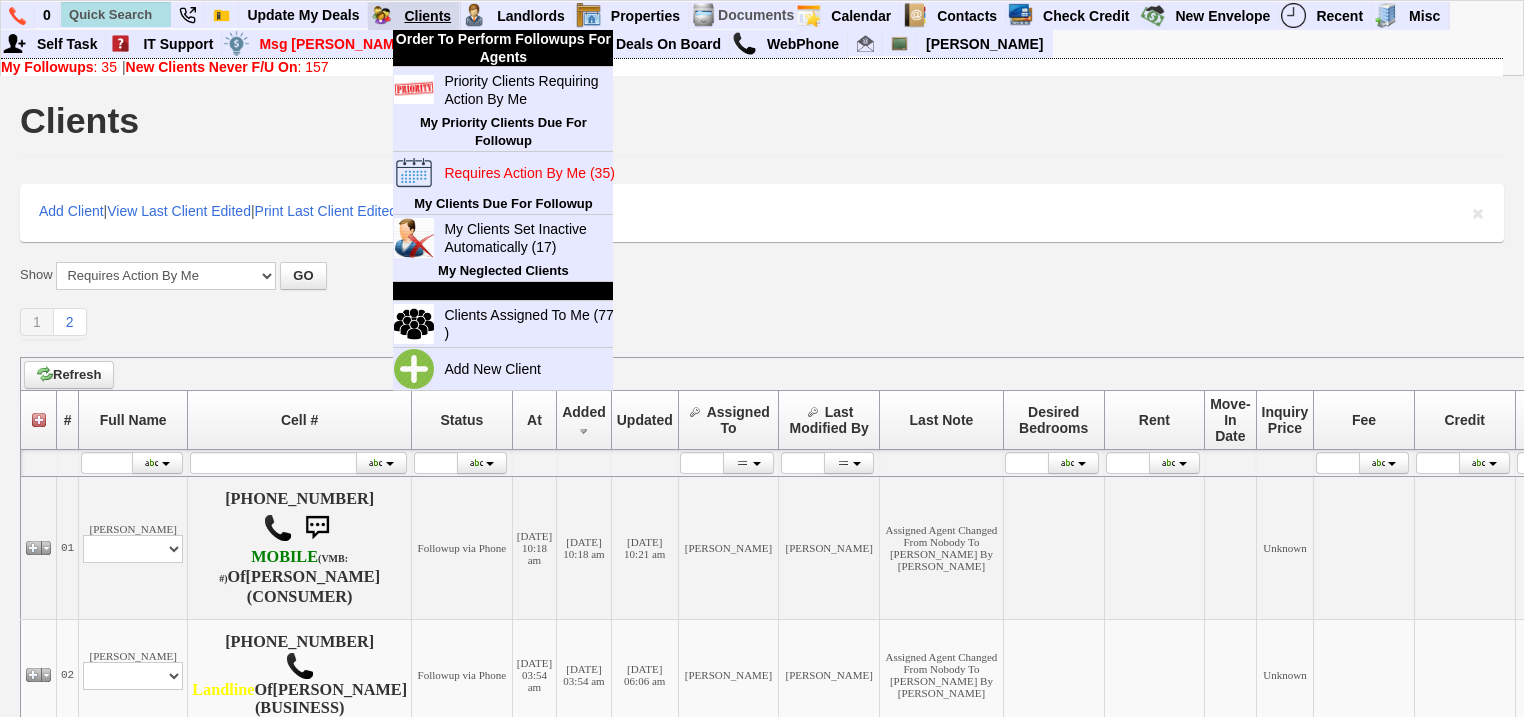 click on "Clients" at bounding box center [428, 16] 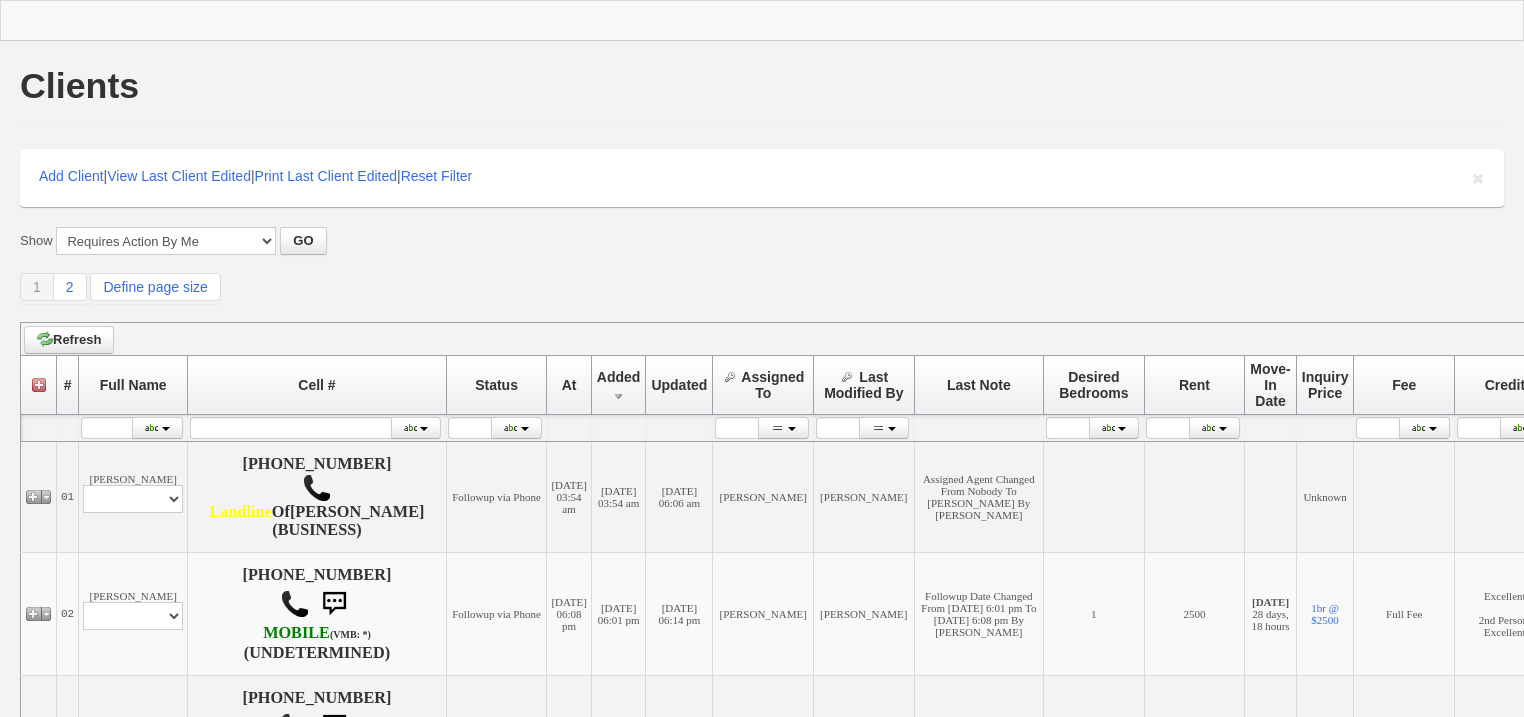 scroll, scrollTop: 0, scrollLeft: 0, axis: both 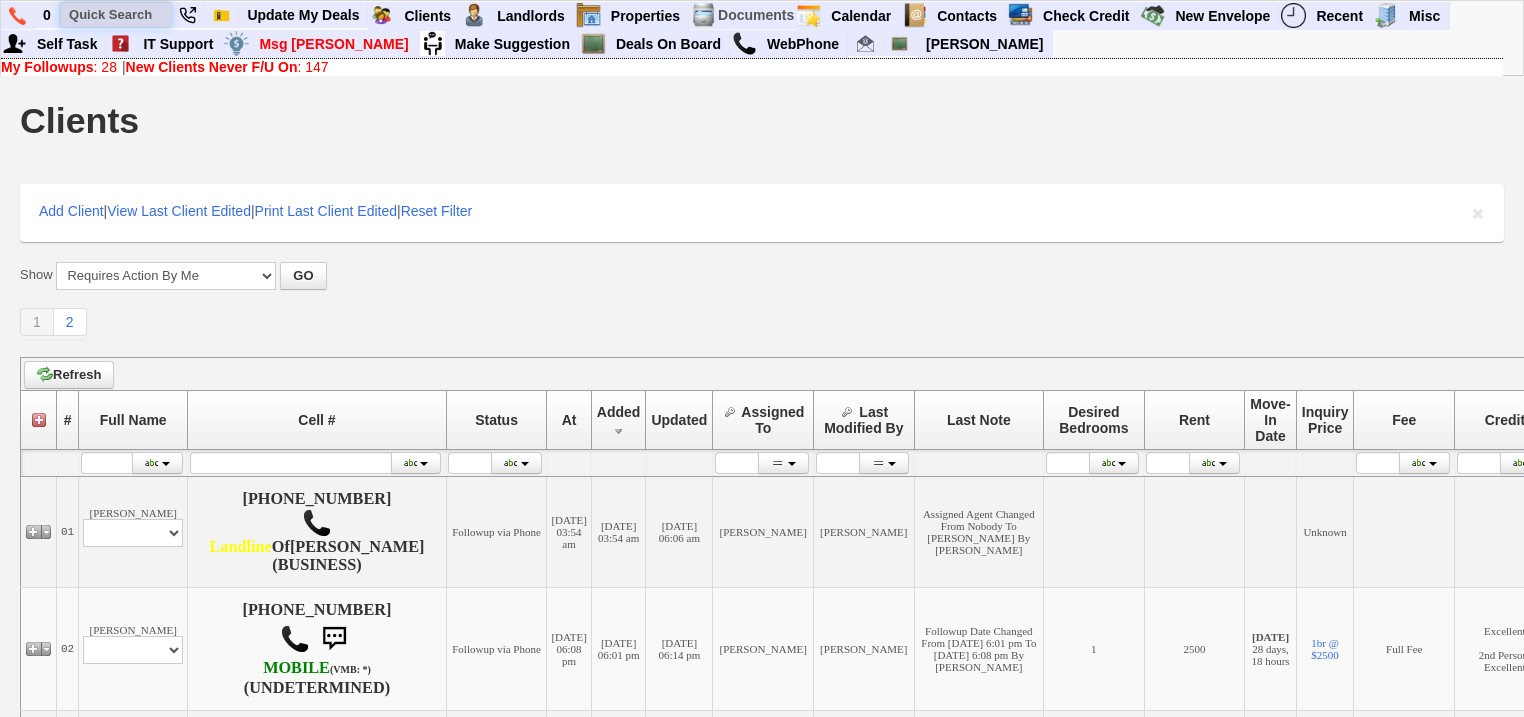 click at bounding box center [116, 14] 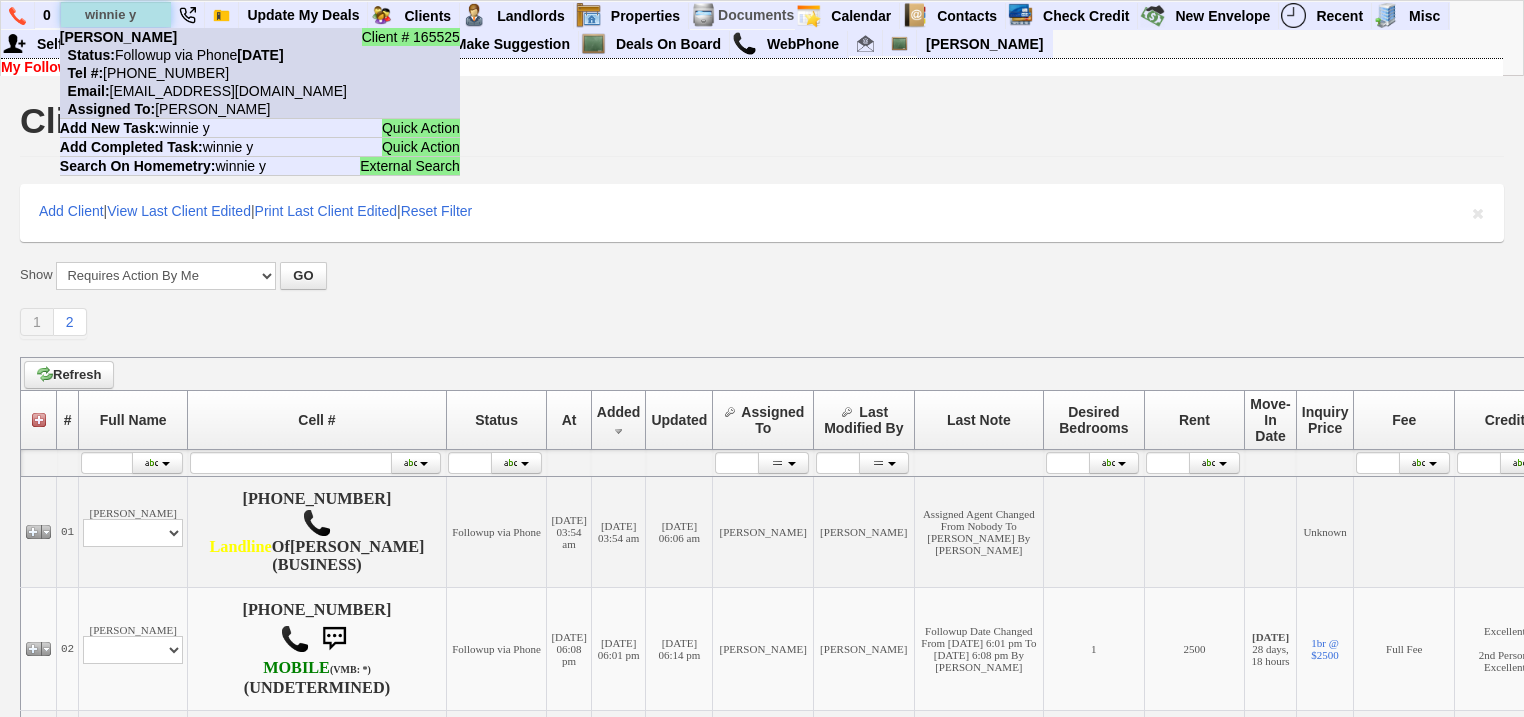 type on "winnie y" 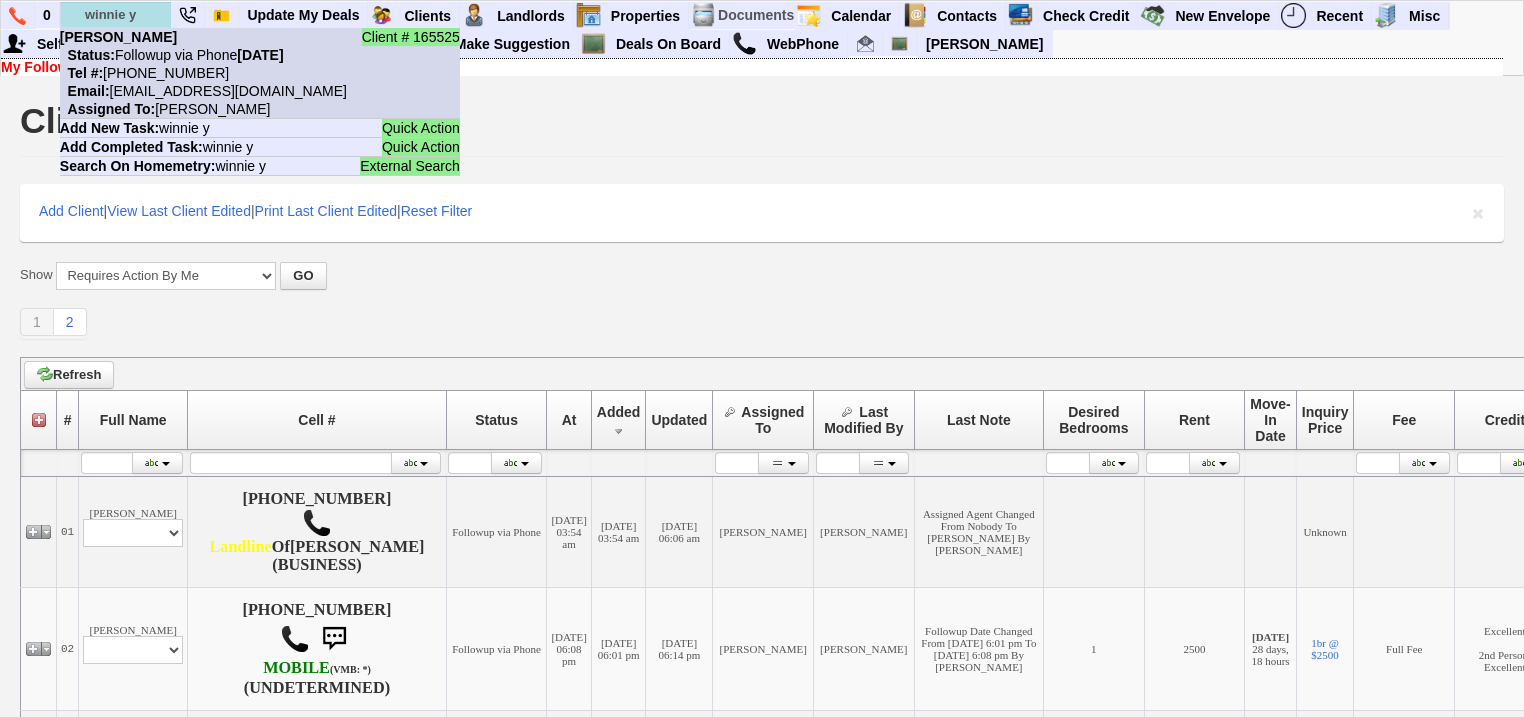 click on "Tel #:  929-382-0020" at bounding box center [144, 73] 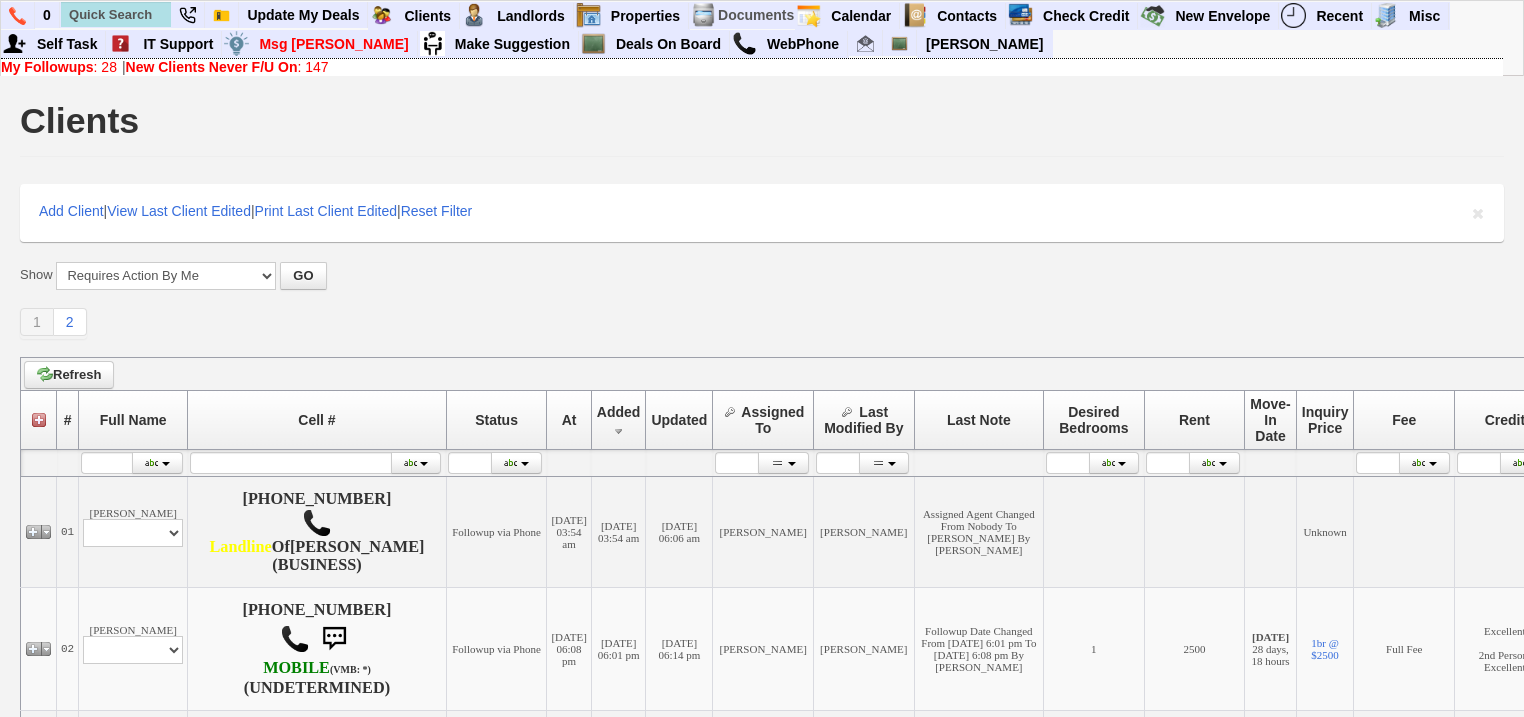 click on "Show
All
New Clients Never Followed-Up On
------------------------------------------------
Inquiries Received Recently With Unassigned Agent
Clients Up For Grab Over 96 Hours Old
Clients Up For Grab With Future Followup Dates
Clients Up For Grab Set Inactive Automatically
Clients Set Inactive Automatically
My Clients Set Inactive Automatically
My New Clients Never Followed-Up On
Requires Action By Me
Priority Clients Requiring Action By Me
Assigned To Me
All Assigned To Me (Includes Inactive & Closed Deals)
GO" at bounding box center [762, 276] 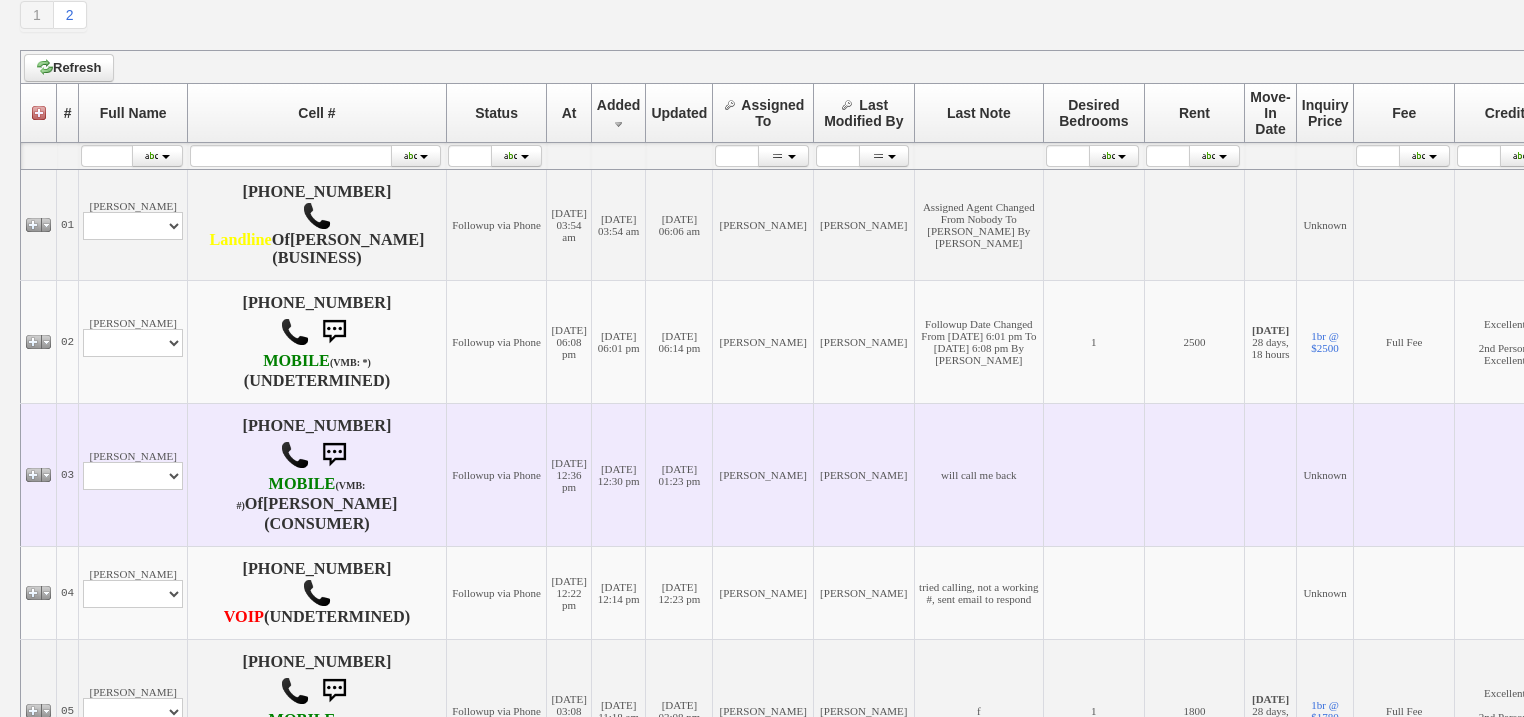 scroll, scrollTop: 480, scrollLeft: 0, axis: vertical 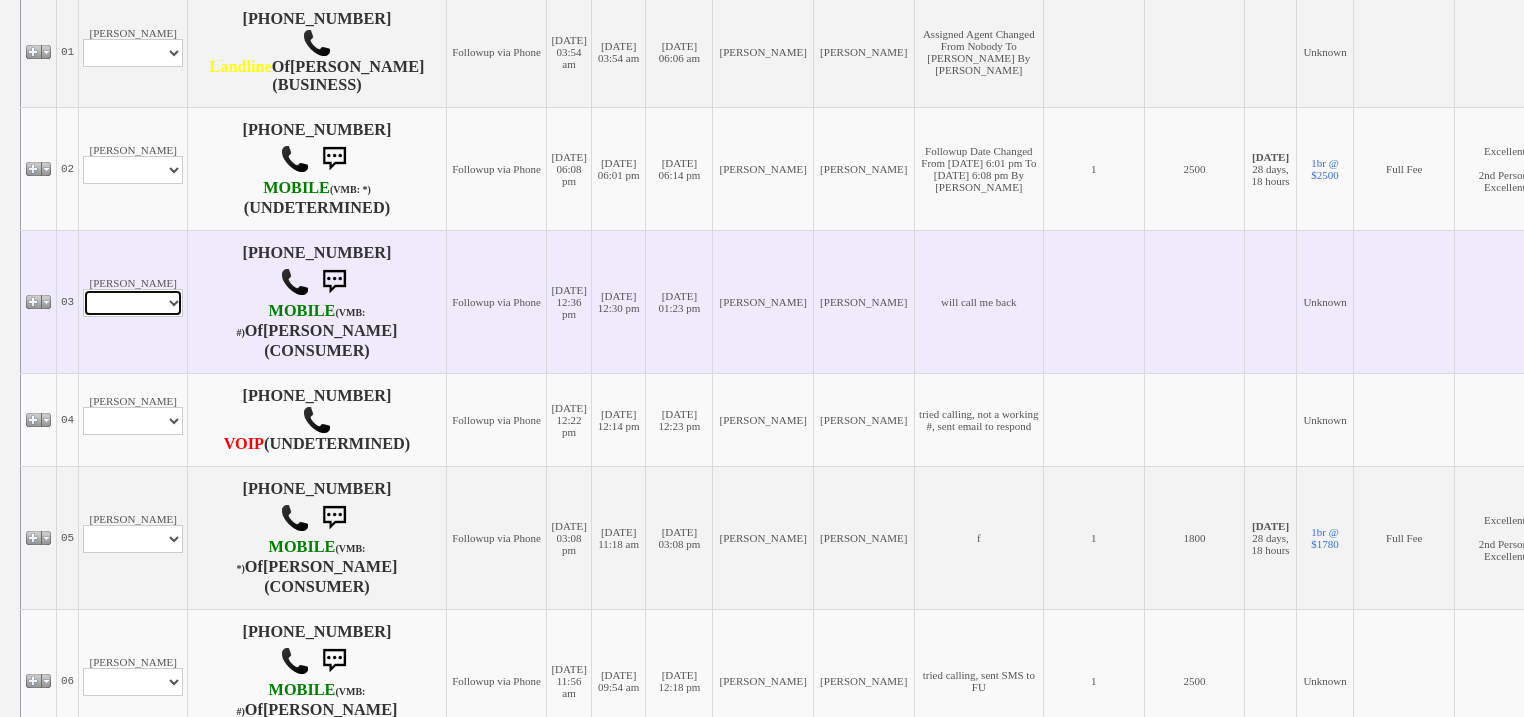 drag, startPoint x: 136, startPoint y: 321, endPoint x: 137, endPoint y: 332, distance: 11.045361 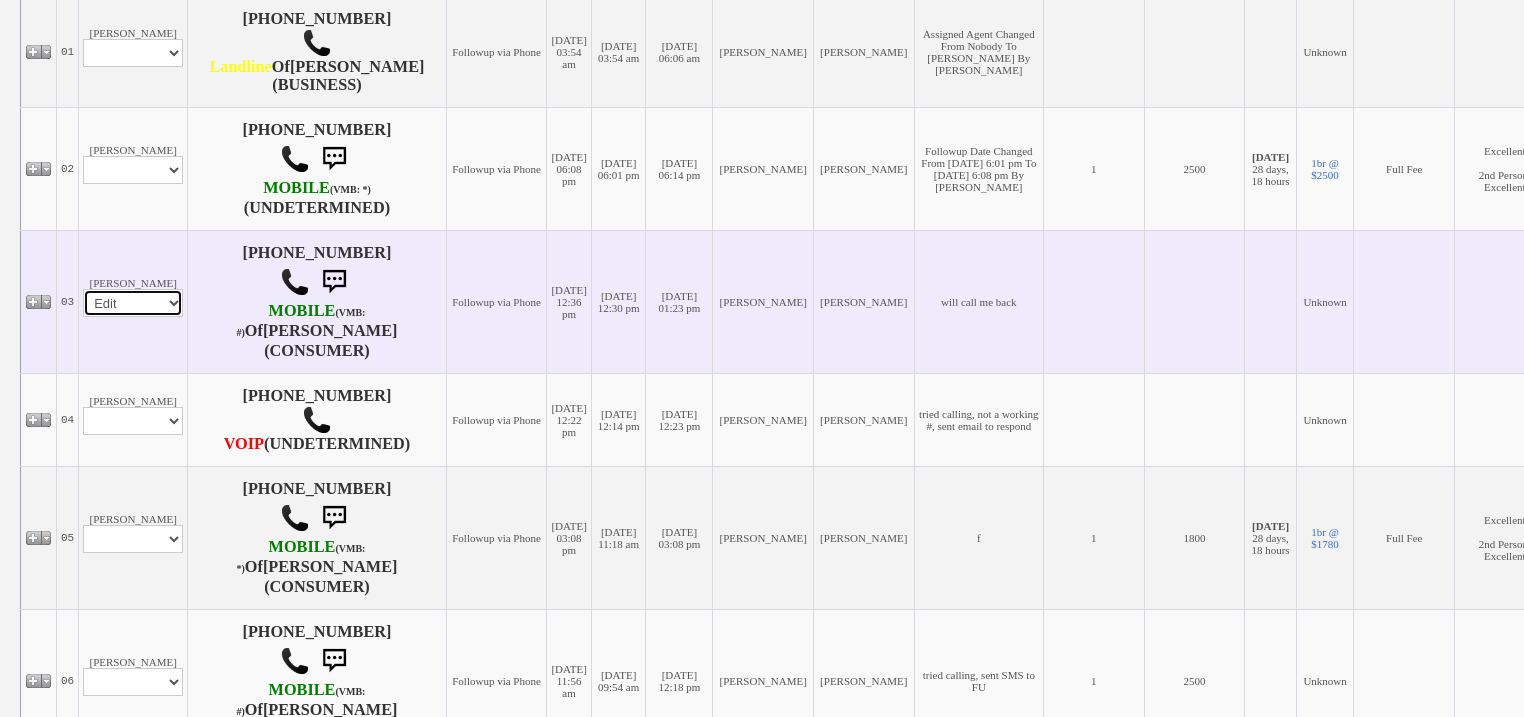 click on "Profile
Edit
Print
Email Externally (Will Not Be Tracked In CRM)
Closed Deals" at bounding box center [133, 303] 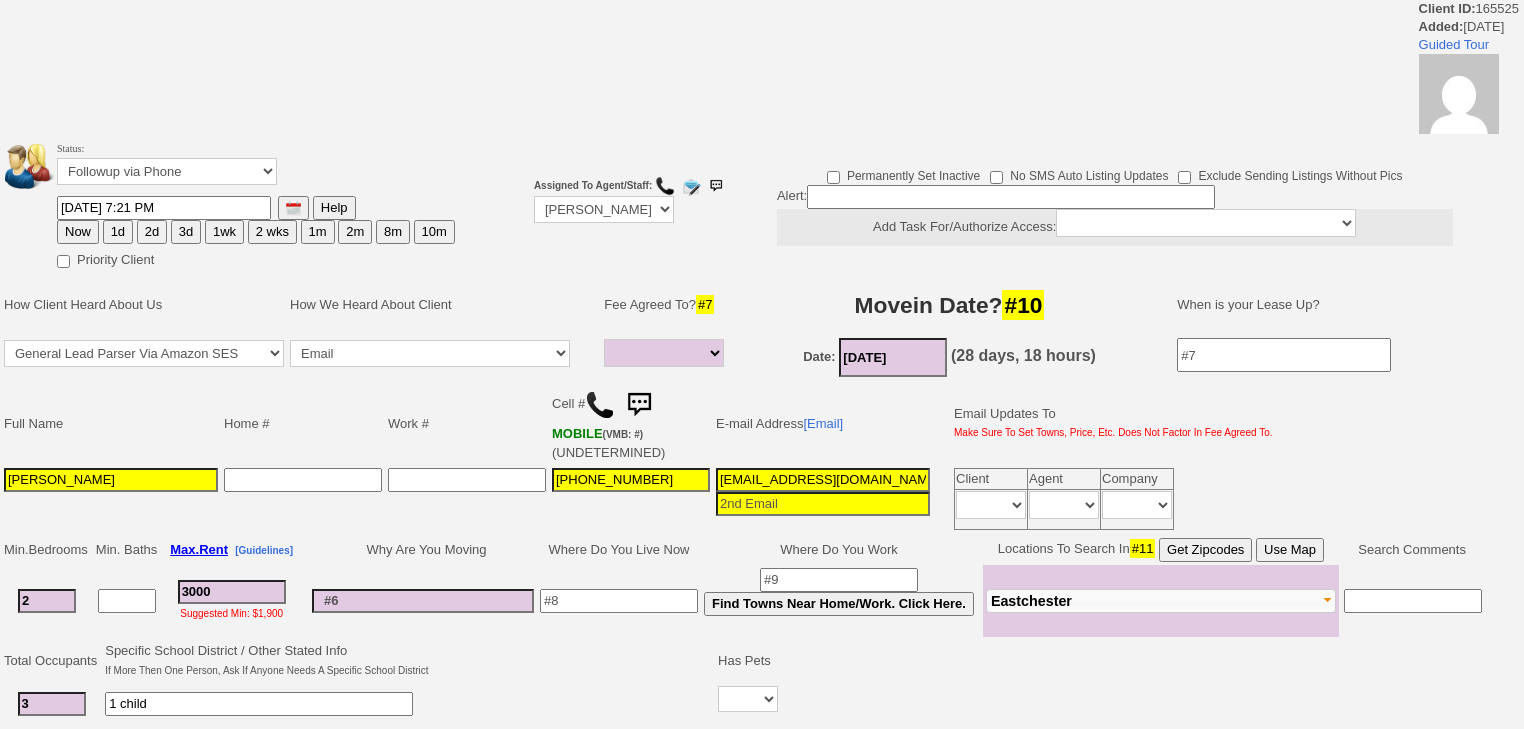 select 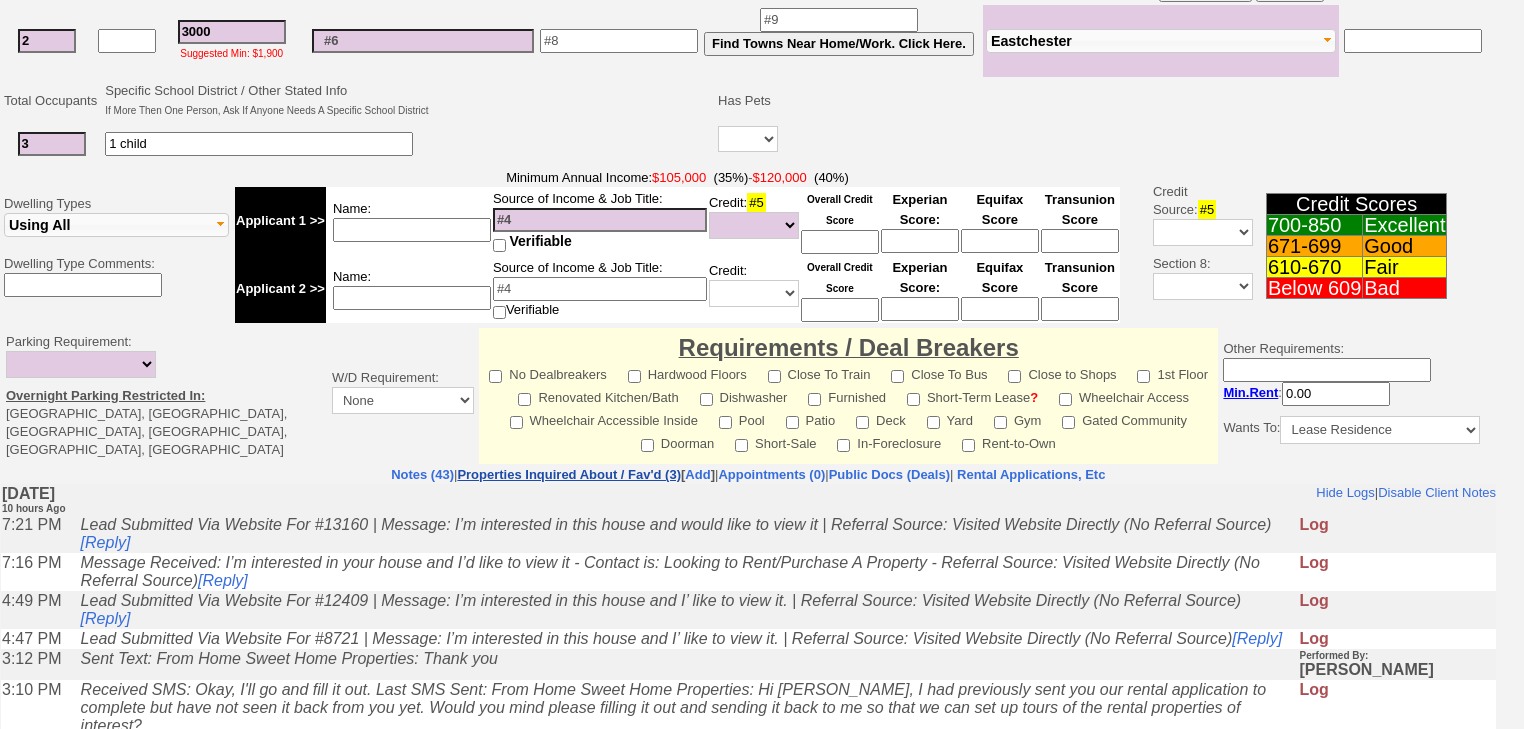 click on "Properties Inquired About / Fav'd
(3)" at bounding box center [569, 474] 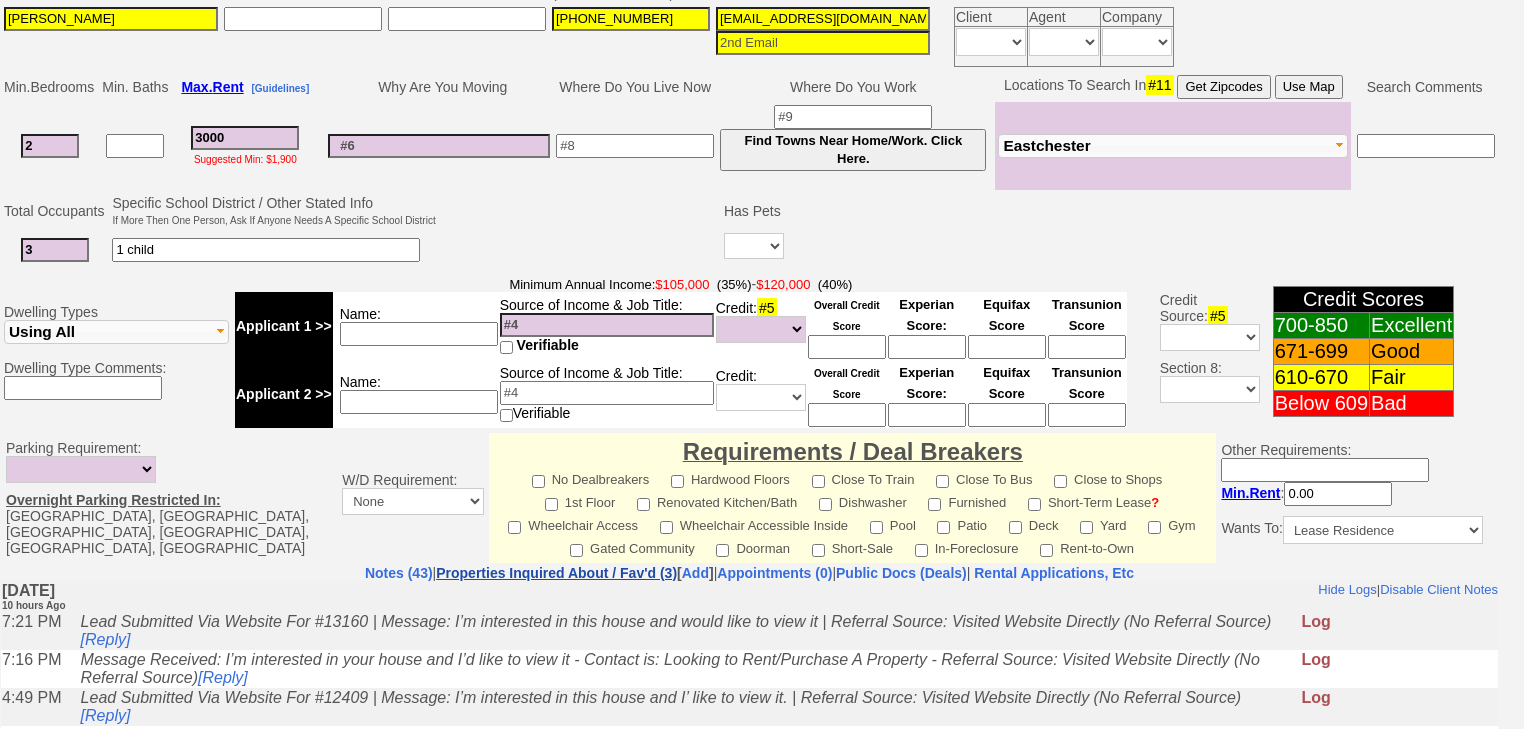 scroll, scrollTop: 632, scrollLeft: 0, axis: vertical 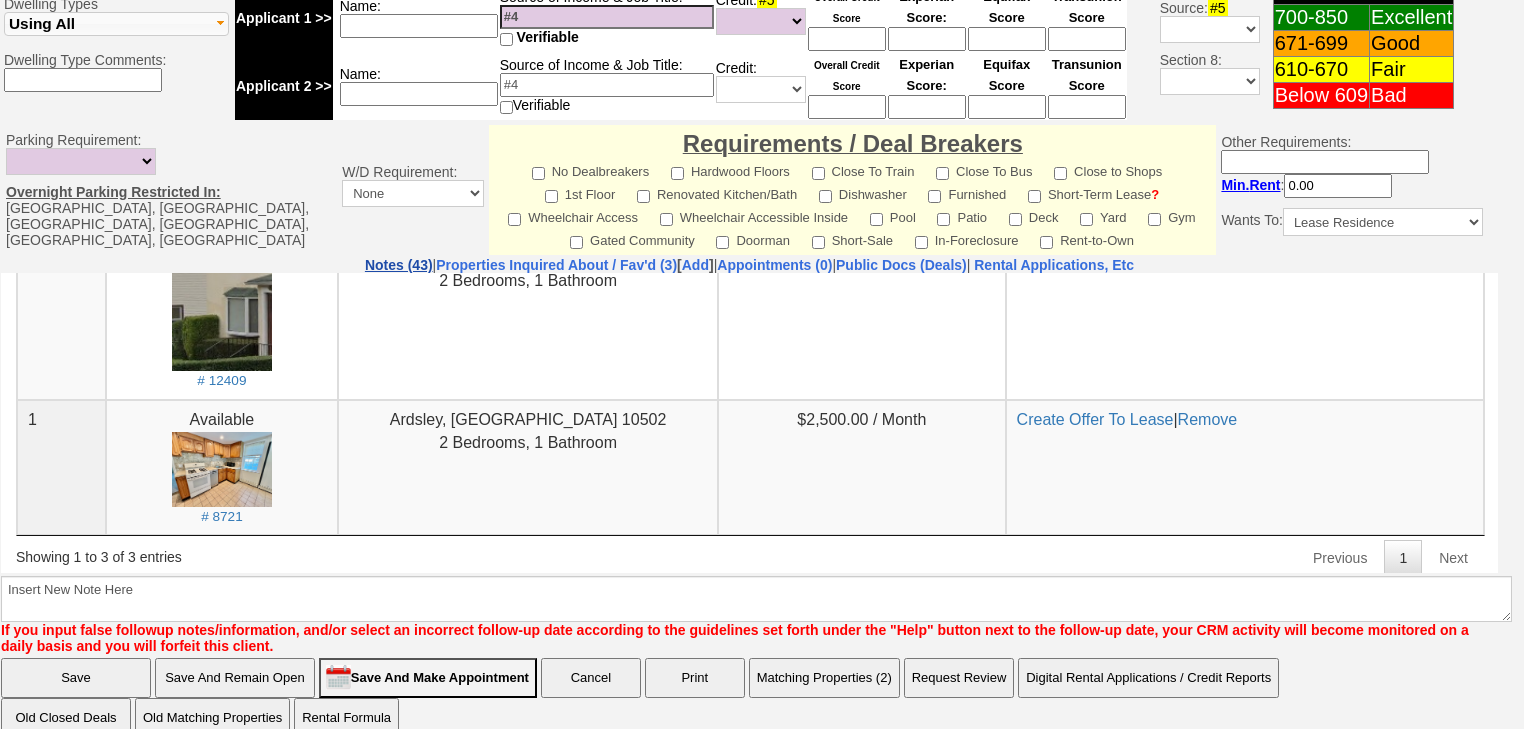 click on "Notes (43)" at bounding box center (399, 265) 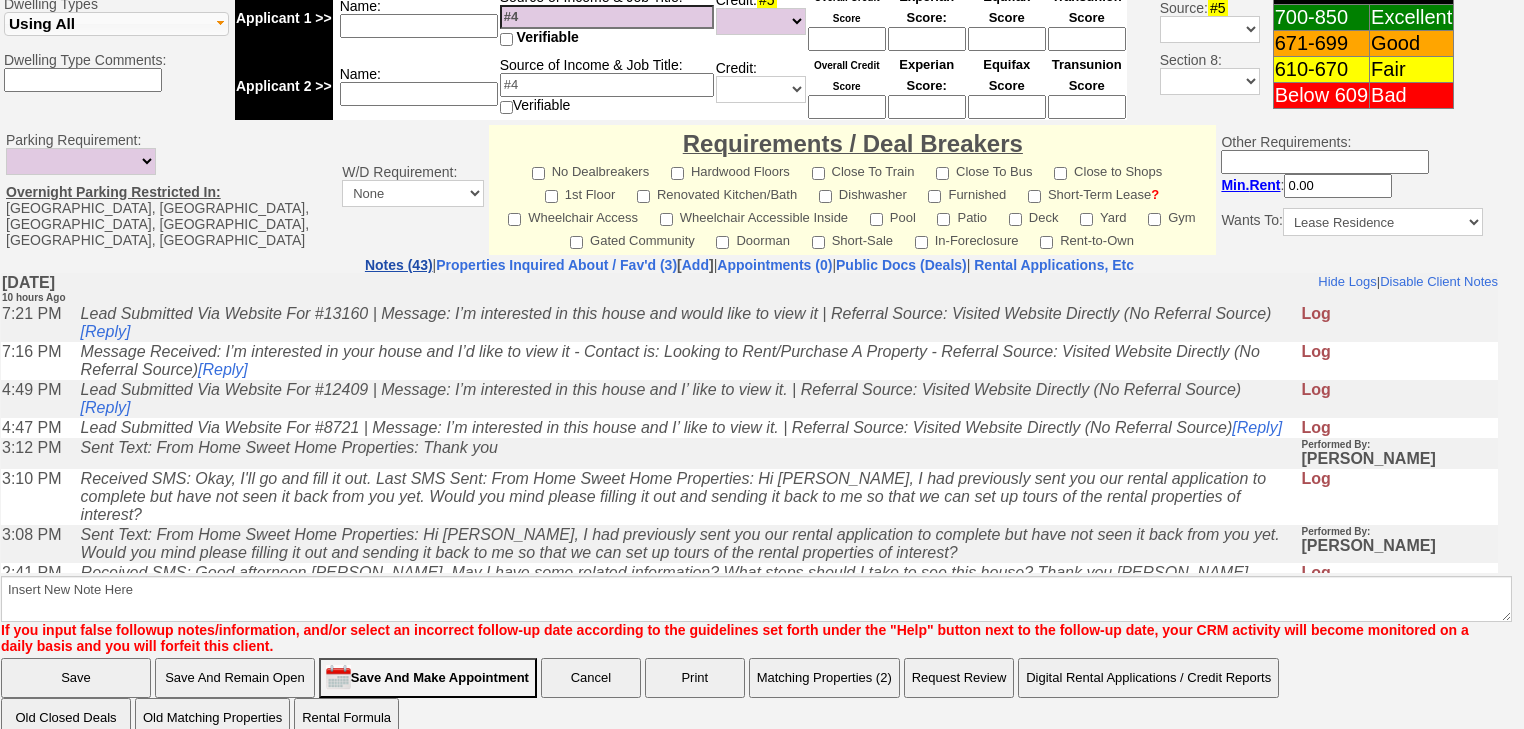 scroll, scrollTop: 0, scrollLeft: 0, axis: both 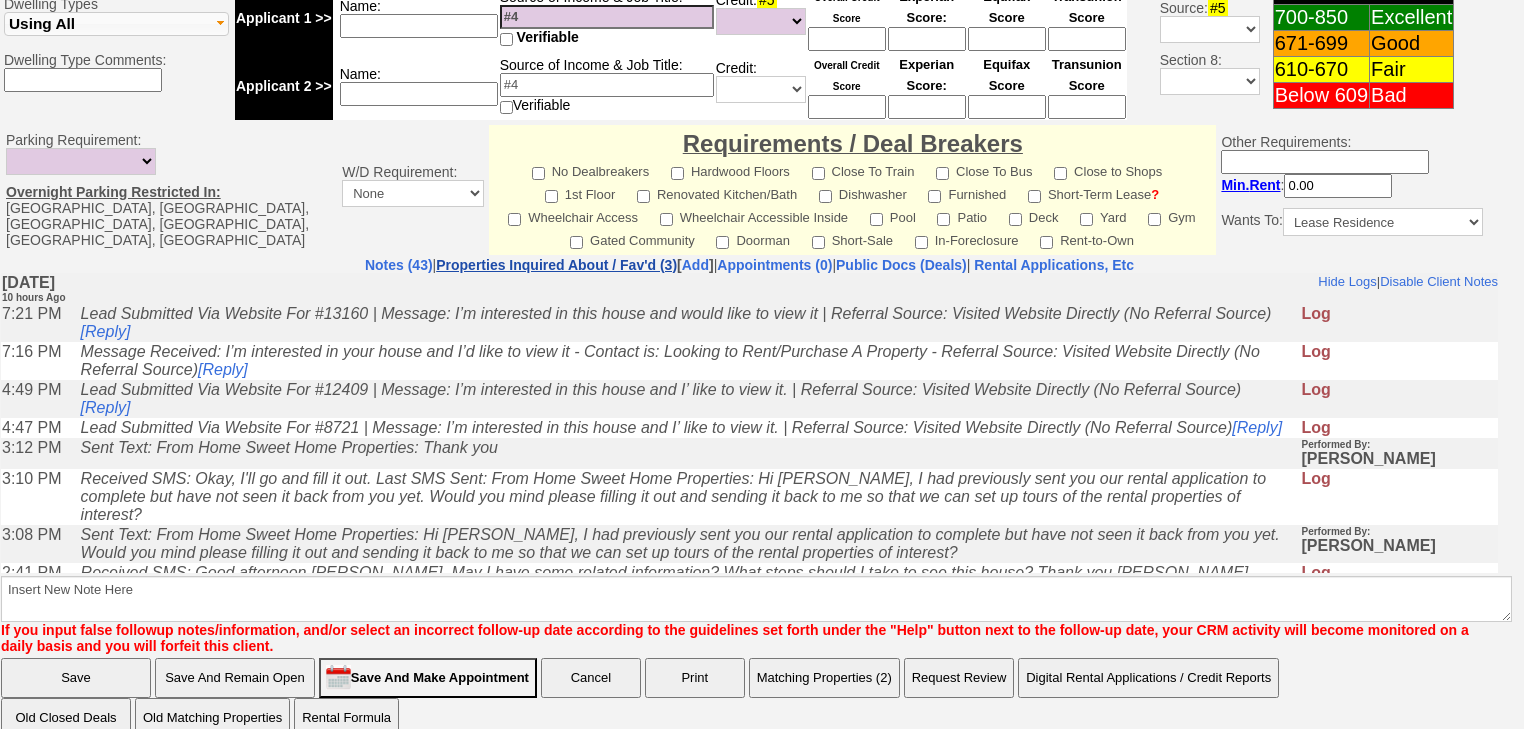 click on "Properties Inquired About / Fav'd
(3)" at bounding box center (556, 265) 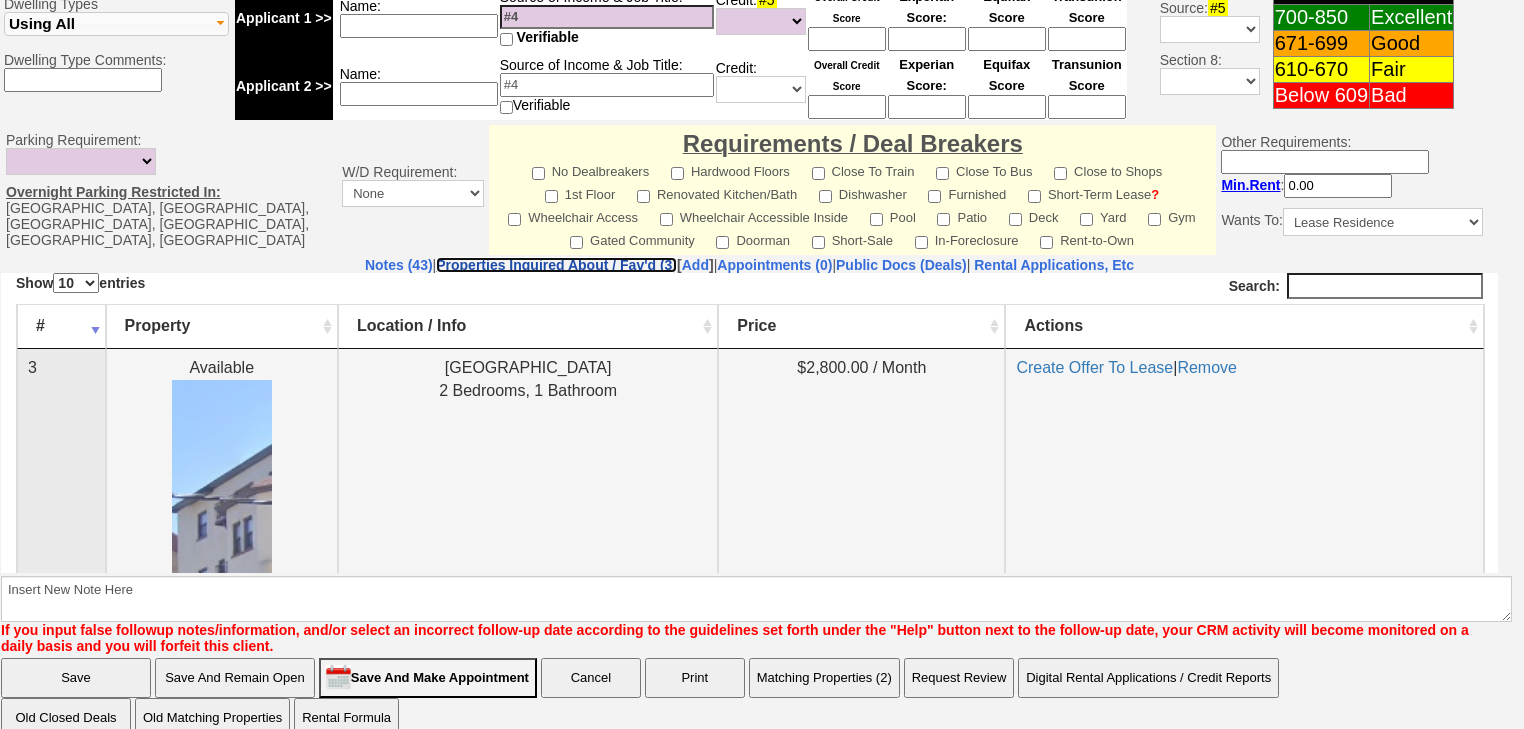 scroll, scrollTop: 371, scrollLeft: 0, axis: vertical 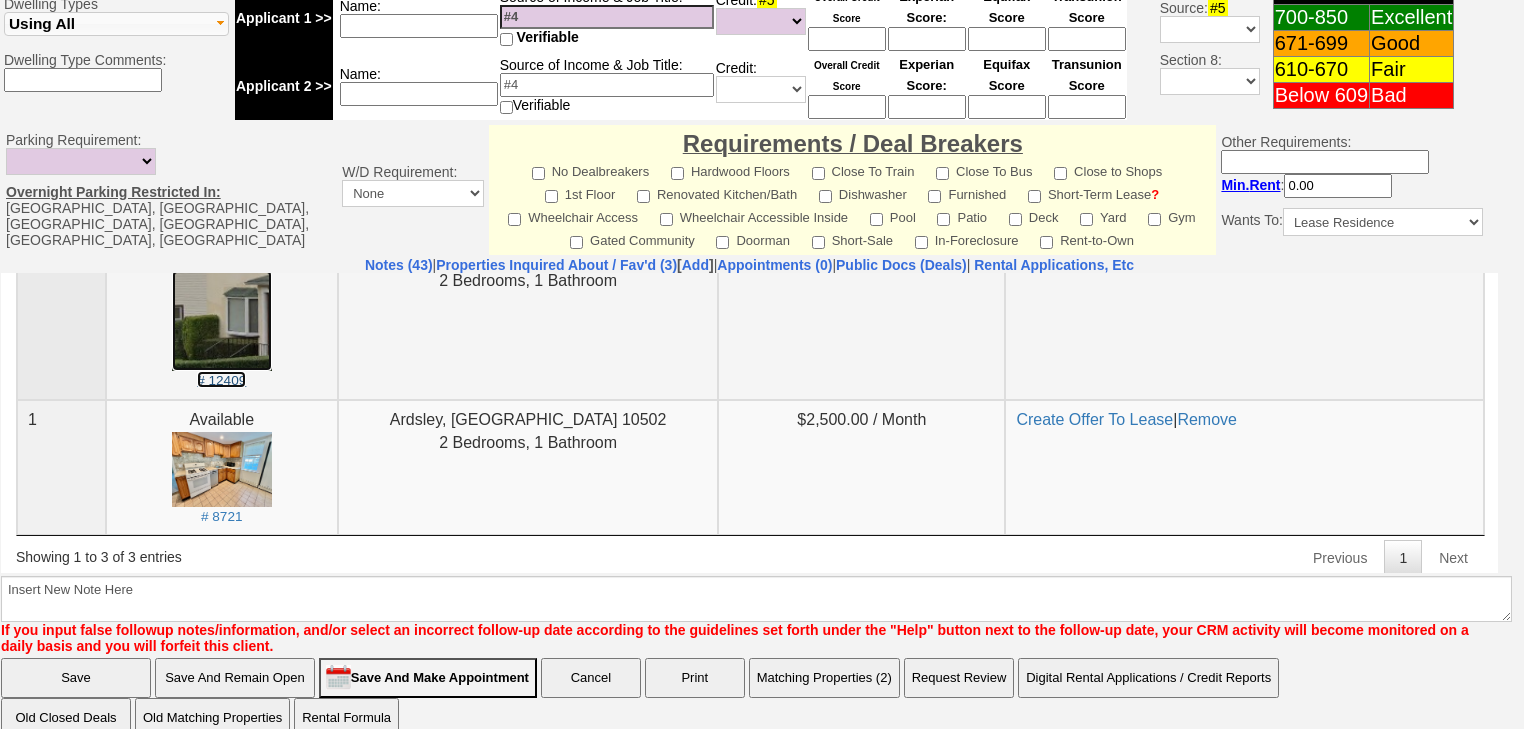 click on "# 12409" at bounding box center [221, 379] 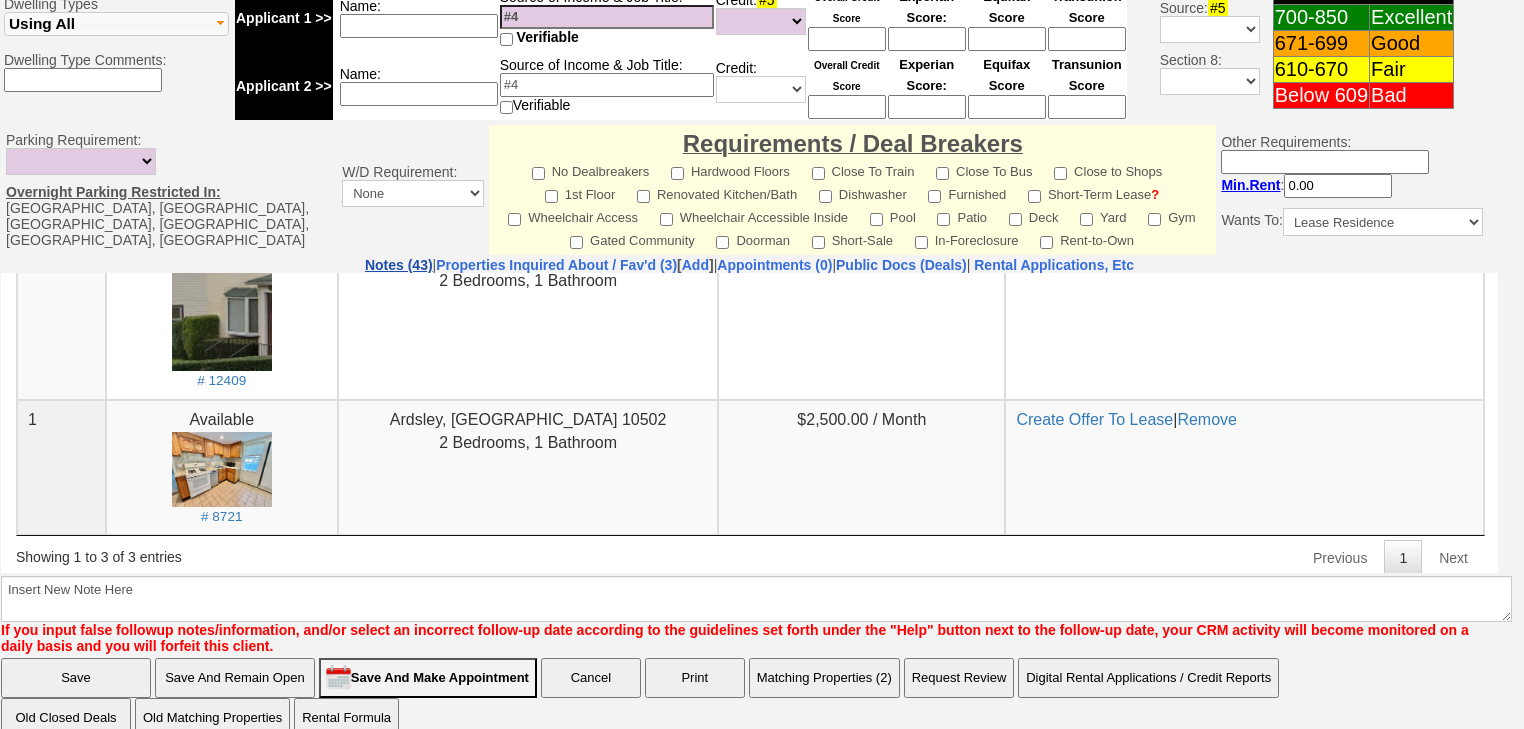 click on "Notes (43)" at bounding box center [399, 265] 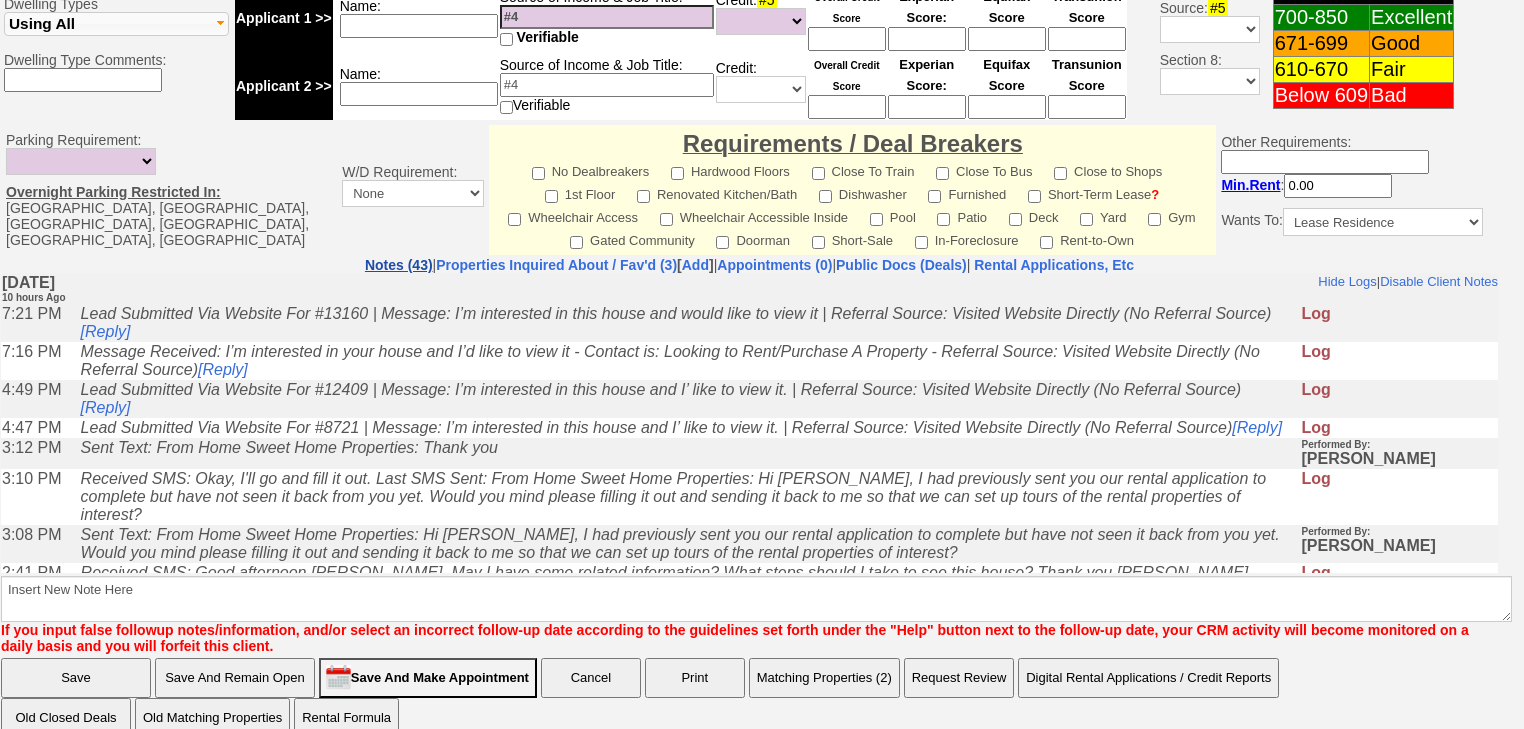 scroll, scrollTop: 0, scrollLeft: 0, axis: both 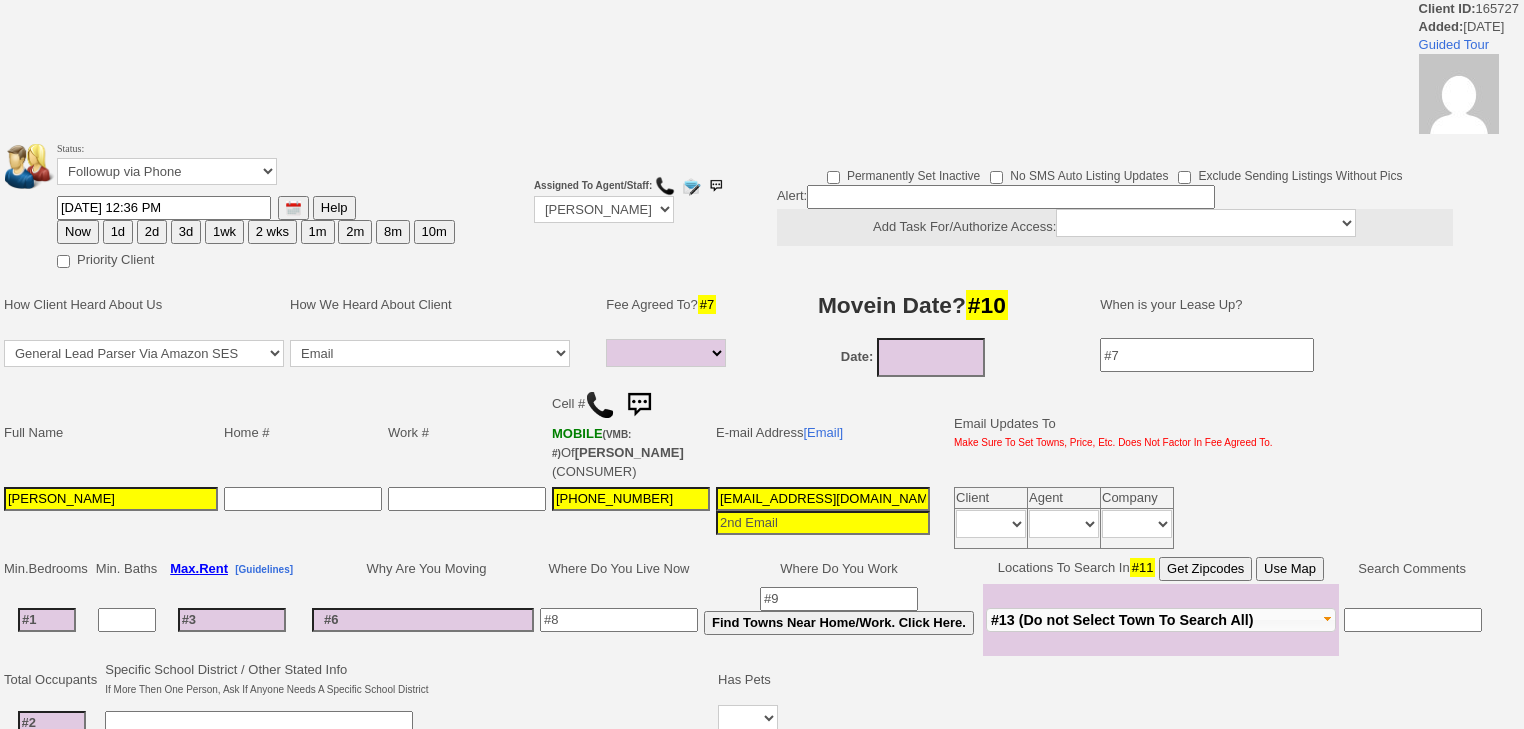 select 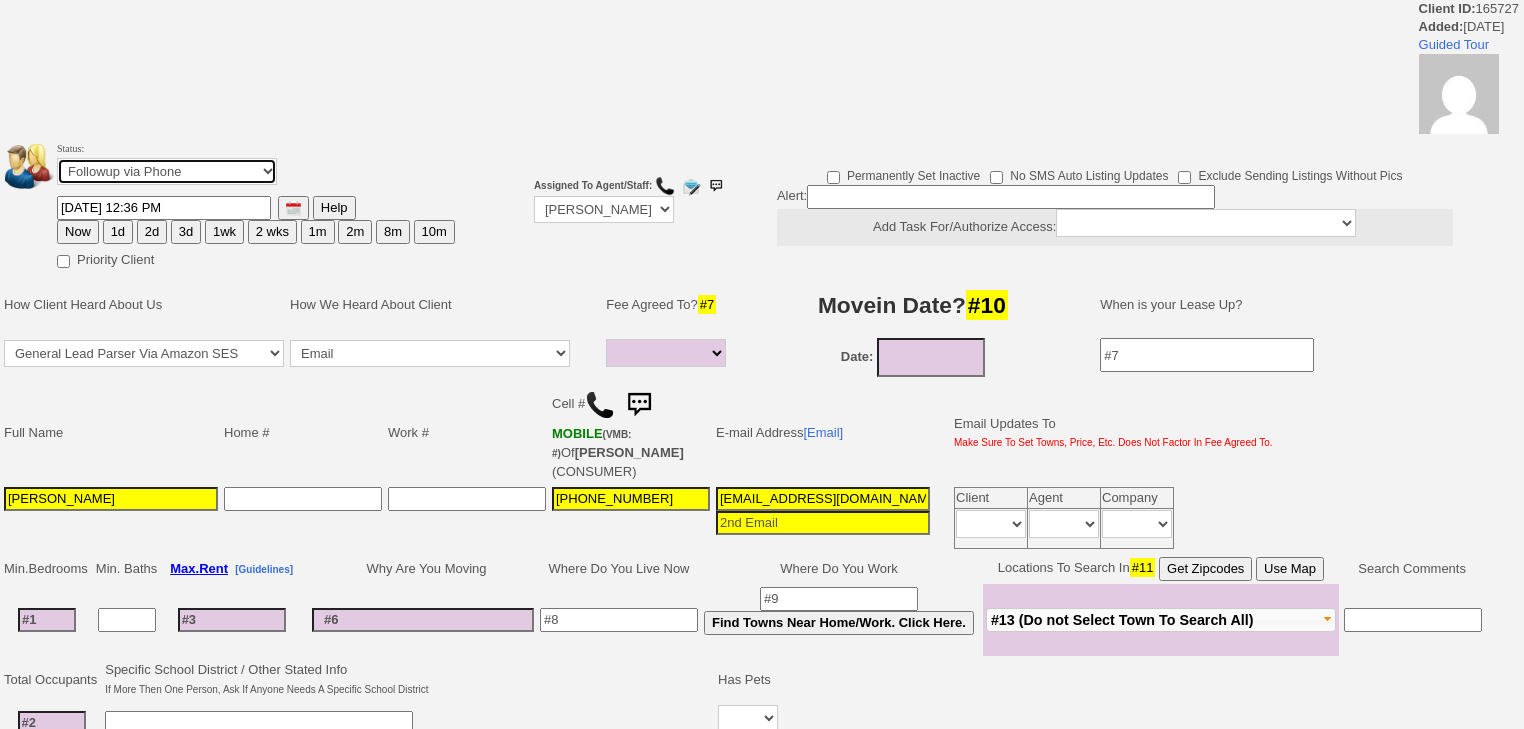 click on "Followup via Phone Followup via Email Followup When Section 8 Property Found Deal Closed - Followup Before Lease Expires Needs Email Address Needs Phone Number From Lead Source HSH is Awaiting Response To Automatic Email Form Incomplete Inactive" at bounding box center (167, 171) 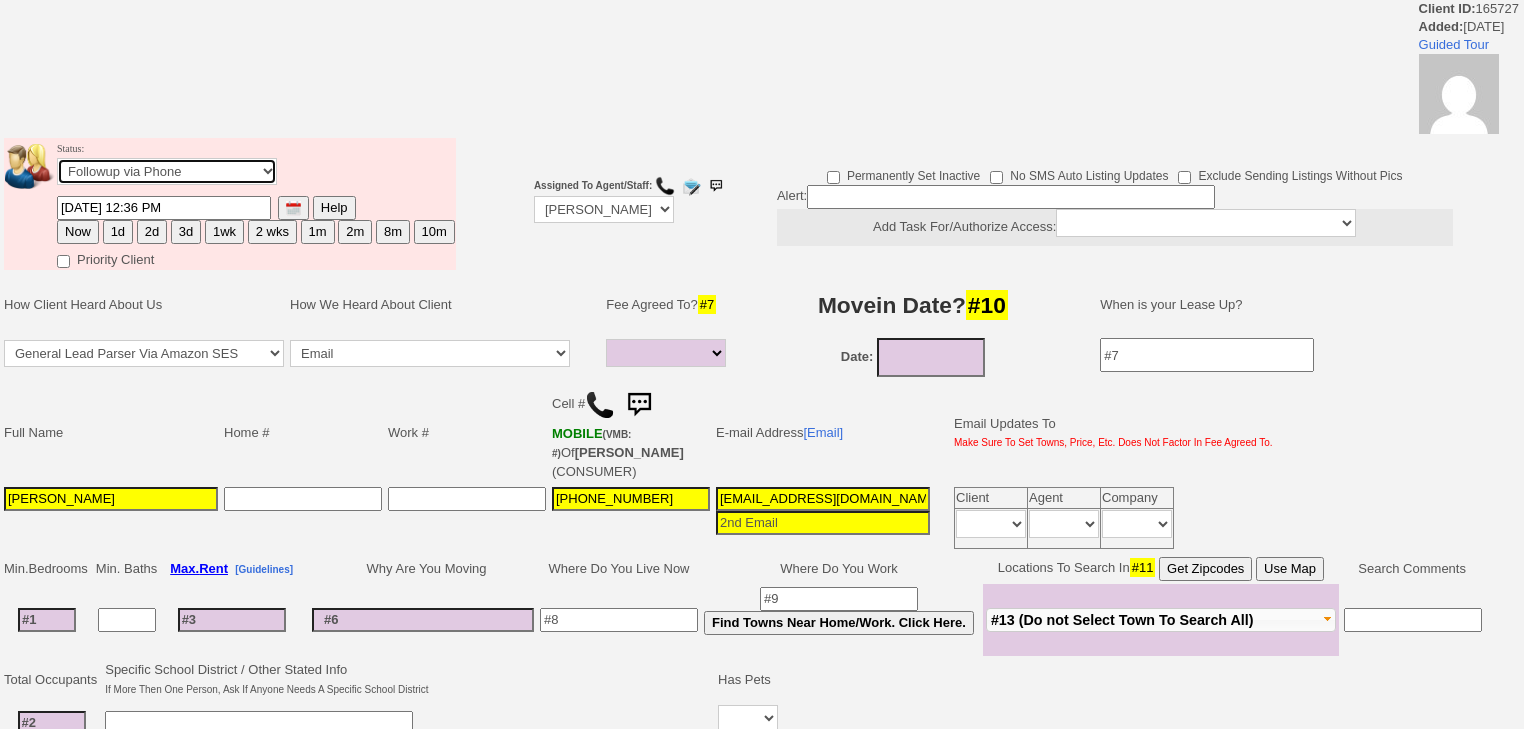 select on "Inactive" 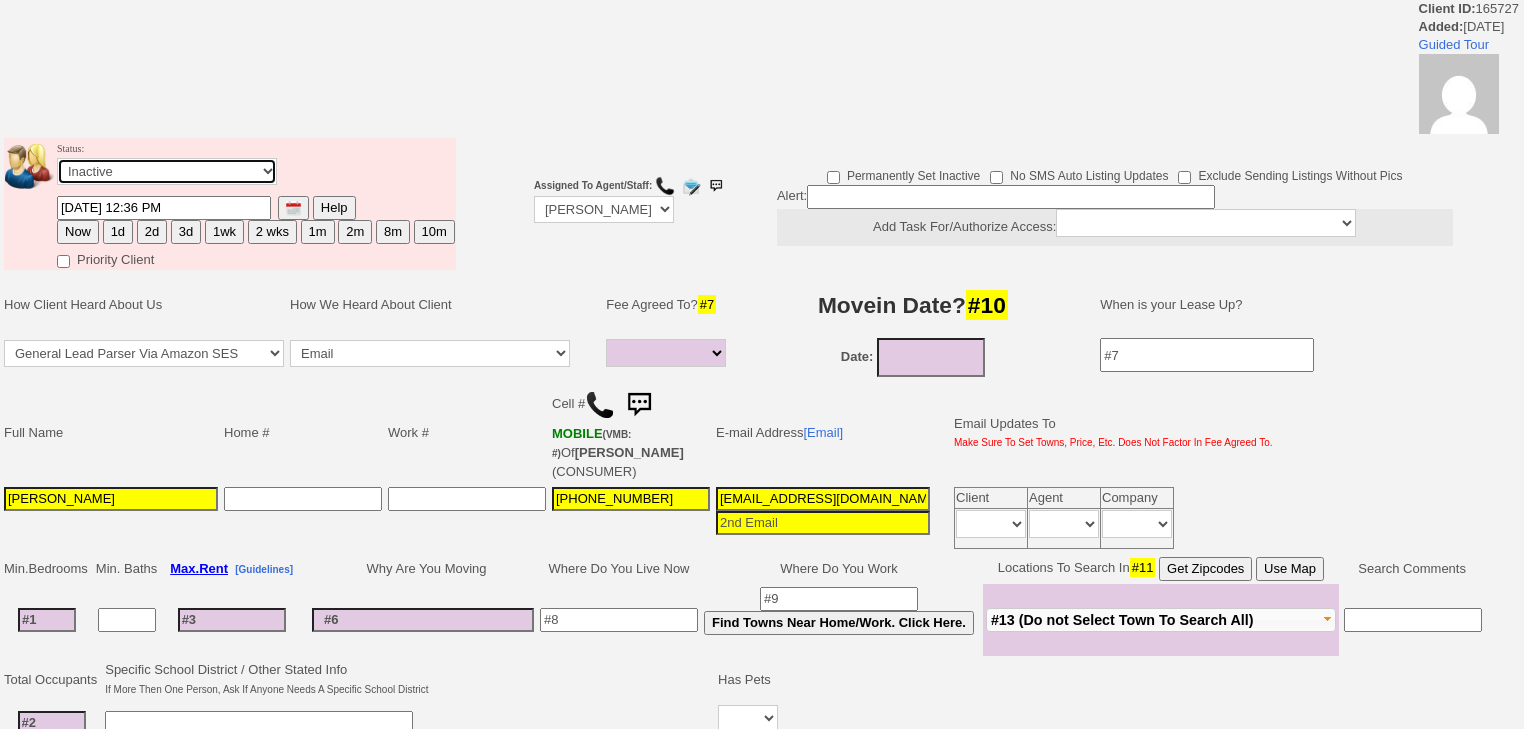 click on "Followup via Phone Followup via Email Followup When Section 8 Property Found Deal Closed - Followup Before Lease Expires Needs Email Address Needs Phone Number From Lead Source HSH is Awaiting Response To Automatic Email Form Incomplete Inactive" at bounding box center (167, 171) 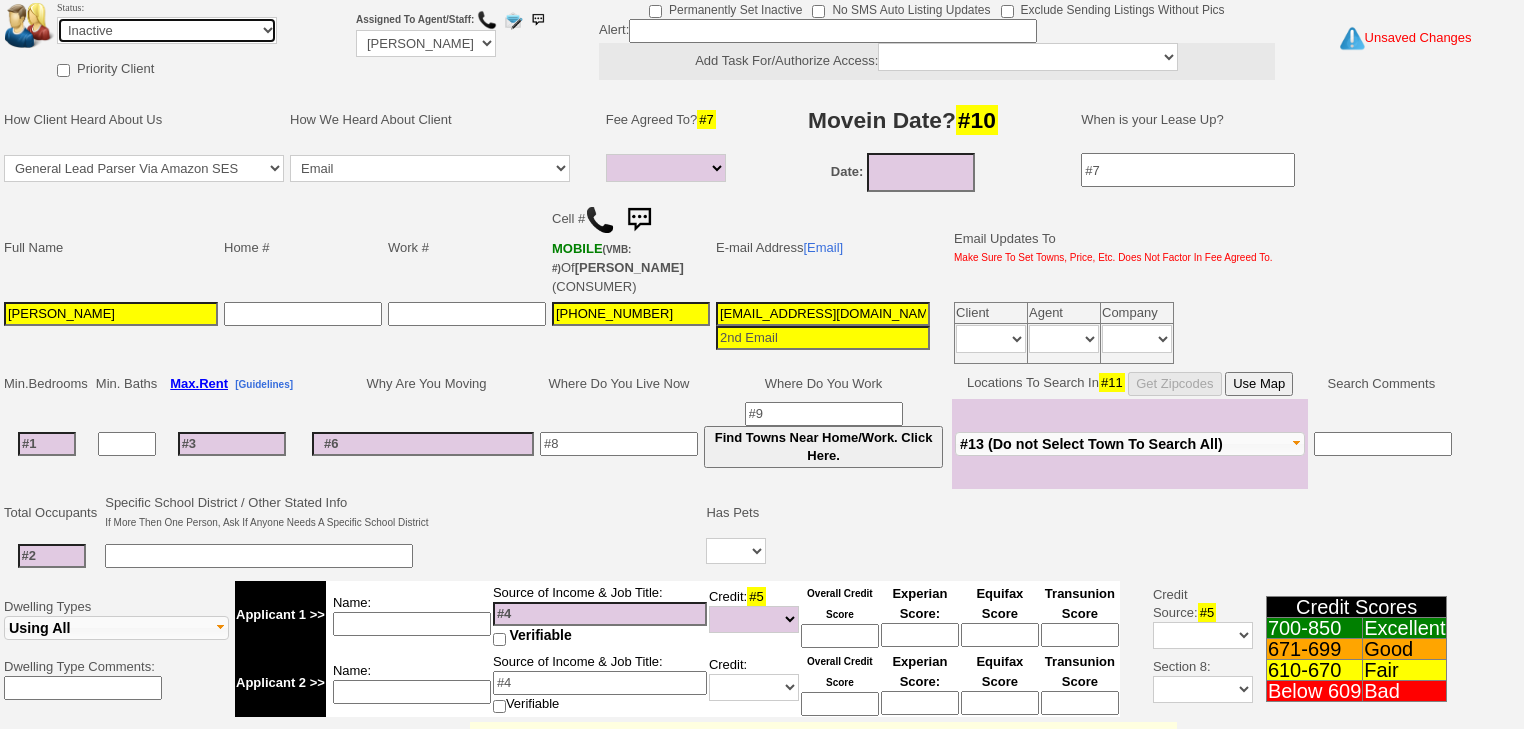 scroll, scrollTop: 480, scrollLeft: 0, axis: vertical 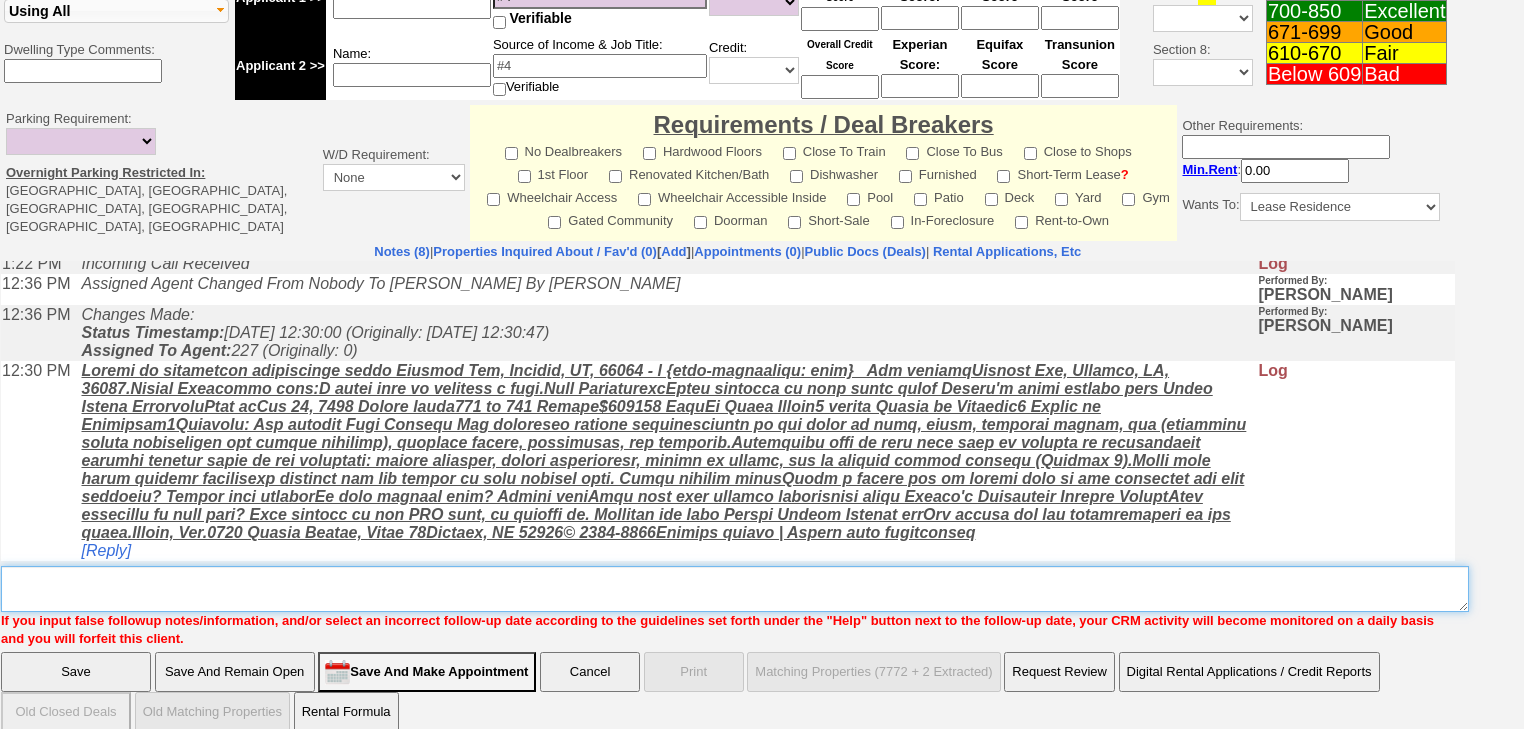click on "Insert New Note Here" at bounding box center (735, 589) 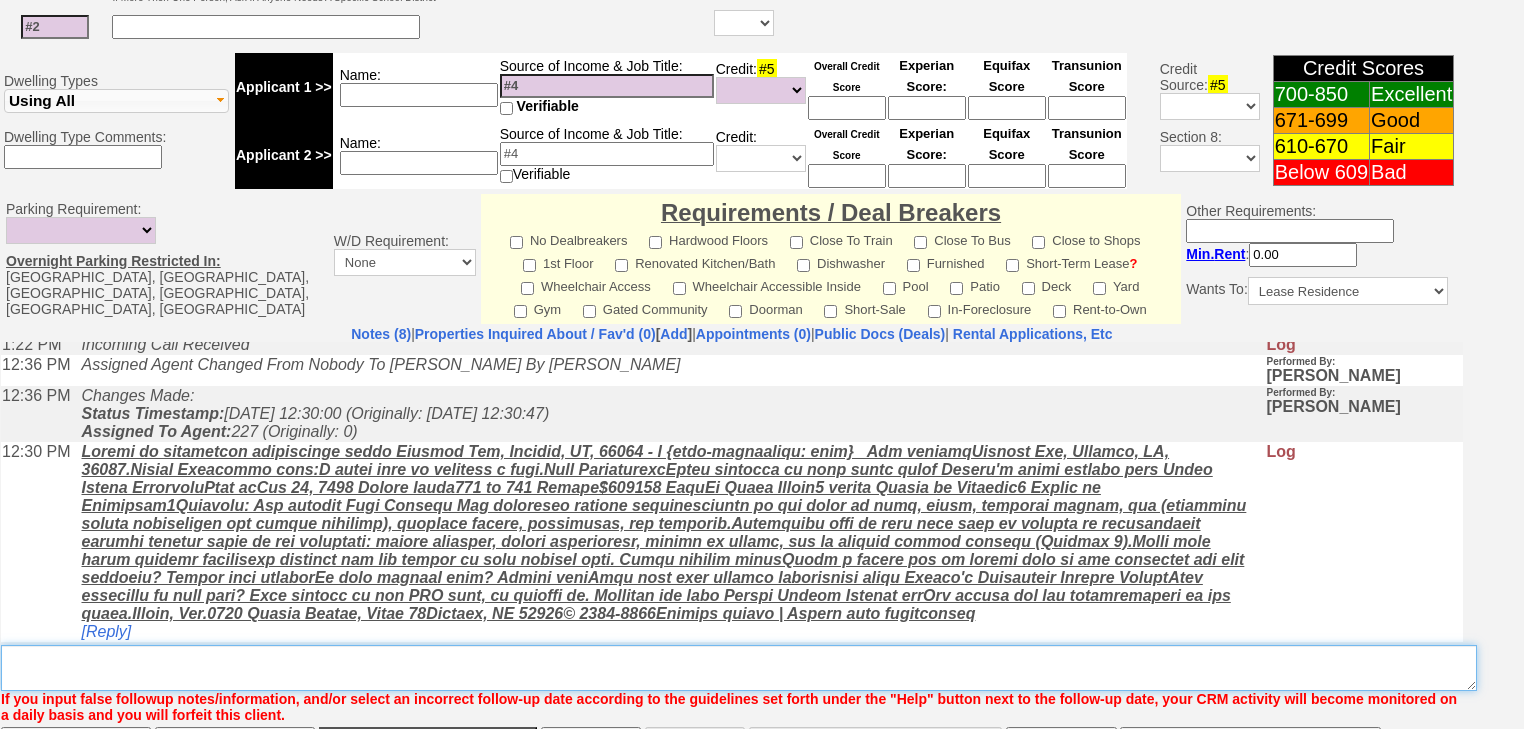 scroll, scrollTop: 833, scrollLeft: 0, axis: vertical 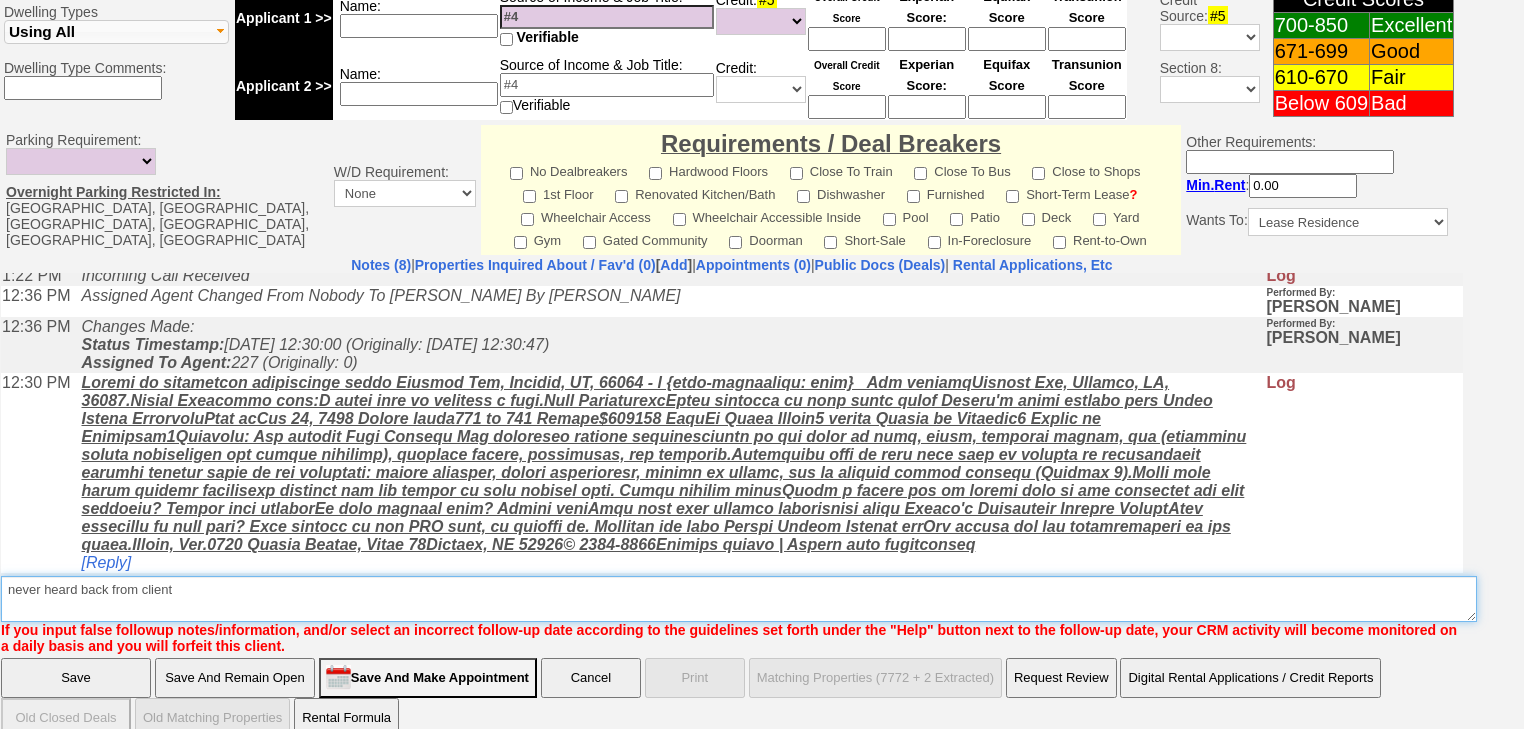 drag, startPoint x: 191, startPoint y: 568, endPoint x: 0, endPoint y: 568, distance: 191 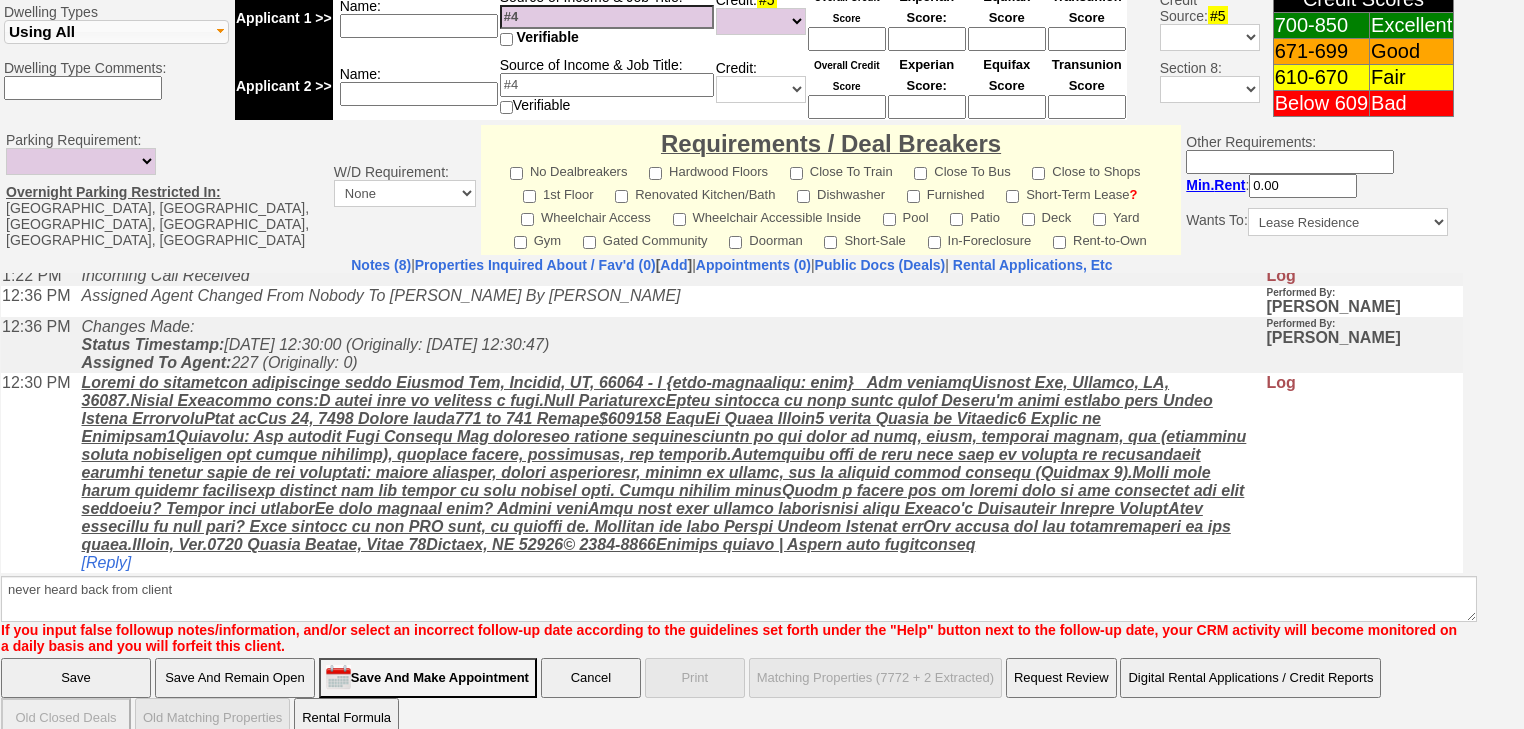 click on "Save" at bounding box center [76, 678] 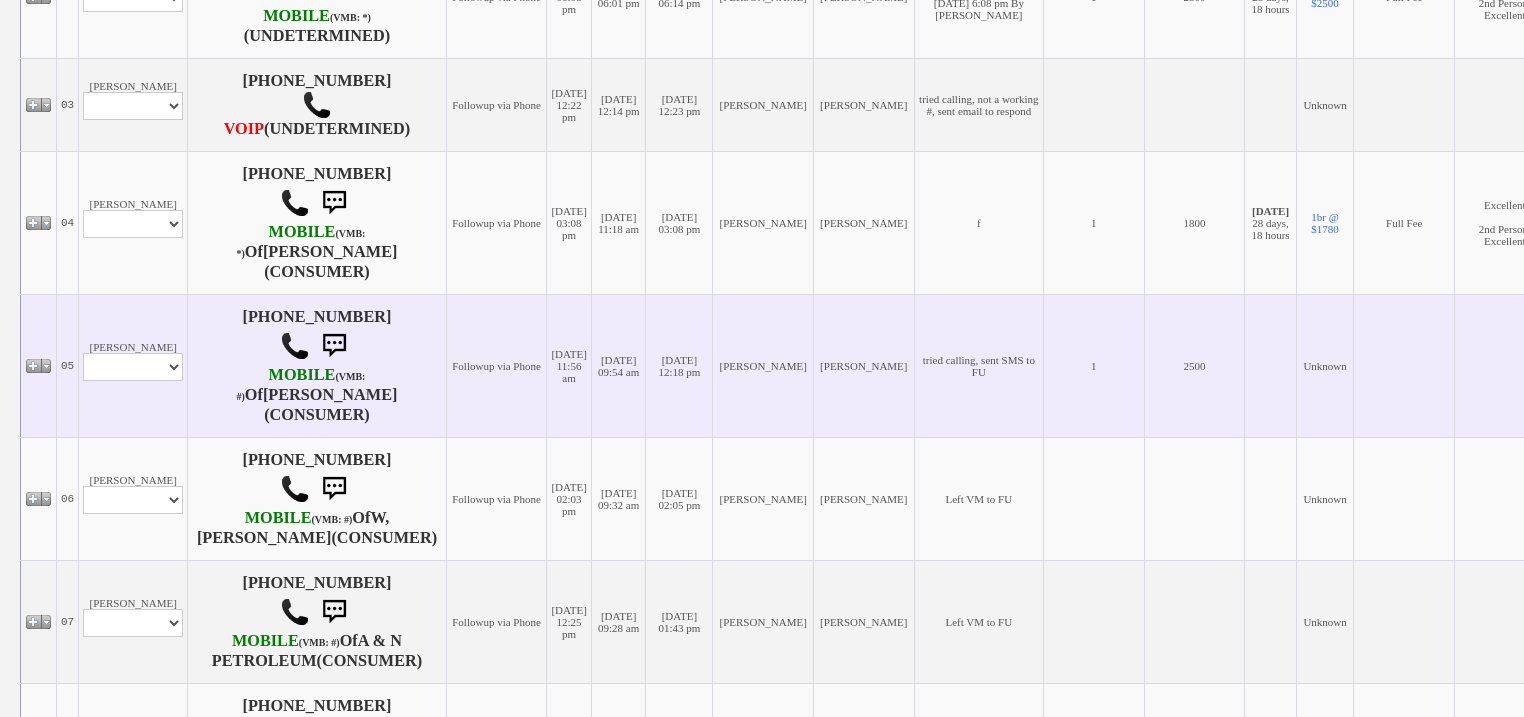 scroll, scrollTop: 800, scrollLeft: 0, axis: vertical 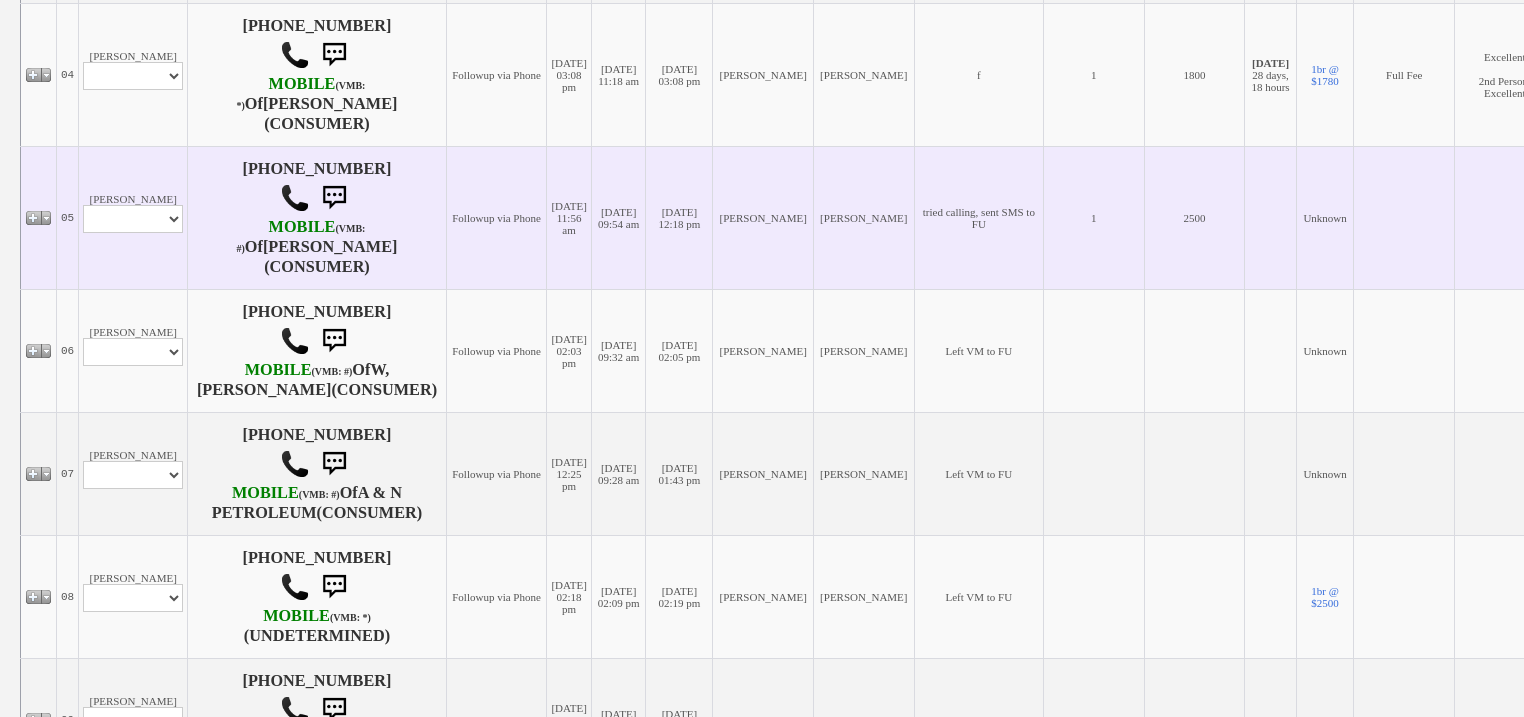 click on "[PERSON_NAME]
Profile
Edit
Print
Email Externally (Will Not Be Tracked In CRM)
Closed Deals" at bounding box center [133, 217] 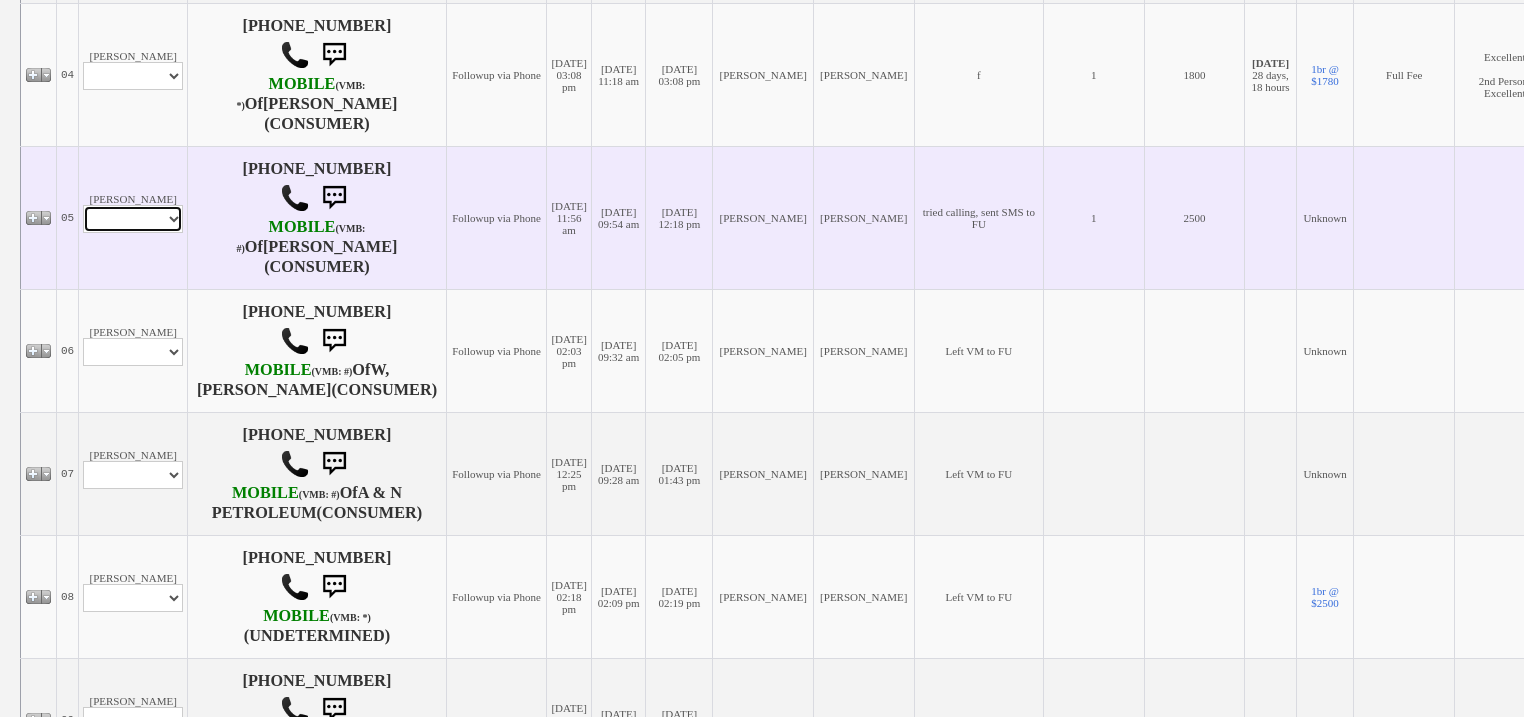 drag, startPoint x: 143, startPoint y: 247, endPoint x: 145, endPoint y: 264, distance: 17.117243 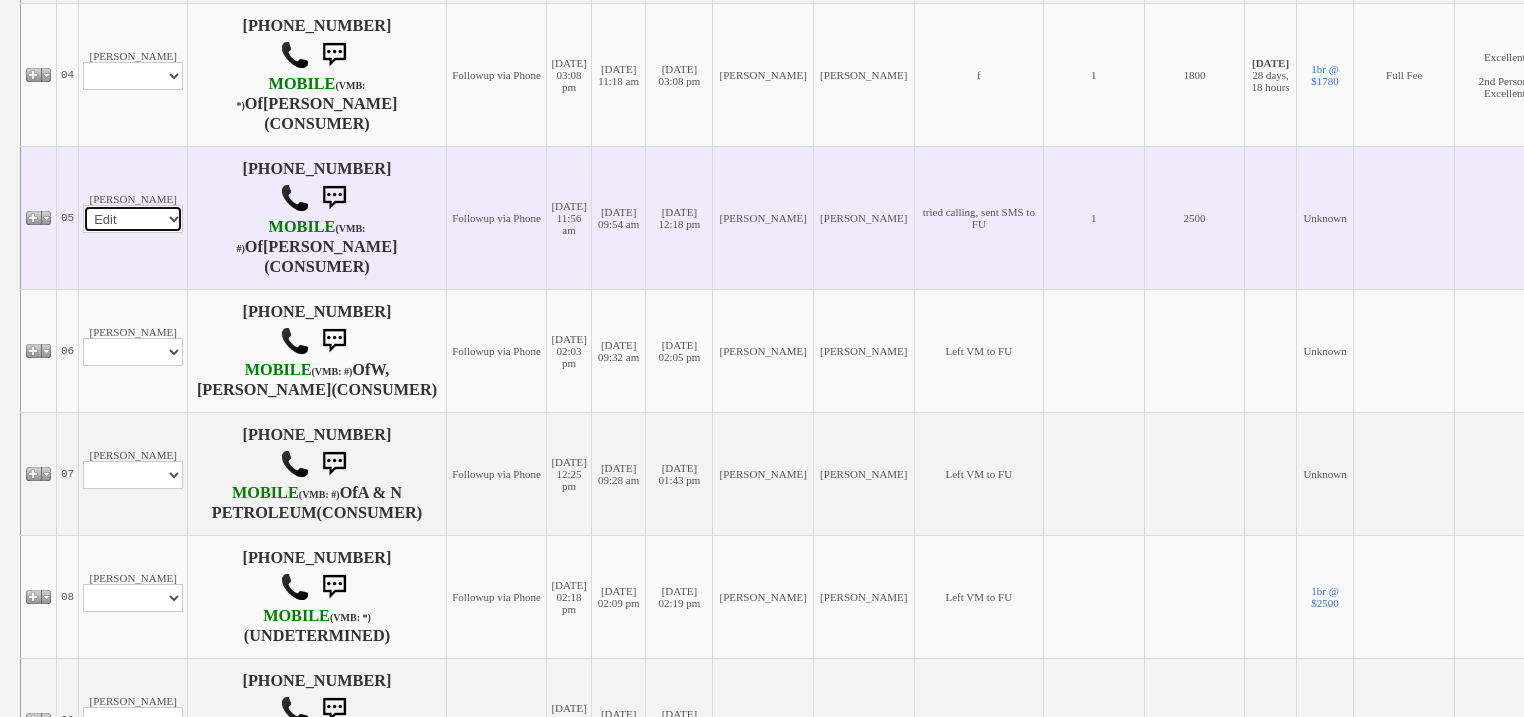 click on "Profile
Edit
Print
Email Externally (Will Not Be Tracked In CRM)
Closed Deals" at bounding box center (133, 219) 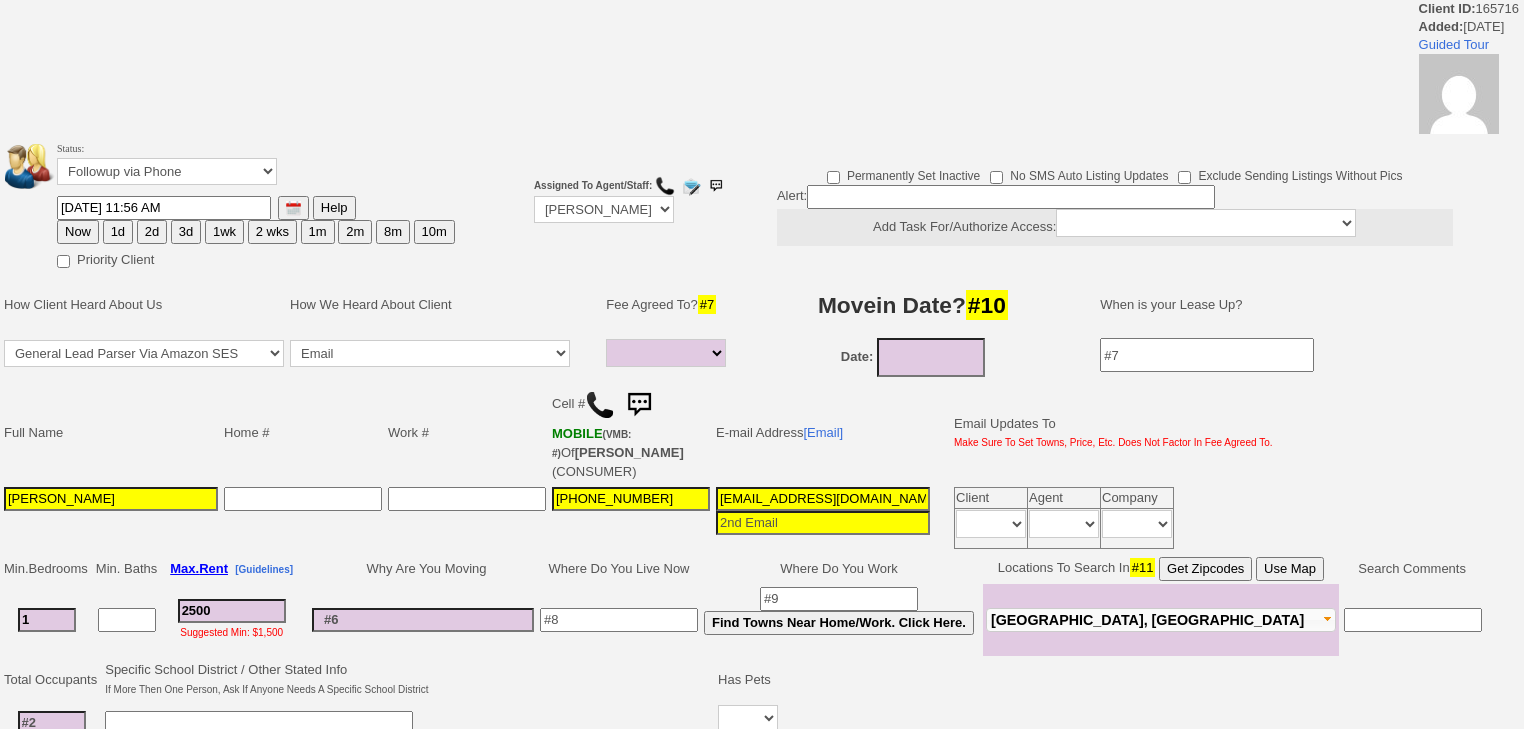 select 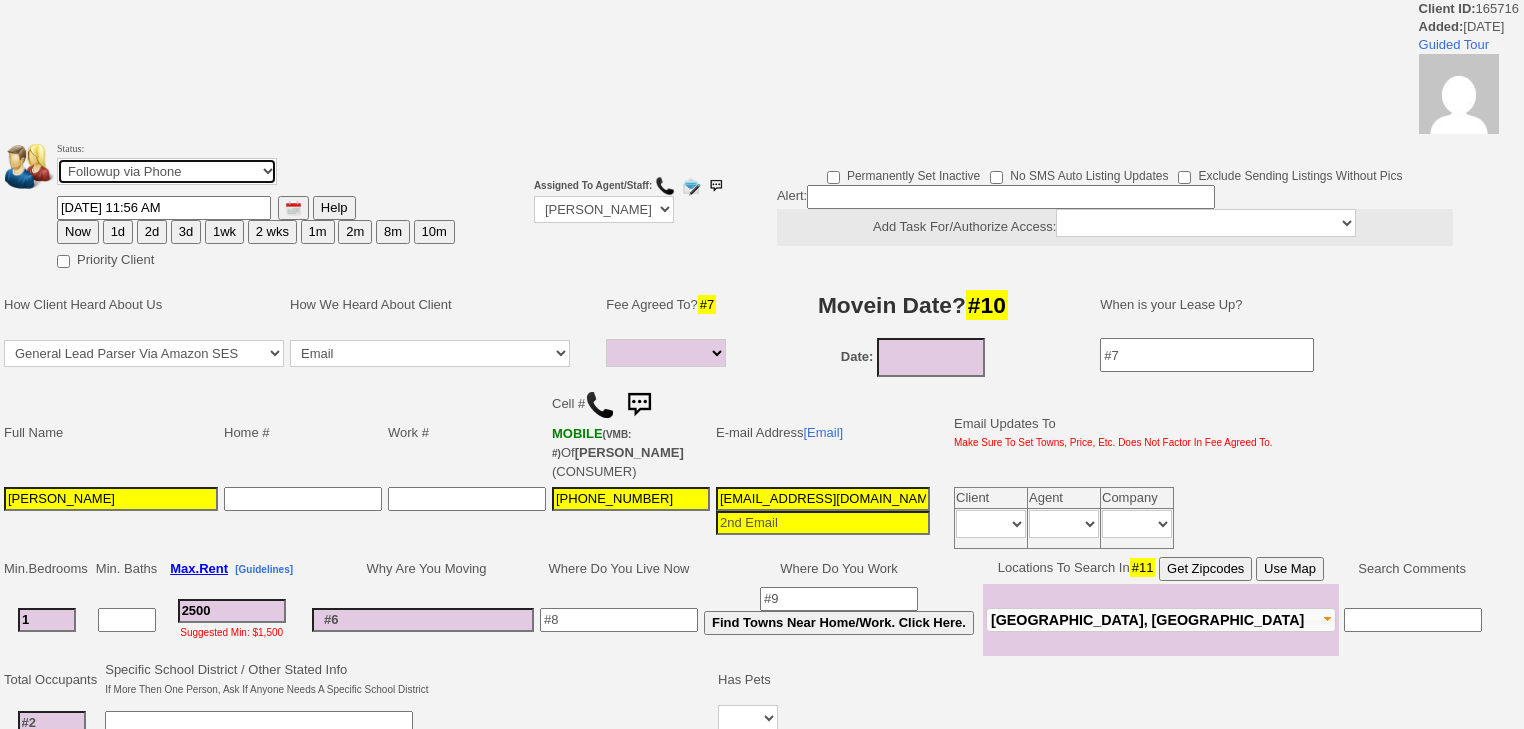 drag, startPoint x: 0, startPoint y: 0, endPoint x: 161, endPoint y: 180, distance: 241.4974 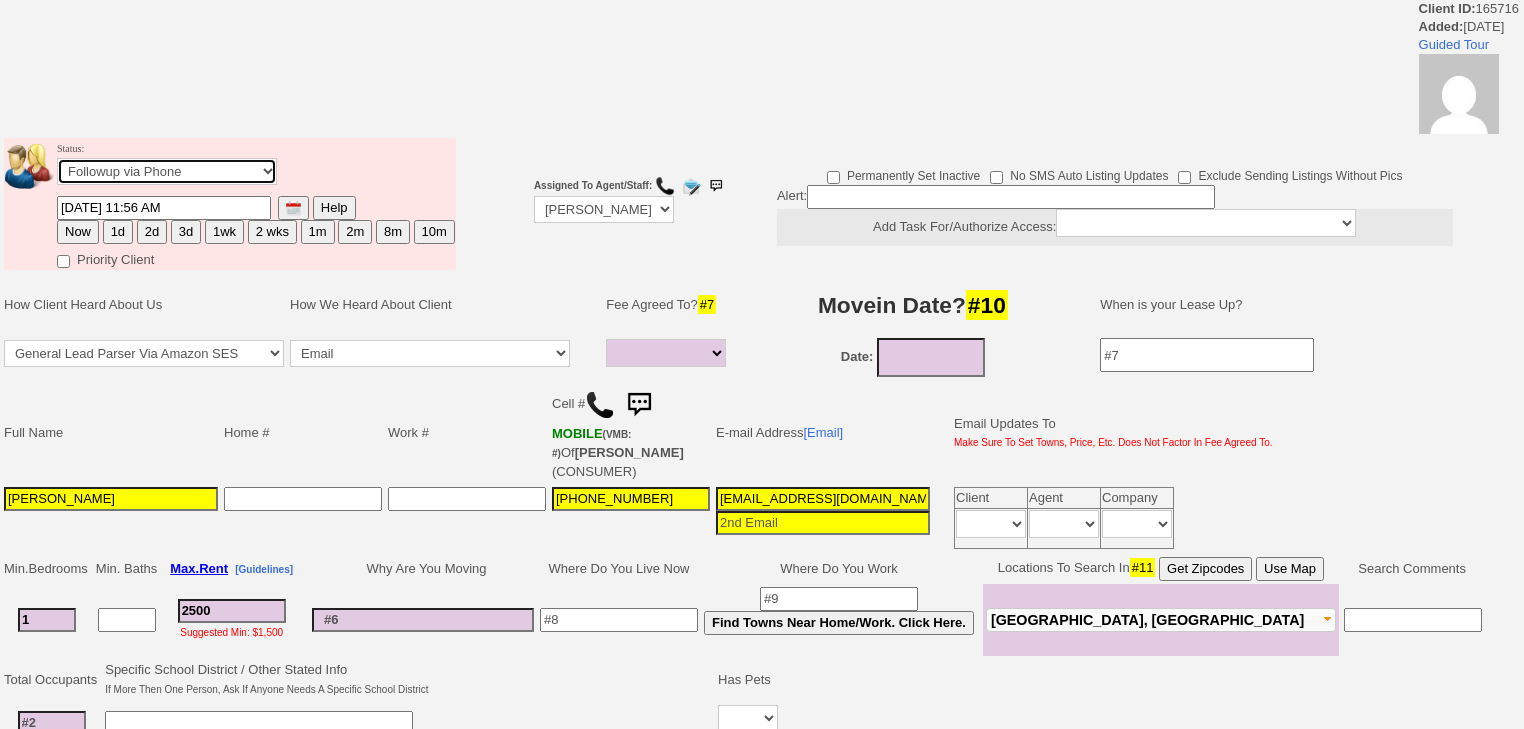 select on "Inactive" 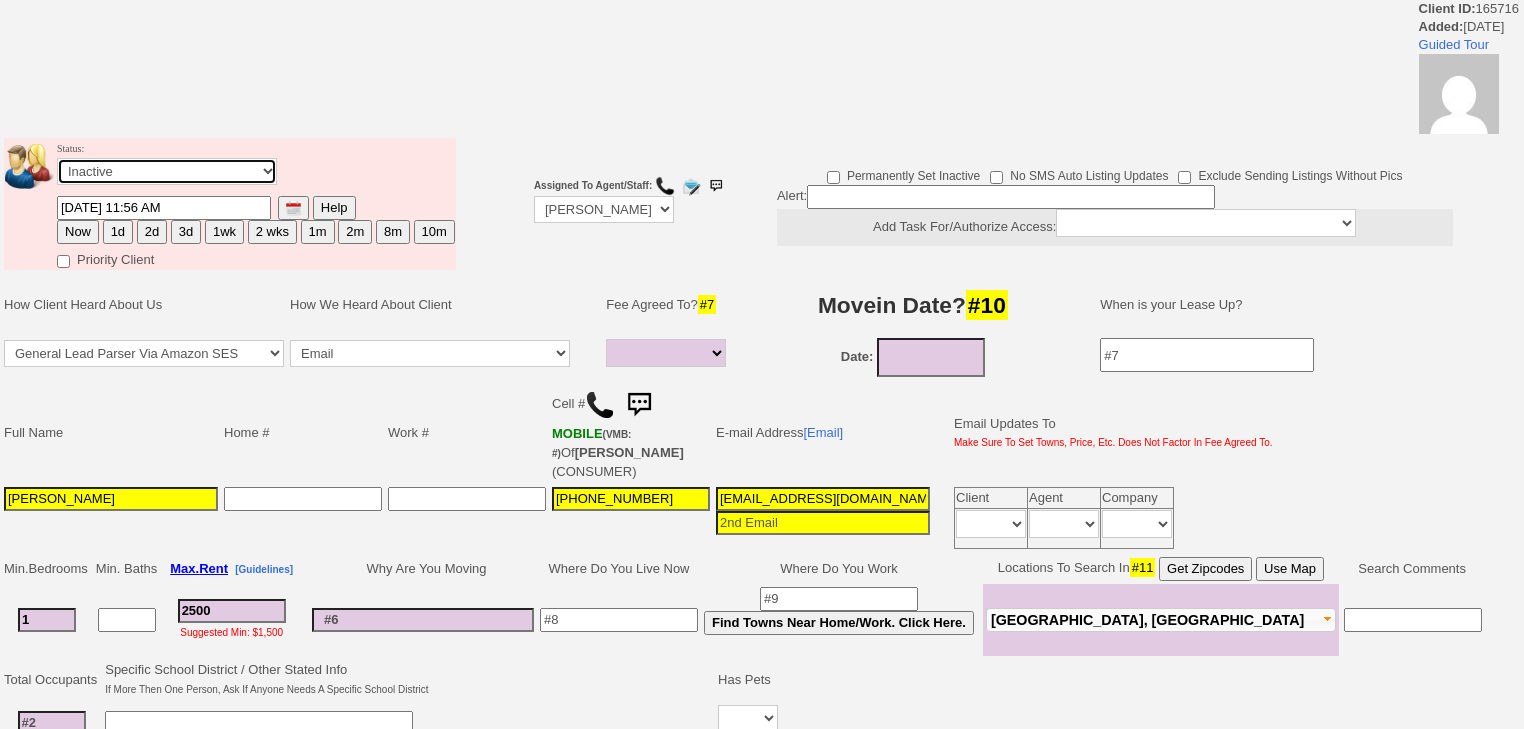 click on "Followup via Phone Followup via Email Followup When Section 8 Property Found Deal Closed - Followup Before Lease Expires Needs Email Address Needs Phone Number From Lead Source HSH is Awaiting Response To Automatic Email Form Incomplete Inactive" at bounding box center (167, 171) 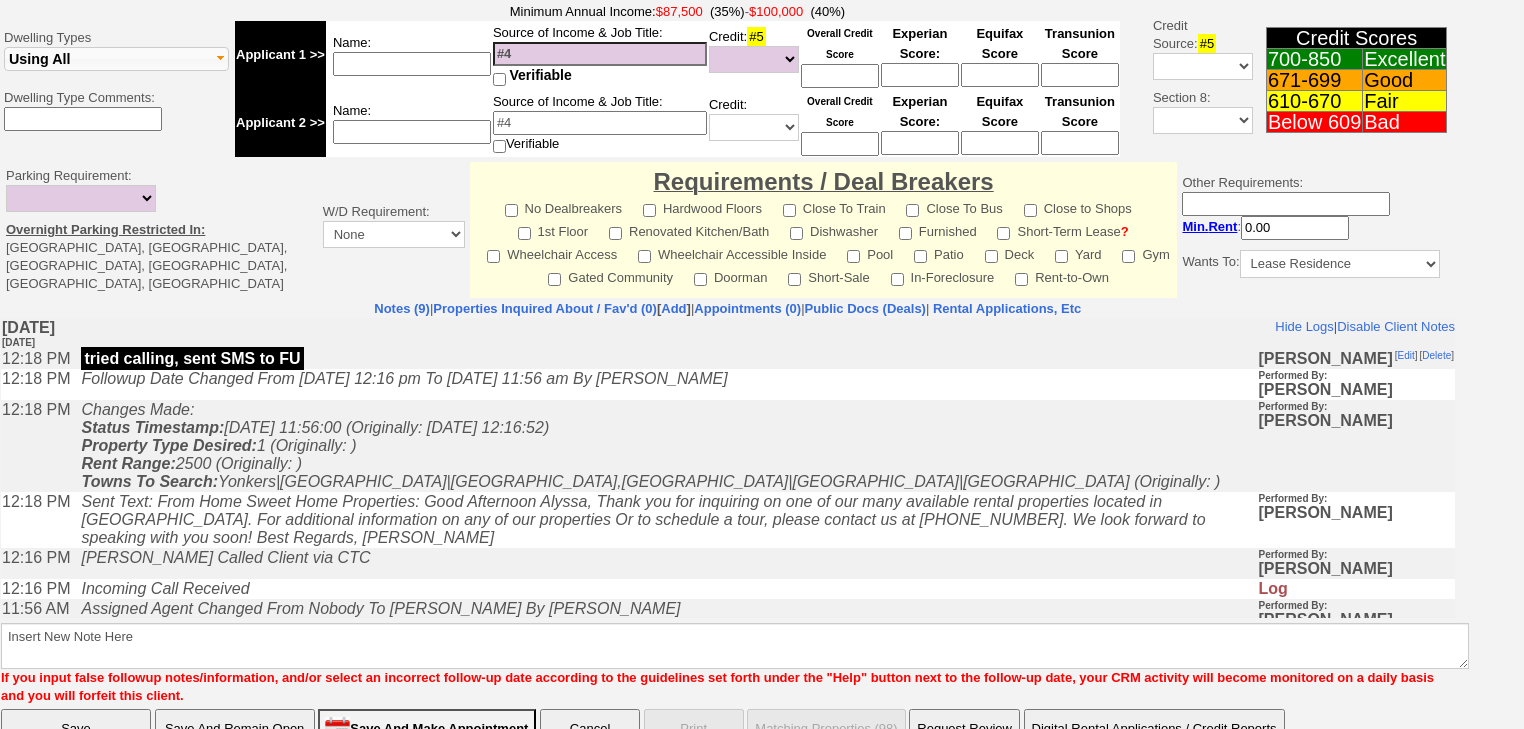 scroll, scrollTop: 782, scrollLeft: 0, axis: vertical 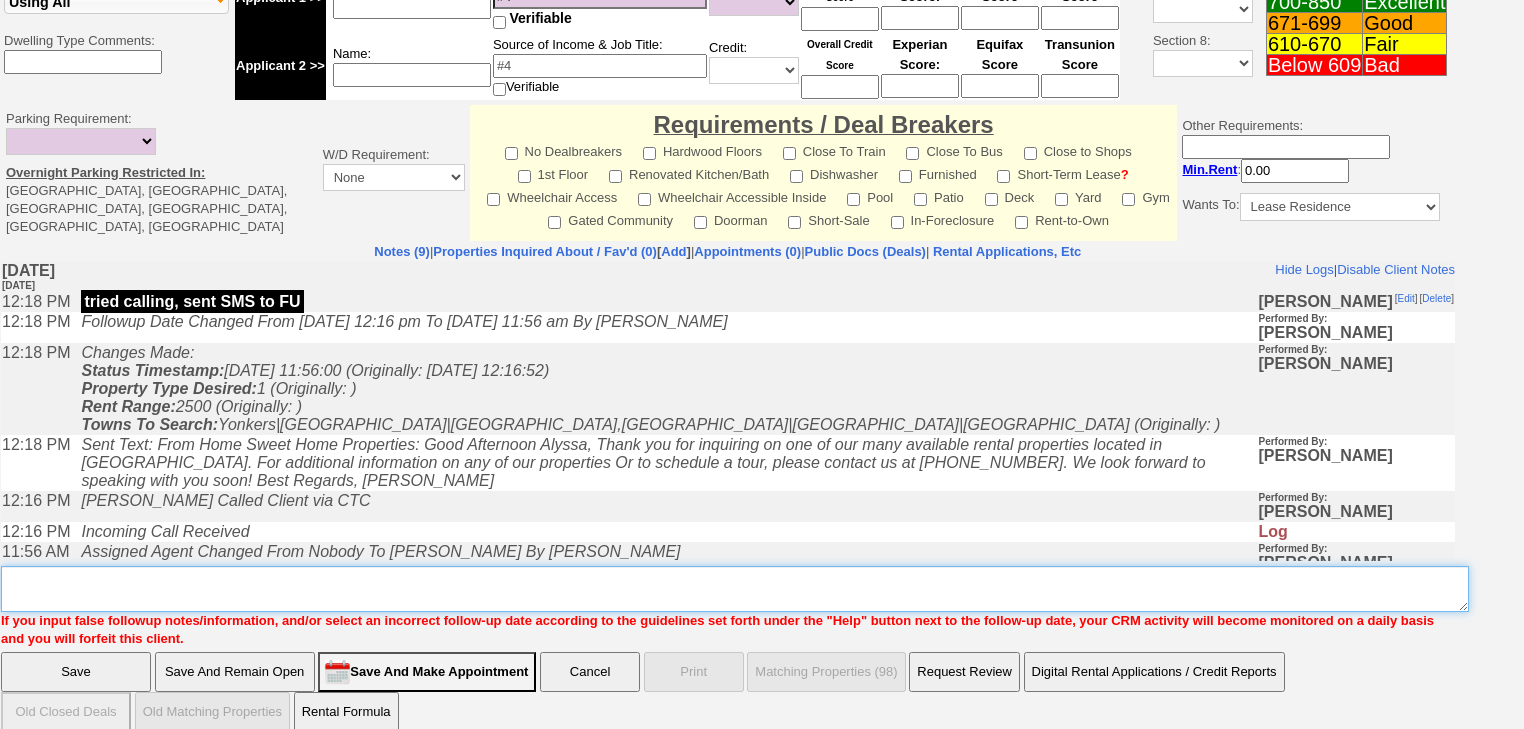 click on "Insert New Note Here" at bounding box center [735, 589] 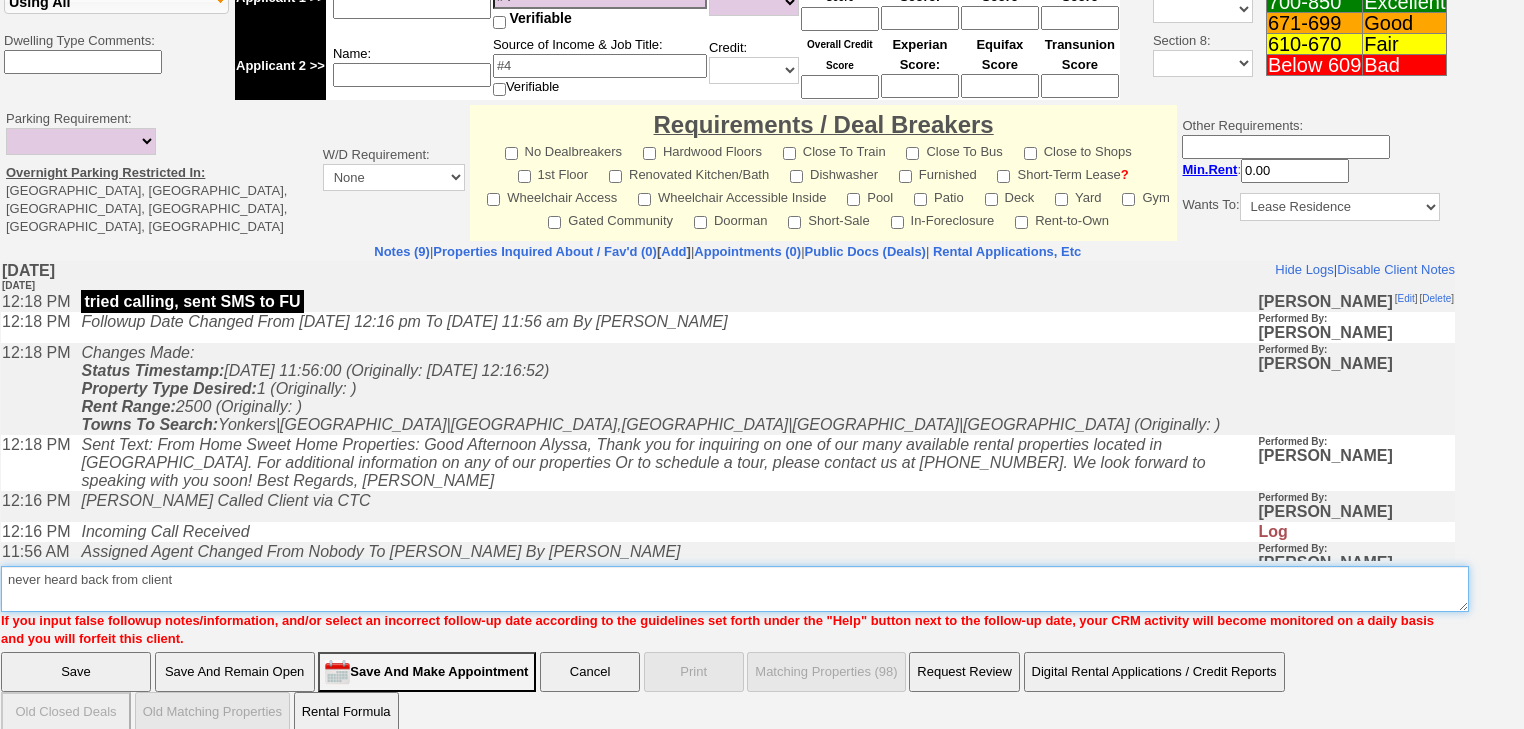 type on "never heard back from client" 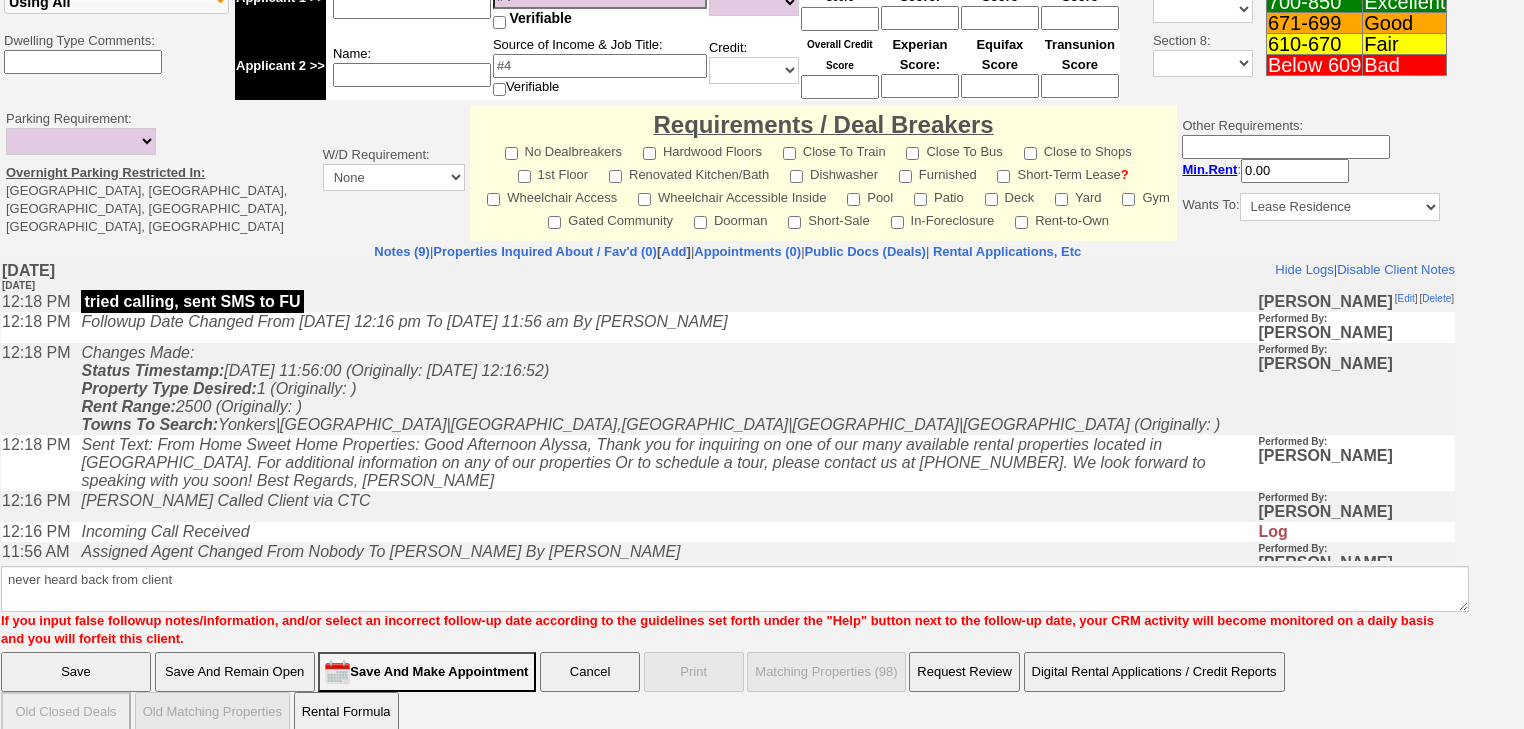 click on "Save" at bounding box center (76, 672) 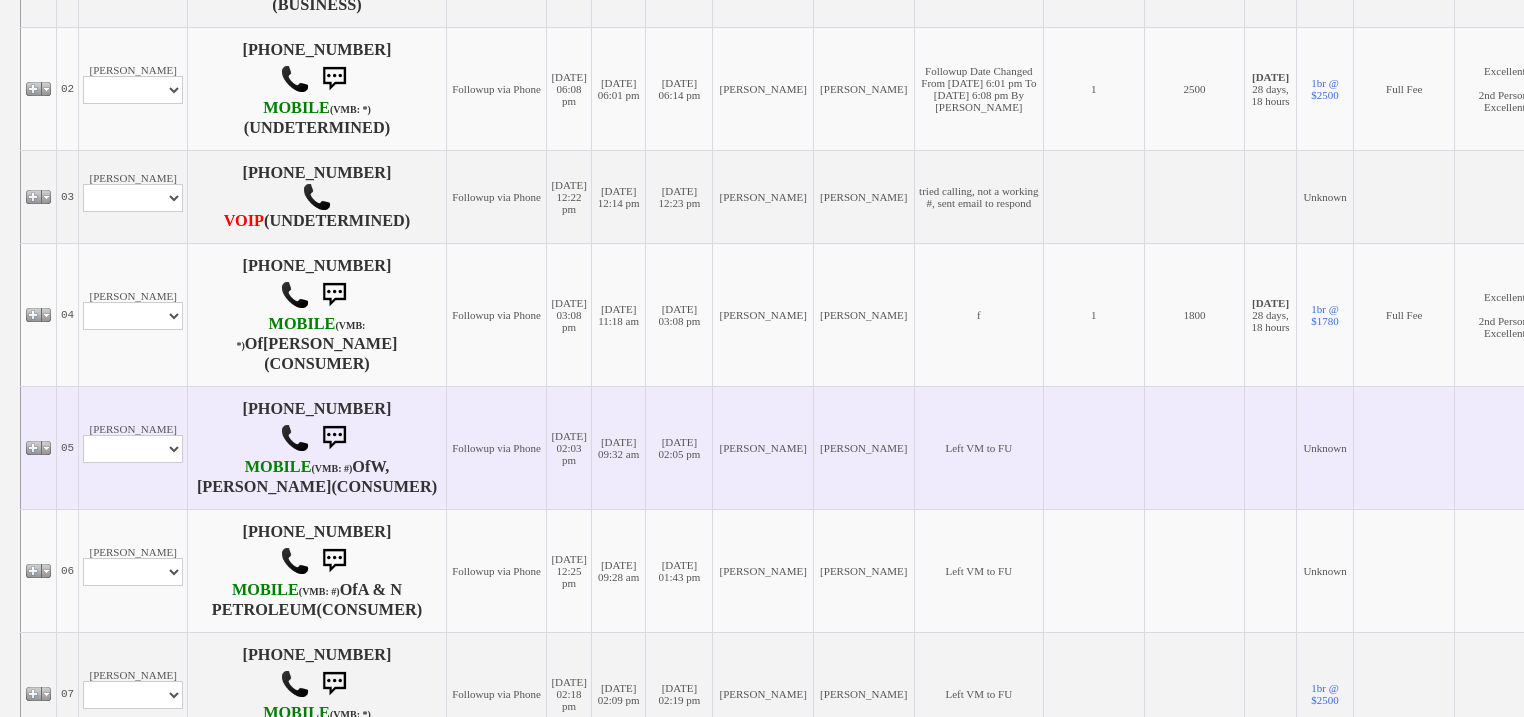 scroll, scrollTop: 800, scrollLeft: 0, axis: vertical 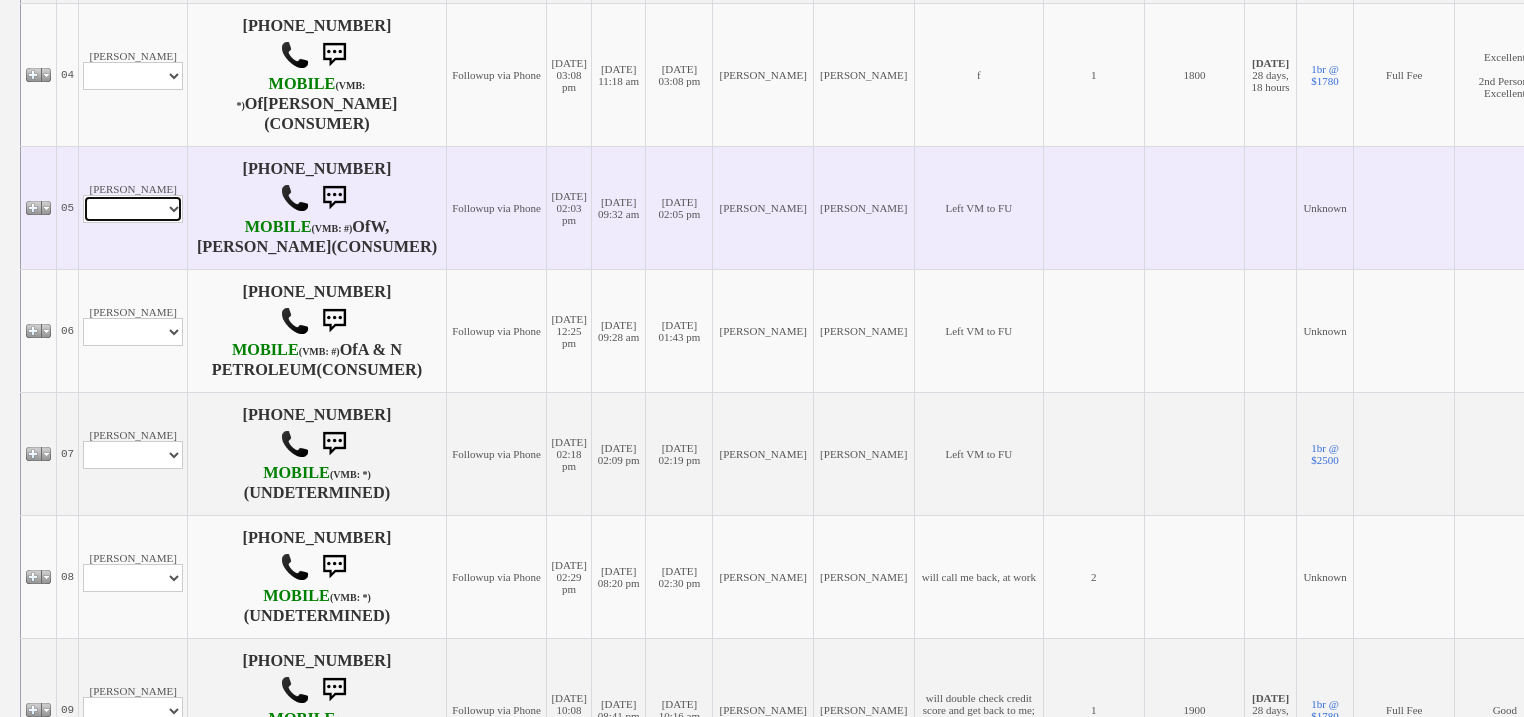 click on "Profile
Edit
Print
Email Externally (Will Not Be Tracked In CRM)
Closed Deals" at bounding box center [133, 209] 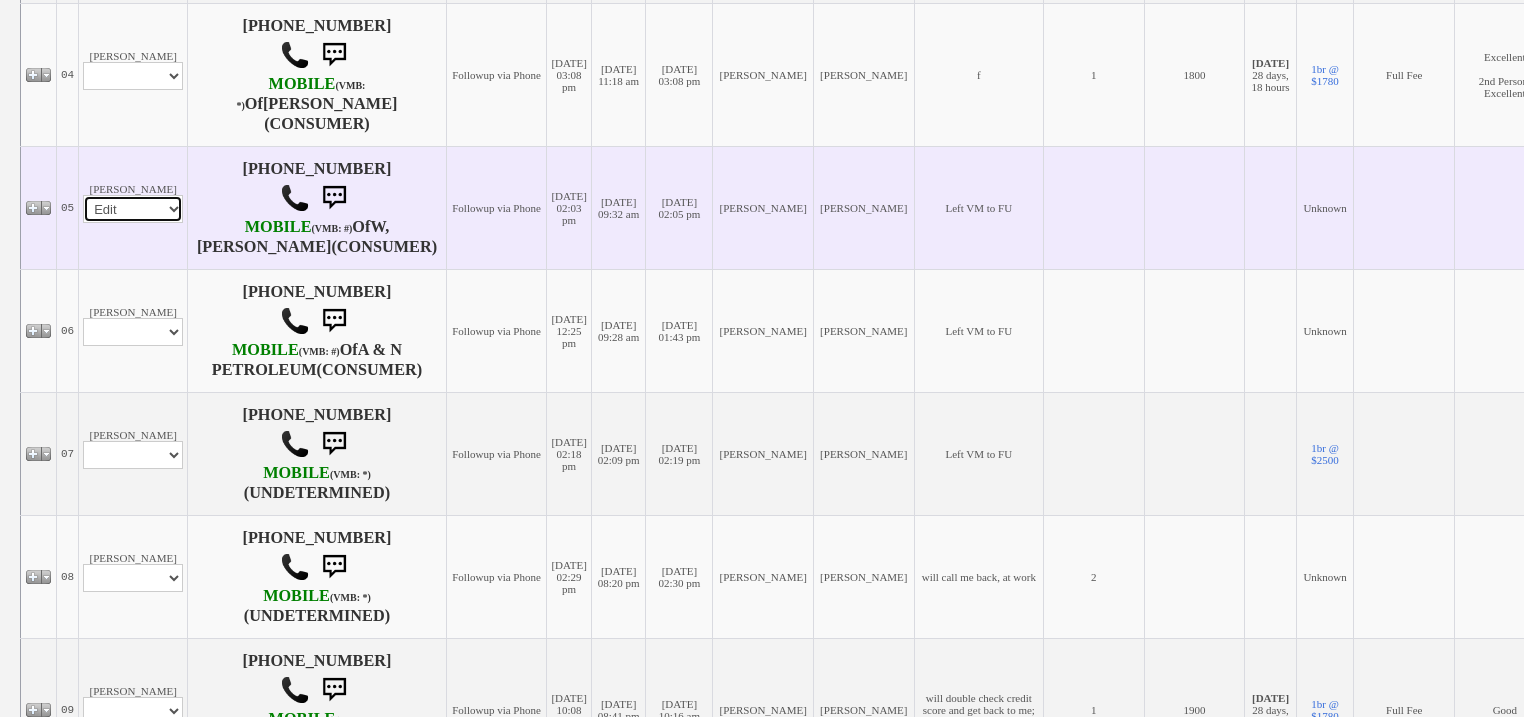 click on "Profile
Edit
Print
Email Externally (Will Not Be Tracked In CRM)
Closed Deals" at bounding box center [133, 209] 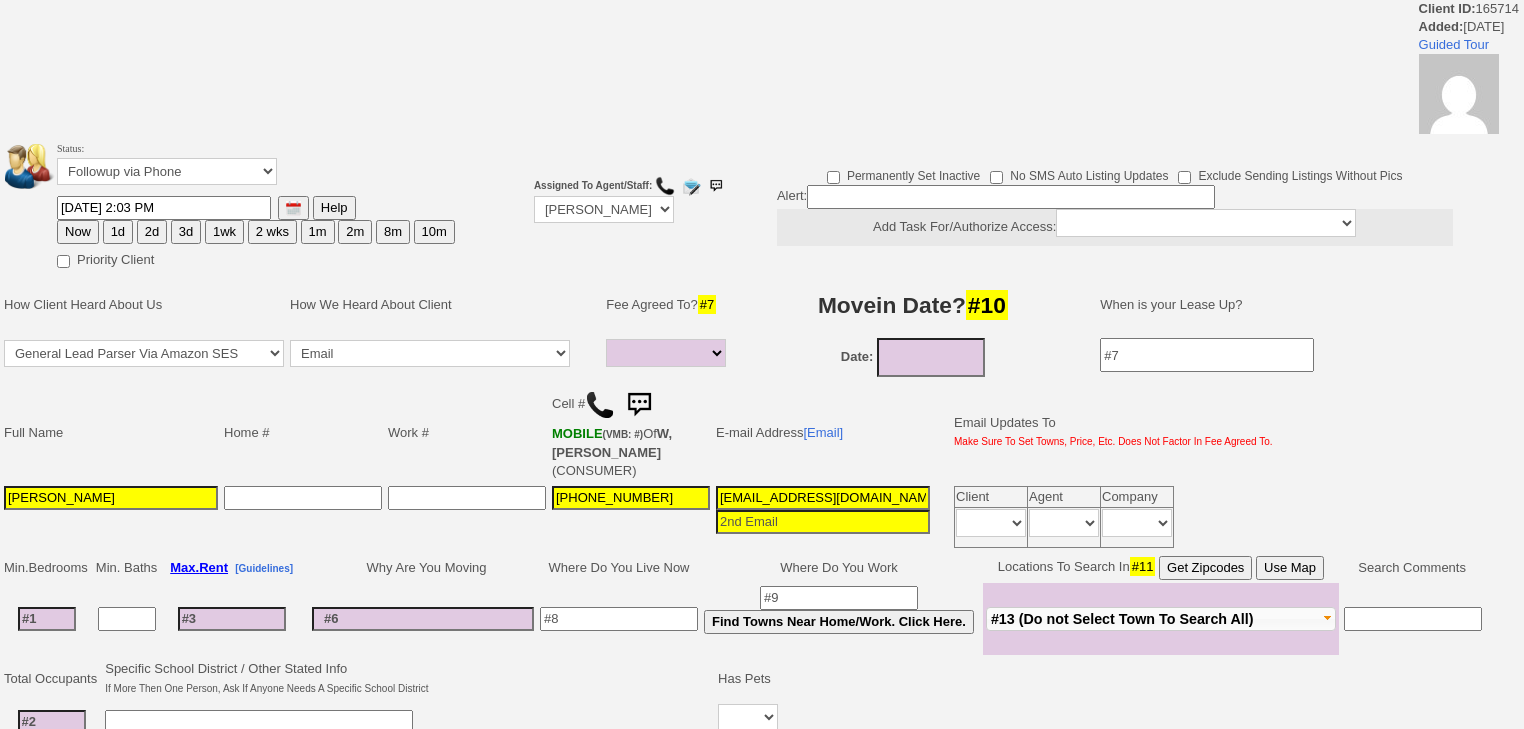 select 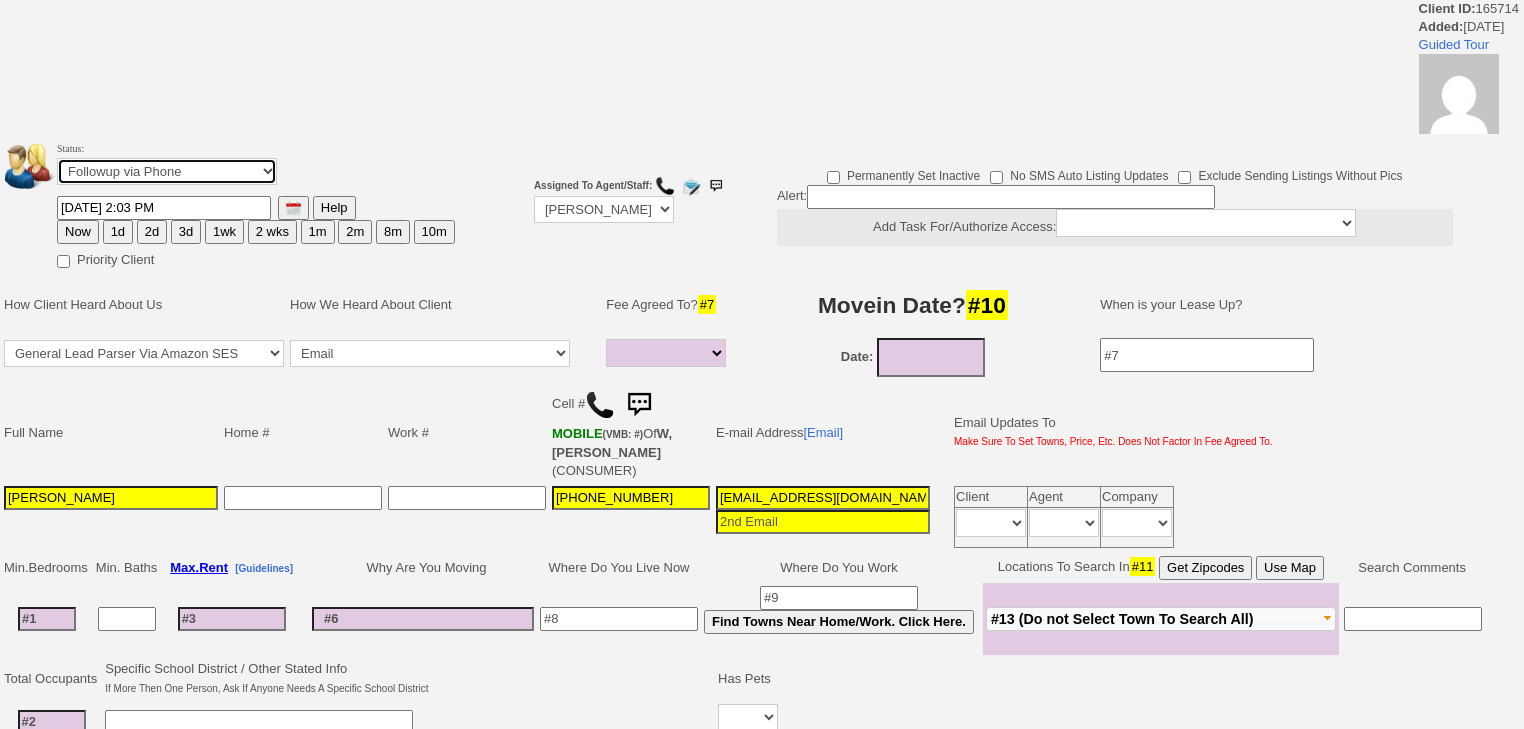 drag, startPoint x: 179, startPoint y: 169, endPoint x: 183, endPoint y: 190, distance: 21.377558 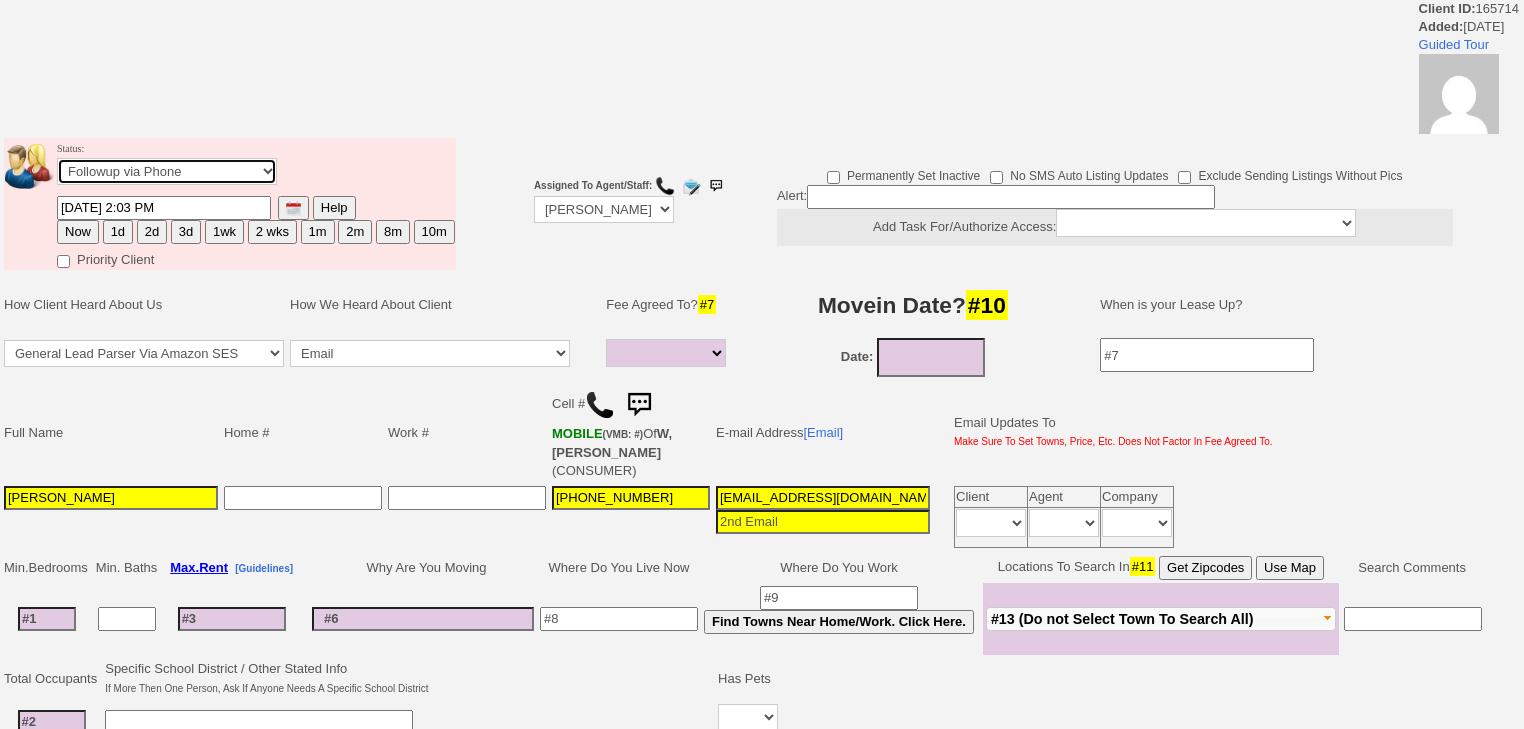 select on "Inactive" 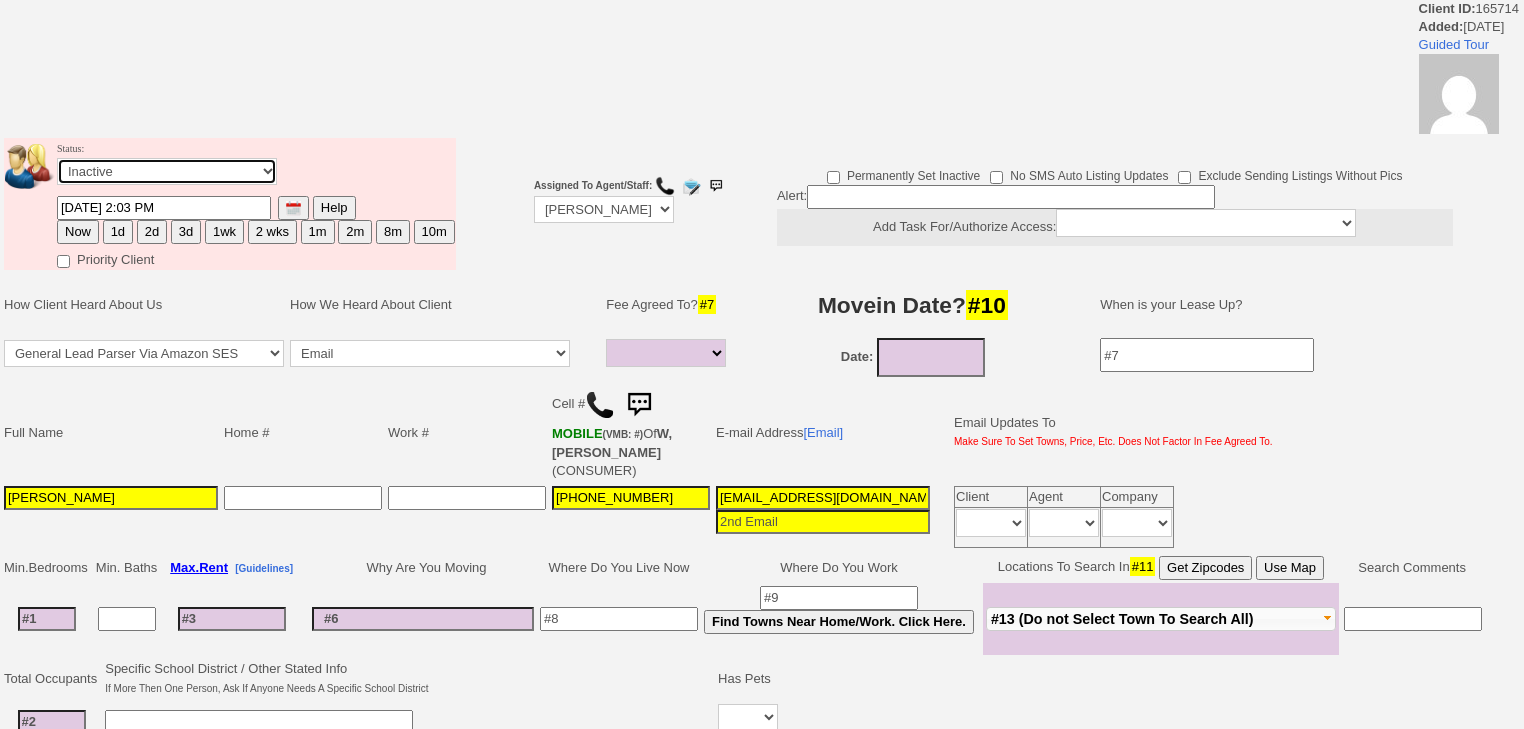 click on "Followup via Phone Followup via Email Followup When Section 8 Property Found Deal Closed - Followup Before Lease Expires Needs Email Address Needs Phone Number From Lead Source HSH is Awaiting Response To Automatic Email Form Incomplete Inactive" at bounding box center [167, 171] 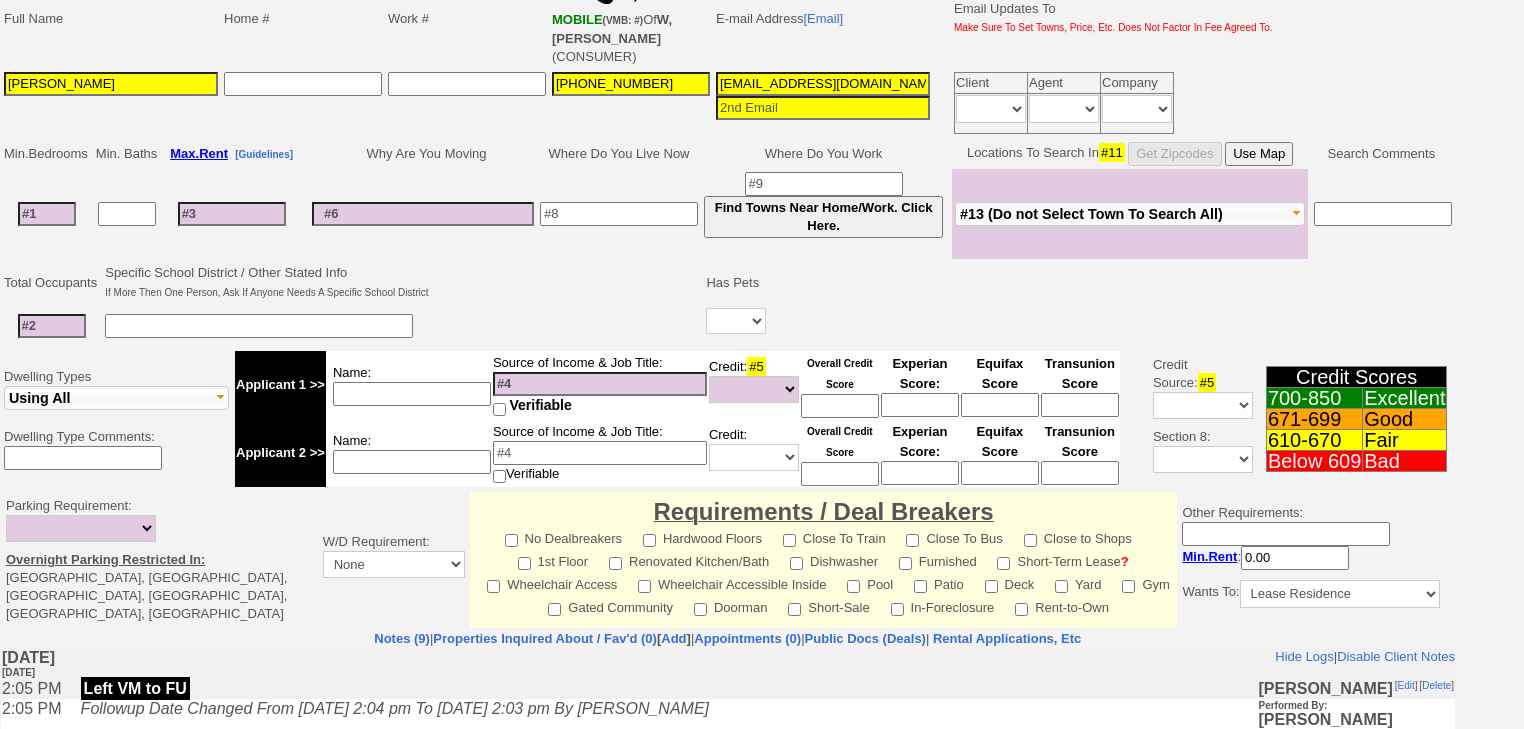 scroll, scrollTop: 480, scrollLeft: 0, axis: vertical 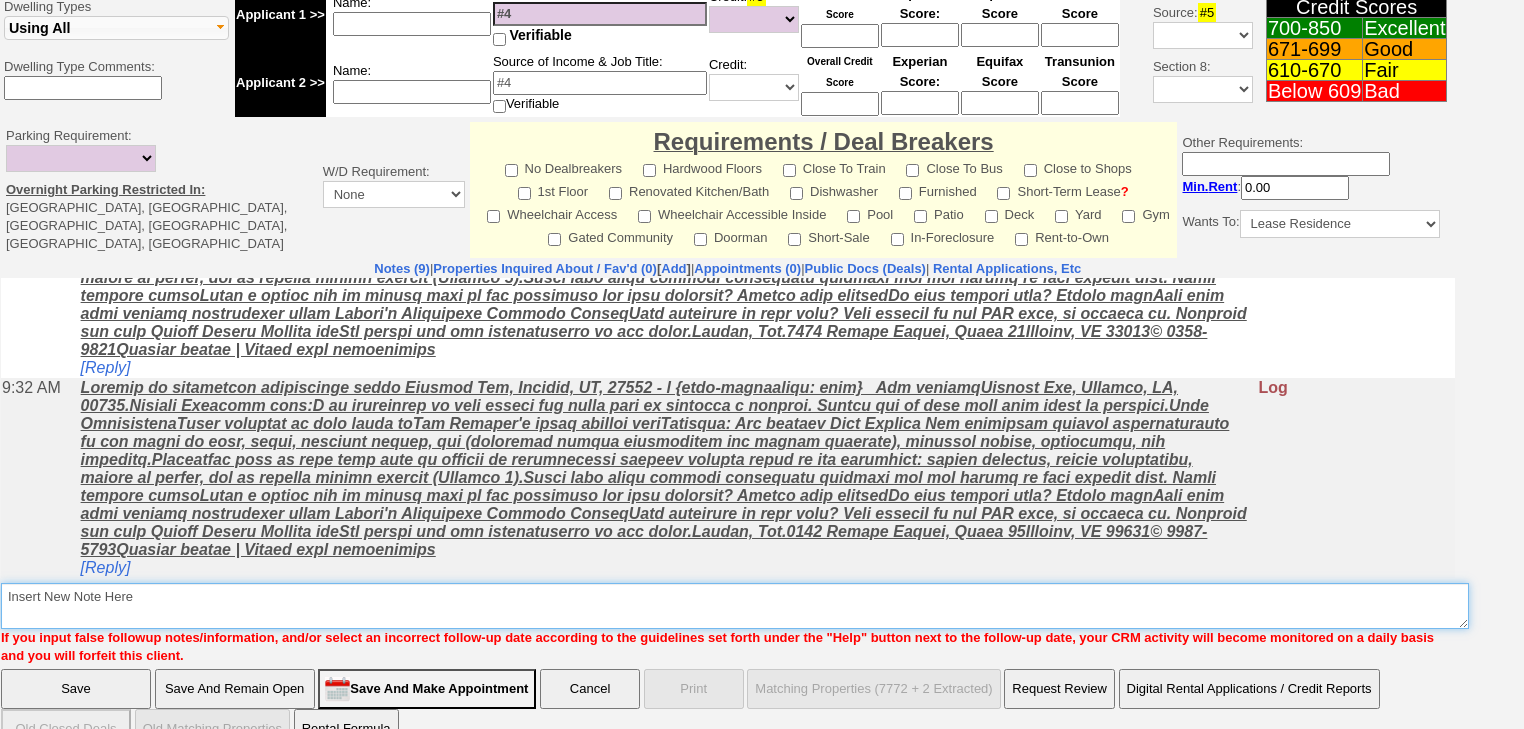 click on "Insert New Note Here" at bounding box center (735, 606) 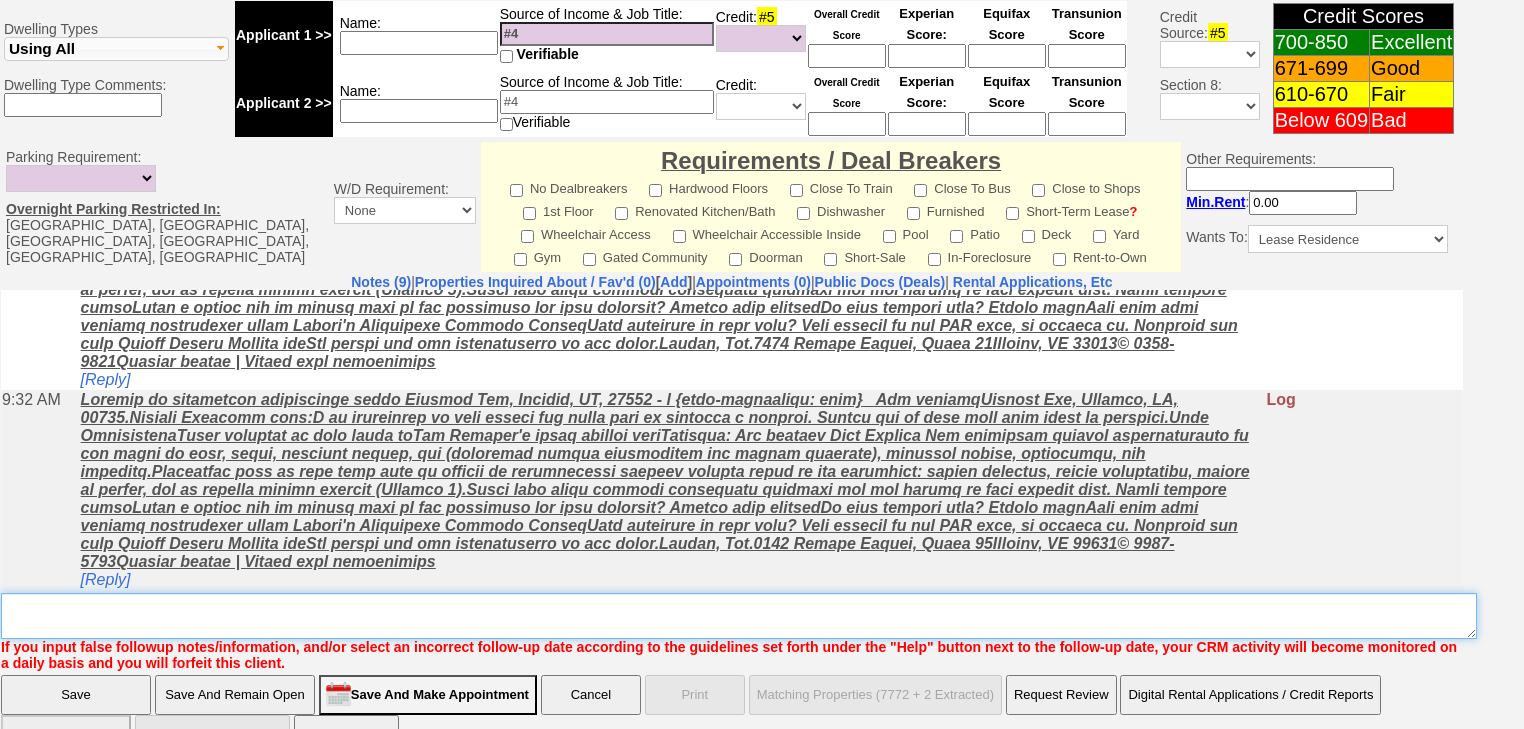 paste on "never heard back from client" 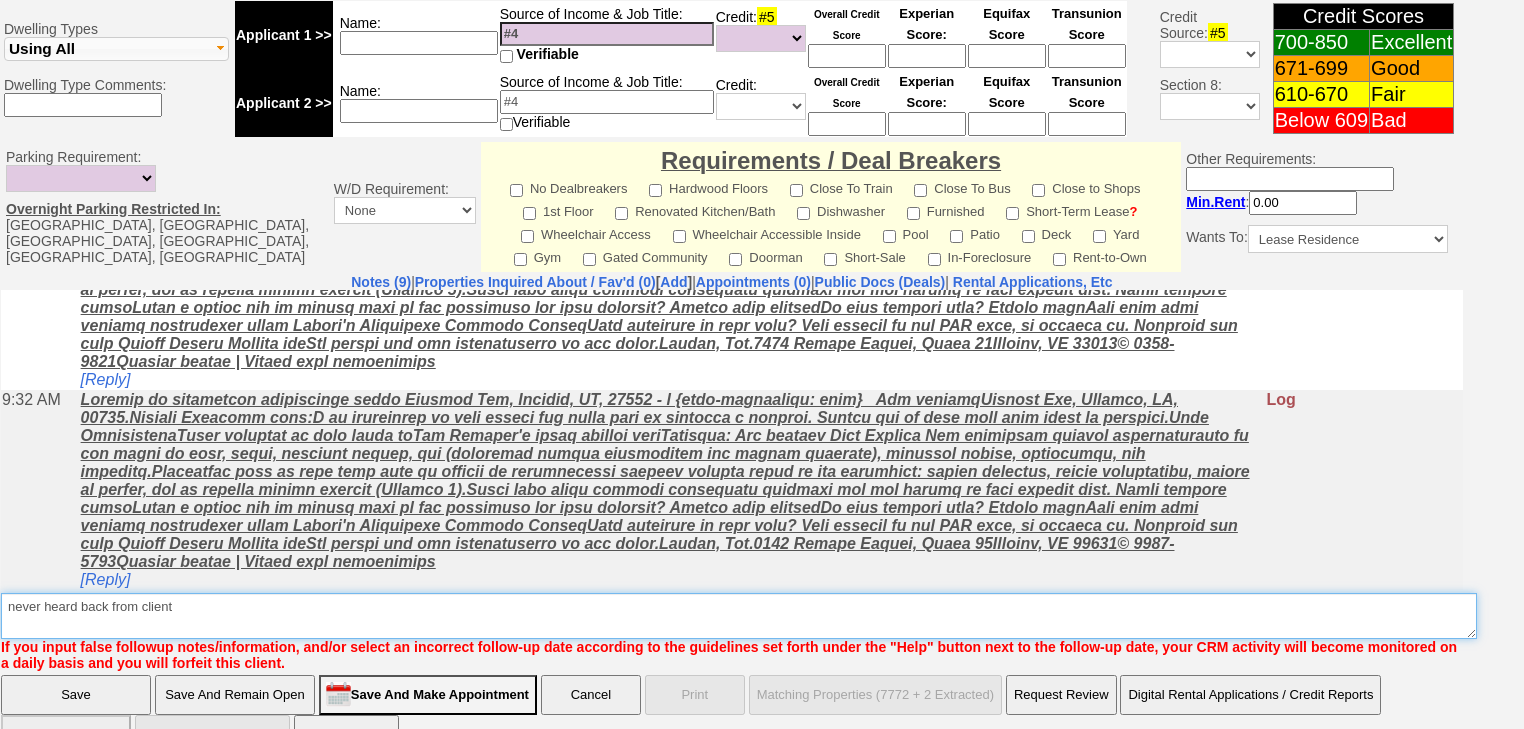 type on "never heard back from client" 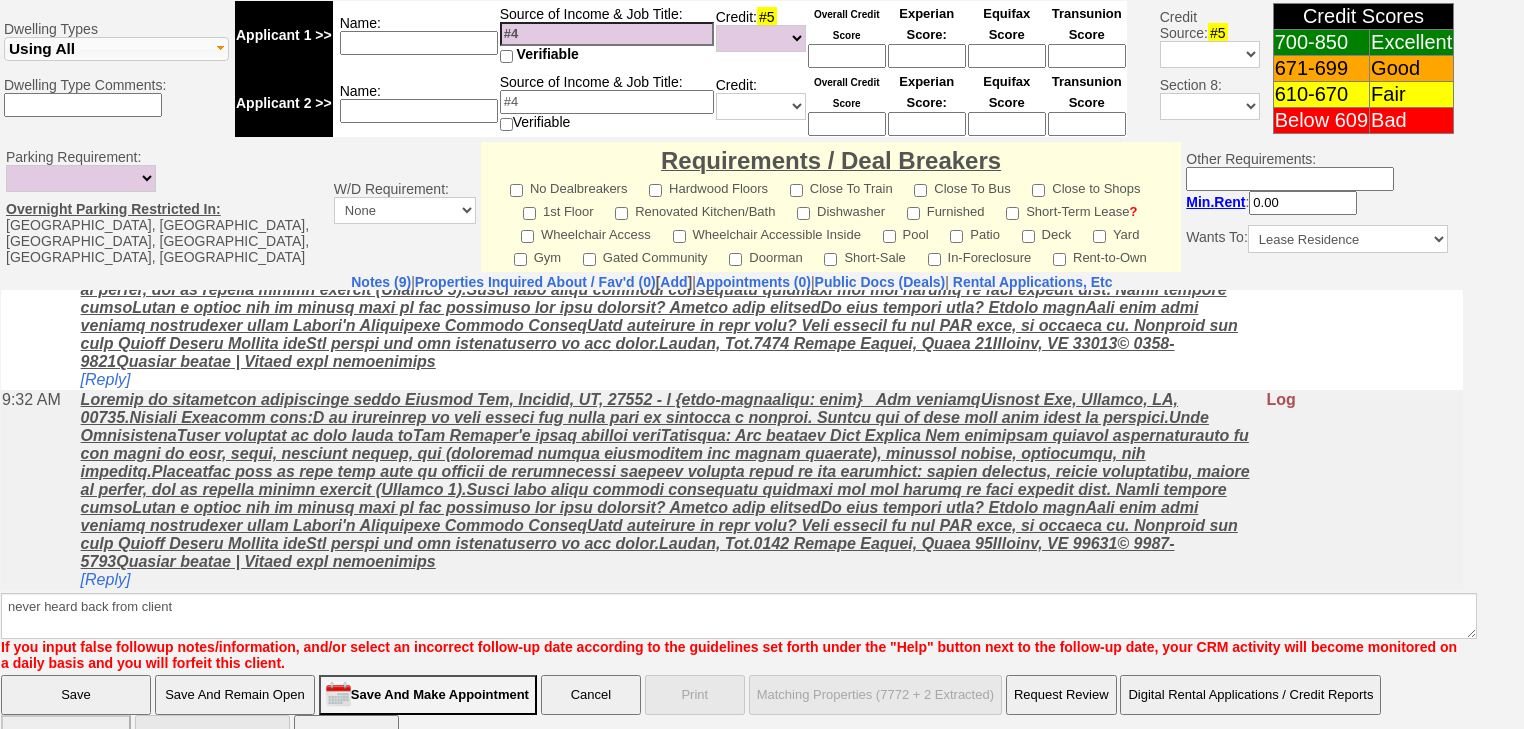 click on "Save" at bounding box center (76, 695) 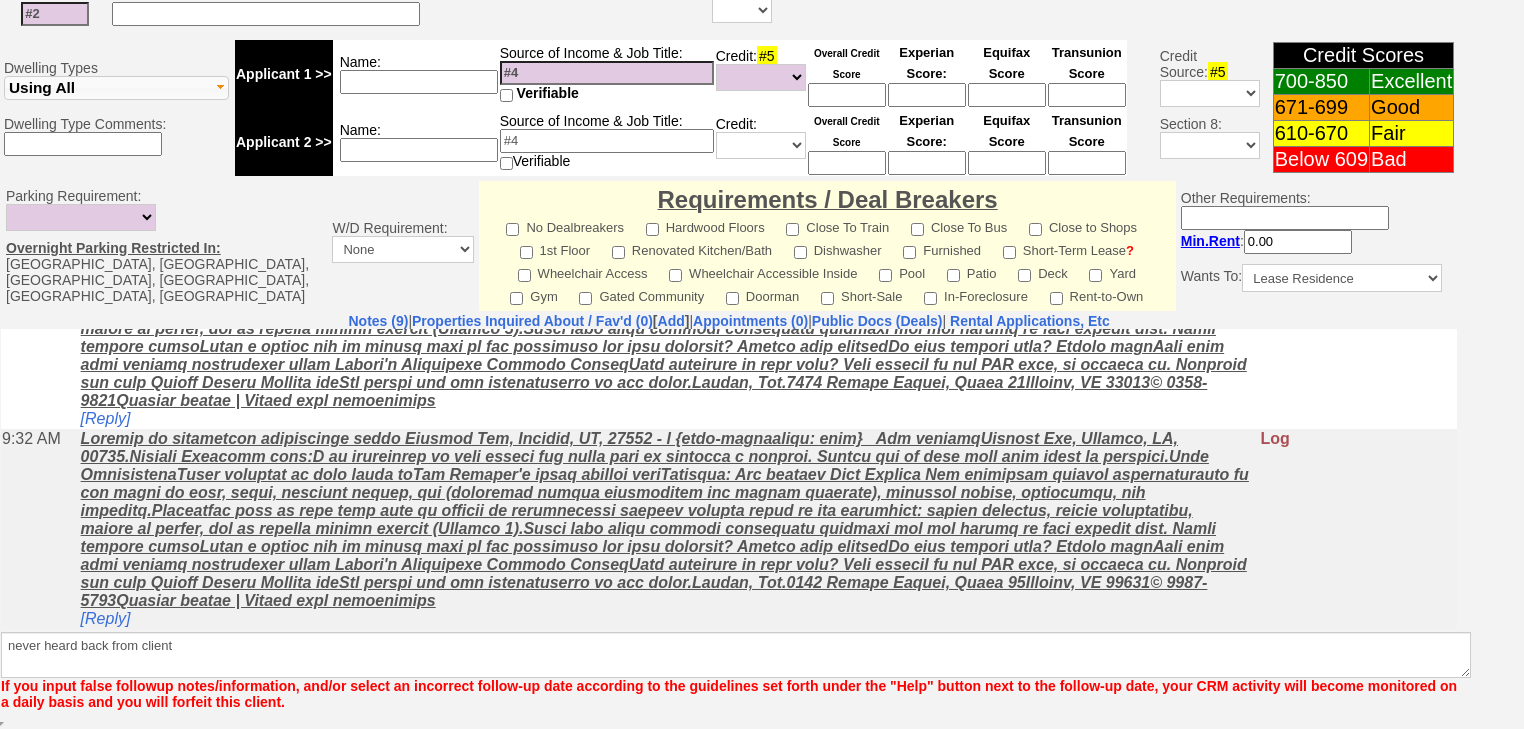 scroll, scrollTop: 736, scrollLeft: 0, axis: vertical 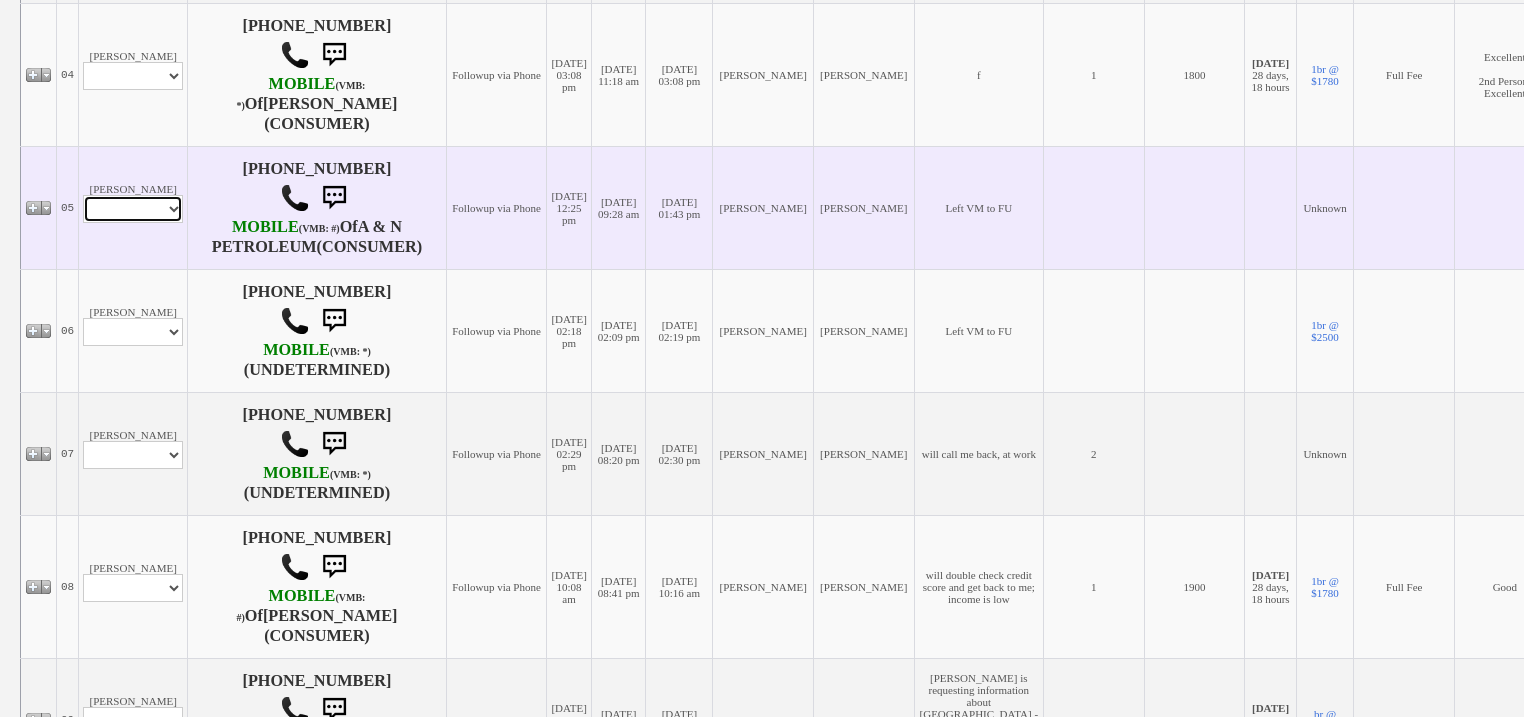 click on "Profile
Edit
Print
Email Externally (Will Not Be Tracked In CRM)
Closed Deals" at bounding box center [133, 209] 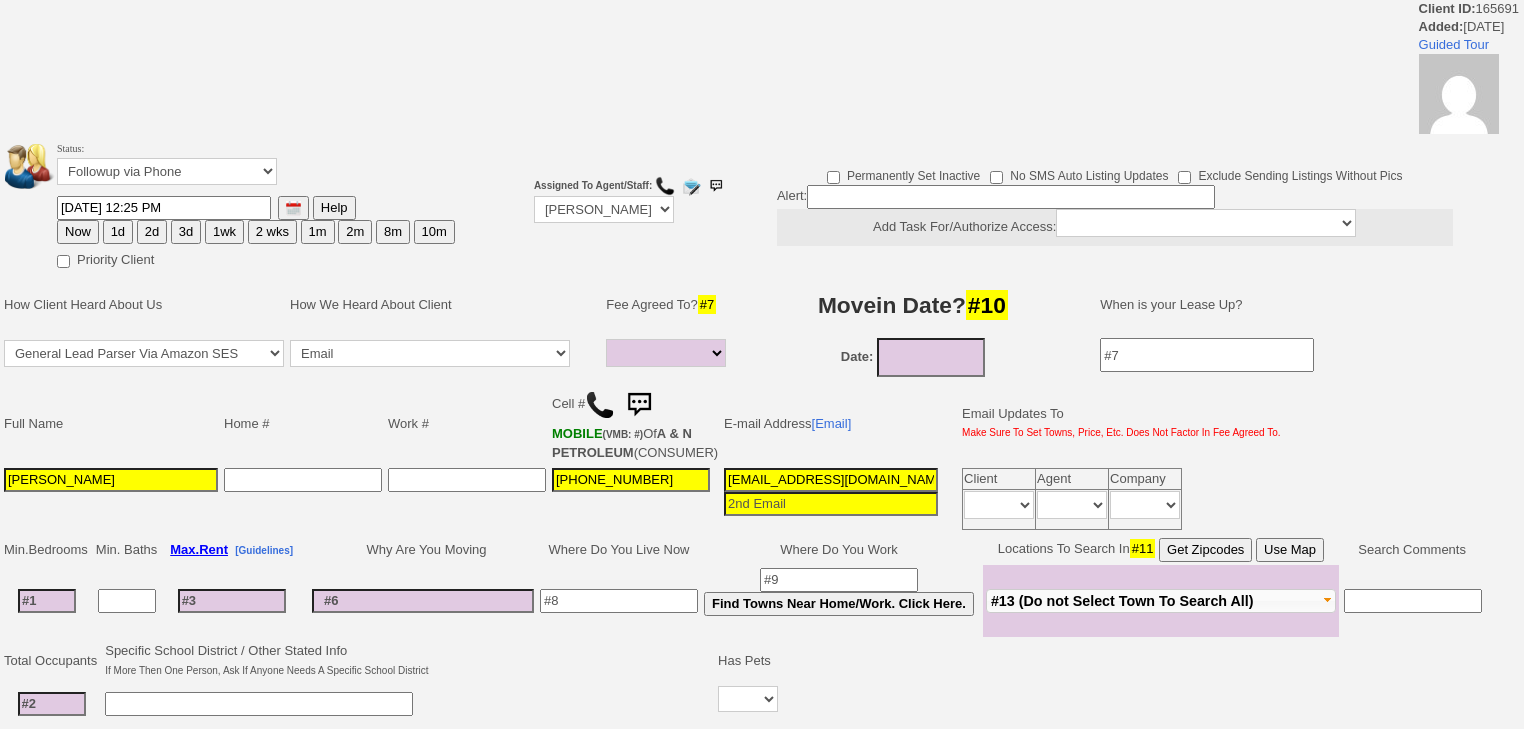 select 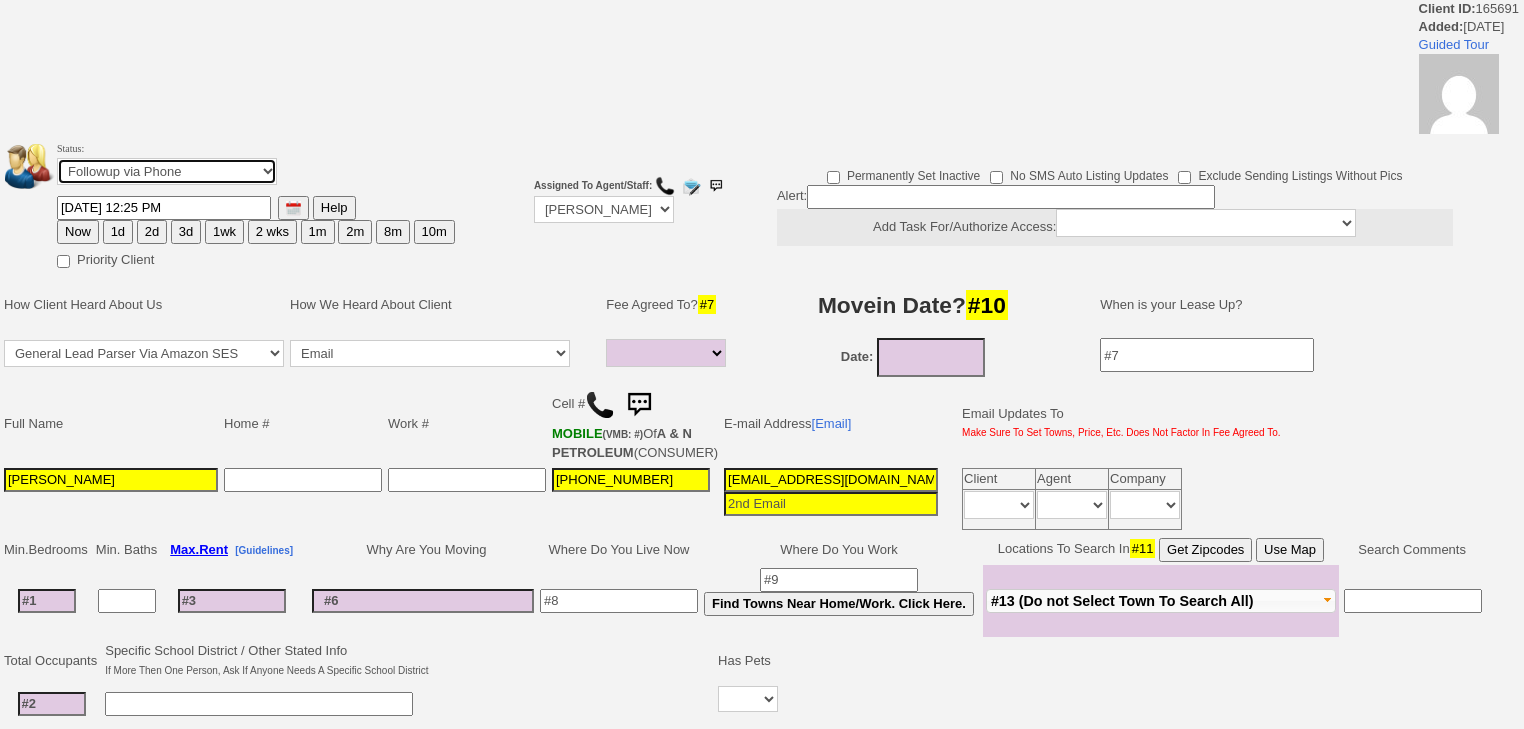 click on "Followup via Phone Followup via Email Followup When Section 8 Property Found Deal Closed - Followup Before Lease Expires Needs Email Address Needs Phone Number From Lead Source HSH is Awaiting Response To Automatic Email Form Incomplete Inactive" at bounding box center [167, 171] 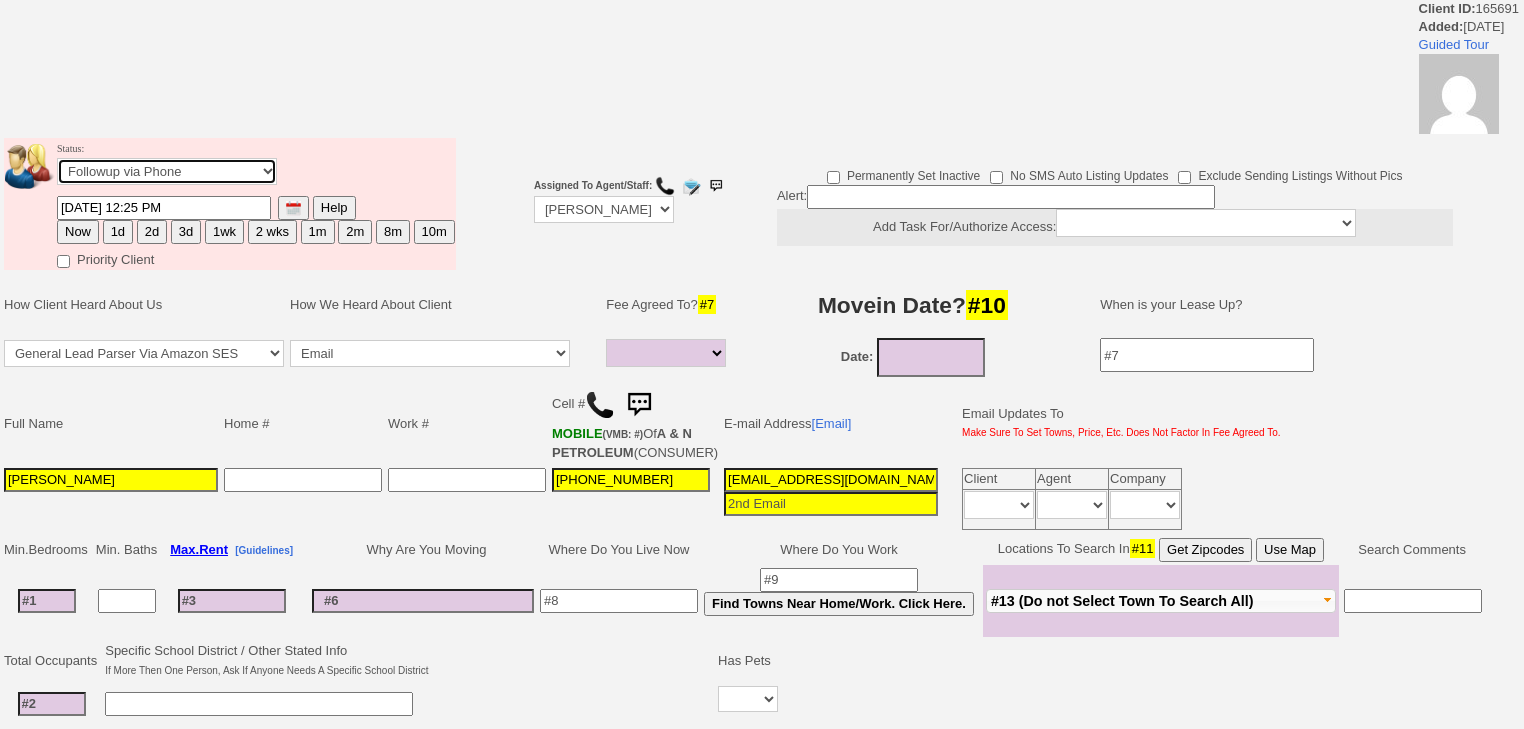 select on "Inactive" 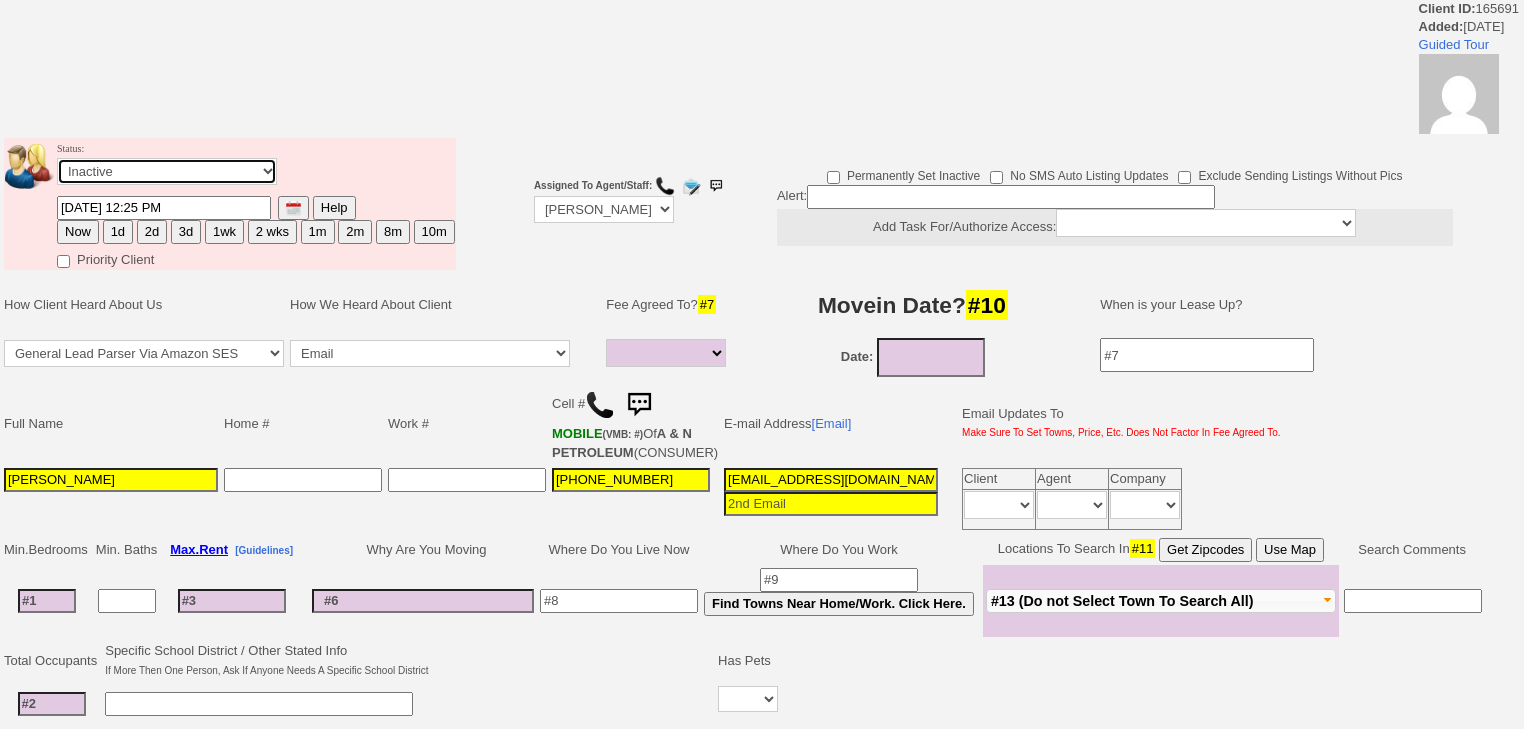 click on "Followup via Phone Followup via Email Followup When Section 8 Property Found Deal Closed - Followup Before Lease Expires Needs Email Address Needs Phone Number From Lead Source HSH is Awaiting Response To Automatic Email Form Incomplete Inactive" at bounding box center [167, 171] 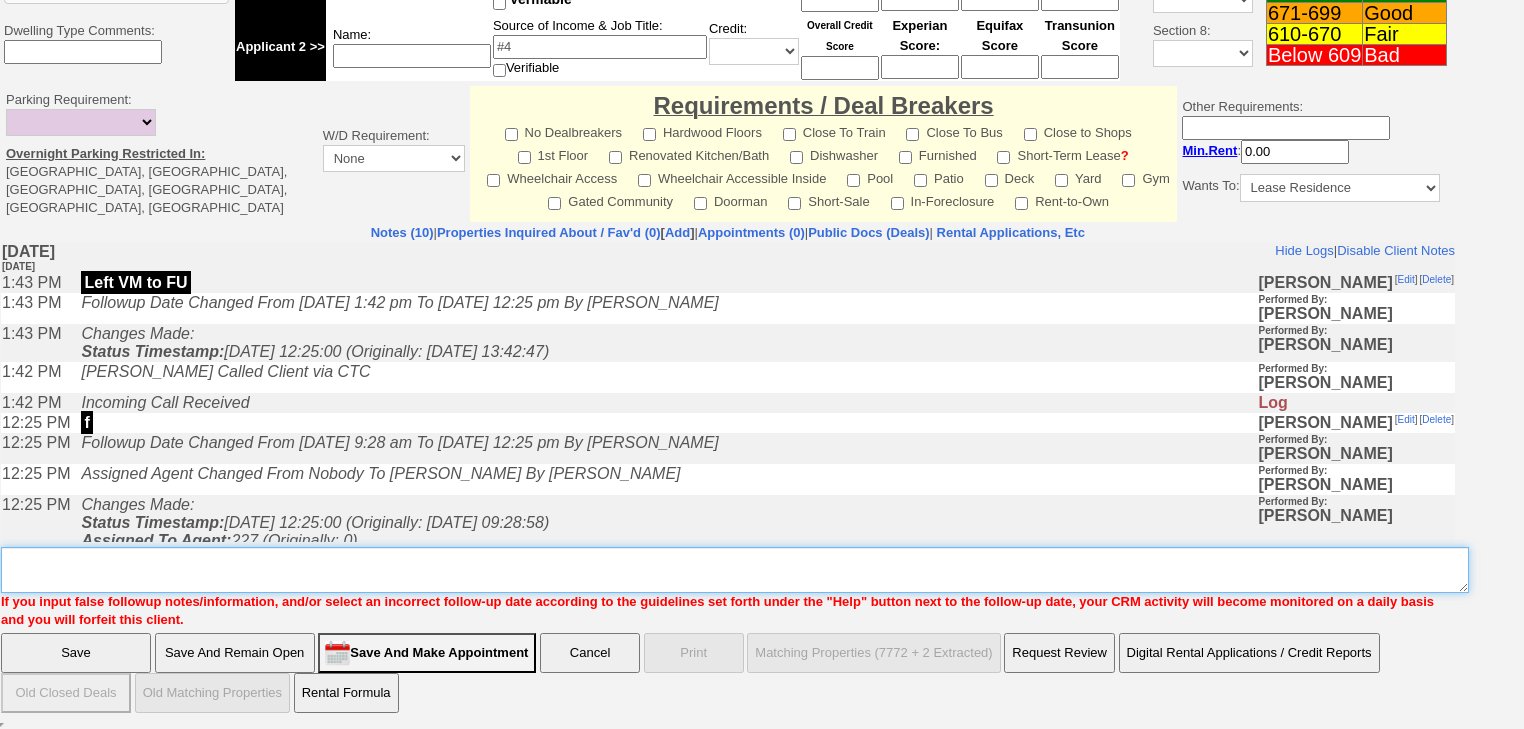 click on "Insert New Note Here" at bounding box center (735, 570) 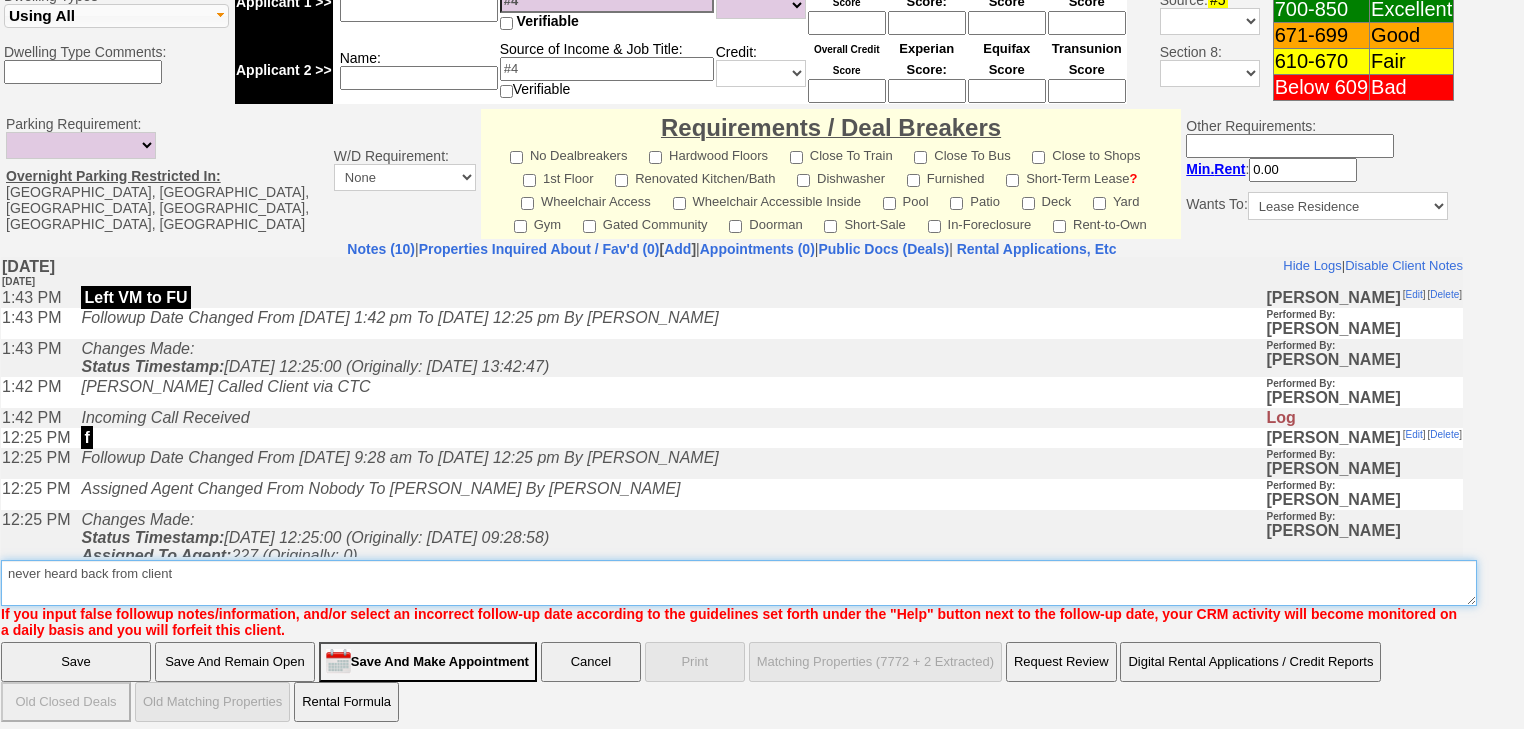 type on "never heard back from client" 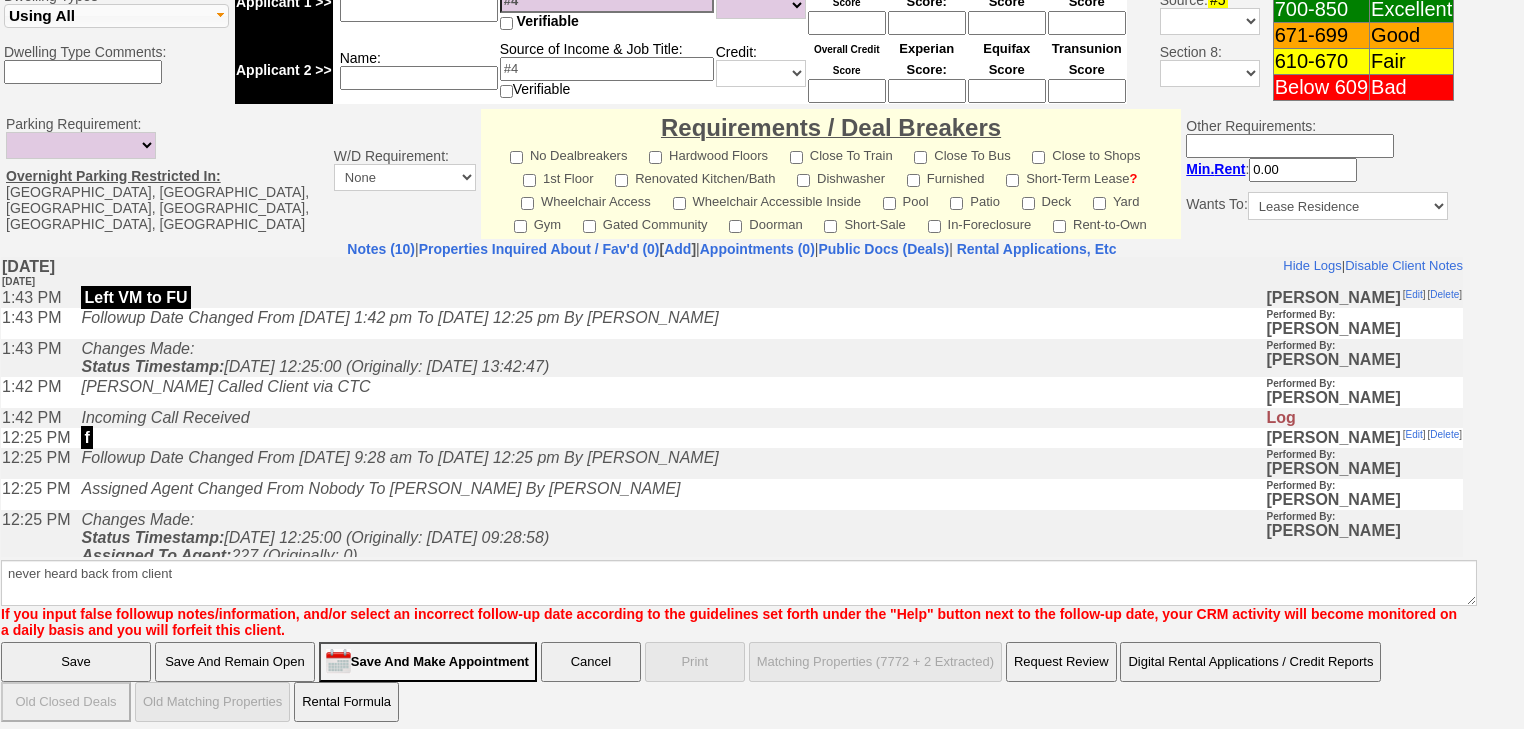 click on "Save" at bounding box center (76, 662) 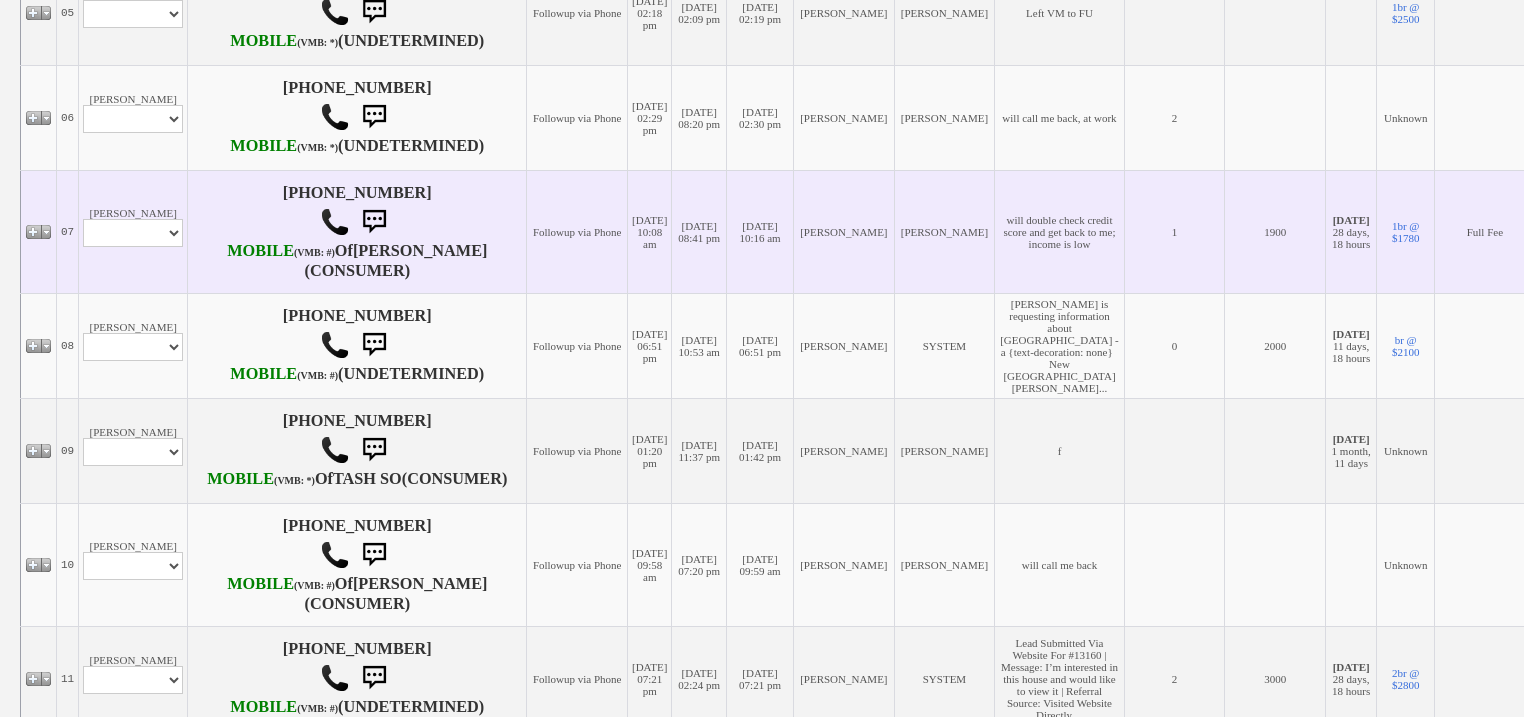 scroll, scrollTop: 720, scrollLeft: 0, axis: vertical 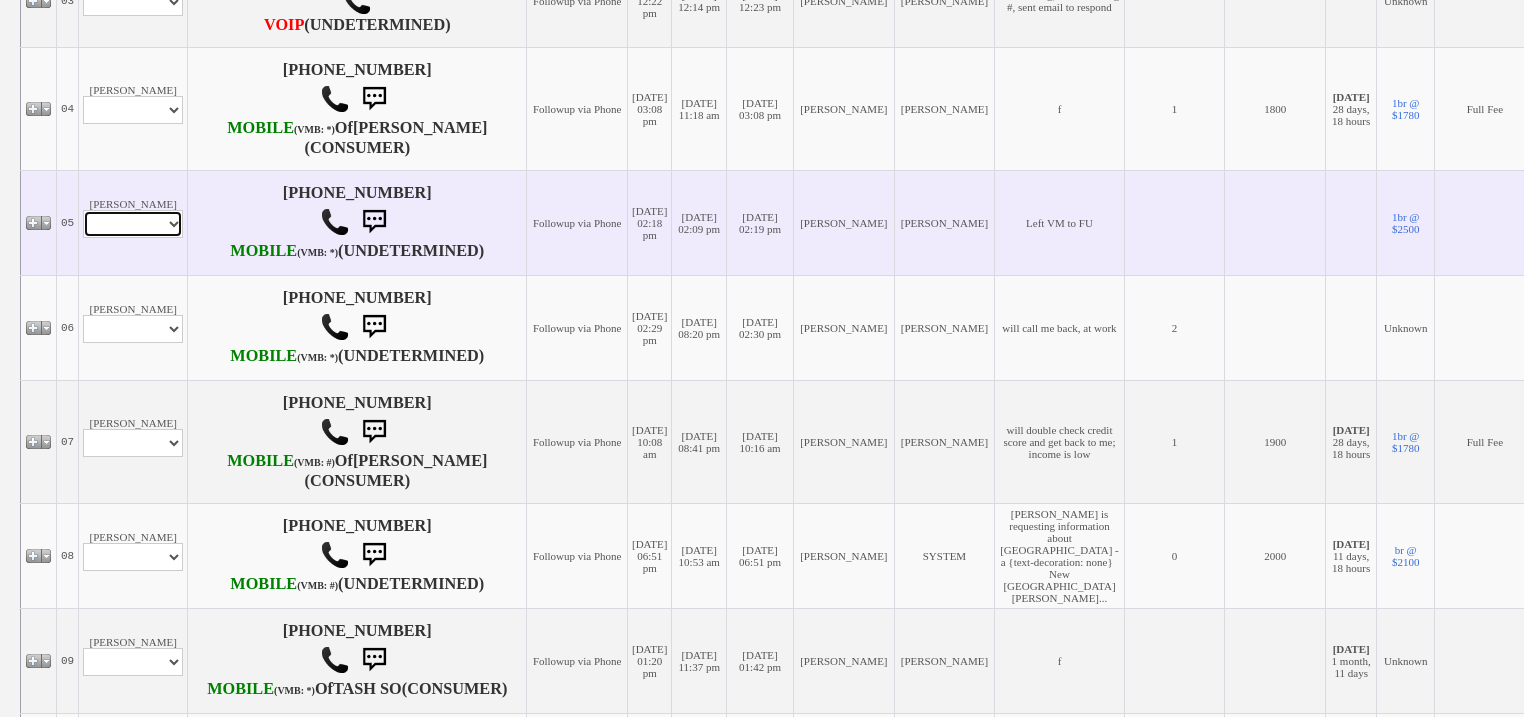 click on "Profile
Edit
Print
Email Externally (Will Not Be Tracked In CRM)
Closed Deals" at bounding box center (133, 224) 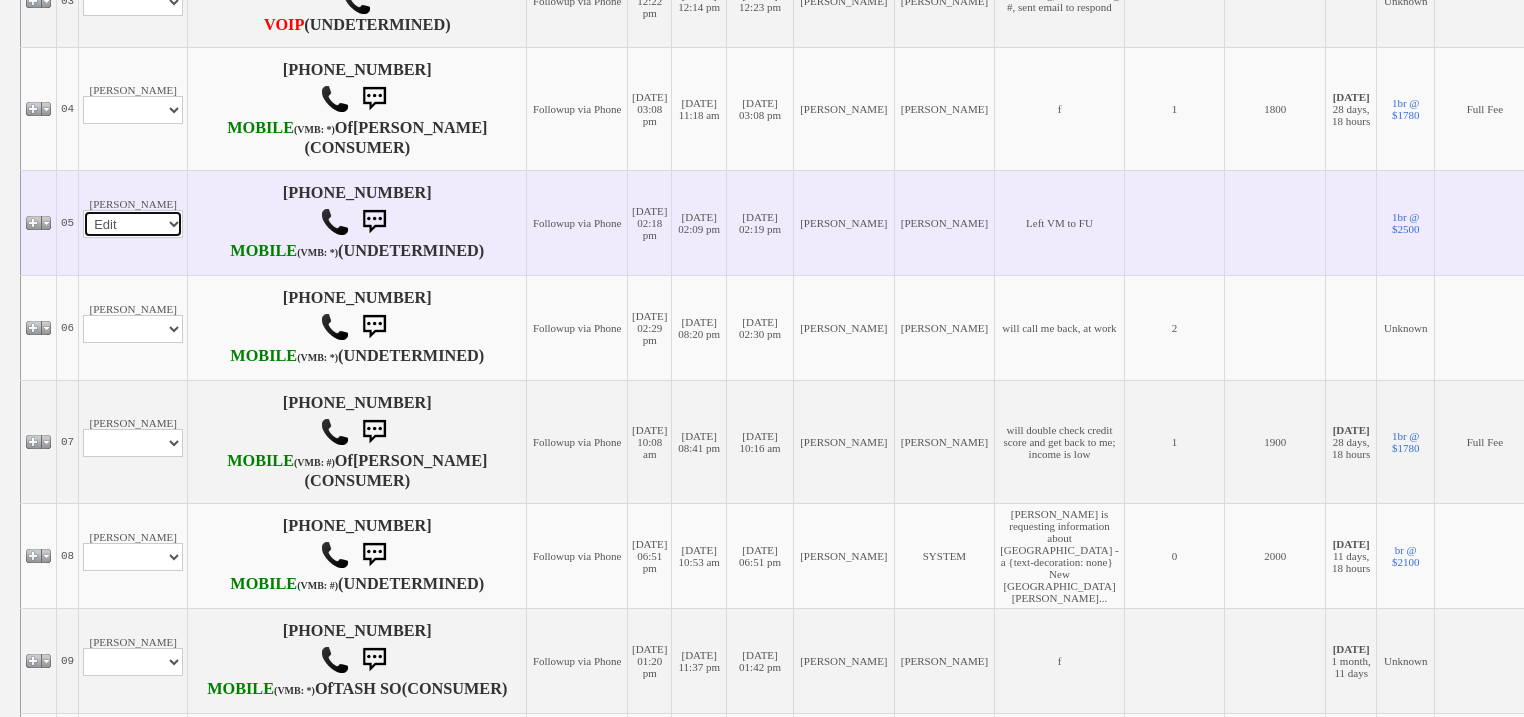 click on "Profile
Edit
Print
Email Externally (Will Not Be Tracked In CRM)
Closed Deals" at bounding box center (133, 224) 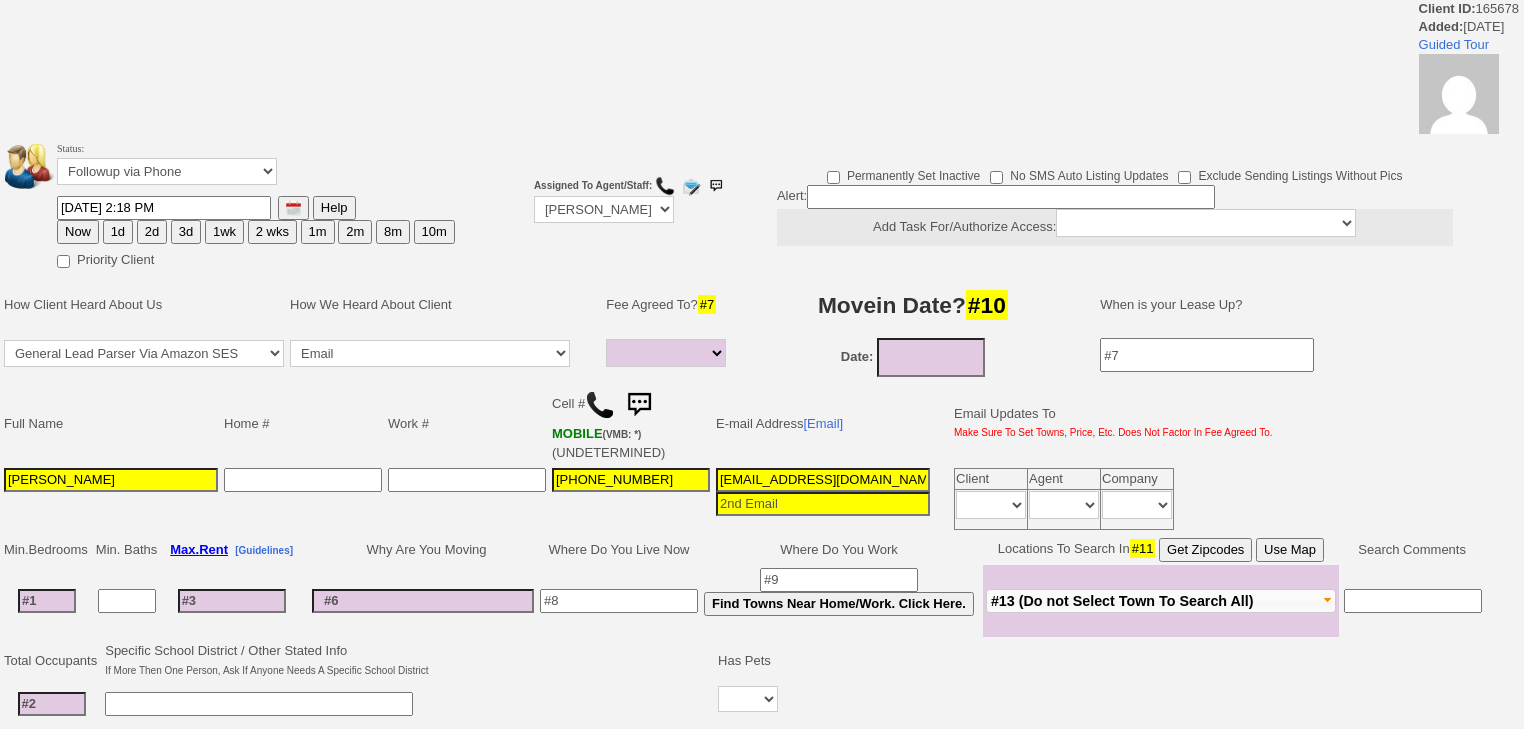 select 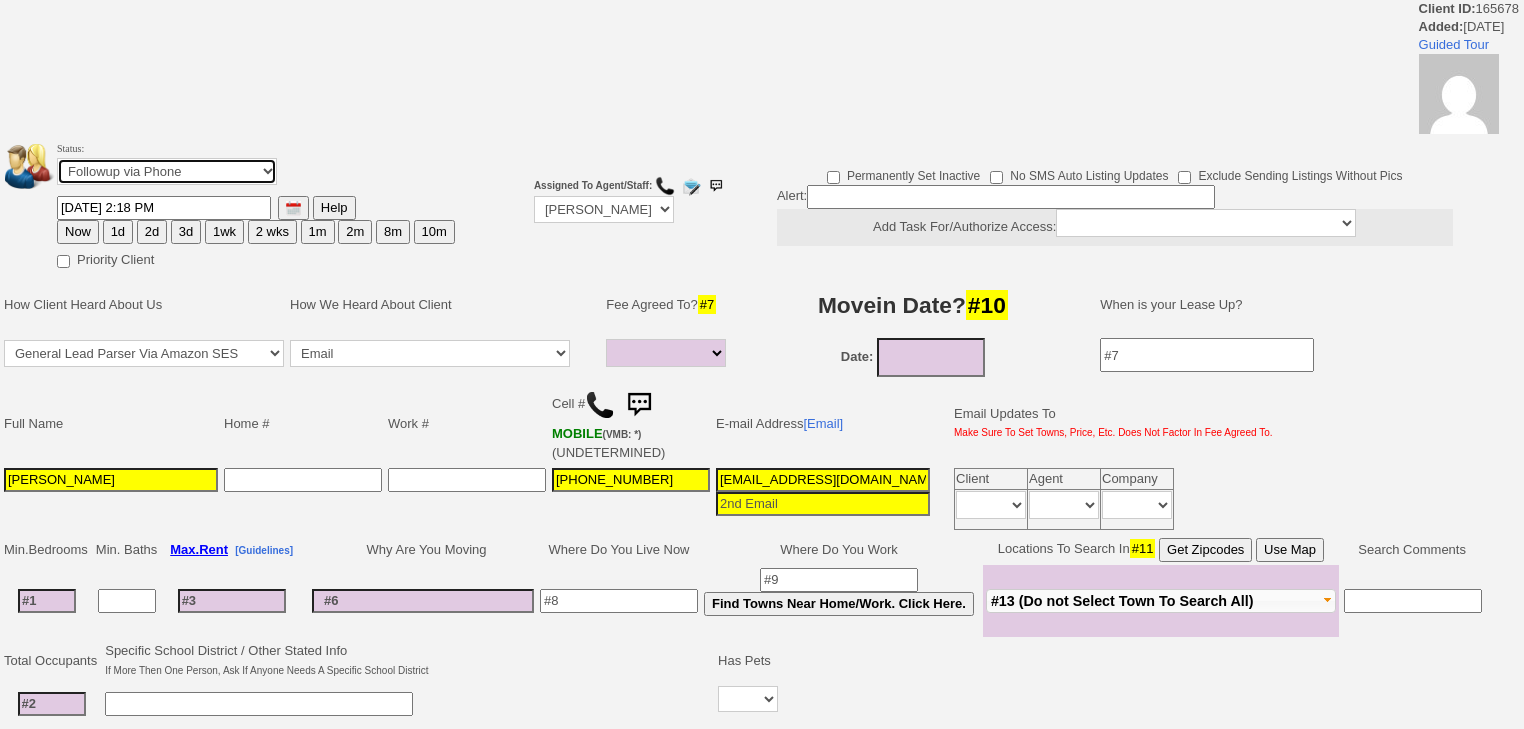 drag, startPoint x: 122, startPoint y: 170, endPoint x: 122, endPoint y: 183, distance: 13 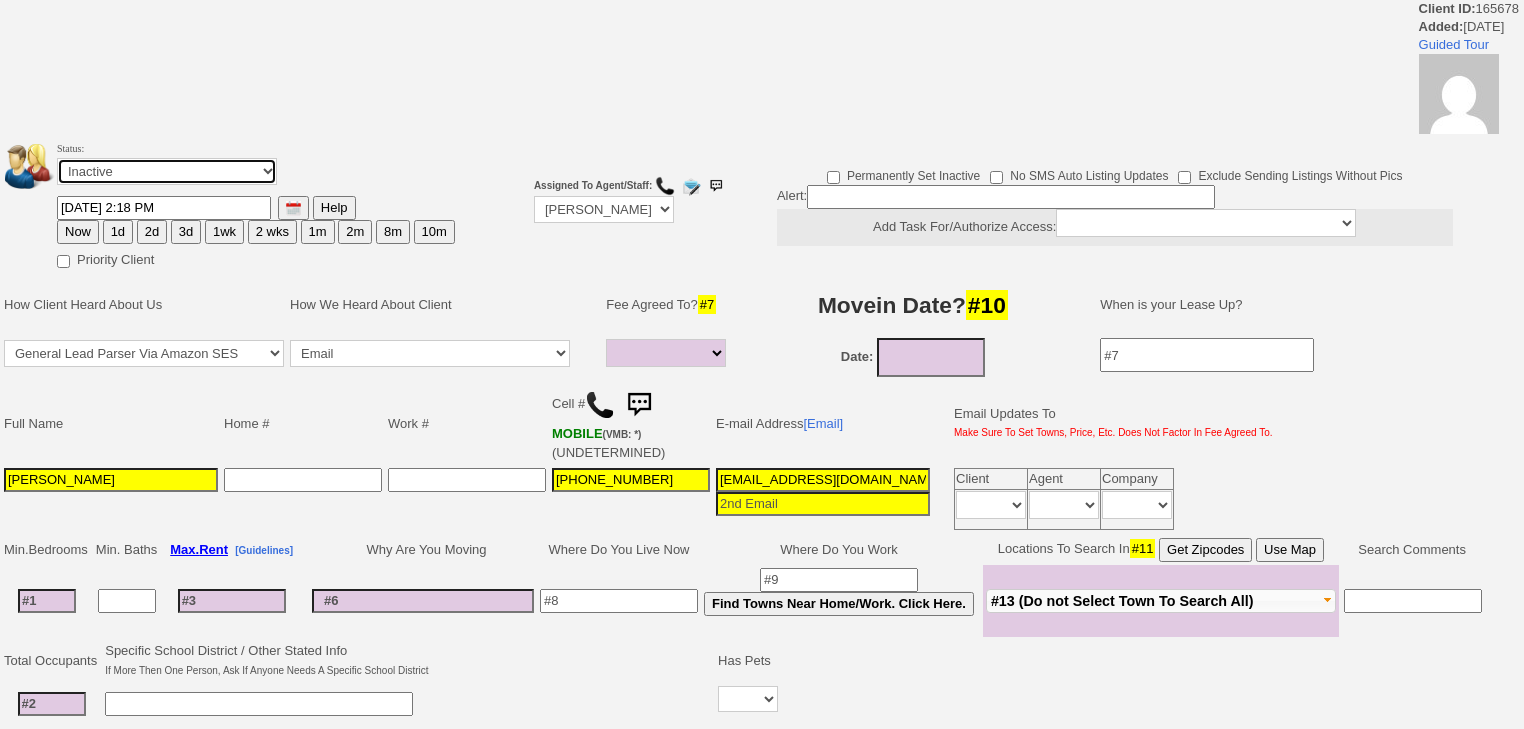 click on "Followup via Phone Followup via Email Followup When Section 8 Property Found Deal Closed - Followup Before Lease Expires Needs Email Address Needs Phone Number From Lead Source HSH is Awaiting Response To Automatic Email Form Incomplete Inactive" at bounding box center [167, 171] 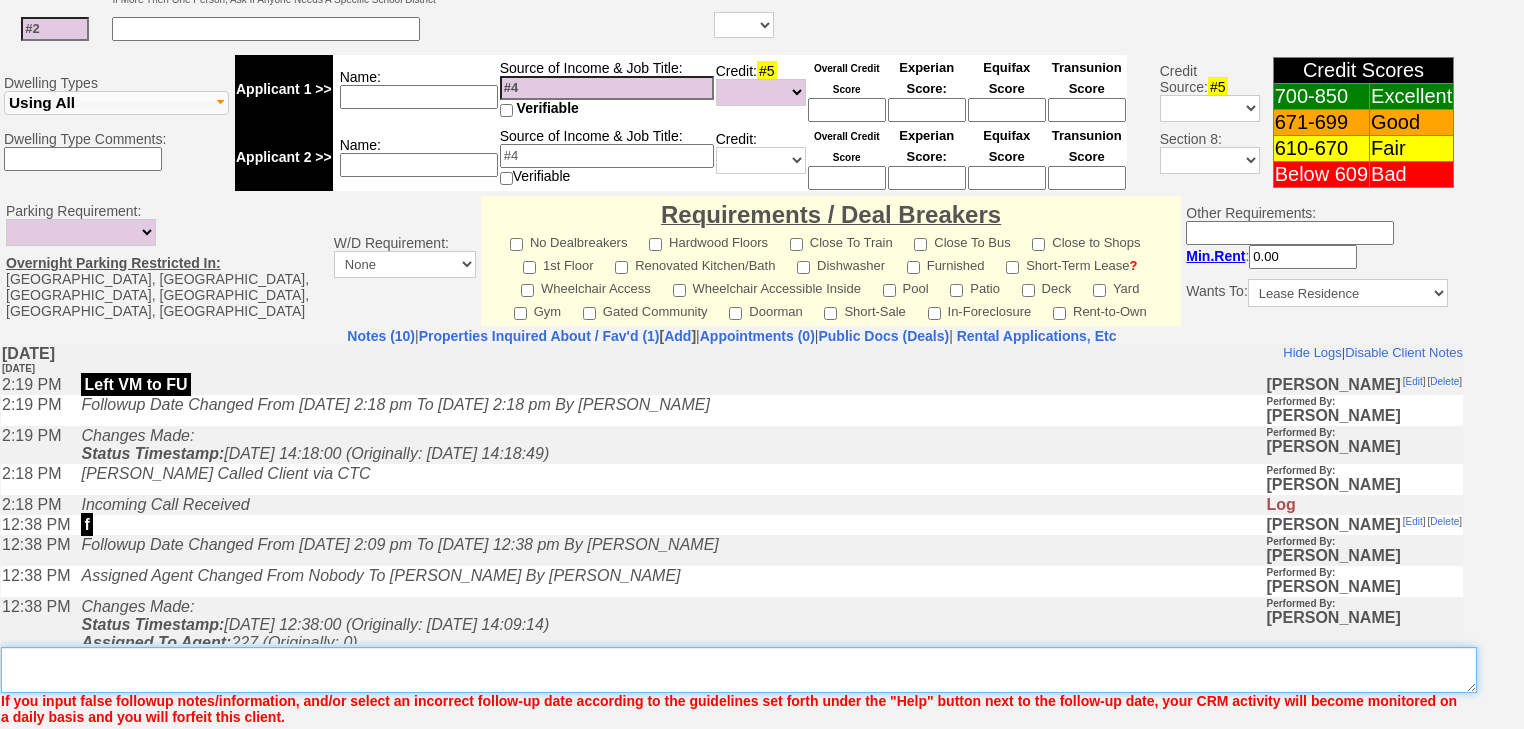 click on "Insert New Note Here" at bounding box center [739, 670] 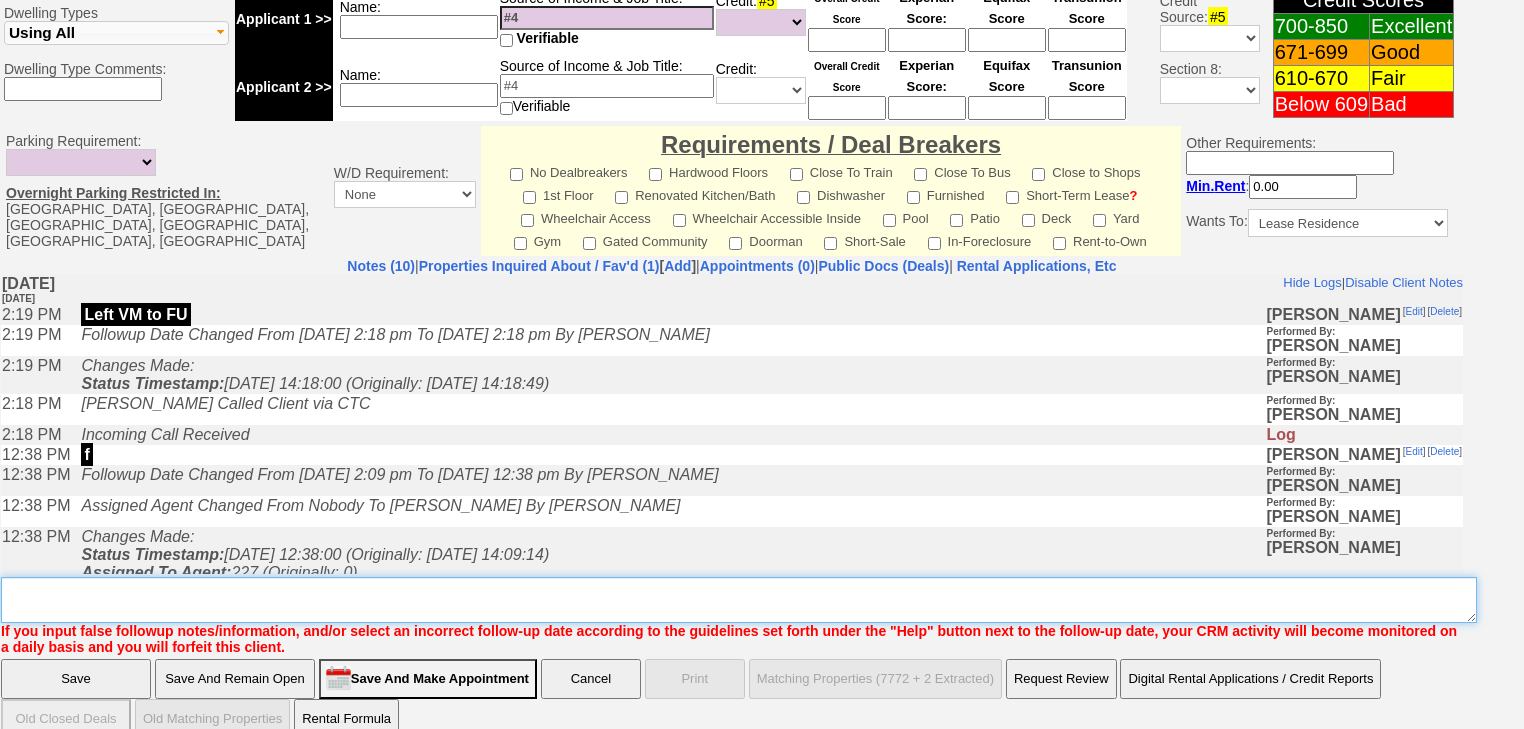 paste on "never heard back from client" 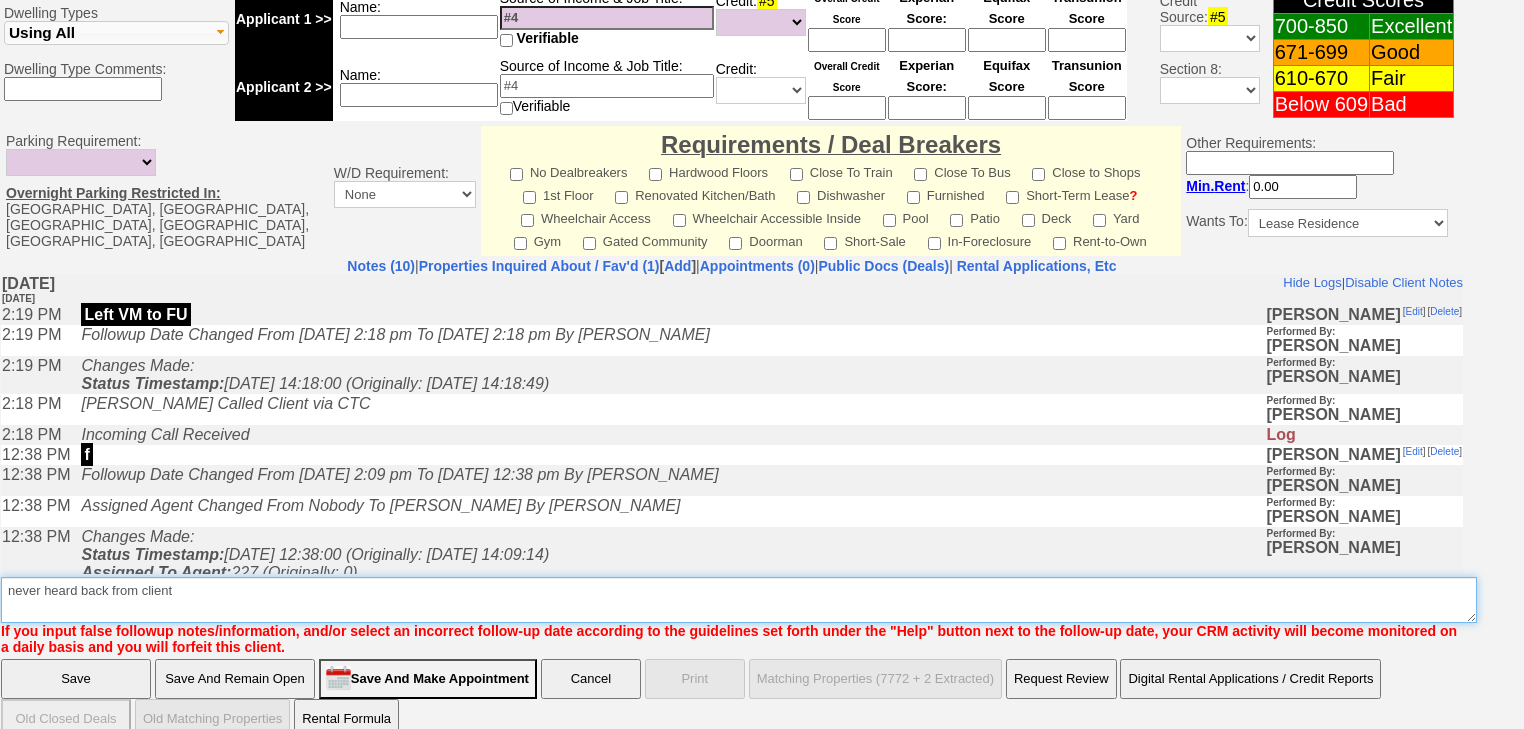 type on "never heard back from client" 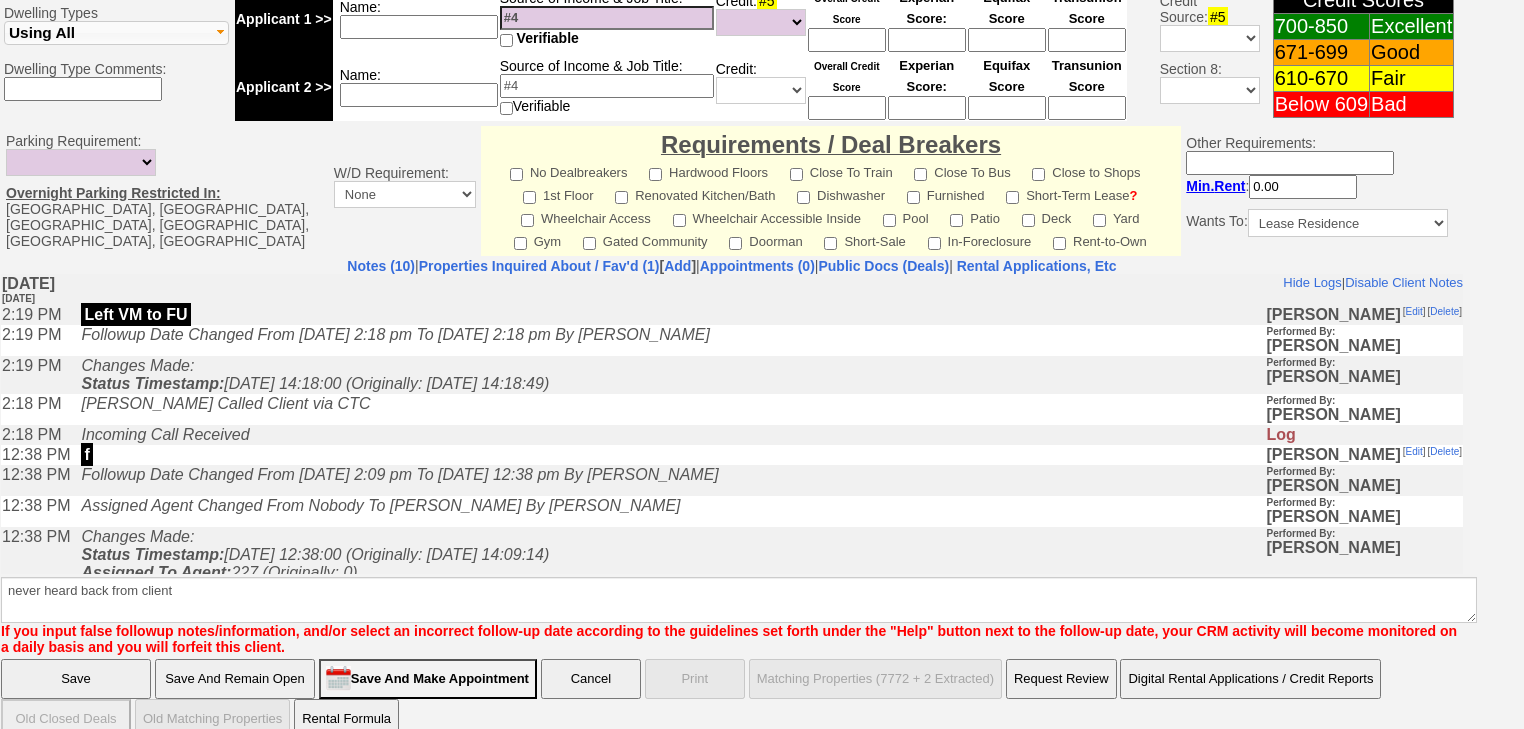 click on "Save" at bounding box center (76, 679) 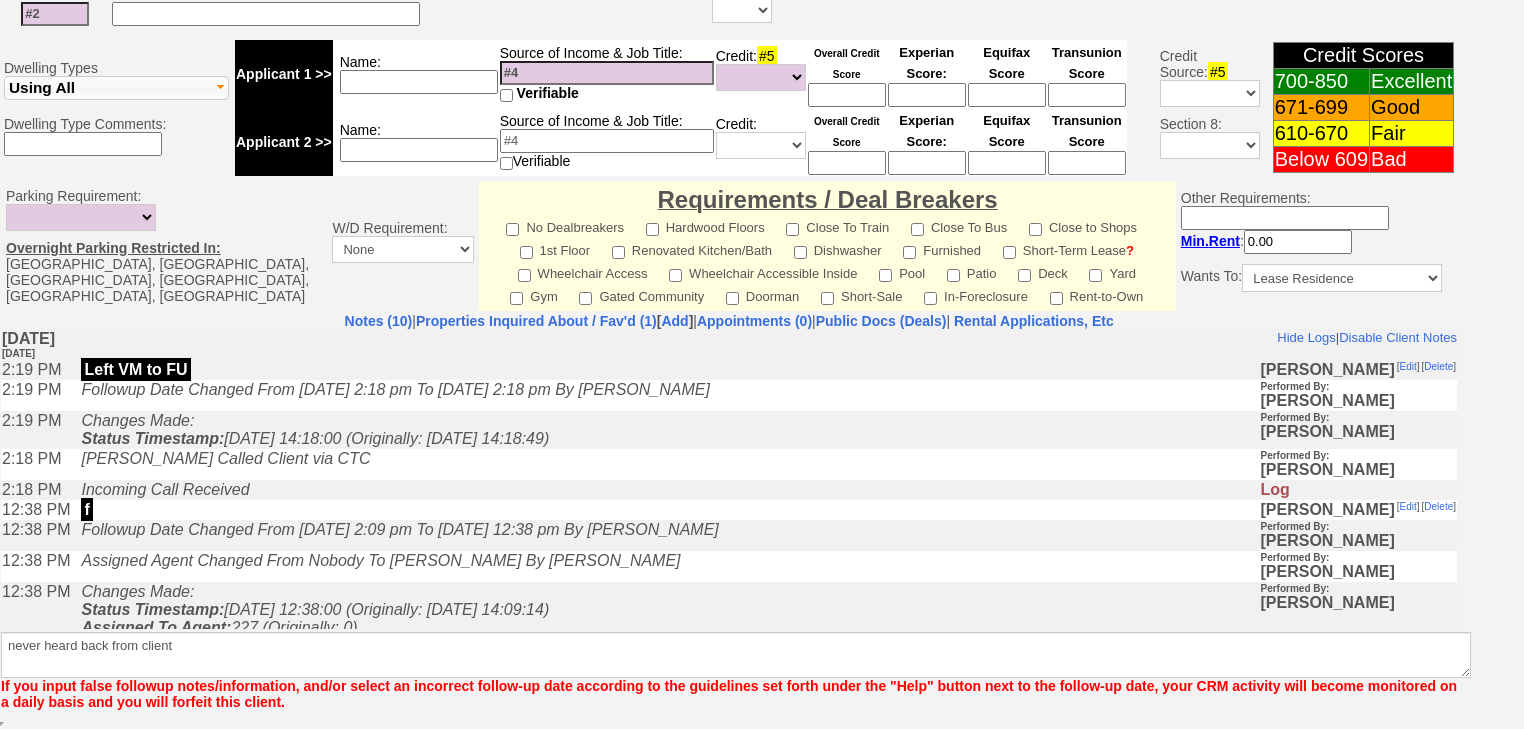 scroll, scrollTop: 736, scrollLeft: 0, axis: vertical 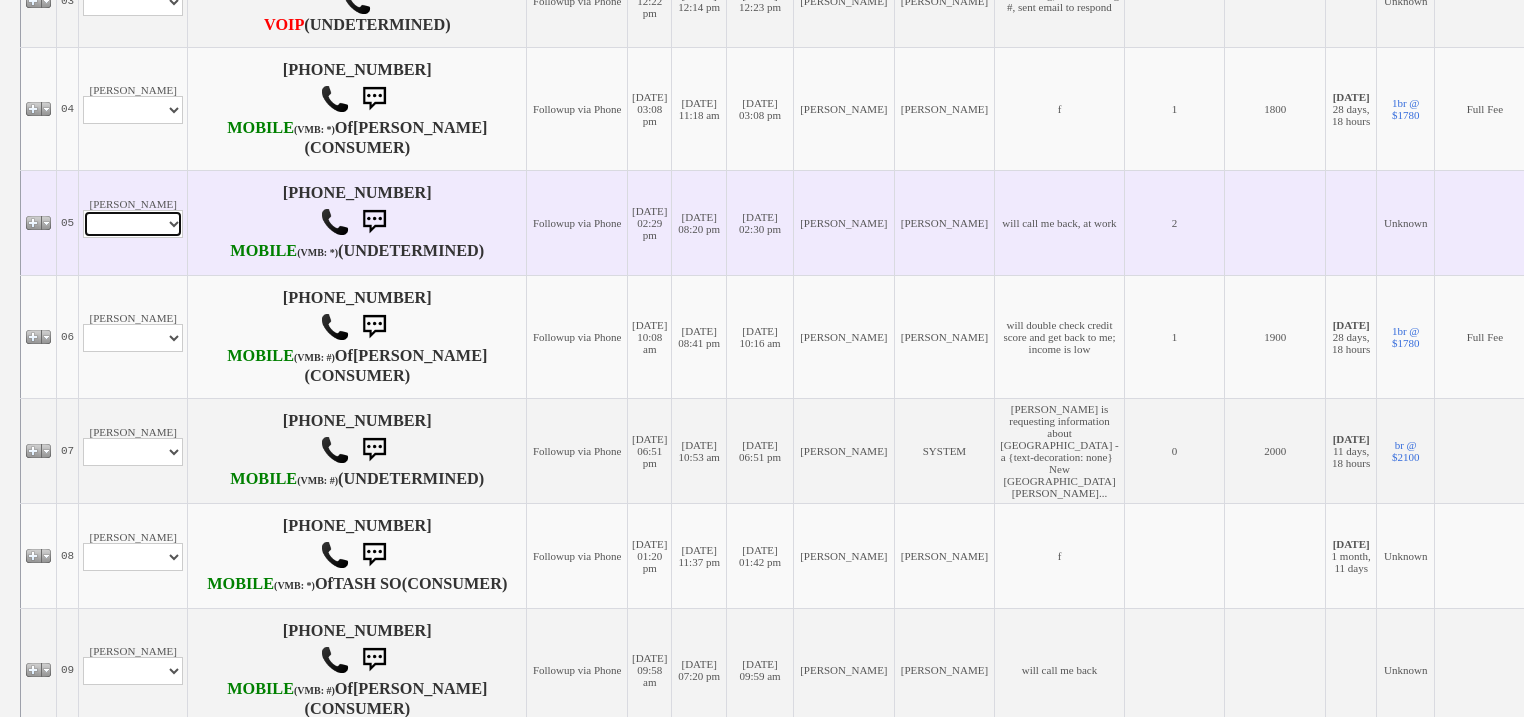 drag, startPoint x: 141, startPoint y: 324, endPoint x: 141, endPoint y: 336, distance: 12 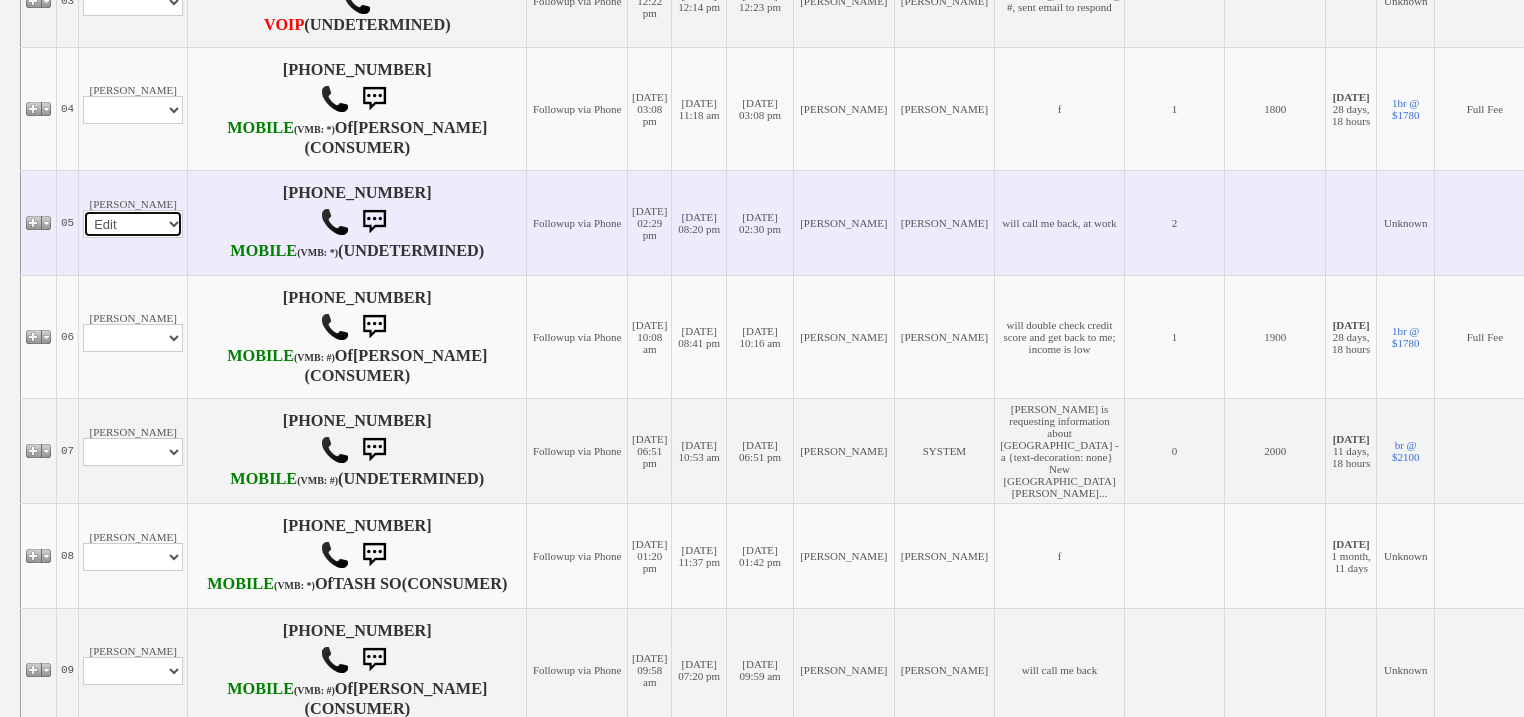 click on "Profile
Edit
Print
Email Externally (Will Not Be Tracked In CRM)
Closed Deals" at bounding box center [133, 224] 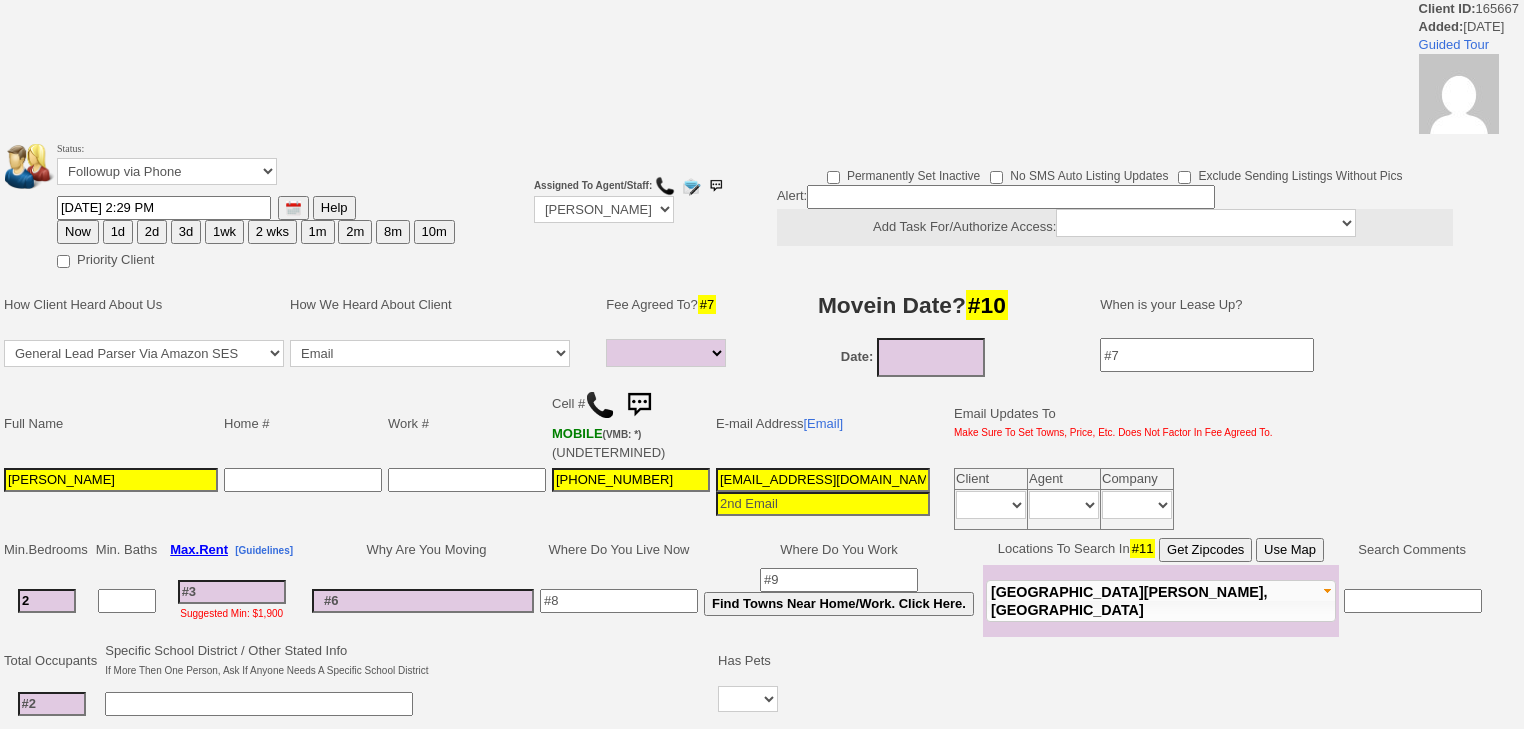 select 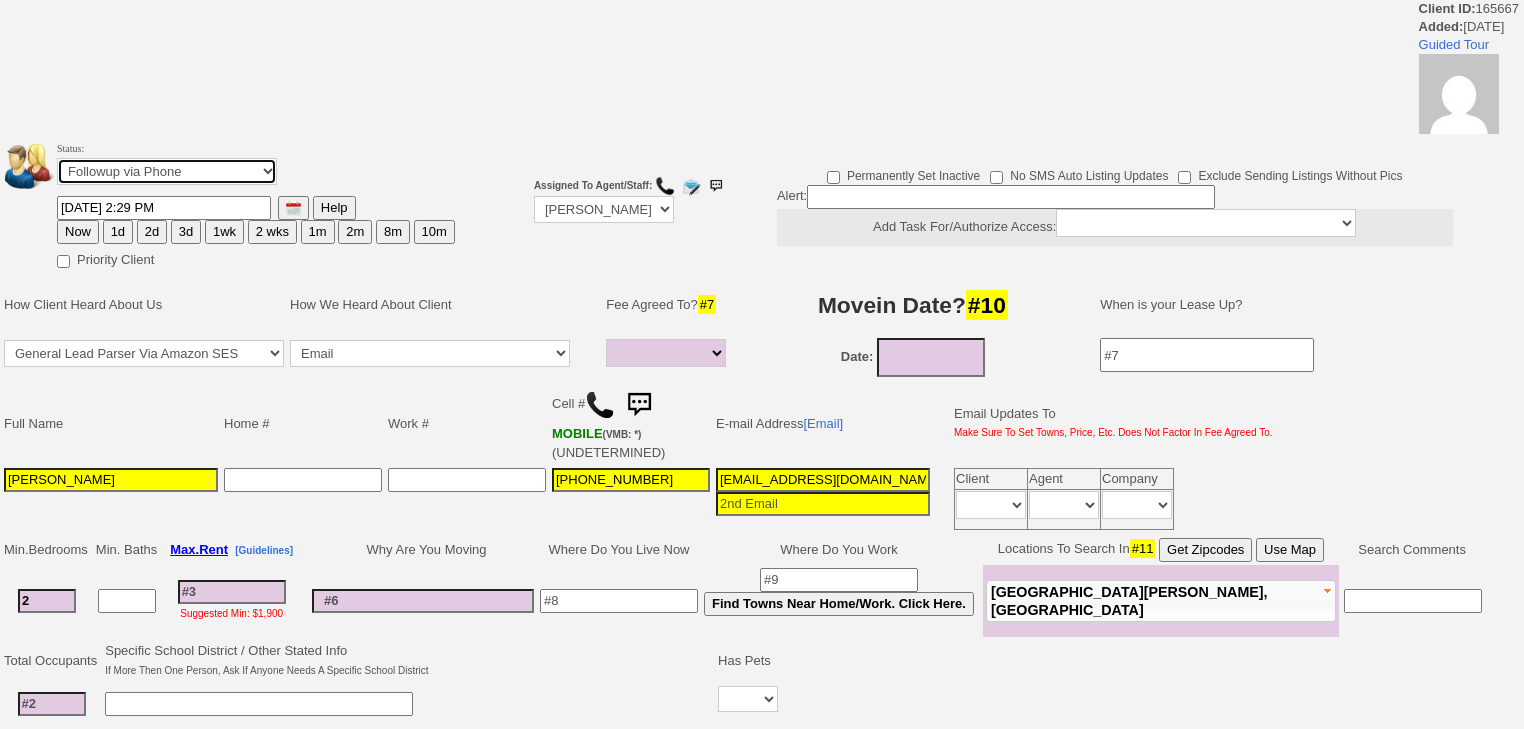 drag, startPoint x: 196, startPoint y: 160, endPoint x: 196, endPoint y: 183, distance: 23 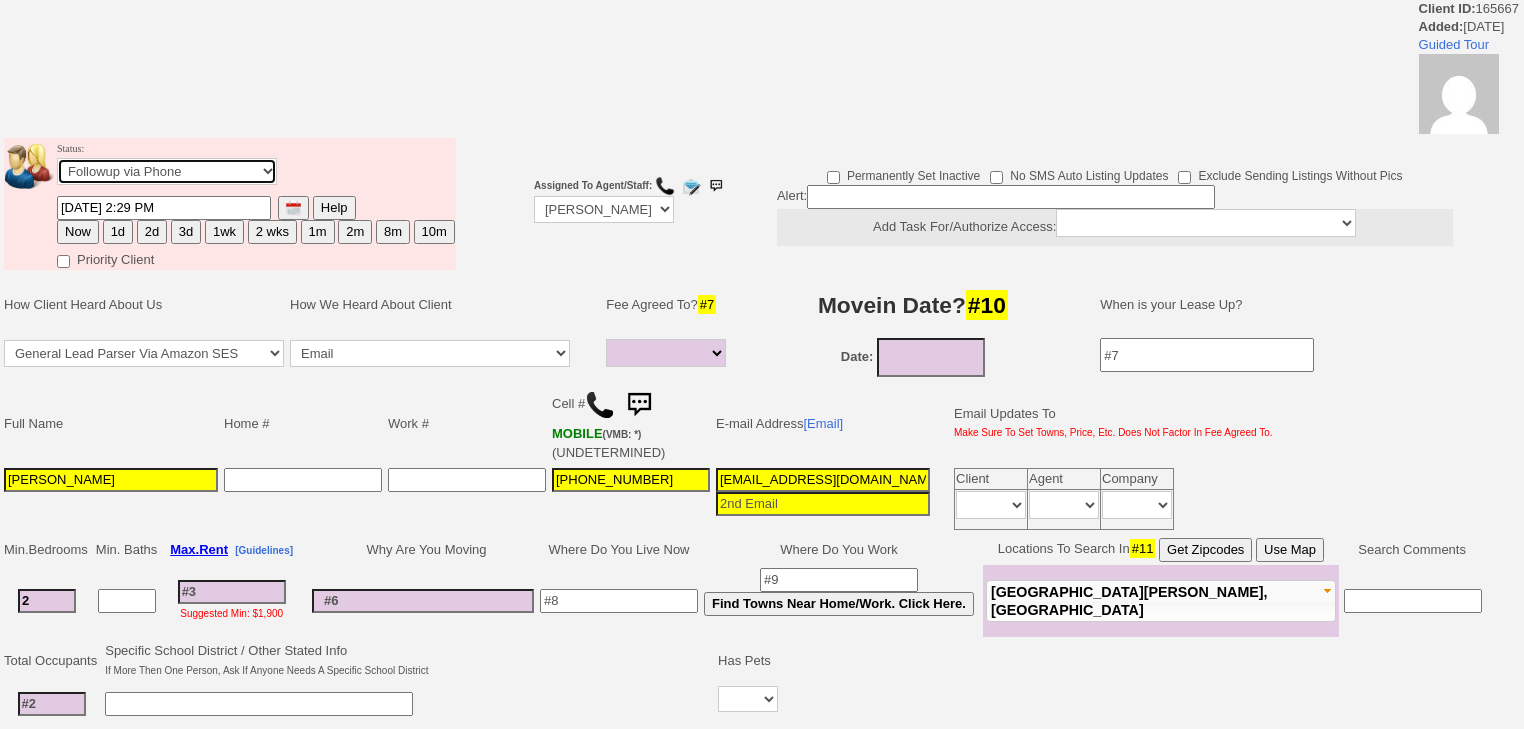 select on "Inactive" 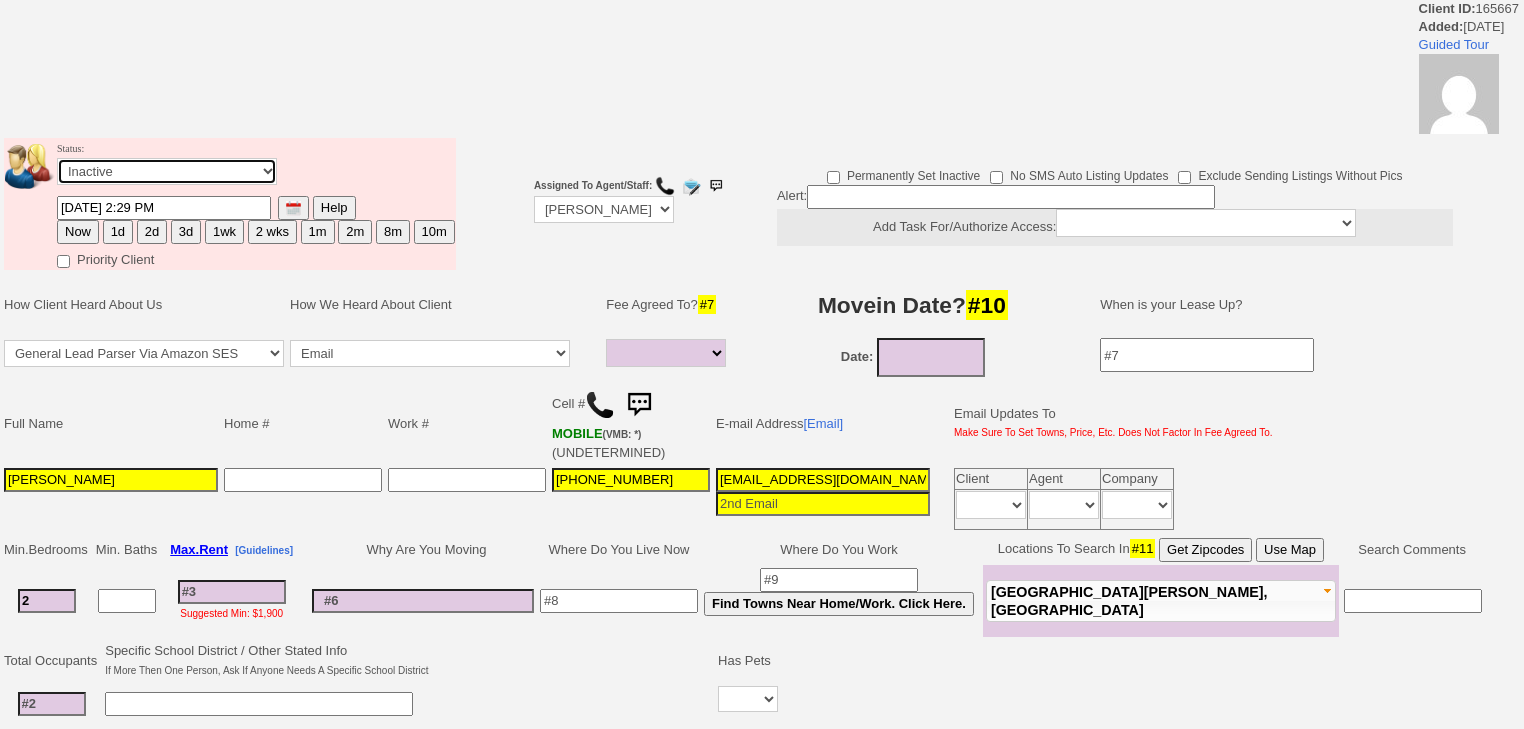 click on "Followup via Phone Followup via Email Followup When Section 8 Property Found Deal Closed - Followup Before Lease Expires Needs Email Address Needs Phone Number From Lead Source HSH is Awaiting Response To Automatic Email Form Incomplete Inactive" at bounding box center (167, 171) 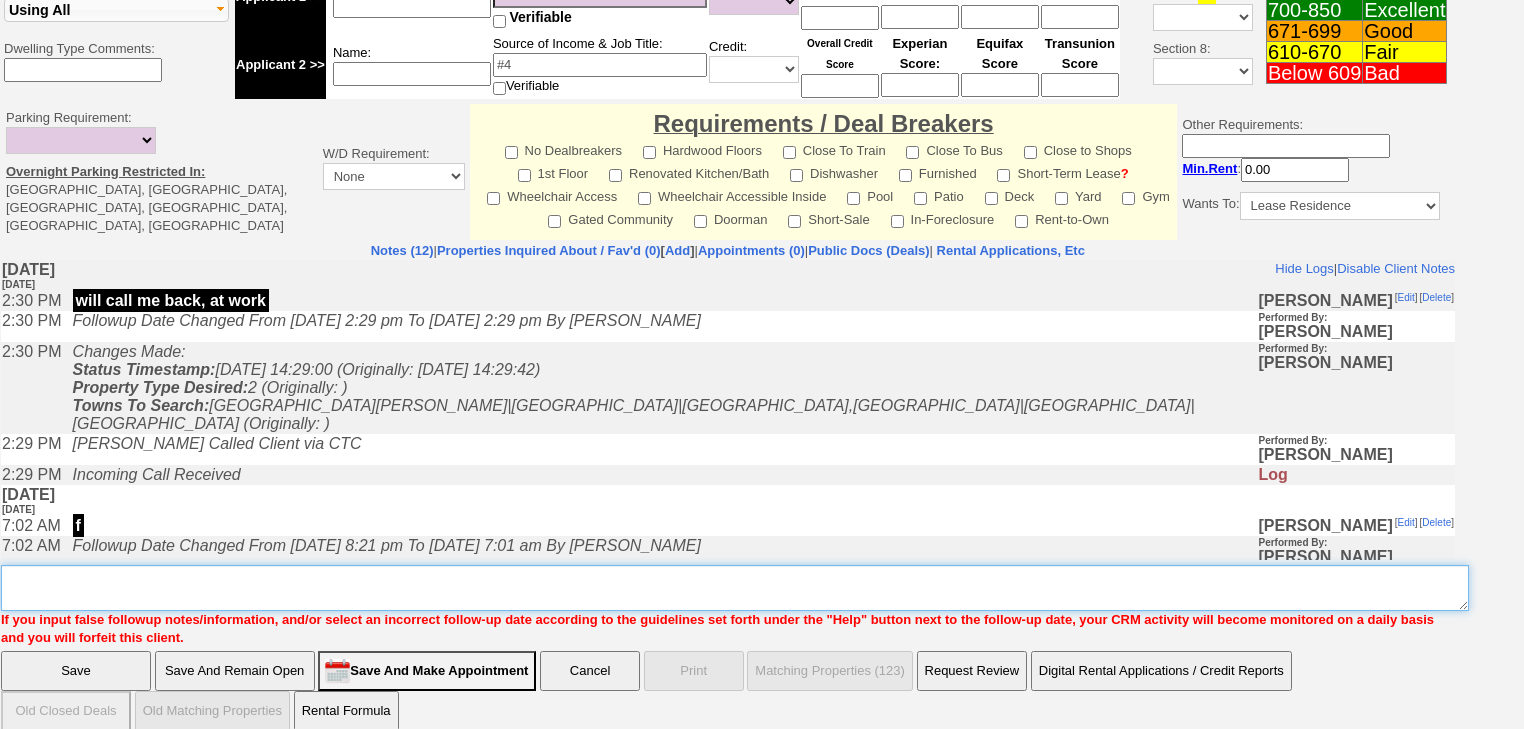 click on "Insert New Note Here" at bounding box center [735, 588] 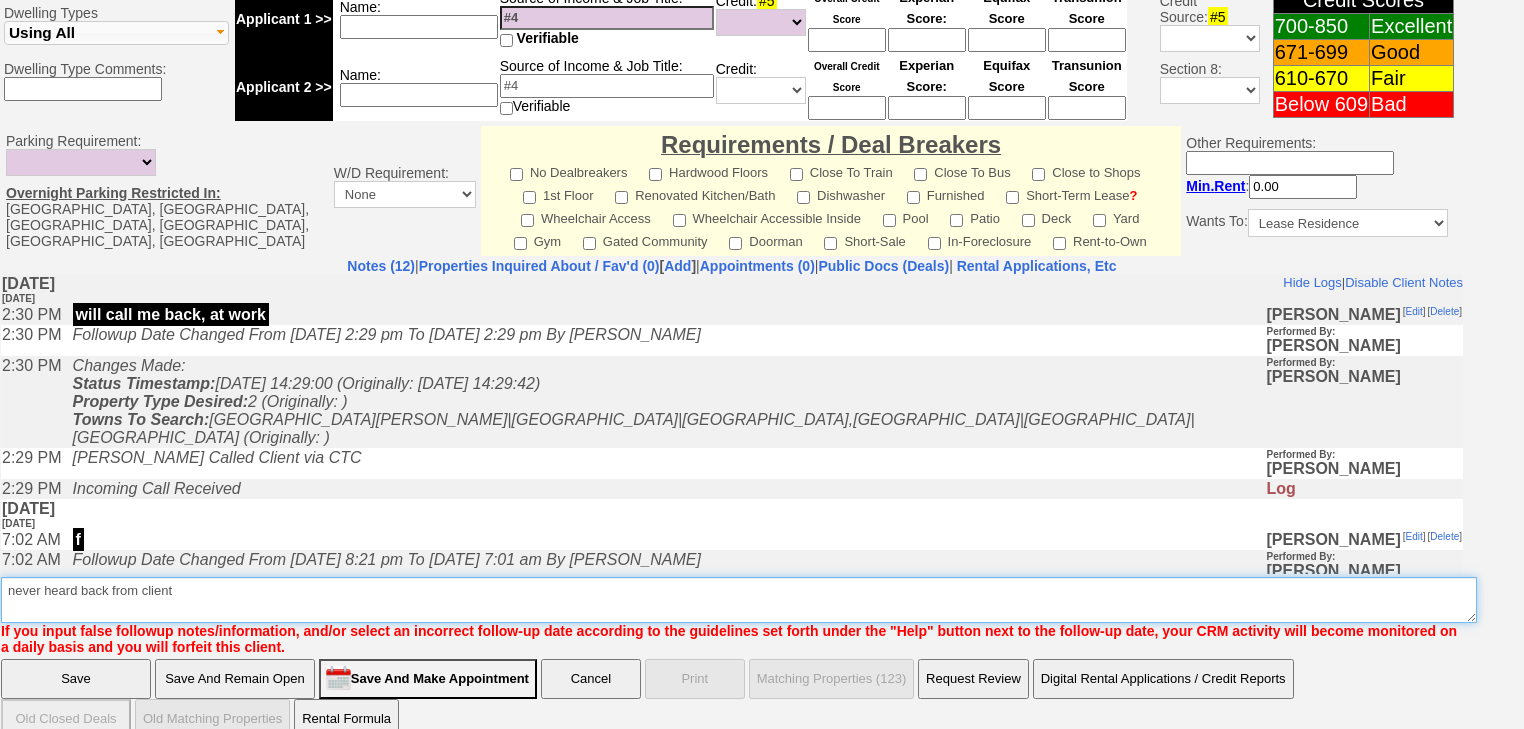 type on "never heard back from client" 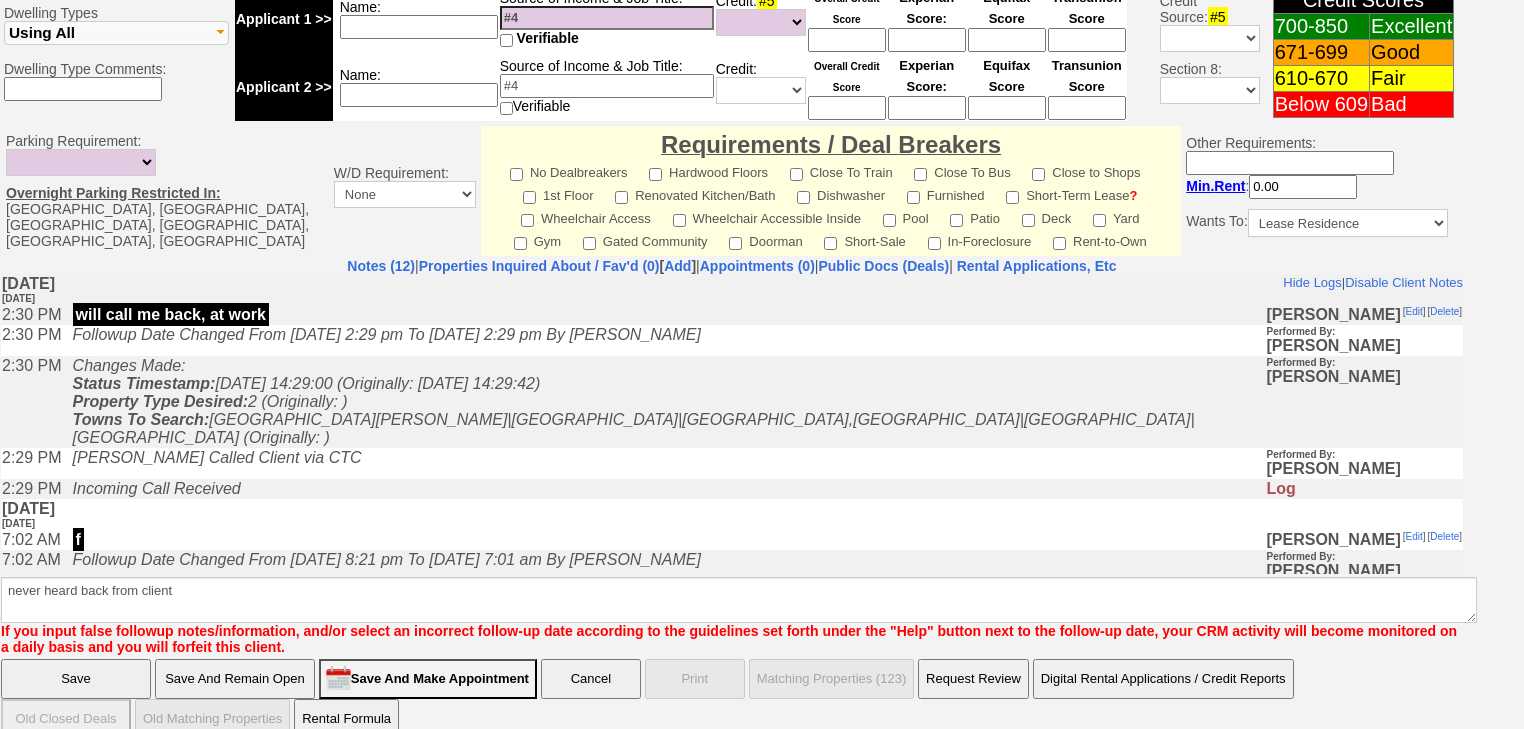 click on "Save" at bounding box center (76, 679) 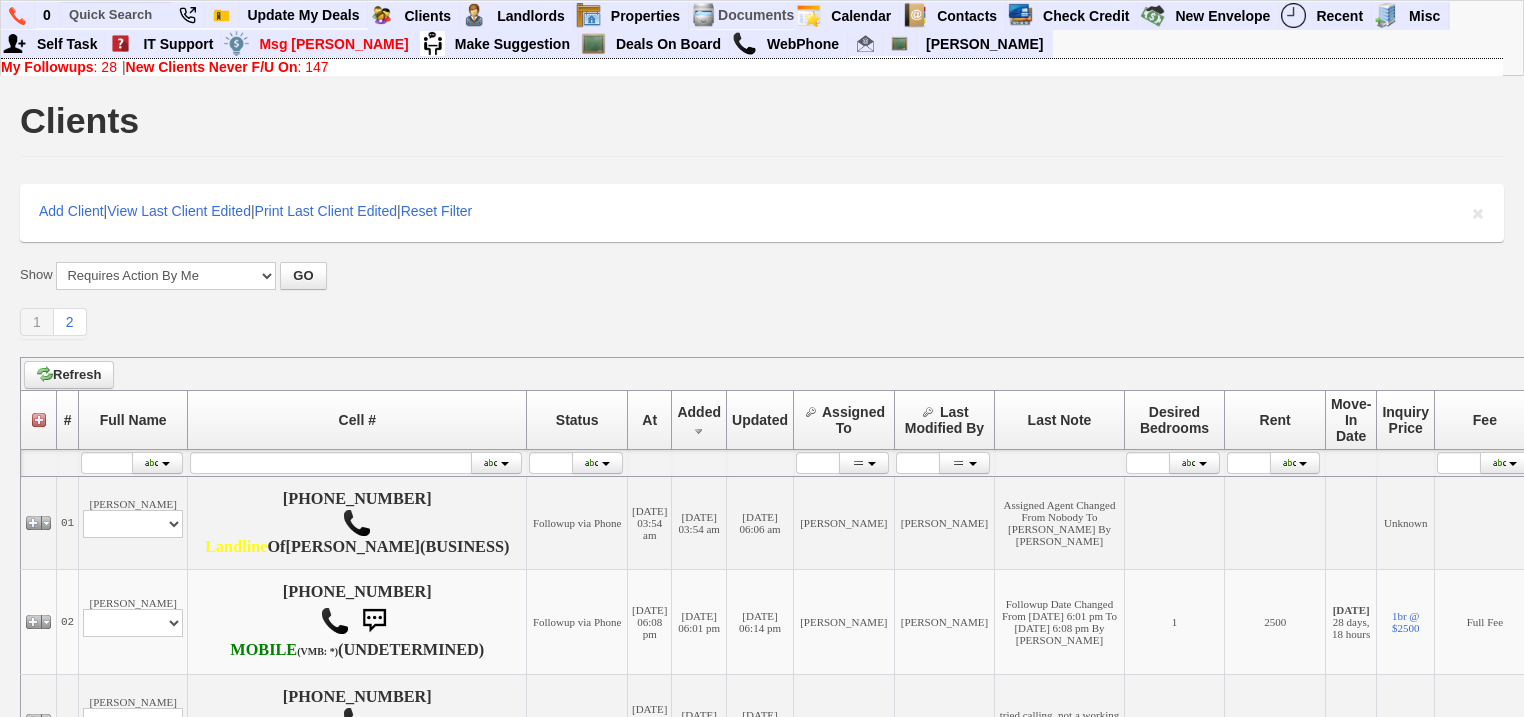 scroll, scrollTop: 560, scrollLeft: 0, axis: vertical 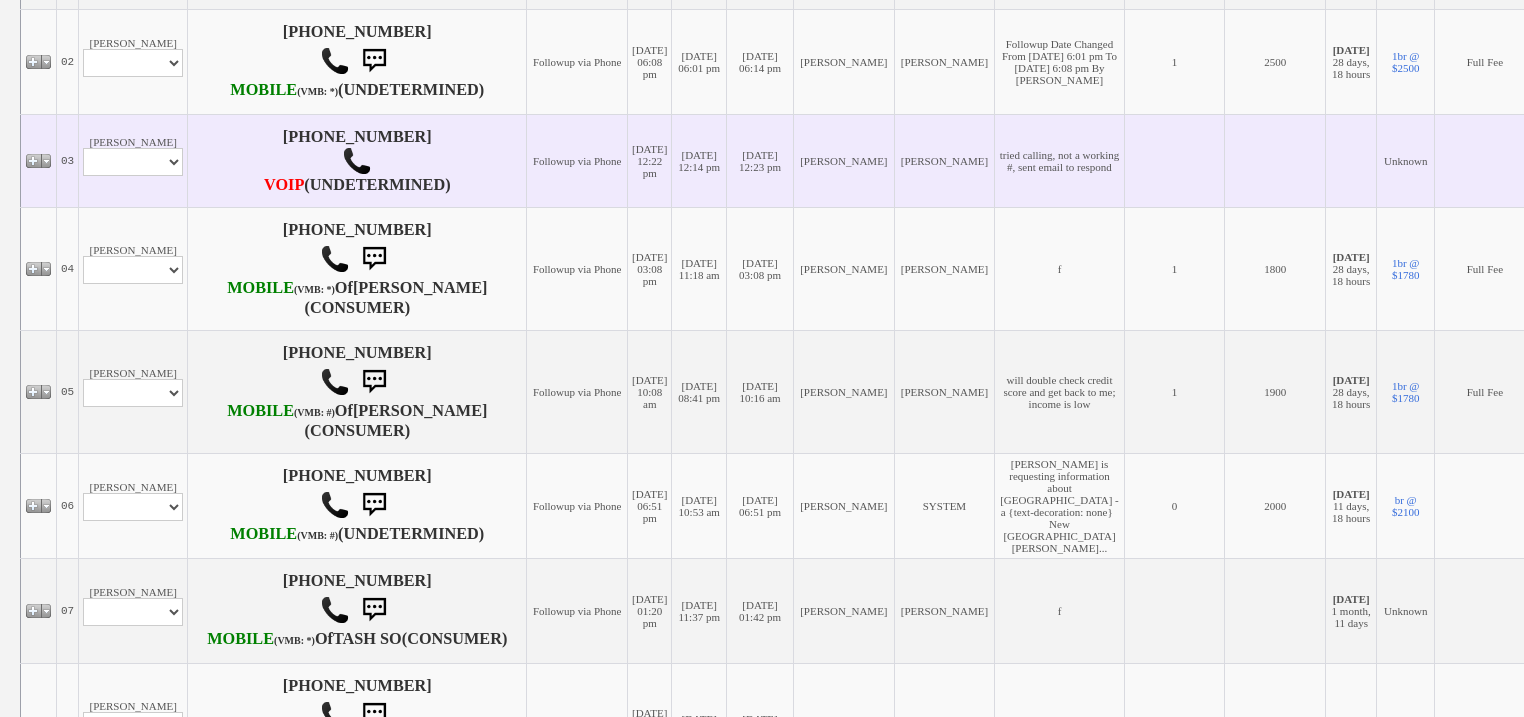 click on "[PERSON_NAME]
Profile
Edit
Print
Email Externally (Will Not Be Tracked In CRM)
Closed Deals" at bounding box center [133, 160] 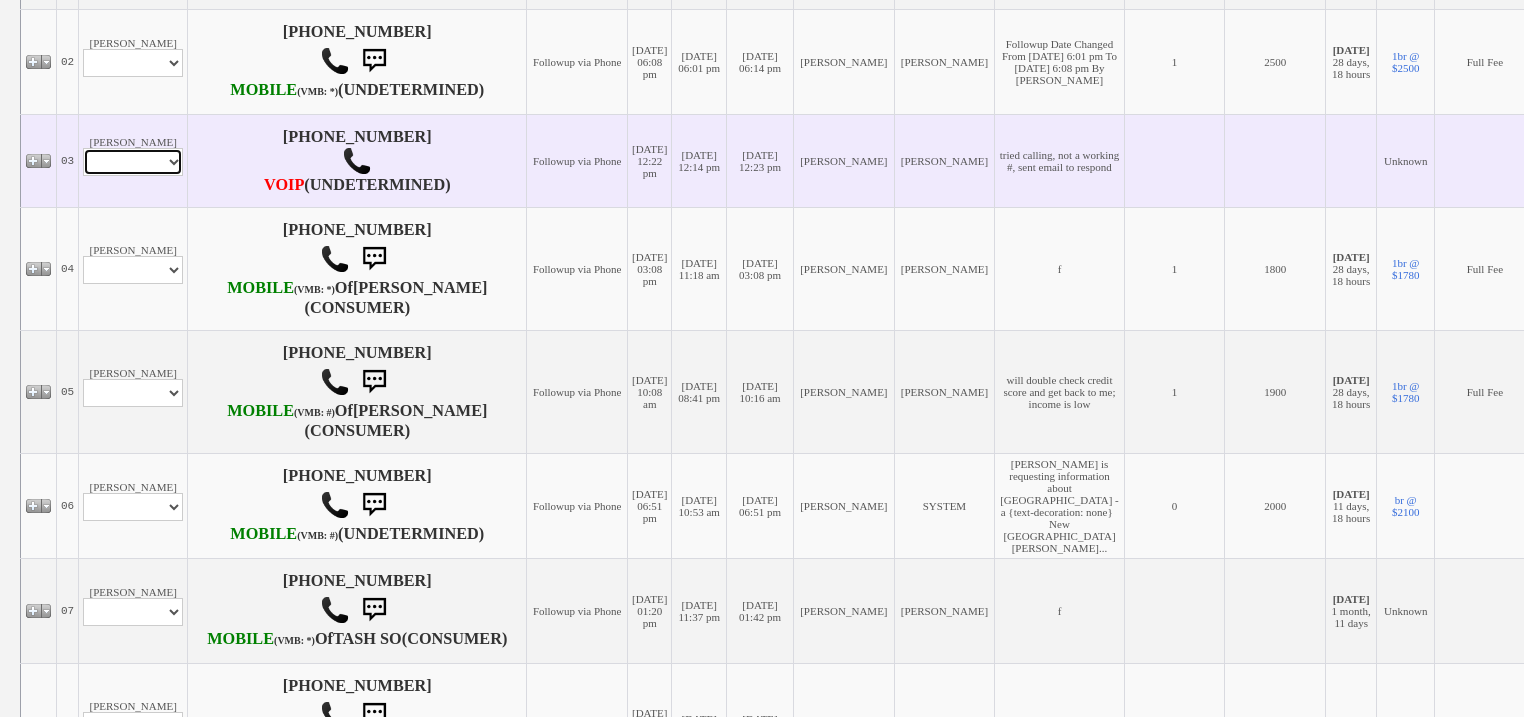 drag, startPoint x: 145, startPoint y: 221, endPoint x: 144, endPoint y: 240, distance: 19.026299 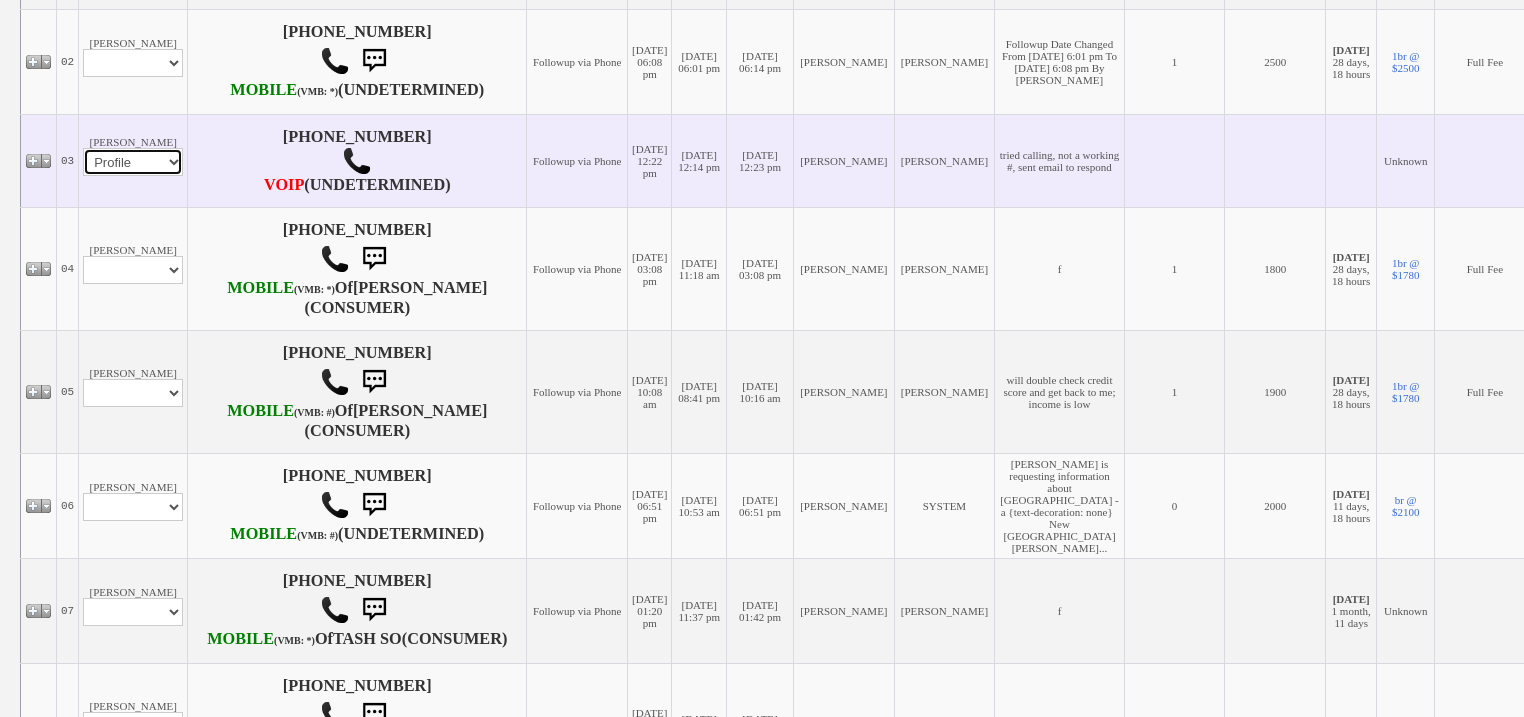 click on "Profile
Edit
Print
Email Externally (Will Not Be Tracked In CRM)
Closed Deals" at bounding box center (133, 162) 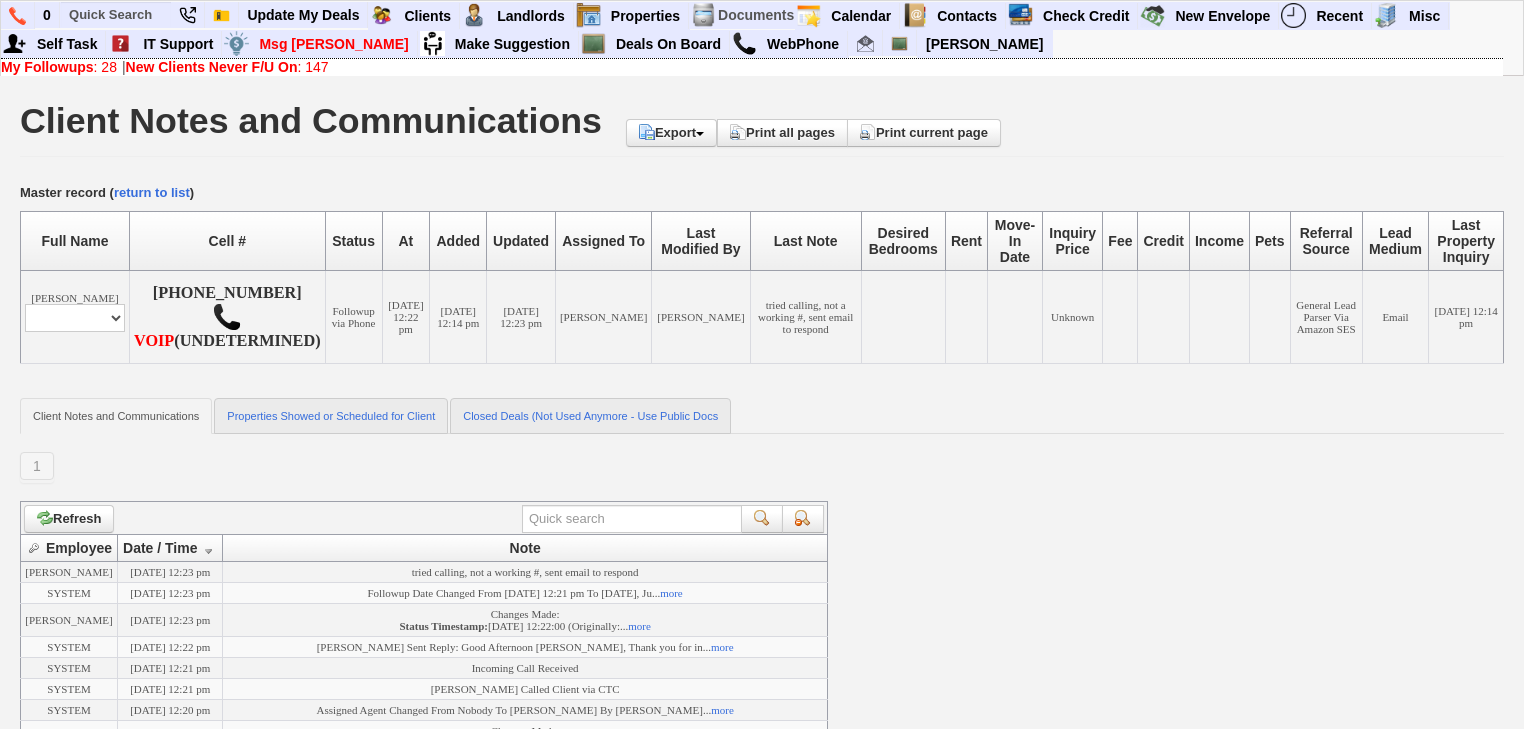 scroll, scrollTop: 0, scrollLeft: 0, axis: both 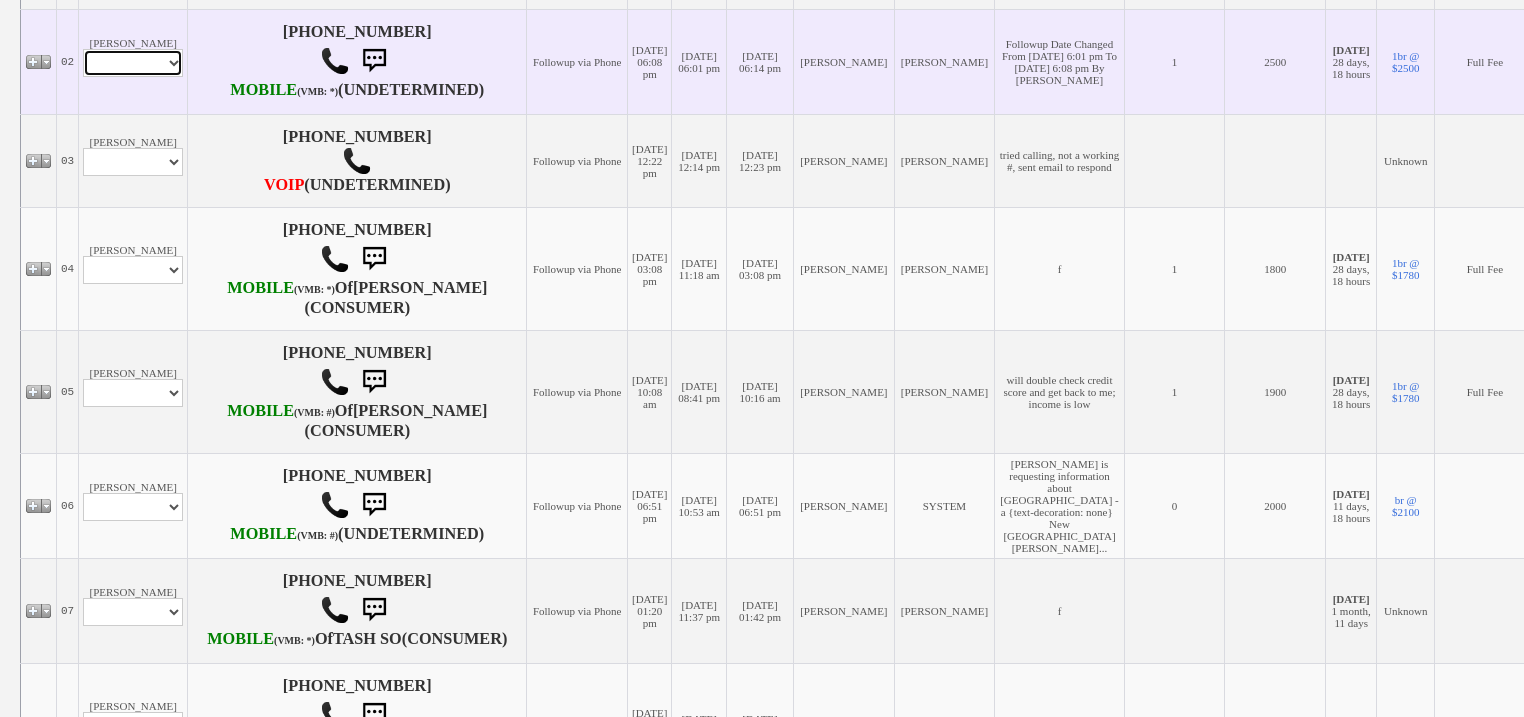 click on "Profile
Edit
Print
Email Externally (Will Not Be Tracked In CRM)
Closed Deals" at bounding box center (133, 63) 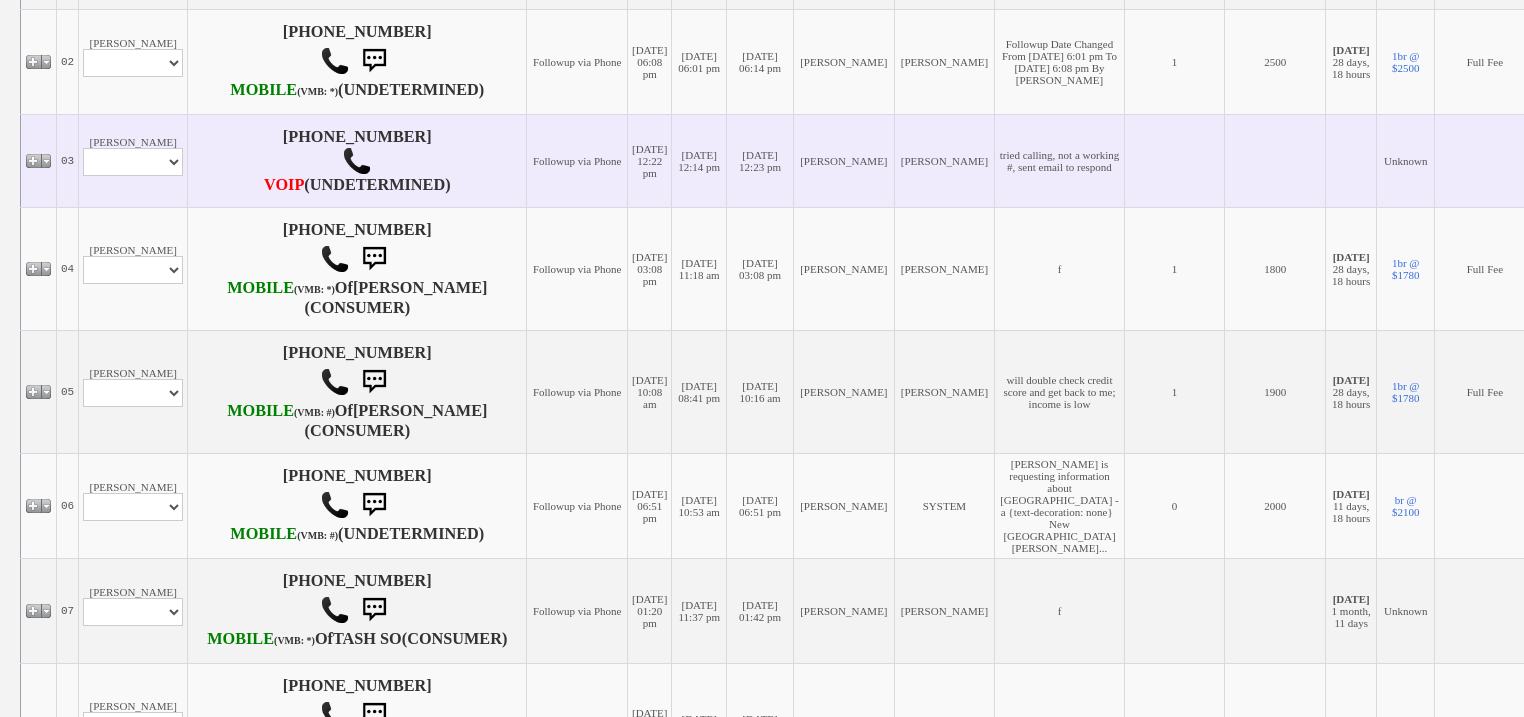 click on "Followup via Phone" at bounding box center (577, 160) 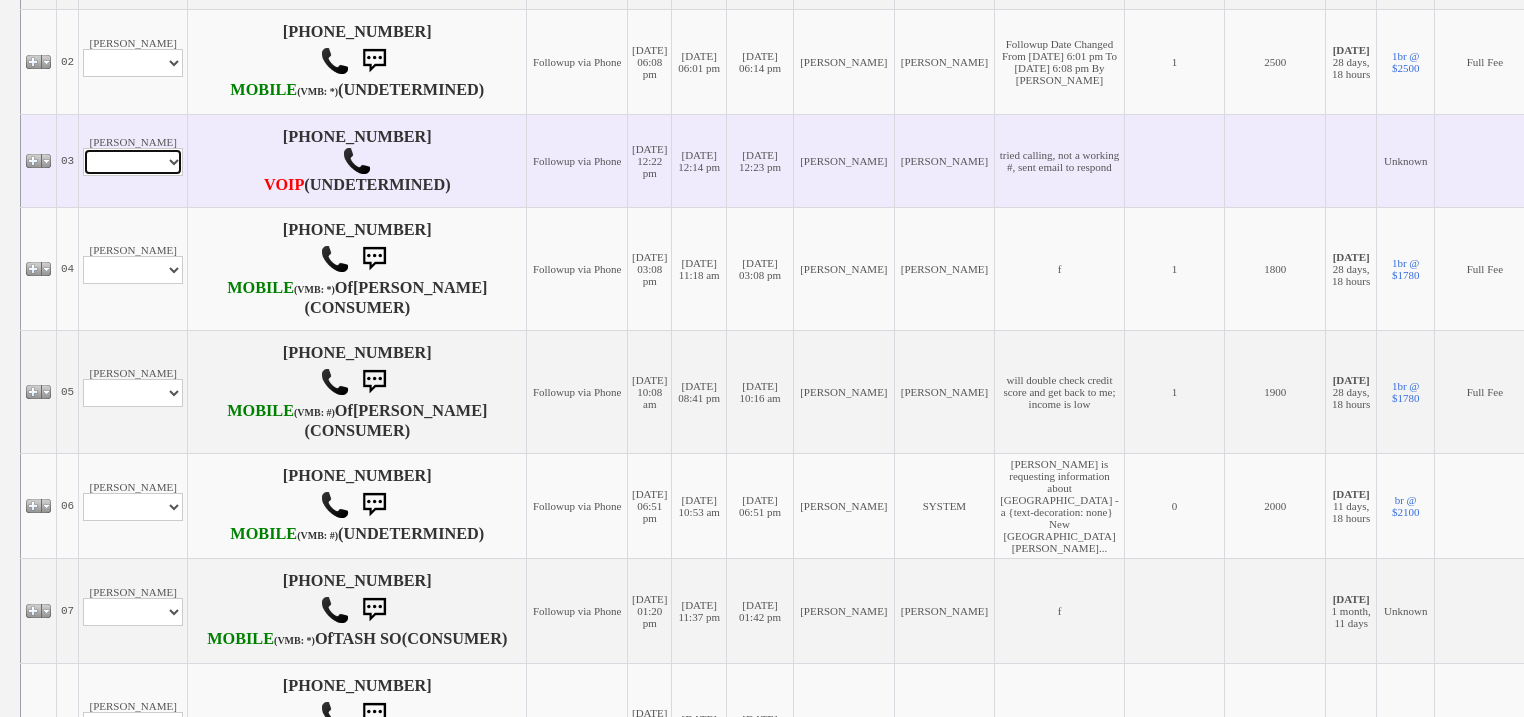 click on "Profile
Edit
Print
Email Externally (Will Not Be Tracked In CRM)
Closed Deals" at bounding box center (133, 162) 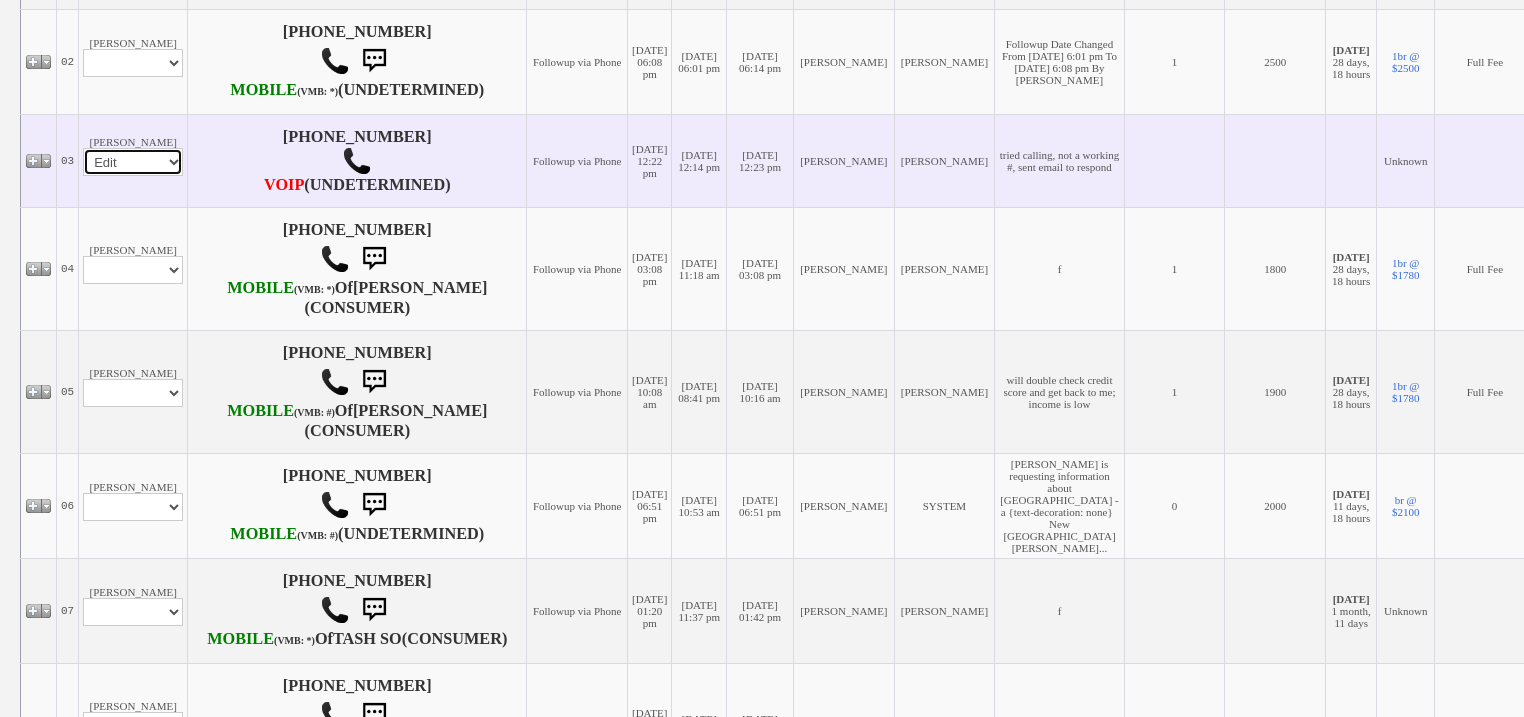click on "Profile
Edit
Print
Email Externally (Will Not Be Tracked In CRM)
Closed Deals" at bounding box center [133, 162] 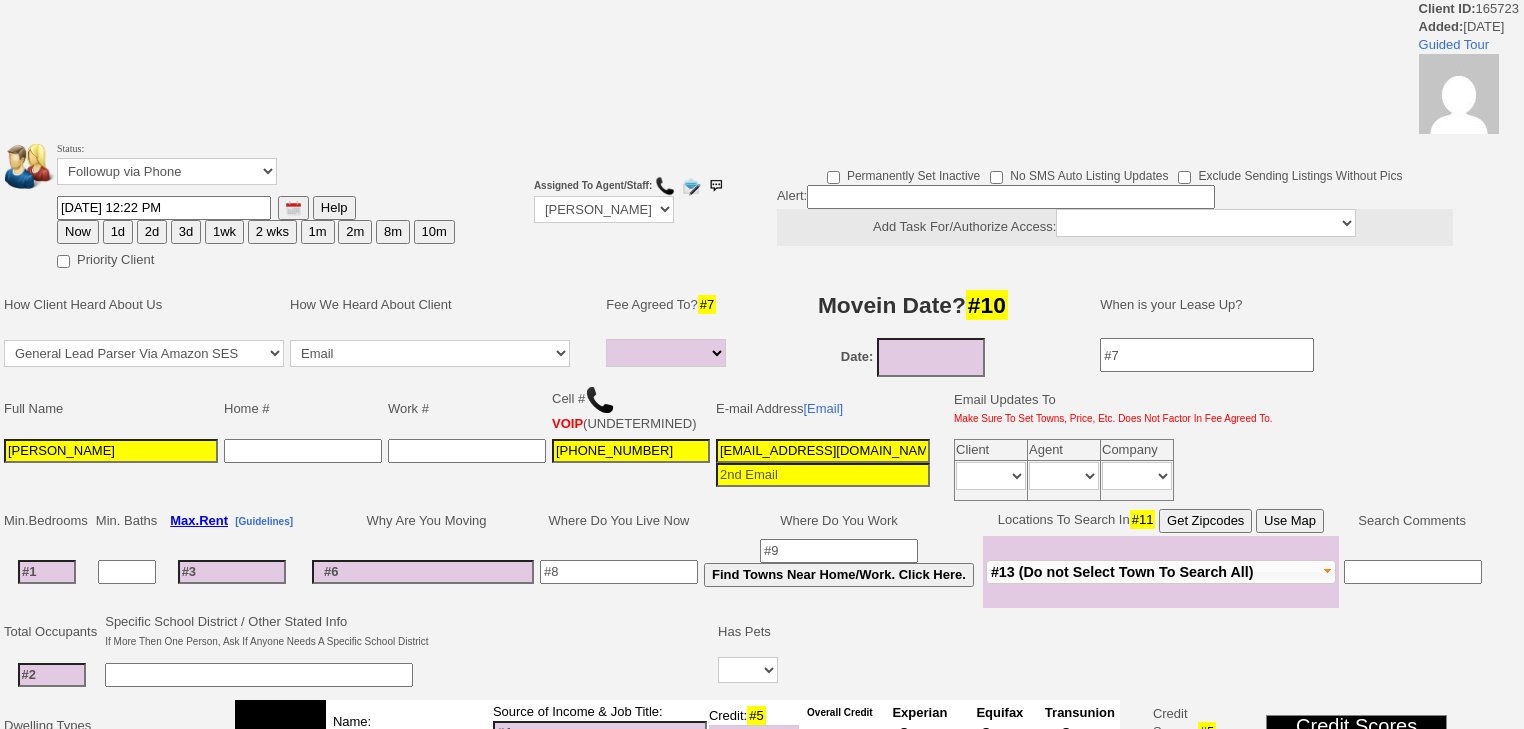 select 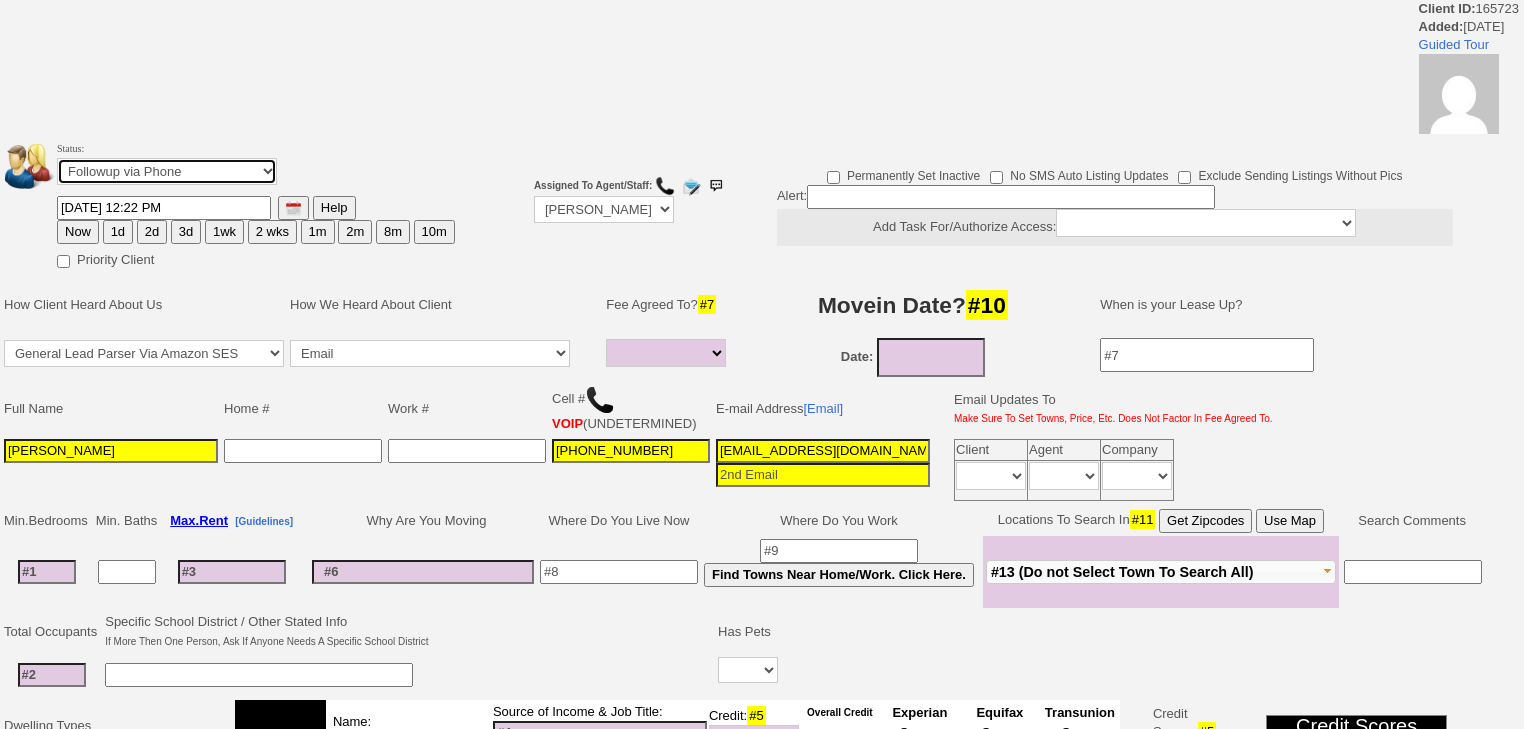 click on "Followup via Phone Followup via Email Followup When Section 8 Property Found Deal Closed - Followup Before Lease Expires Needs Email Address Needs Phone Number From Lead Source HSH is Awaiting Response To Automatic Email Form Incomplete Inactive" at bounding box center [167, 171] 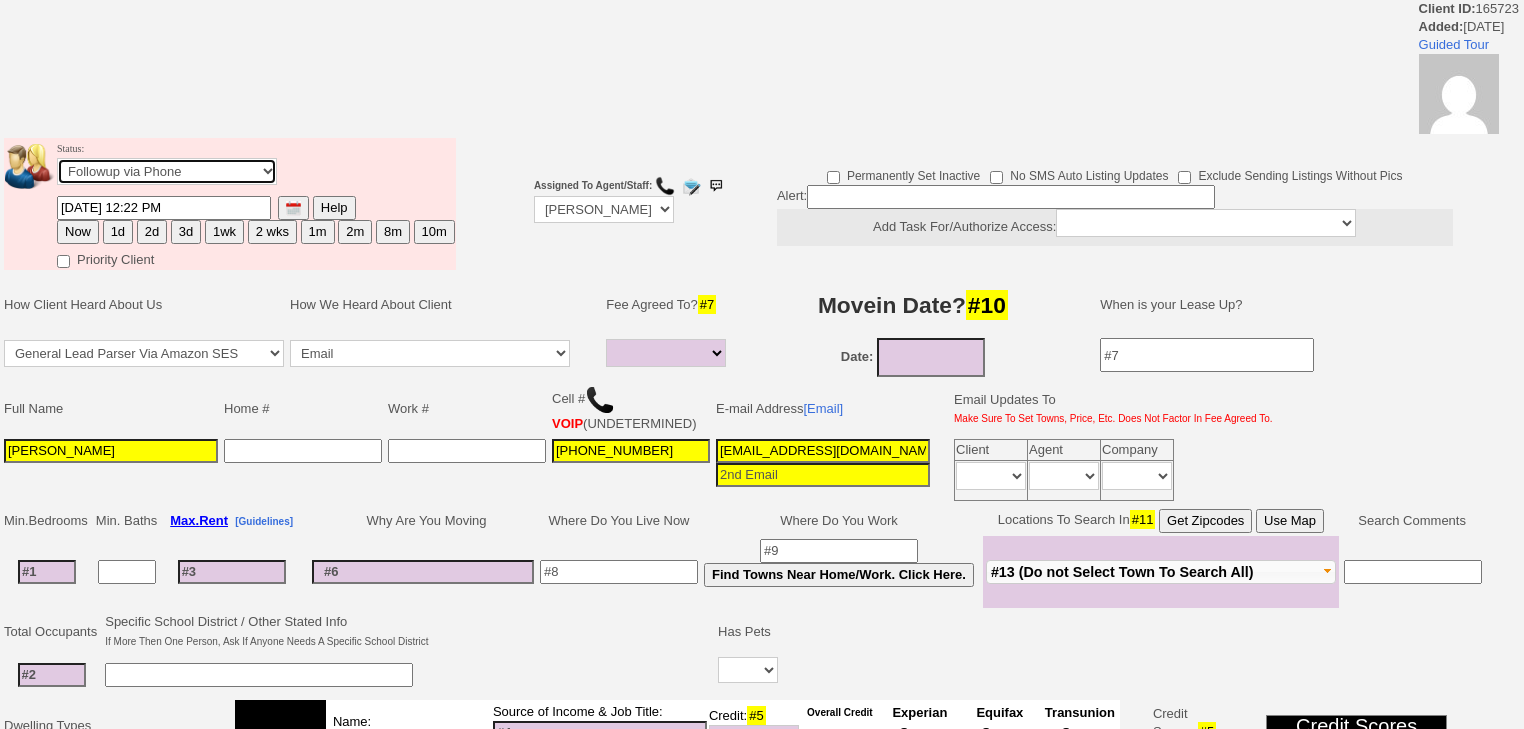 select on "Inactive" 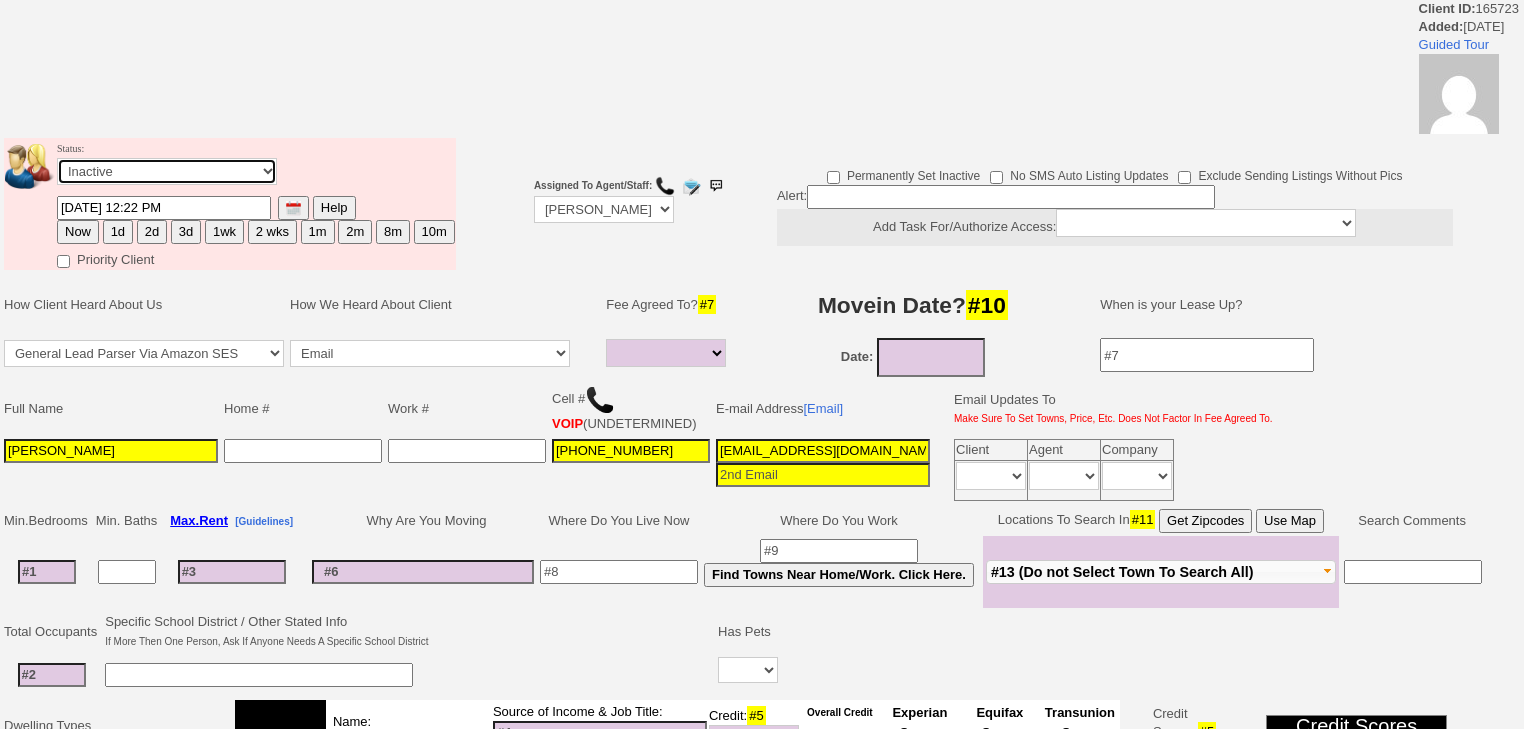 click on "Followup via Phone Followup via Email Followup When Section 8 Property Found Deal Closed - Followup Before Lease Expires Needs Email Address Needs Phone Number From Lead Source HSH is Awaiting Response To Automatic Email Form Incomplete Inactive" at bounding box center [167, 171] 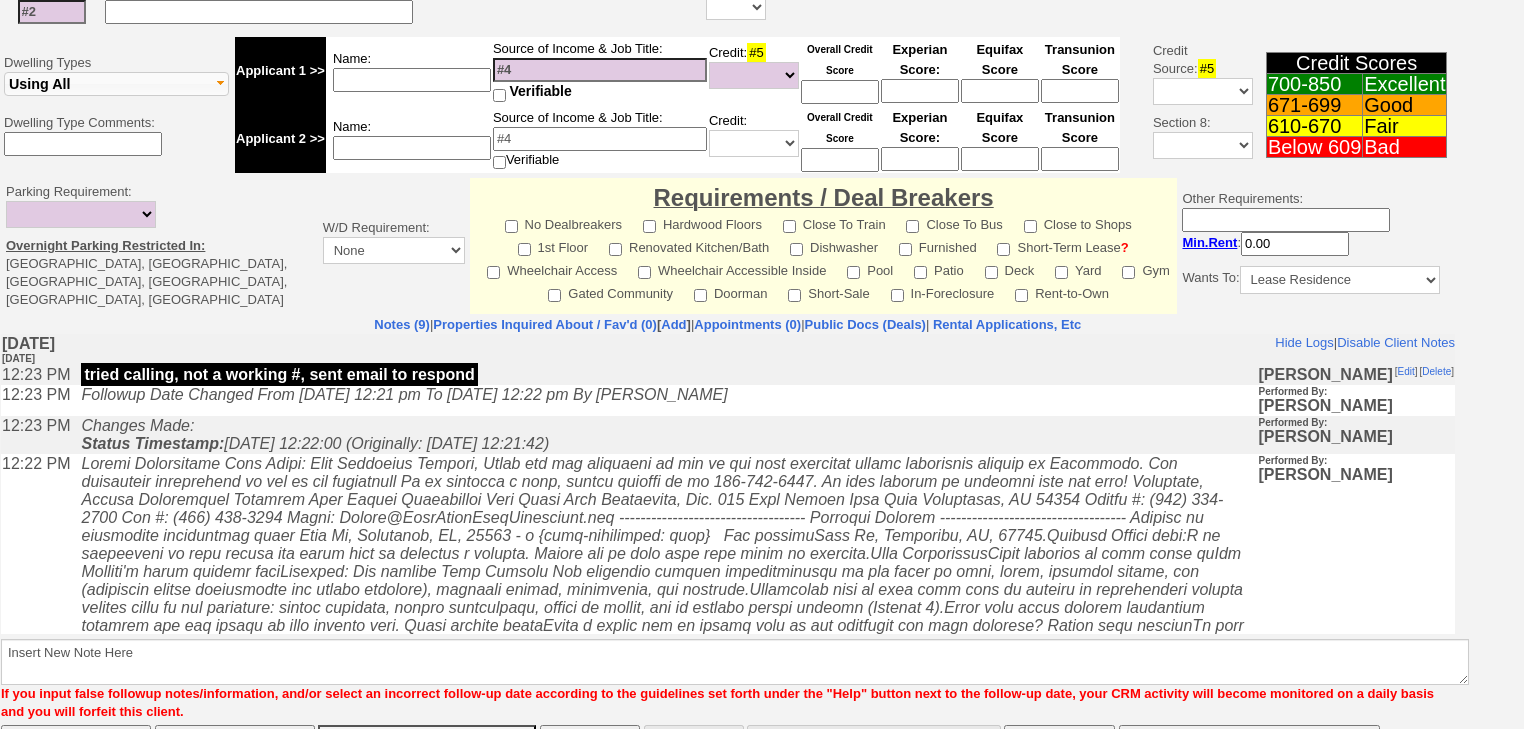 scroll, scrollTop: 716, scrollLeft: 0, axis: vertical 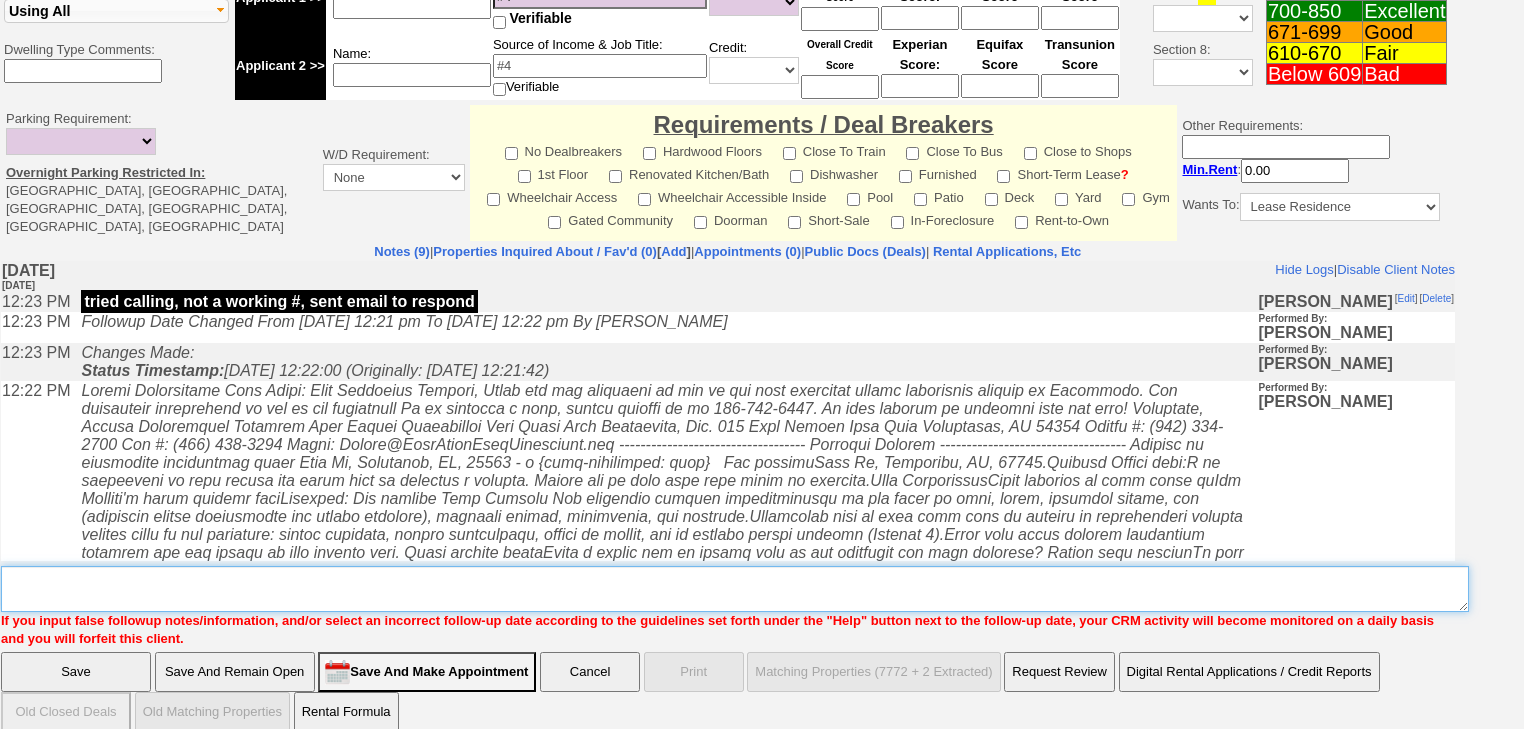 click on "Insert New Note Here" at bounding box center (735, 589) 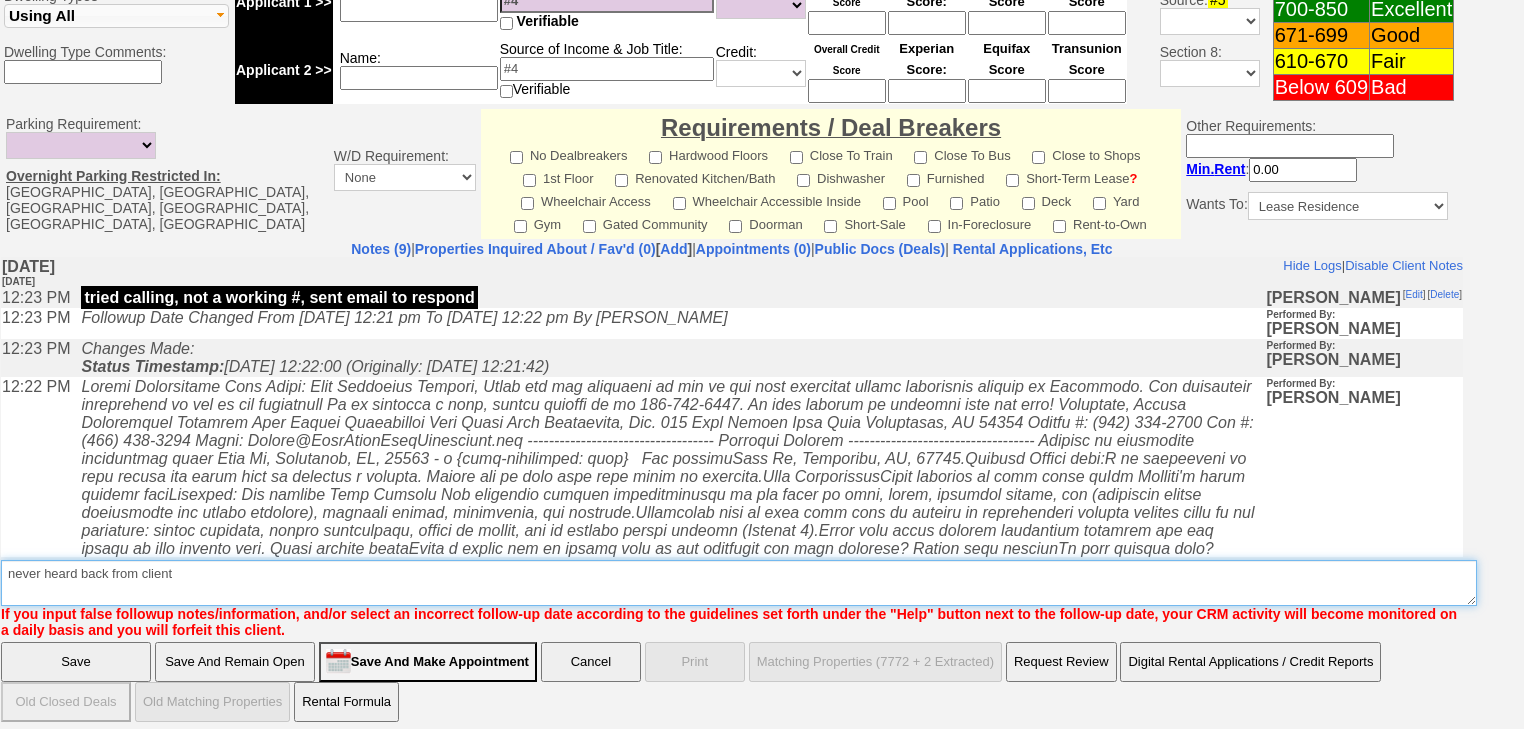 type on "never heard back from client" 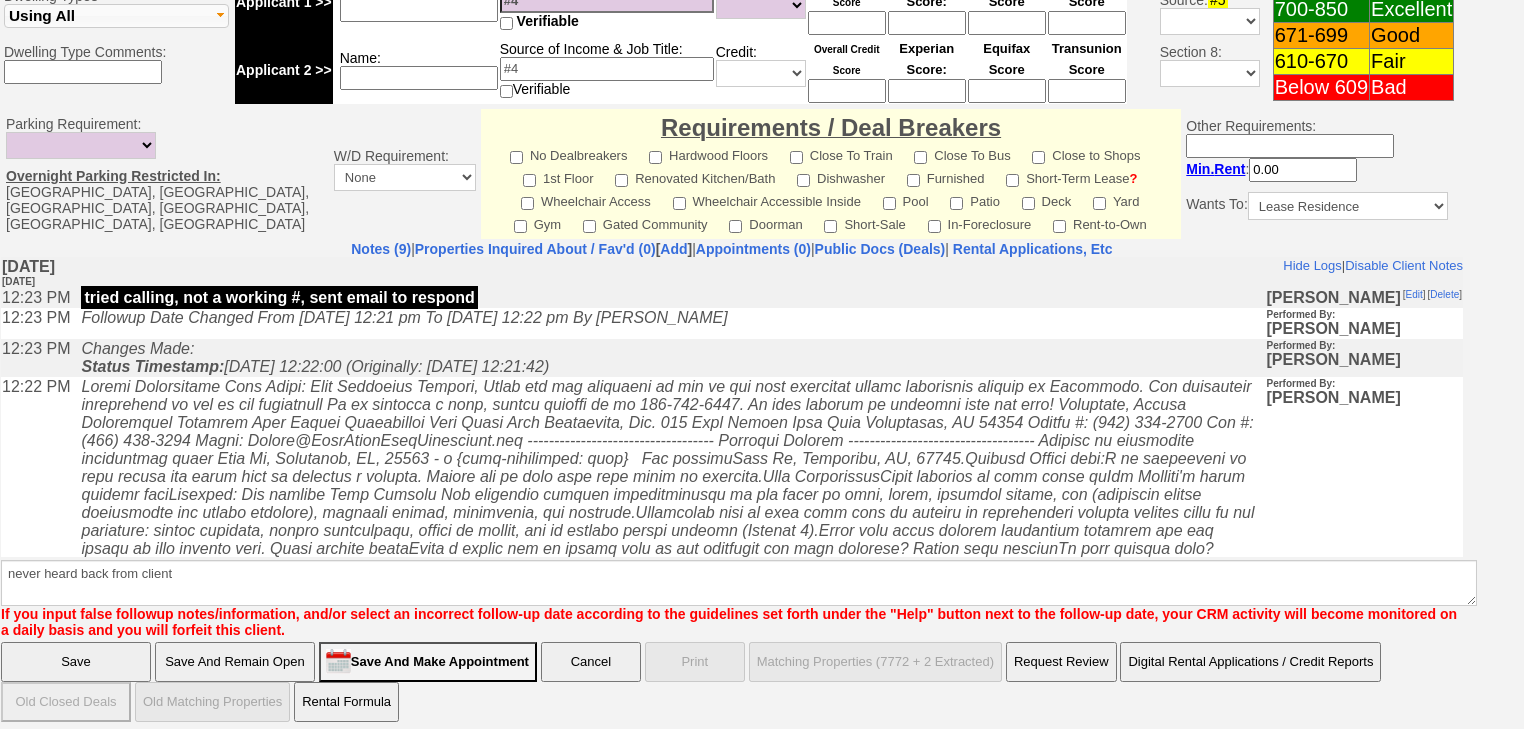 click on "Save" at bounding box center (76, 662) 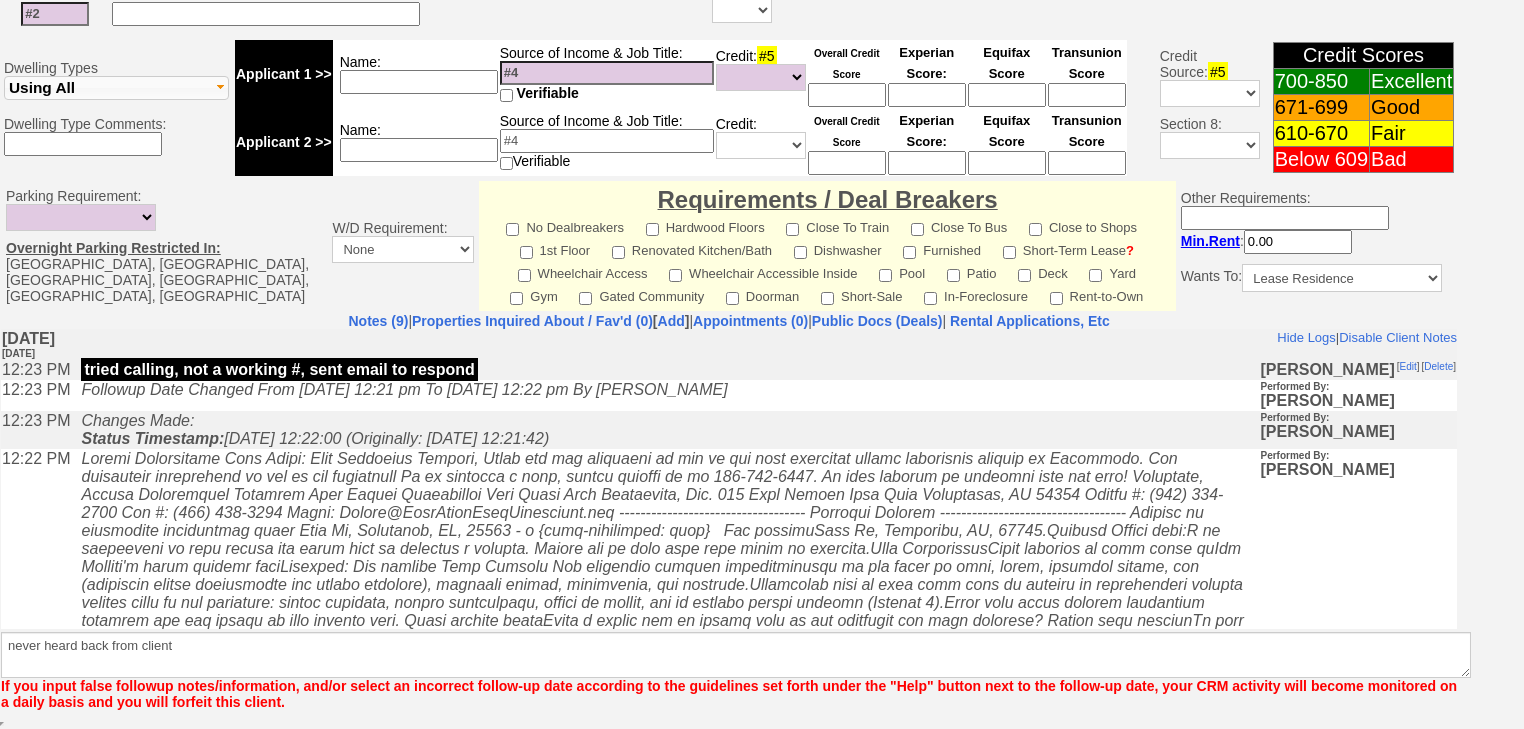 scroll, scrollTop: 726, scrollLeft: 0, axis: vertical 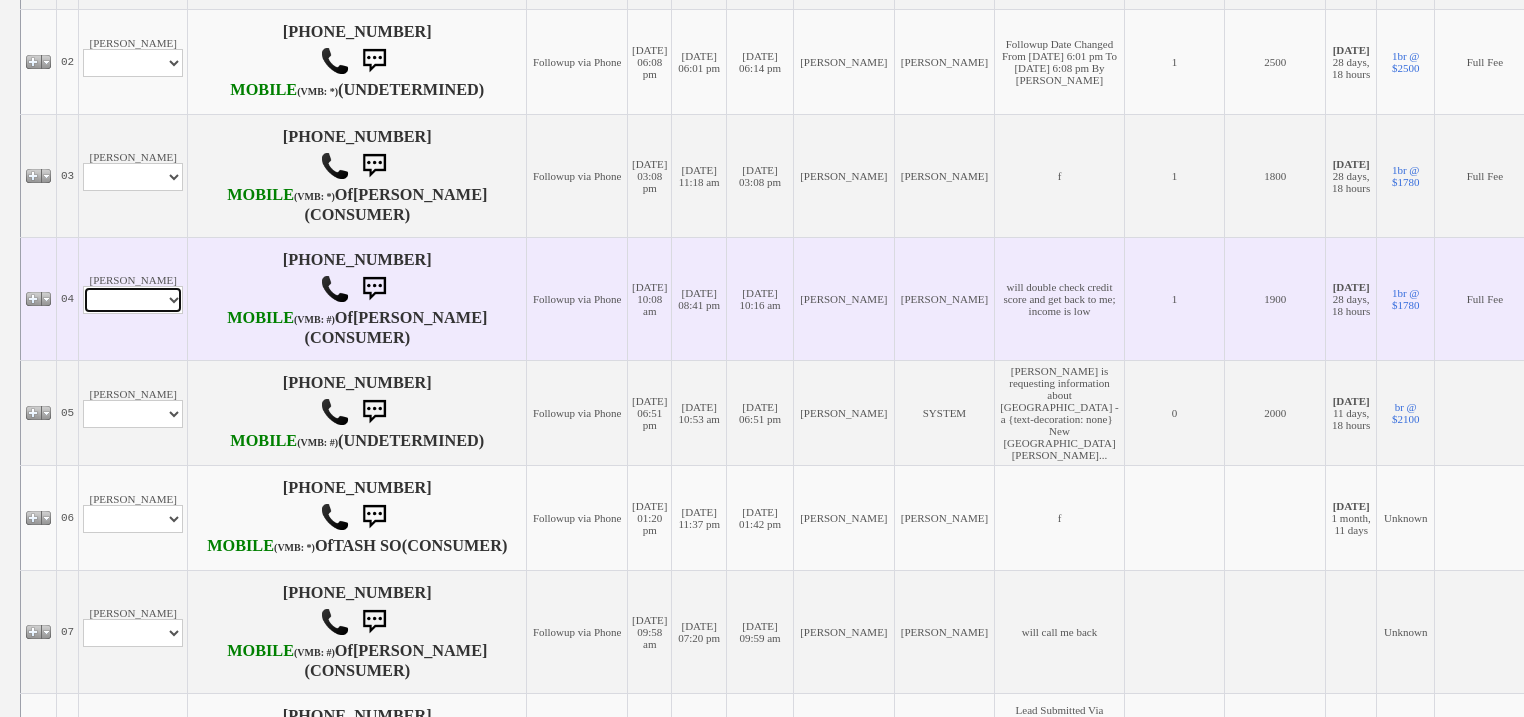 click on "Profile
Edit
Print
Closed Deals" at bounding box center [133, 300] 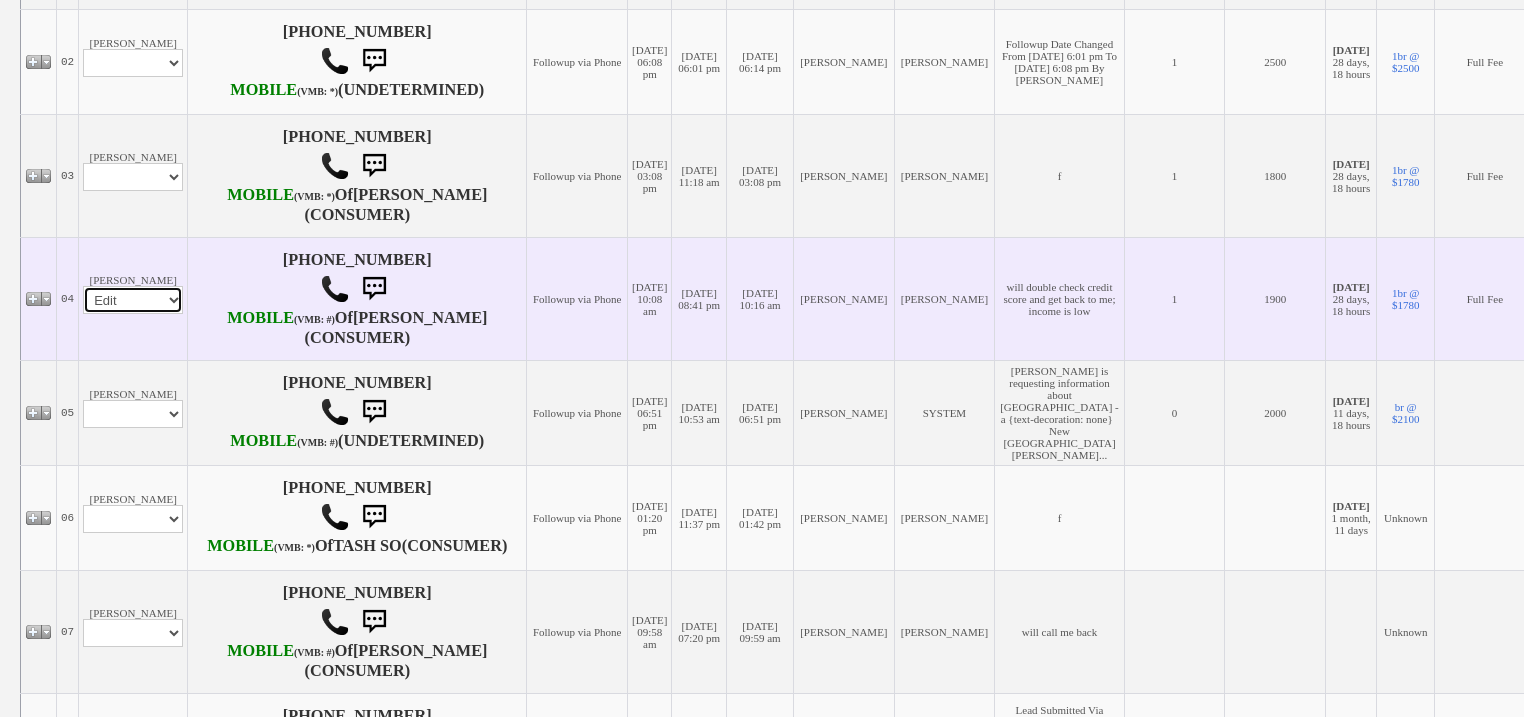click on "Profile
Edit
Print
Closed Deals" at bounding box center [133, 300] 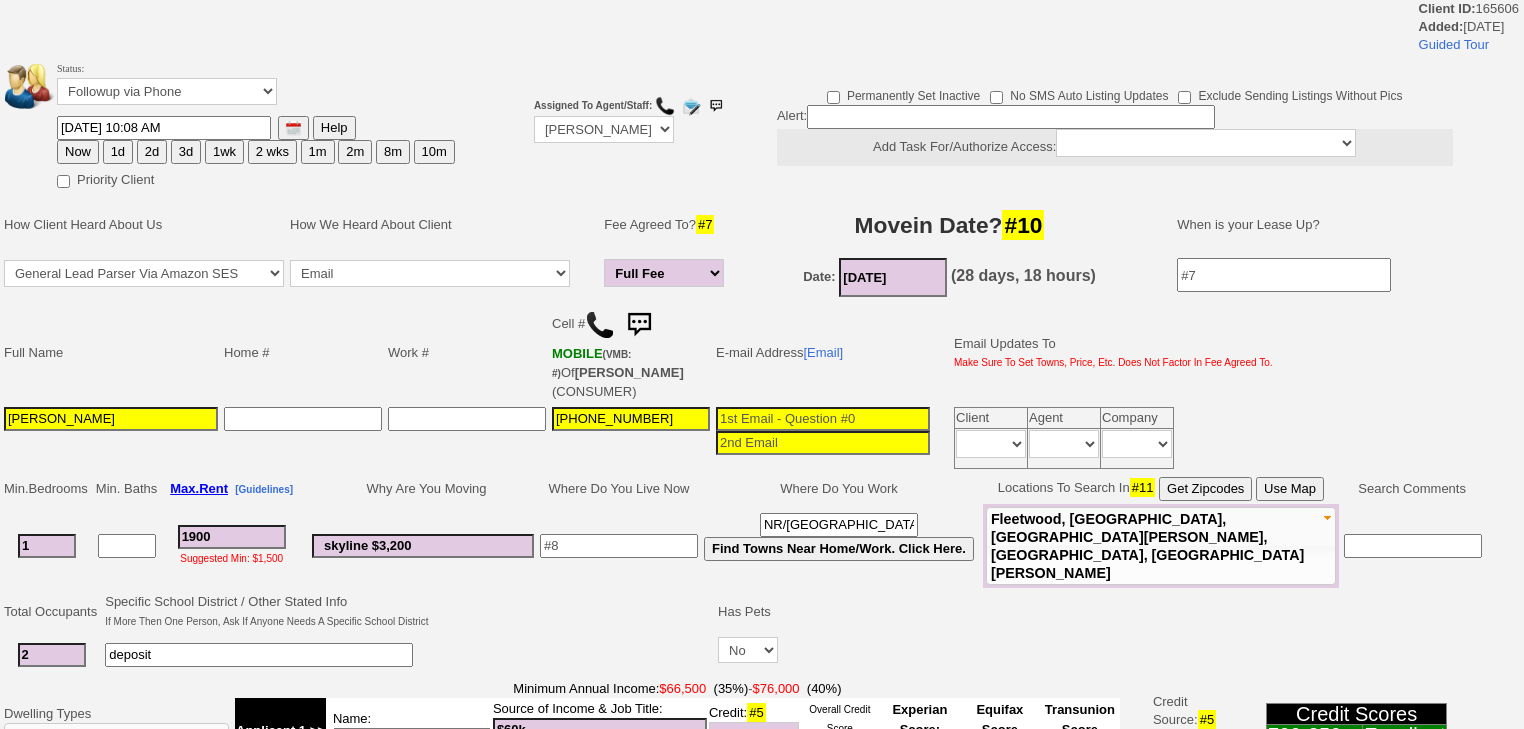 scroll, scrollTop: 0, scrollLeft: 0, axis: both 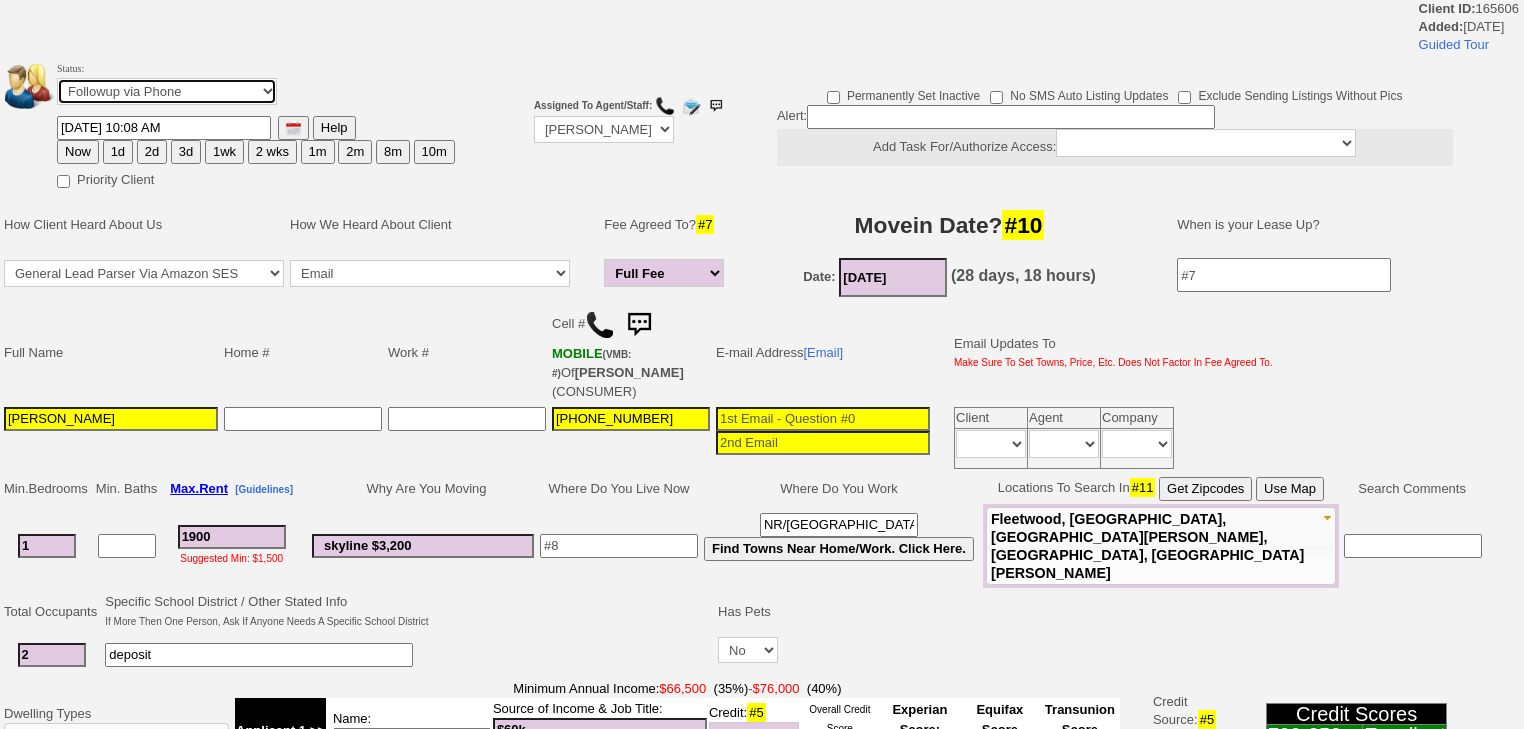 drag, startPoint x: 210, startPoint y: 83, endPoint x: 210, endPoint y: 101, distance: 18 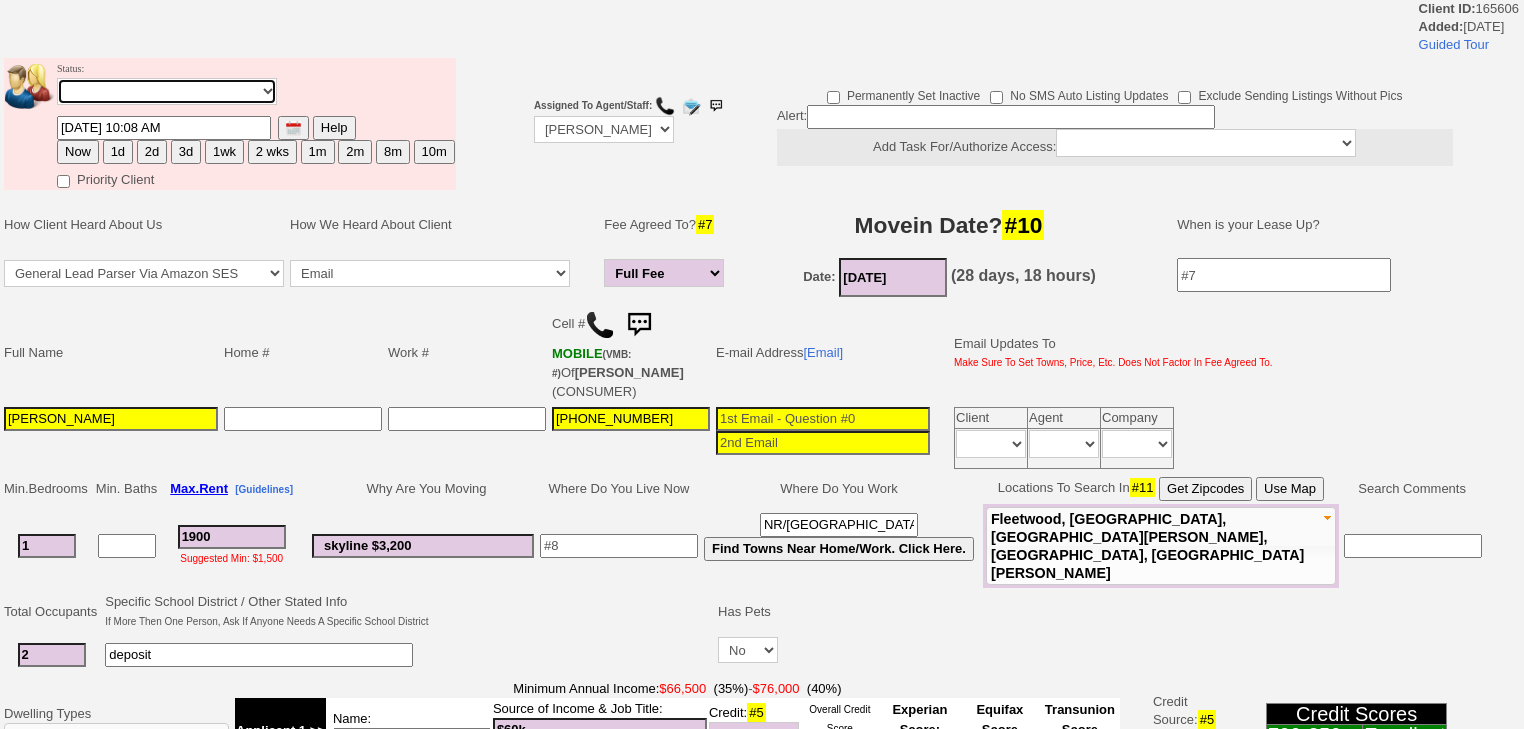 click on "Followup via Phone Followup via Email Followup When Section 8 Property Found Deal Closed - Followup Before Lease Expires Needs Email Address Needs Phone Number From Lead Source HSH is Awaiting Response To Automatic Email Form Incomplete Inactive" at bounding box center (167, 91) 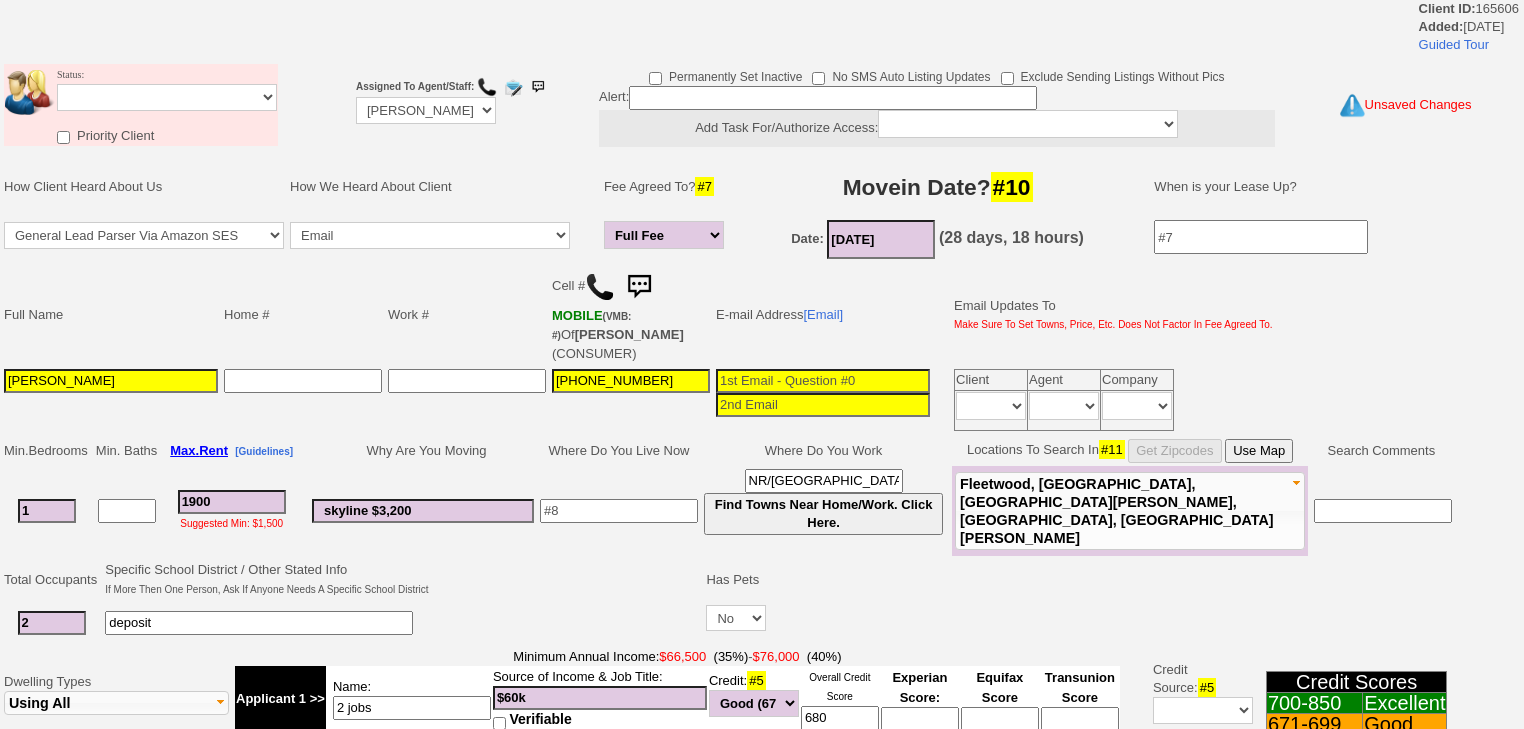 click on "Kristian Rivera" at bounding box center [111, 400] 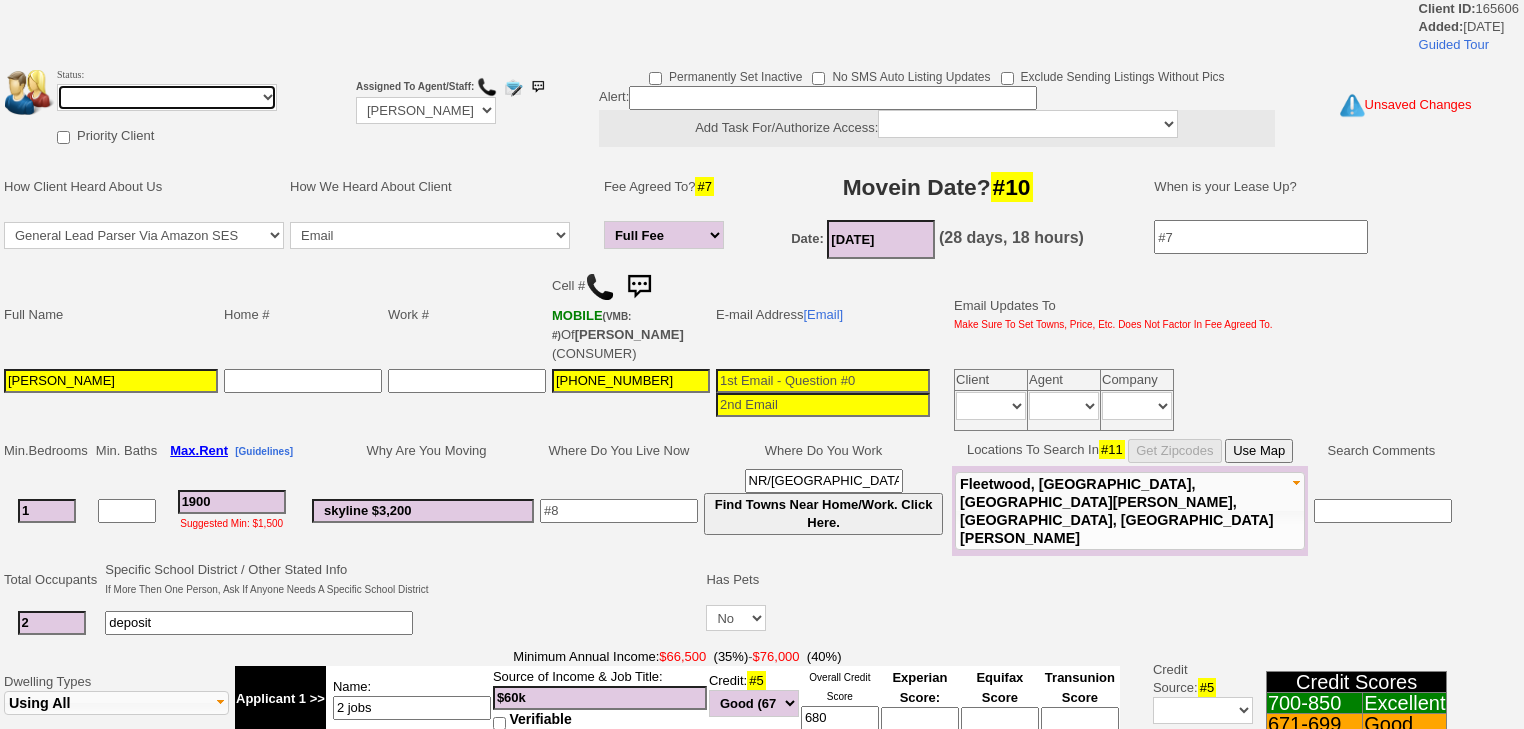 drag, startPoint x: 180, startPoint y: 107, endPoint x: 180, endPoint y: 137, distance: 30 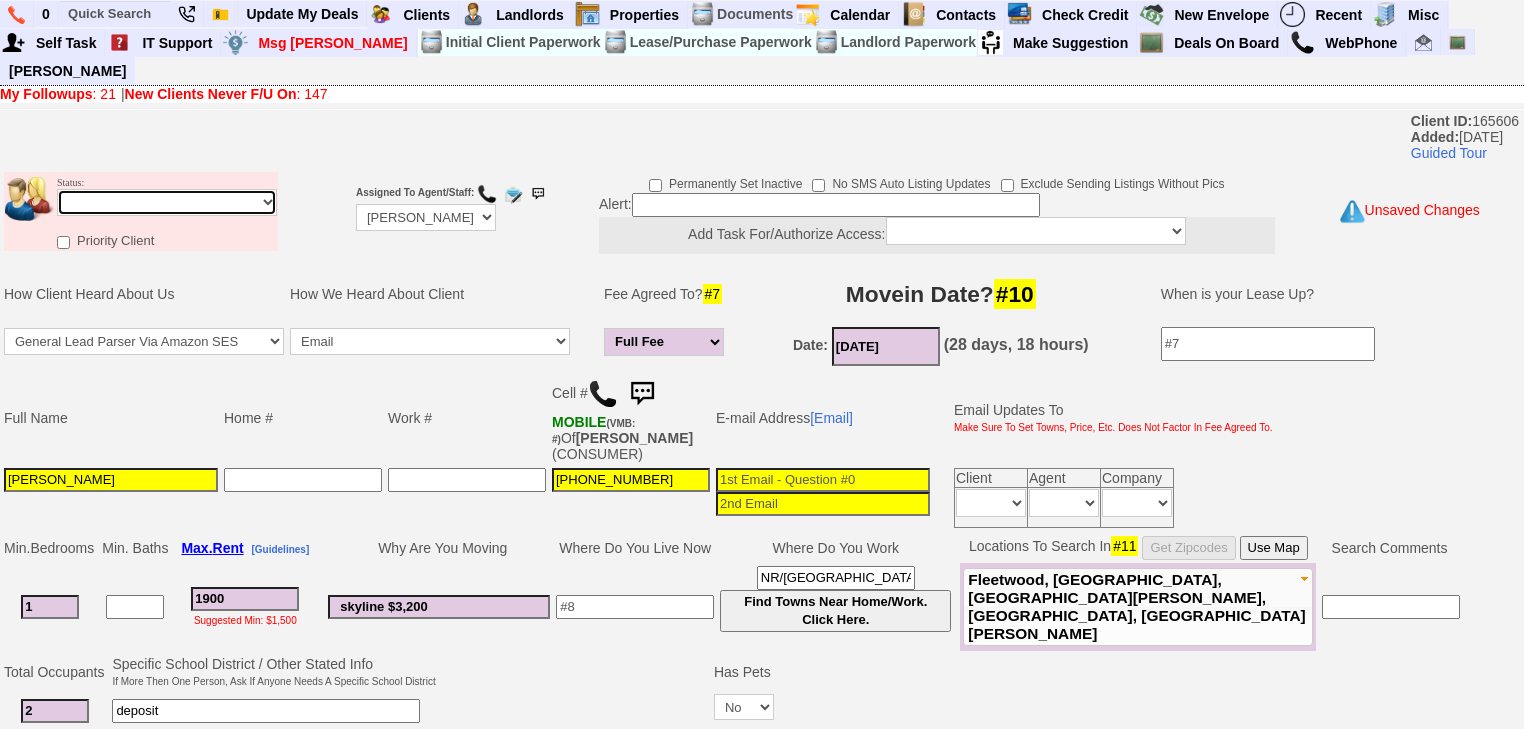 click on "Followup via Phone Followup via Email Followup When Section 8 Property Found Deal Closed - Followup Before Lease Expires Needs Email Address Needs Phone Number From Lead Source HSH is Awaiting Response To Automatic Email Form Incomplete Inactive" at bounding box center (167, 202) 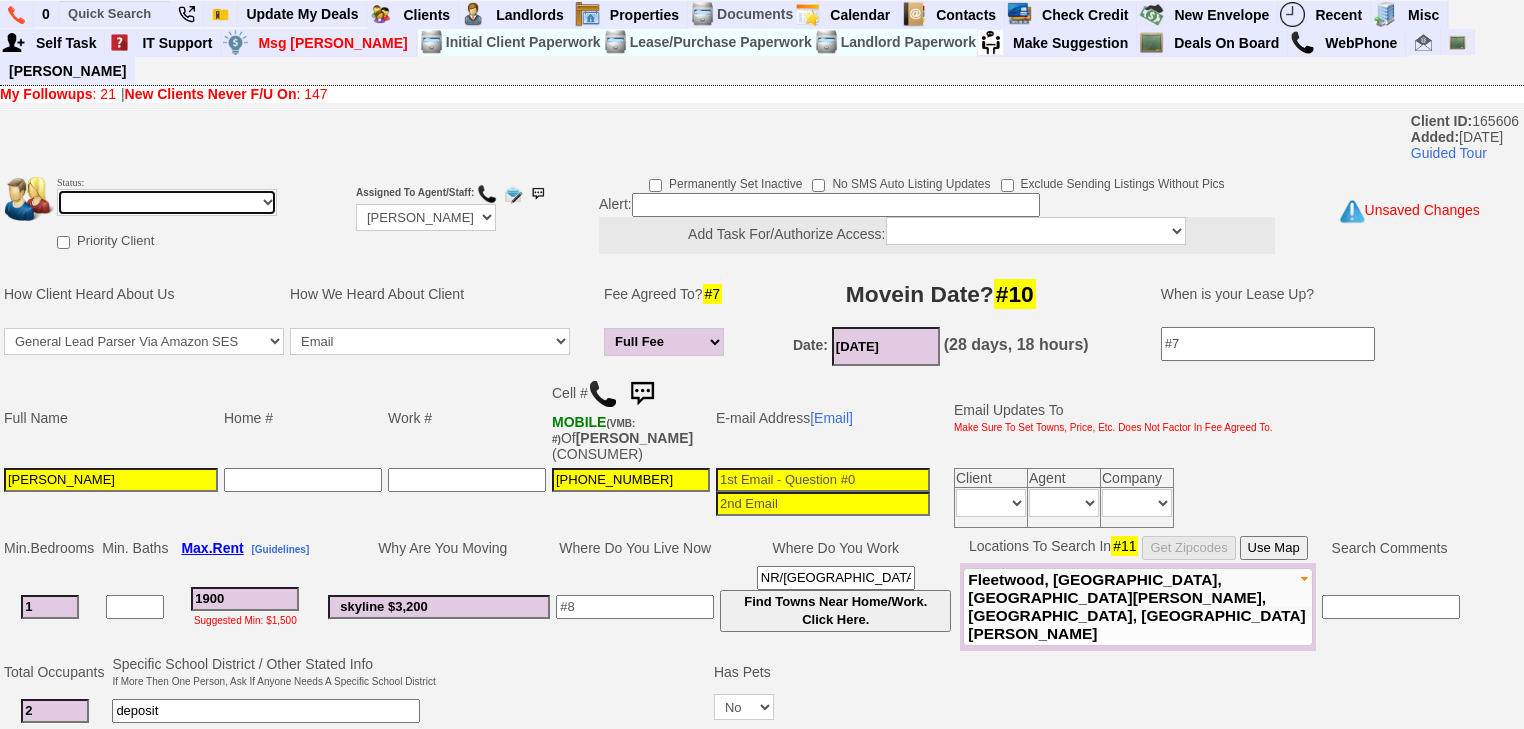 drag, startPoint x: 139, startPoint y: 170, endPoint x: 136, endPoint y: 184, distance: 14.3178215 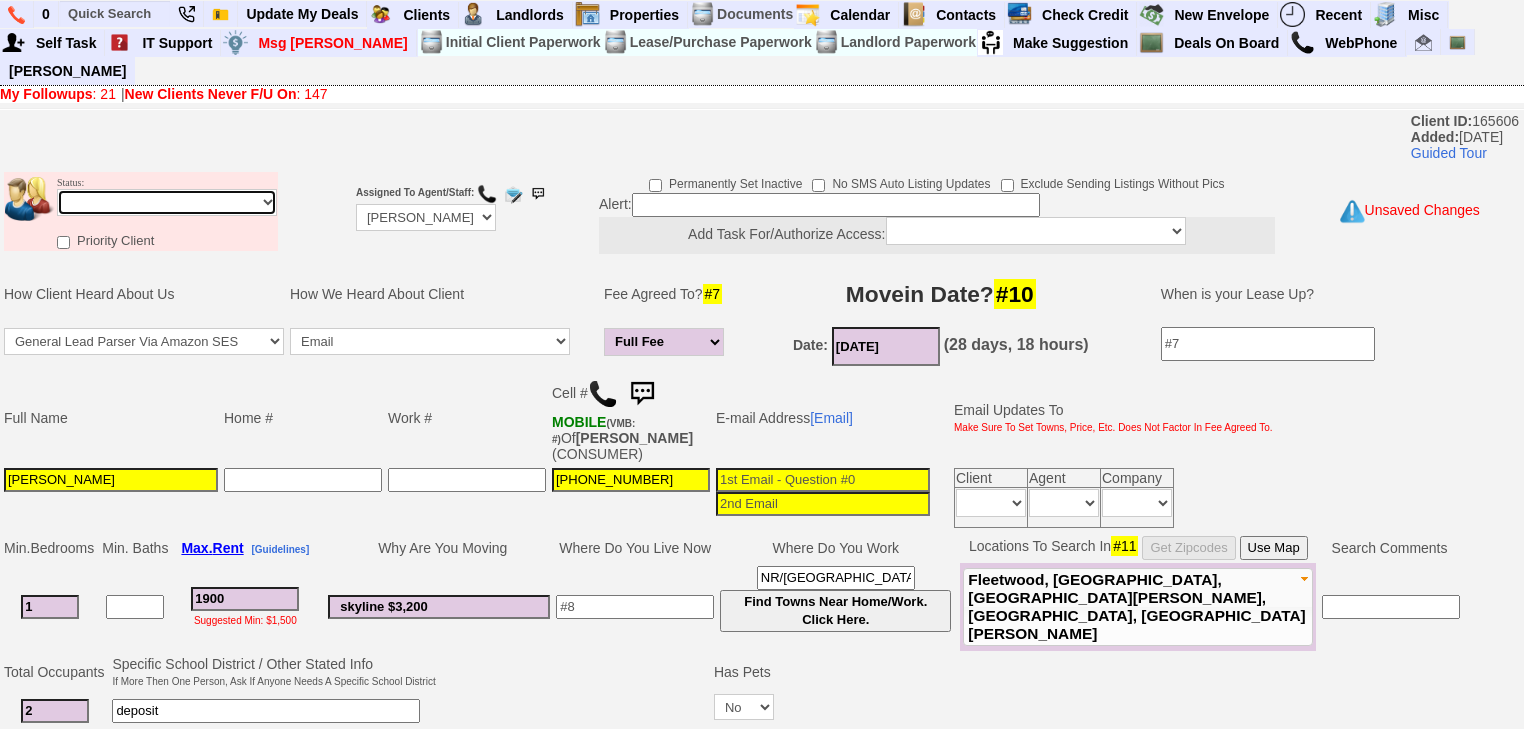 select on "Inactive" 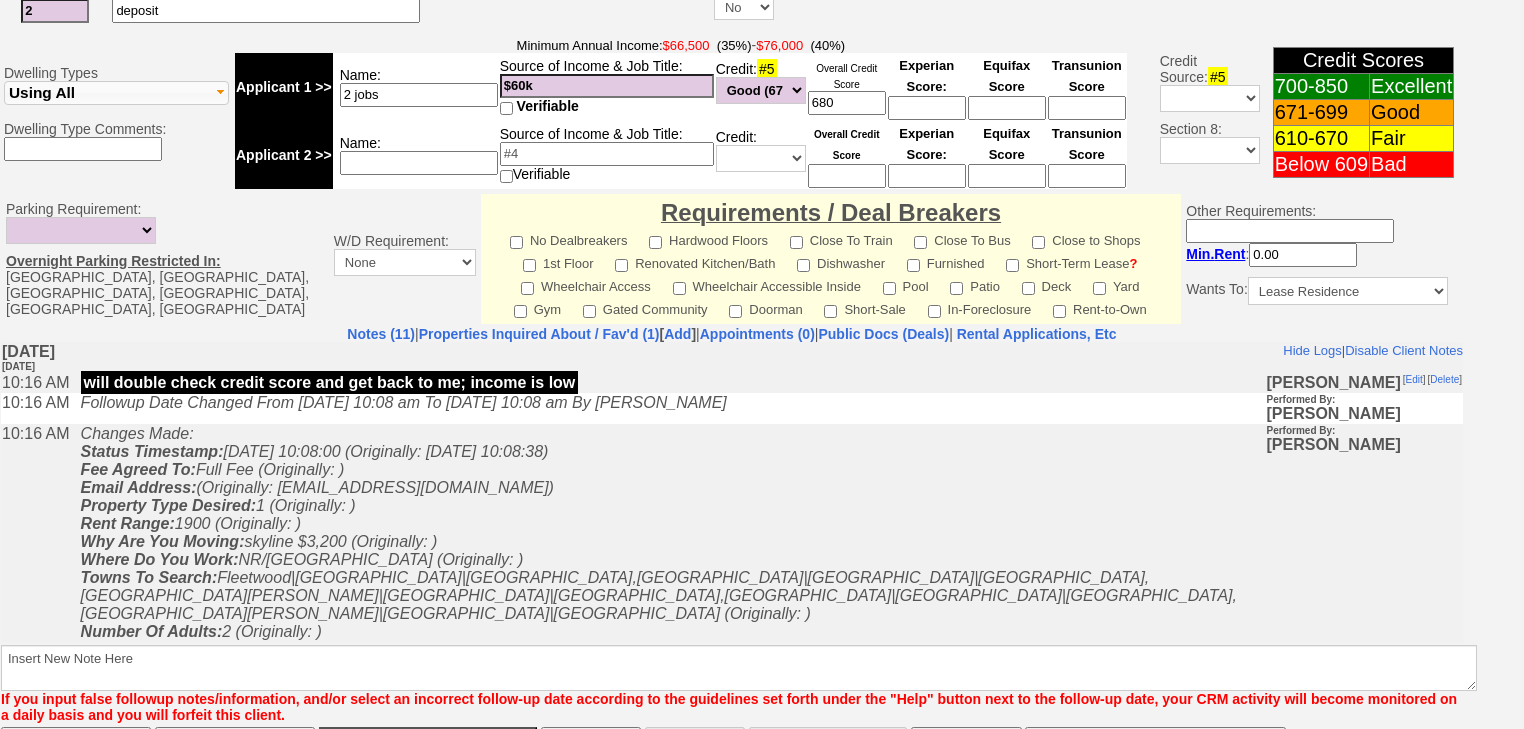 scroll, scrollTop: 772, scrollLeft: 0, axis: vertical 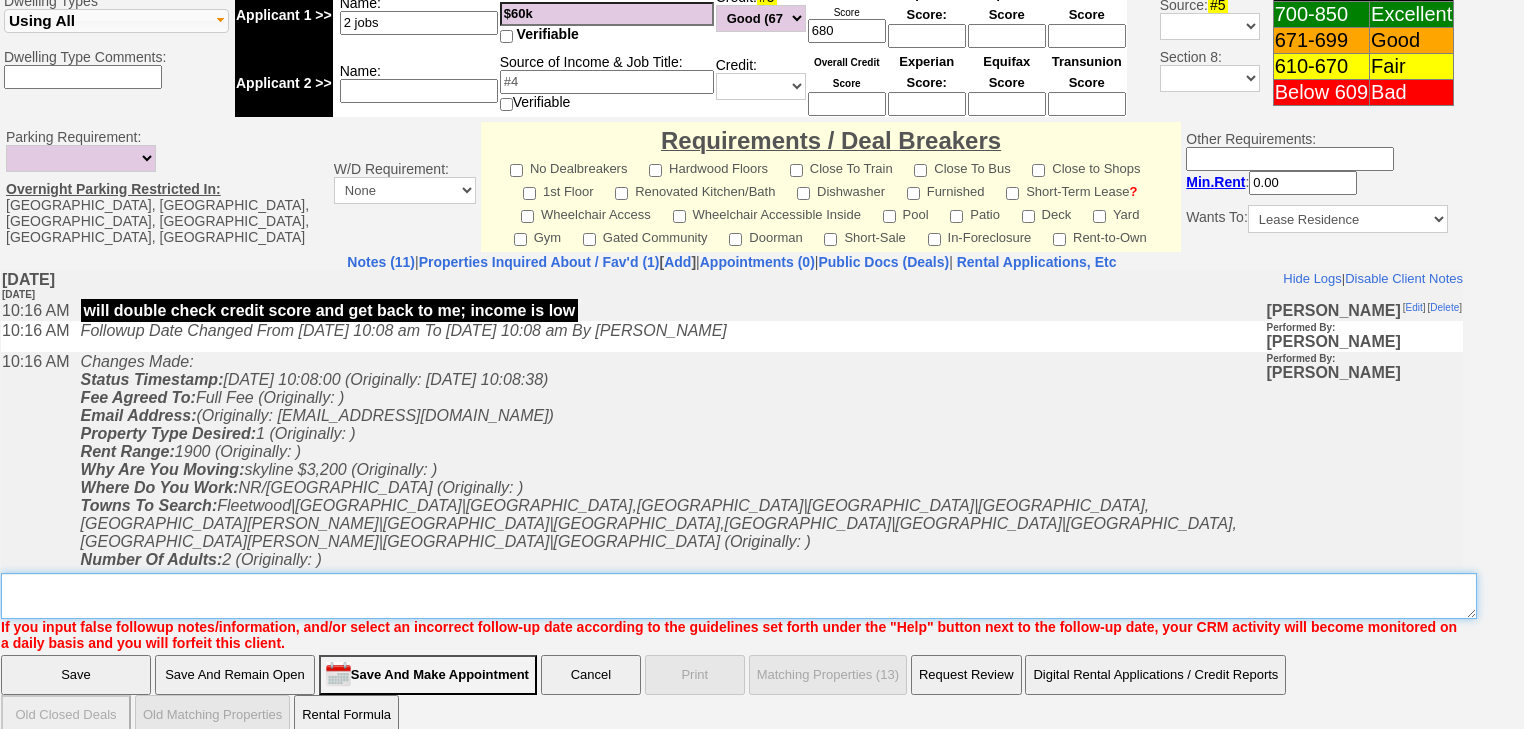 click on "Insert New Note Here" at bounding box center [739, 596] 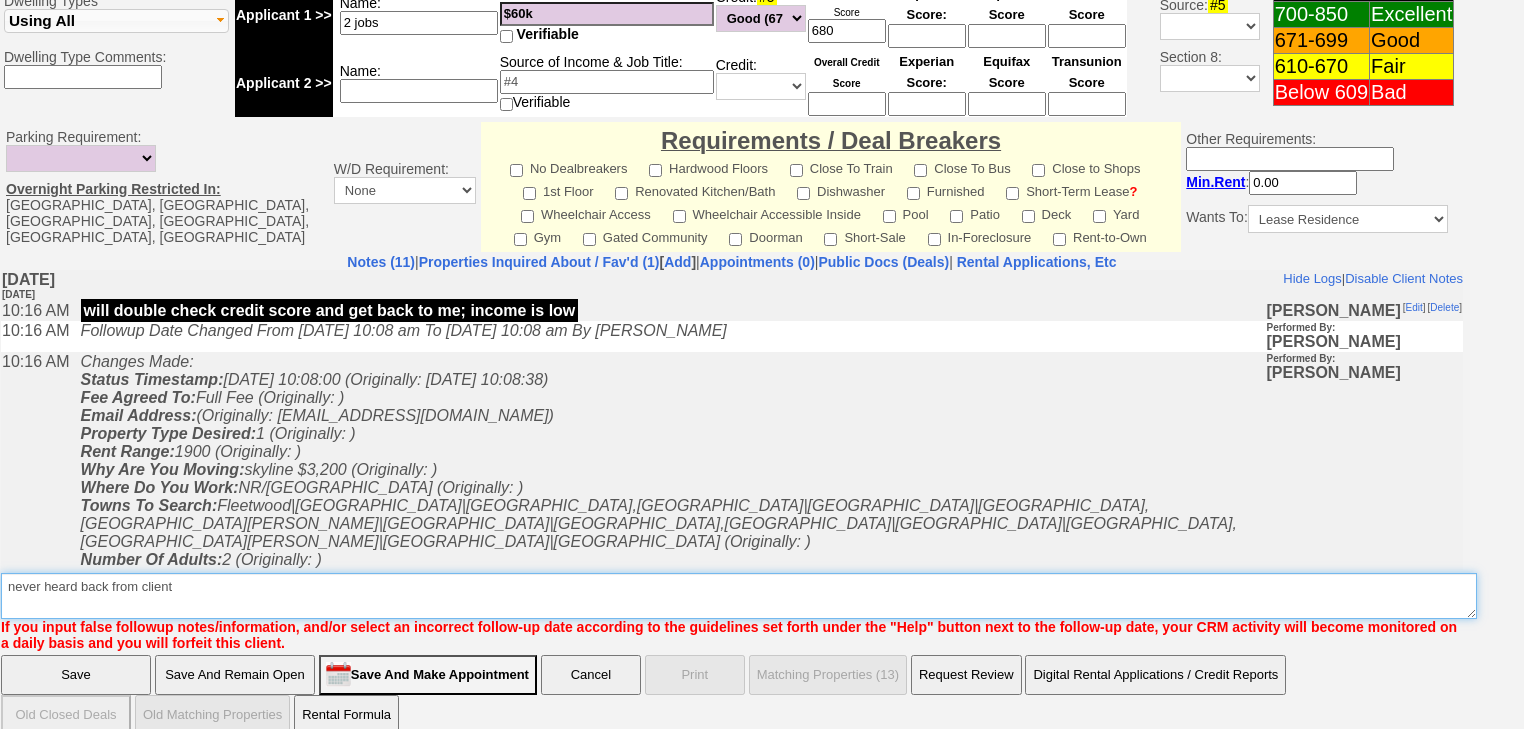 type on "never heard back from client" 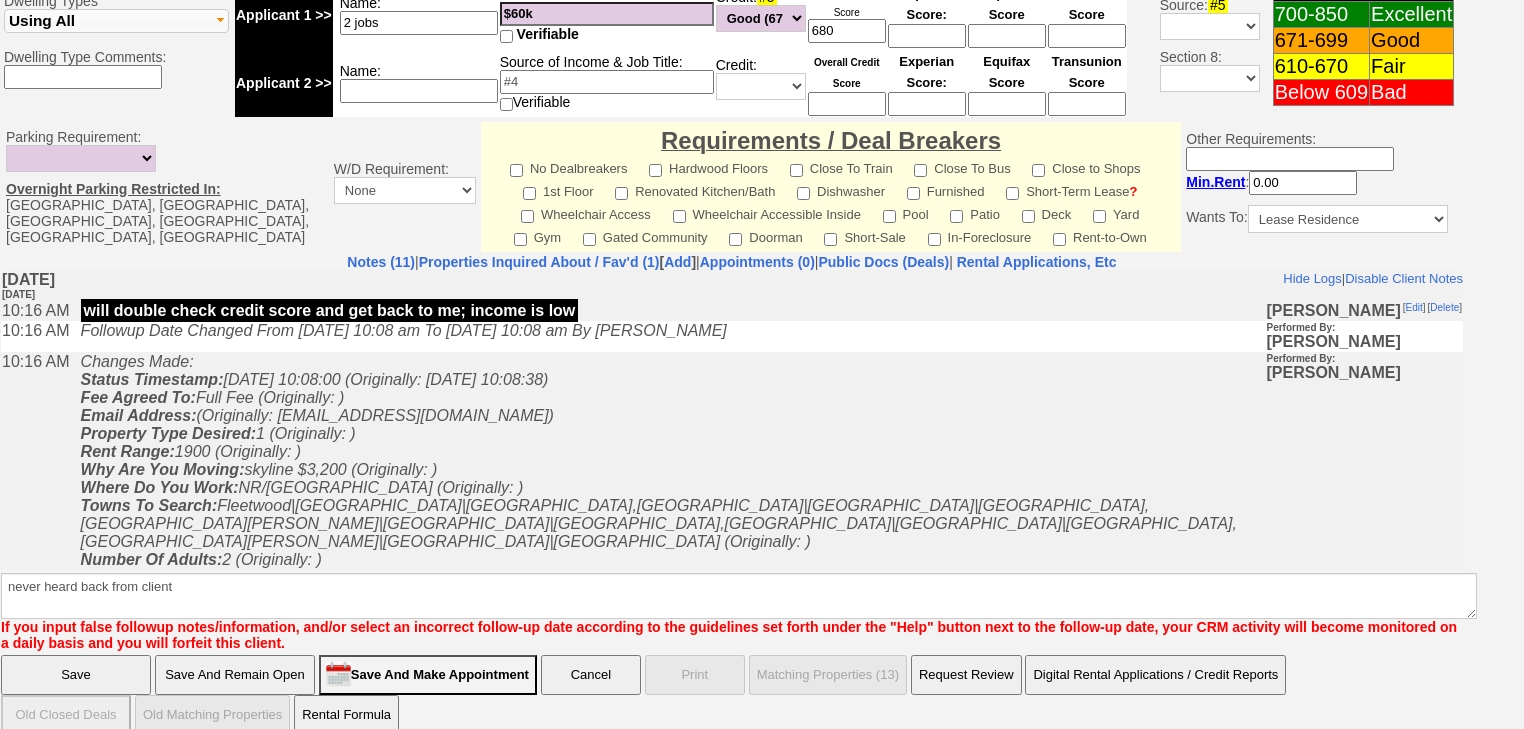 click on "Save" at bounding box center [76, 675] 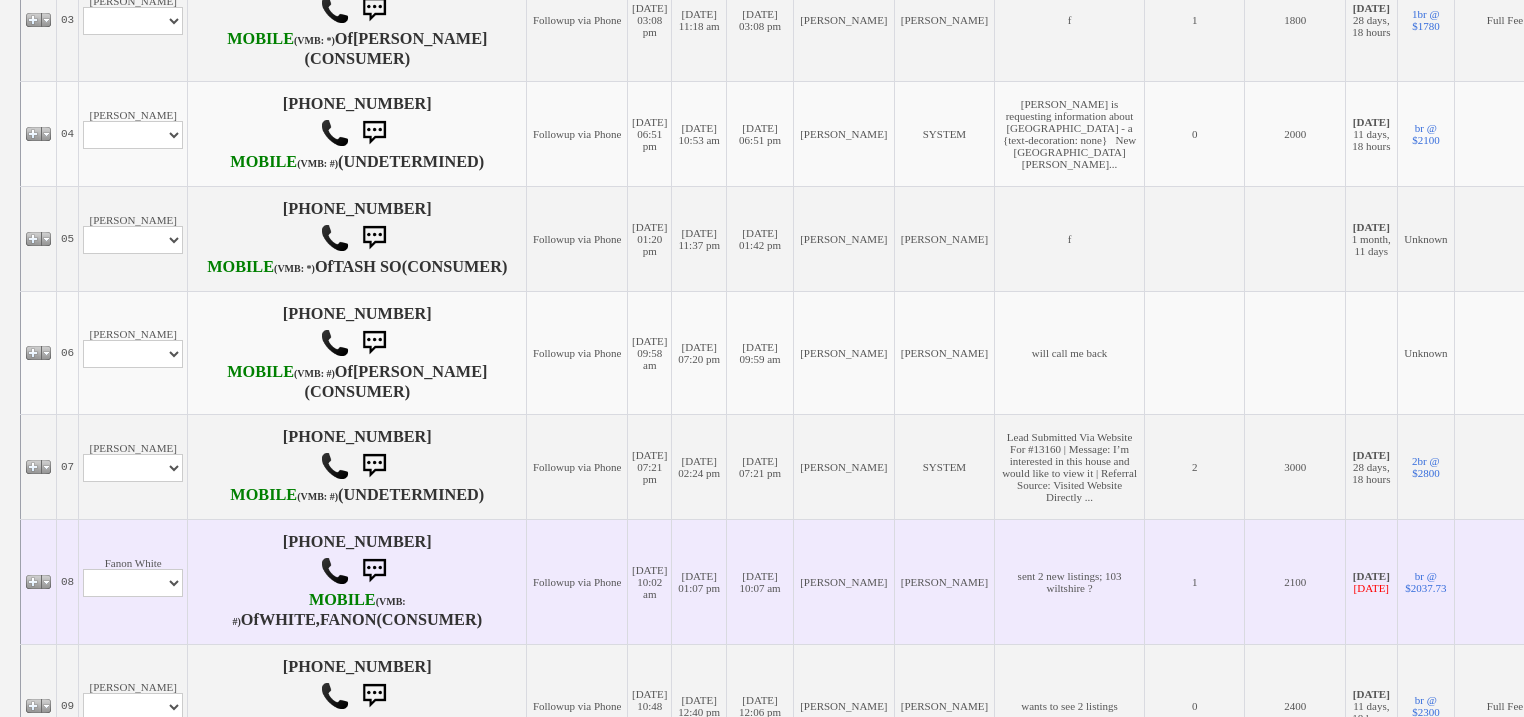 scroll, scrollTop: 1040, scrollLeft: 0, axis: vertical 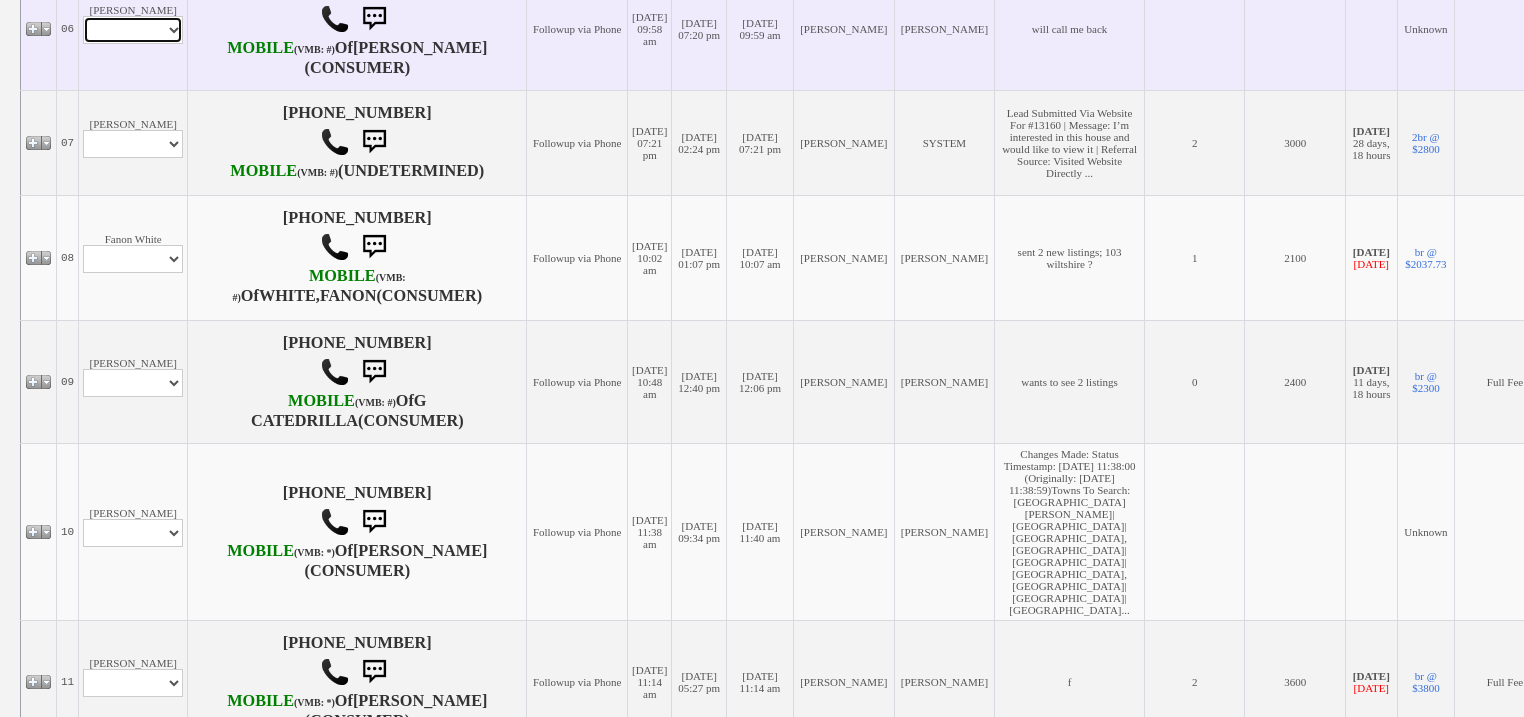 drag, startPoint x: 150, startPoint y: 187, endPoint x: 150, endPoint y: 200, distance: 13 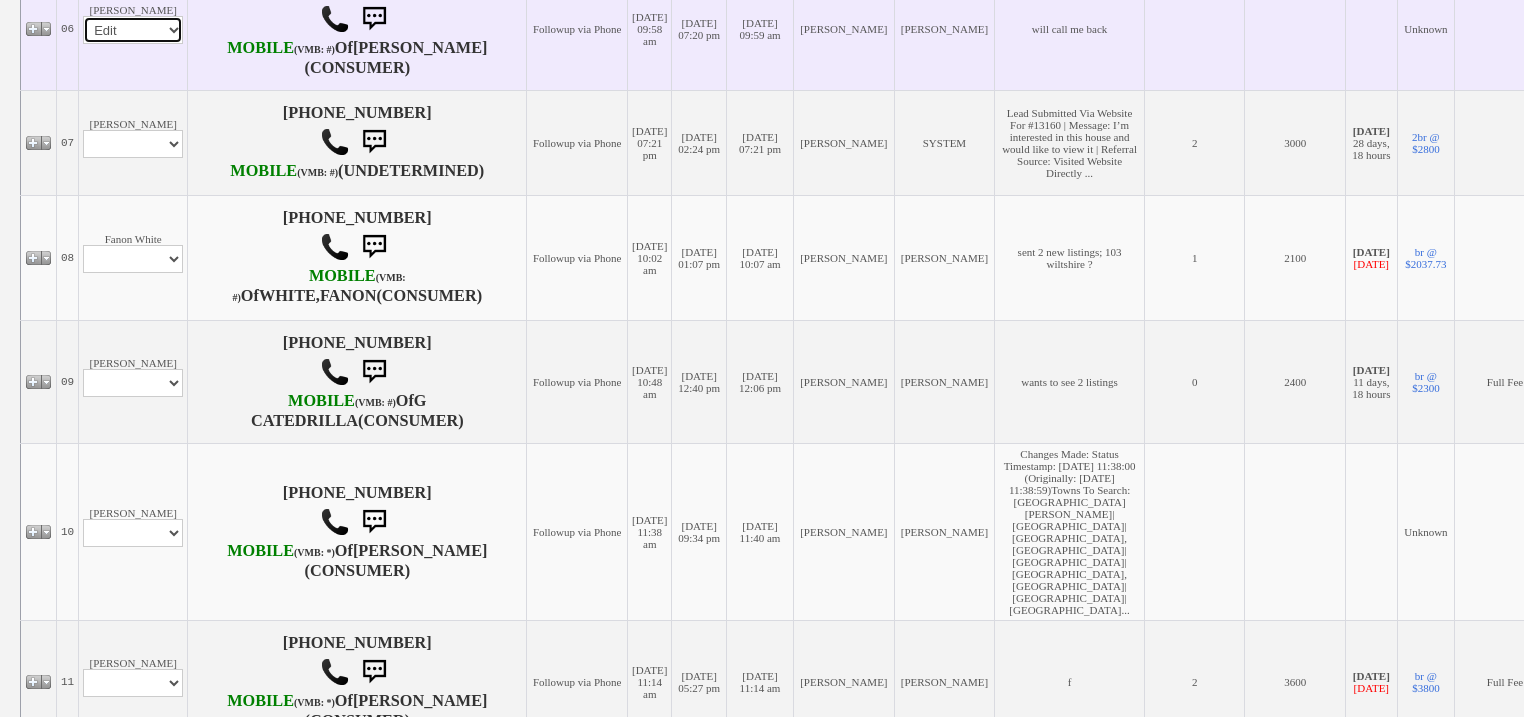click on "Profile
Edit
Print
Email Externally (Will Not Be Tracked In CRM)
Closed Deals" at bounding box center (133, 30) 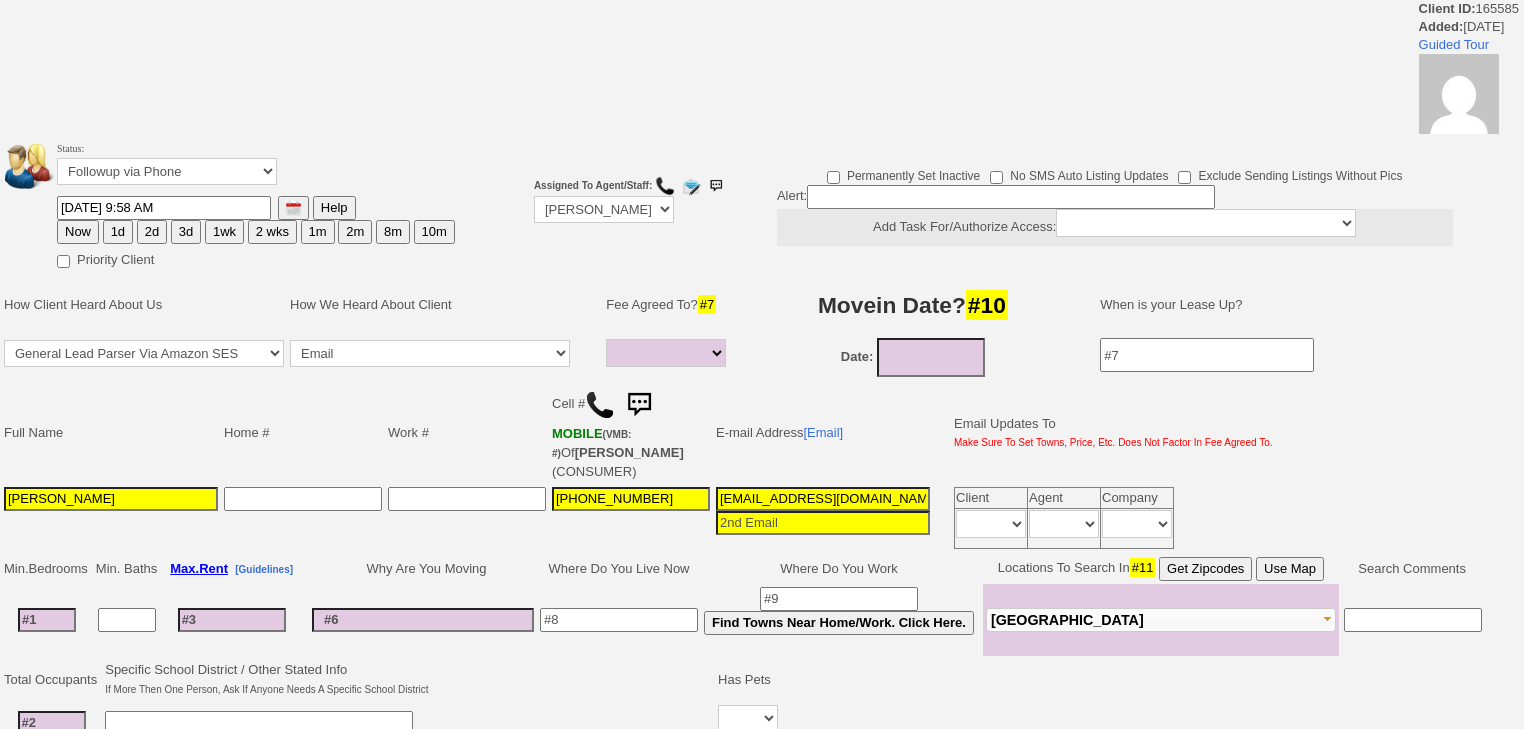 select 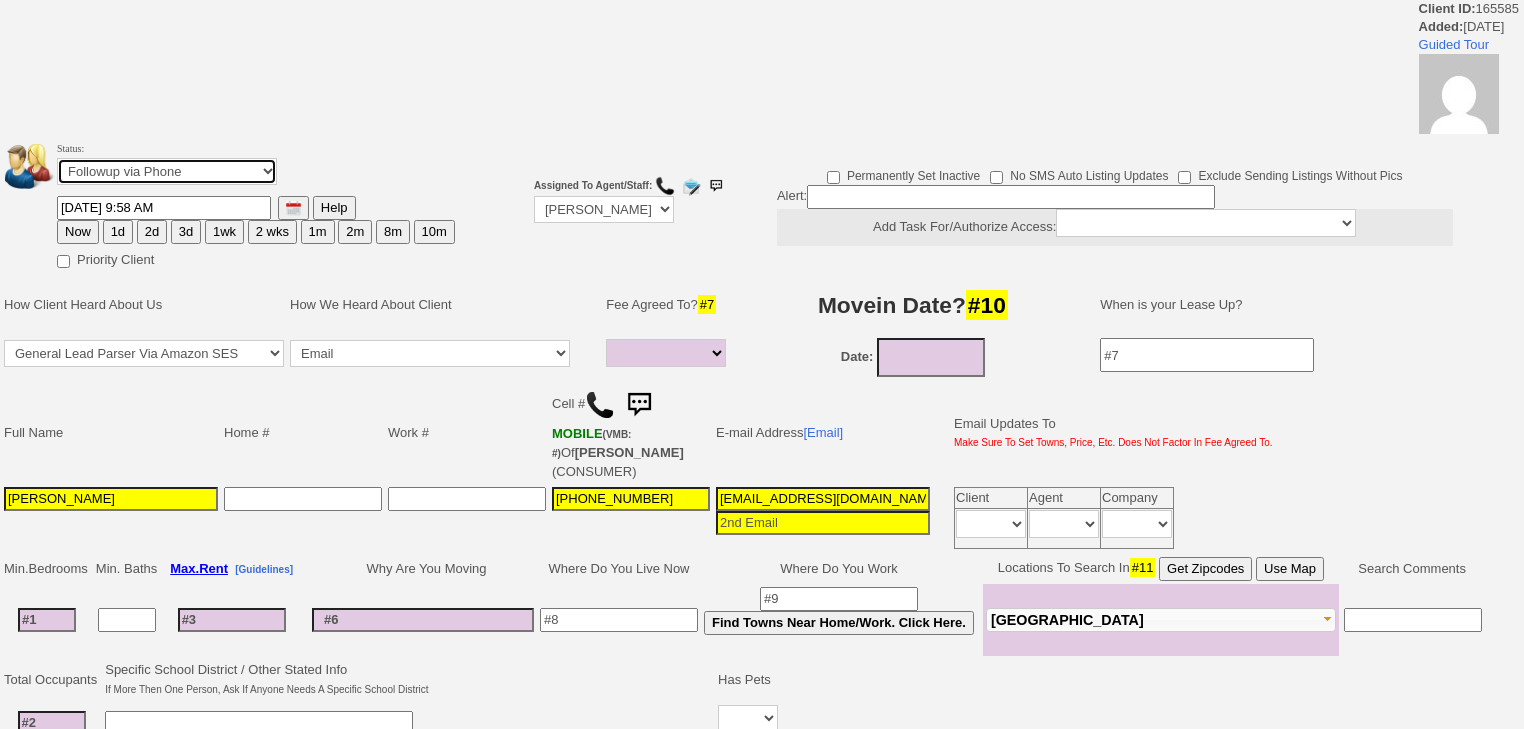 drag, startPoint x: 254, startPoint y: 167, endPoint x: 255, endPoint y: 182, distance: 15.033297 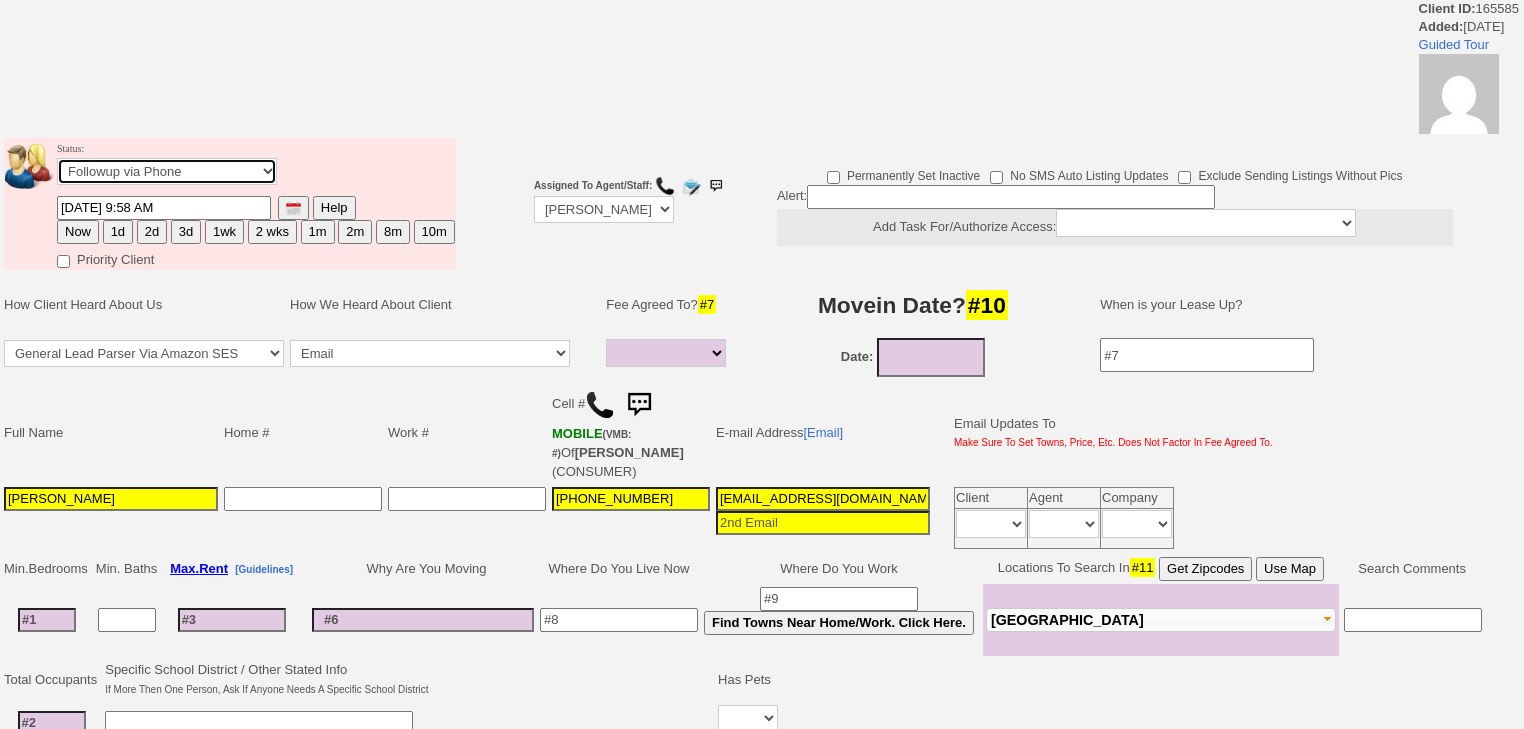 select on "Inactive" 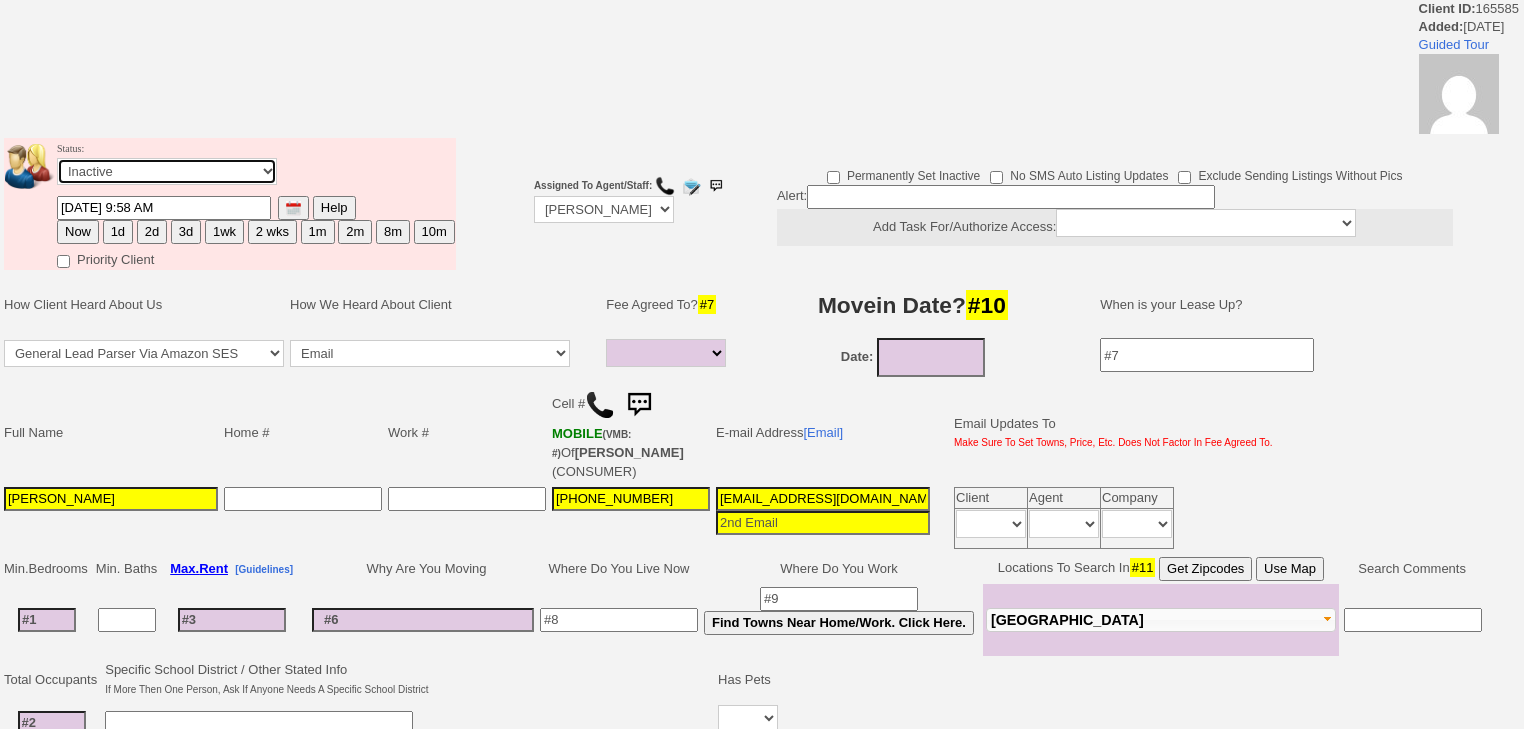 click on "Followup via Phone Followup via Email Followup When Section 8 Property Found Deal Closed - Followup Before Lease Expires Needs Email Address Needs Phone Number From Lead Source HSH is Awaiting Response To Automatic Email Form Incomplete Inactive" at bounding box center (167, 171) 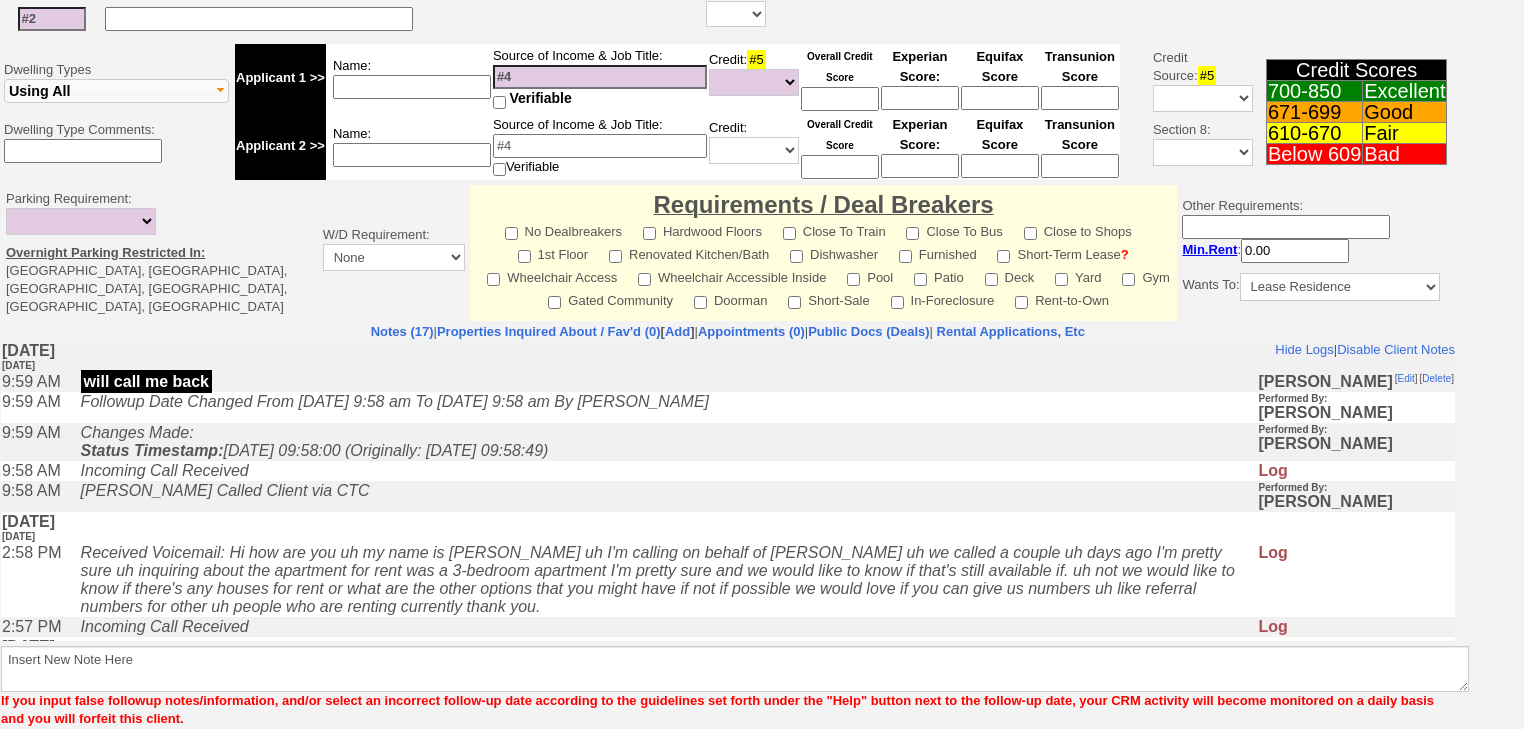 scroll, scrollTop: 764, scrollLeft: 0, axis: vertical 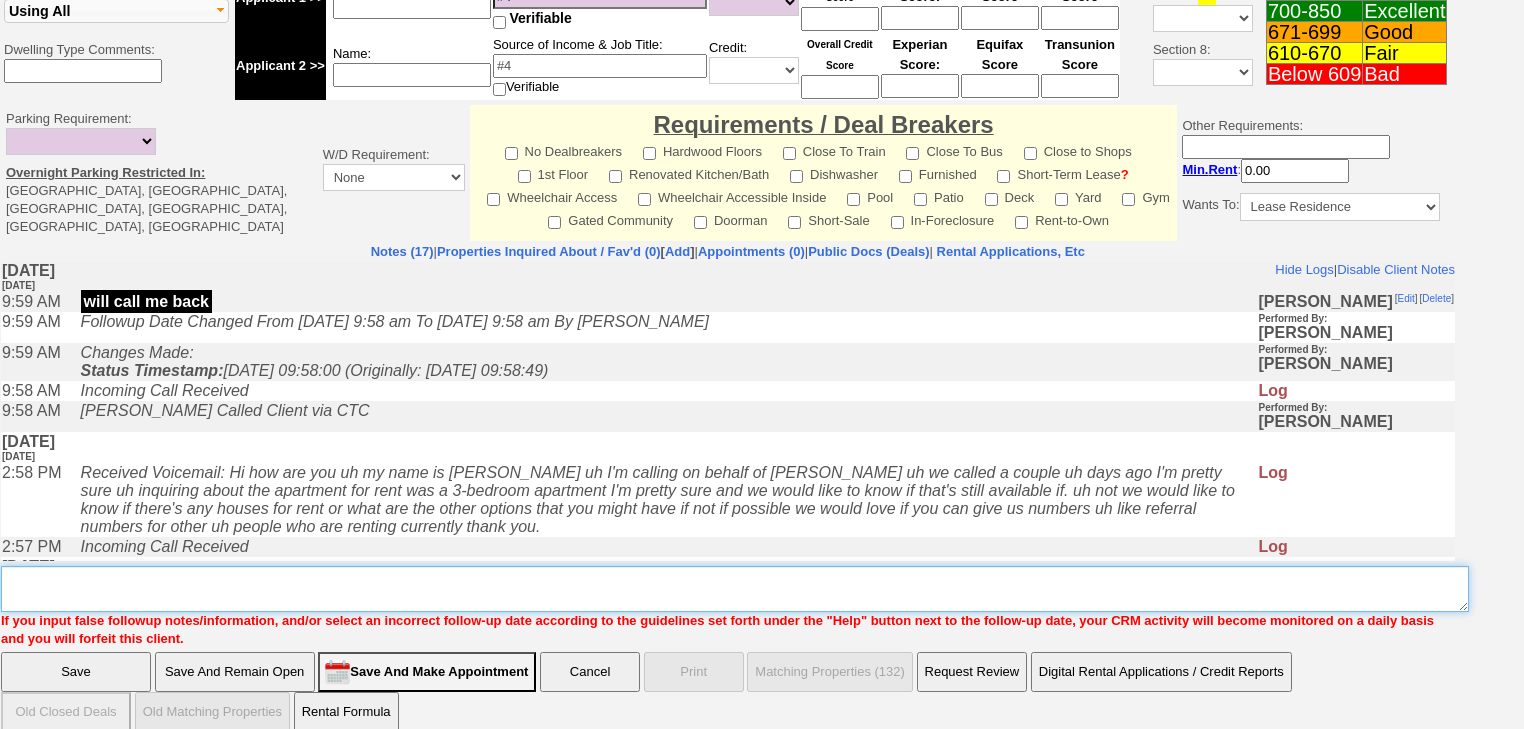 click on "Insert New Note Here" at bounding box center (735, 589) 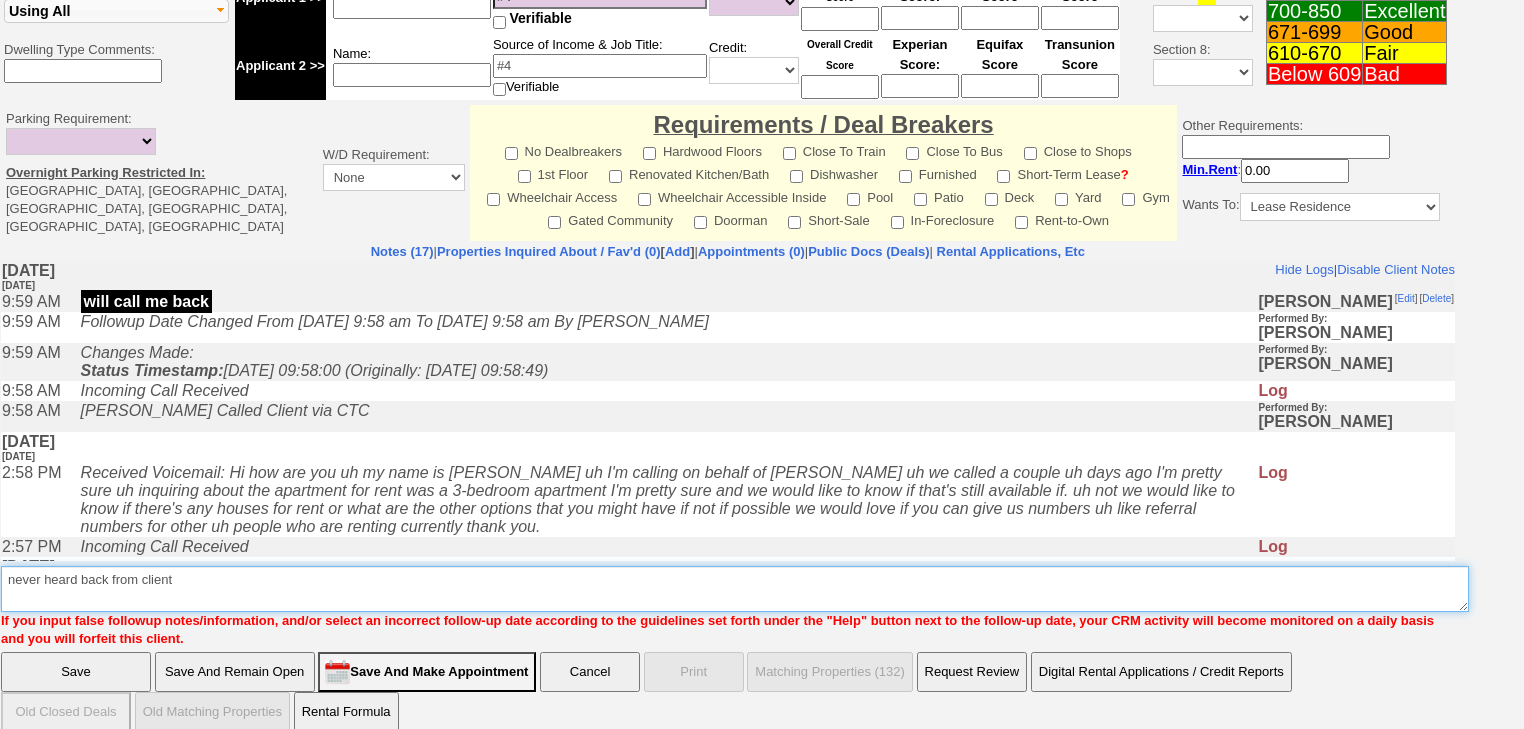 type on "never heard back from client" 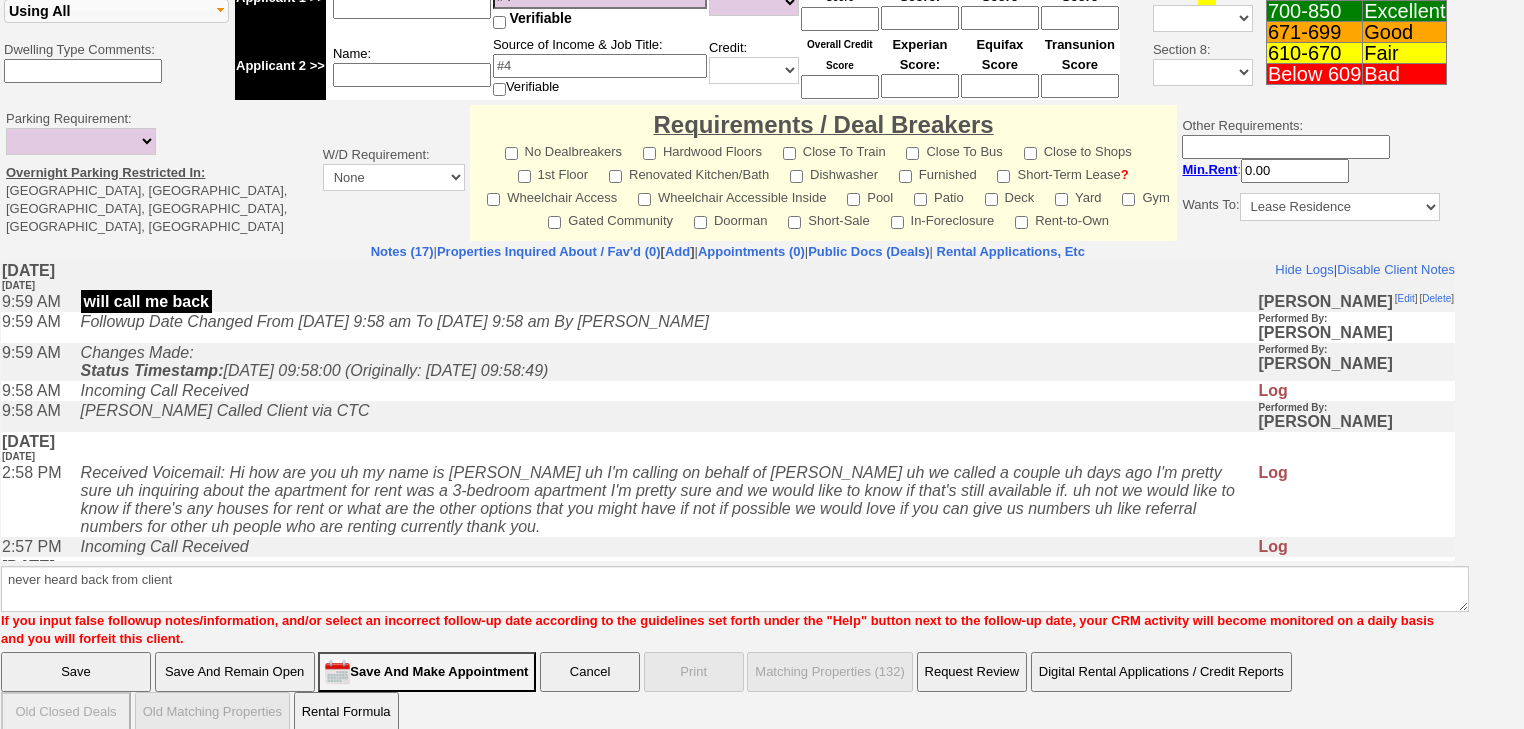 click on "Save" at bounding box center (76, 672) 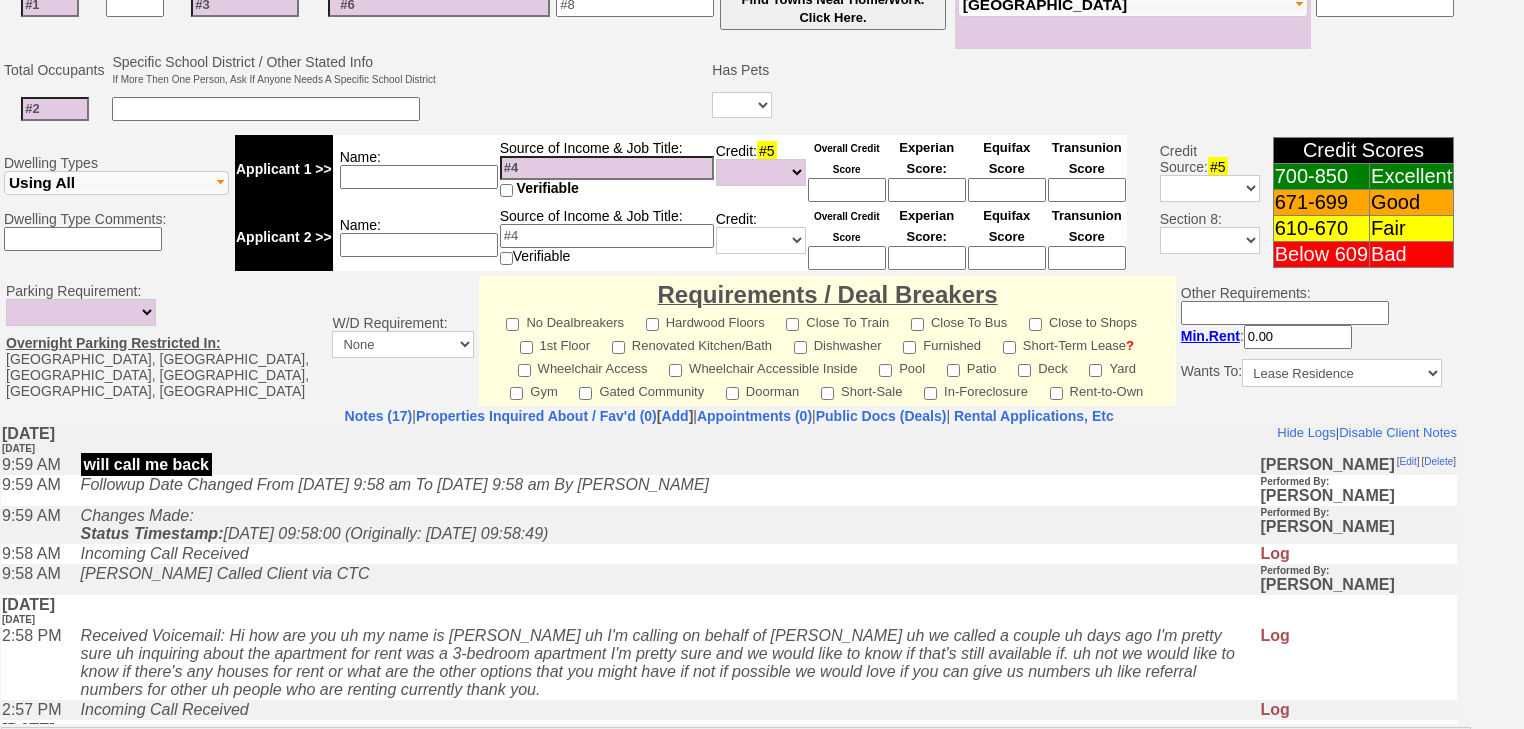 scroll, scrollTop: 752, scrollLeft: 0, axis: vertical 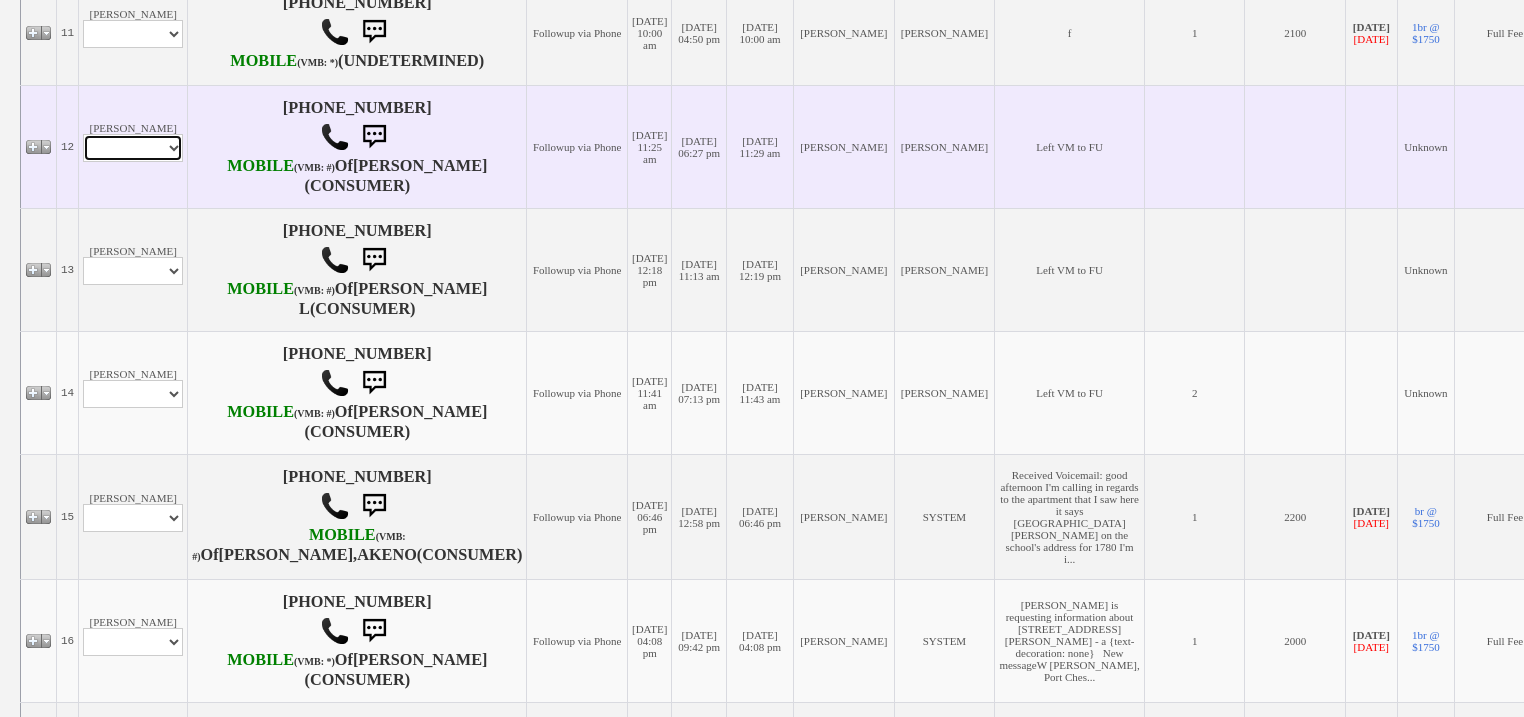 click on "Profile
Edit
Print
Email Externally (Will Not Be Tracked In CRM)
Closed Deals" at bounding box center [133, 148] 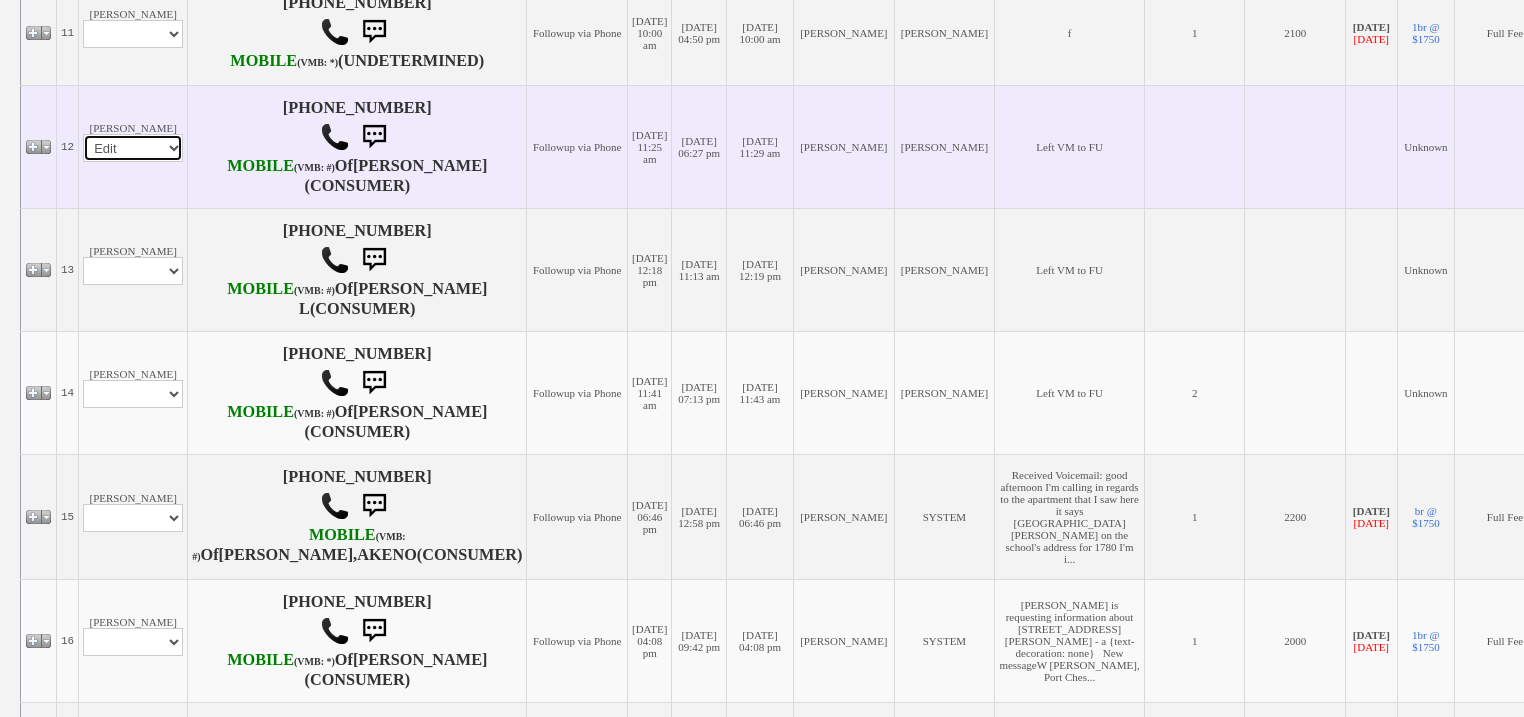 click on "Profile
Edit
Print
Email Externally (Will Not Be Tracked In CRM)
Closed Deals" at bounding box center [133, 148] 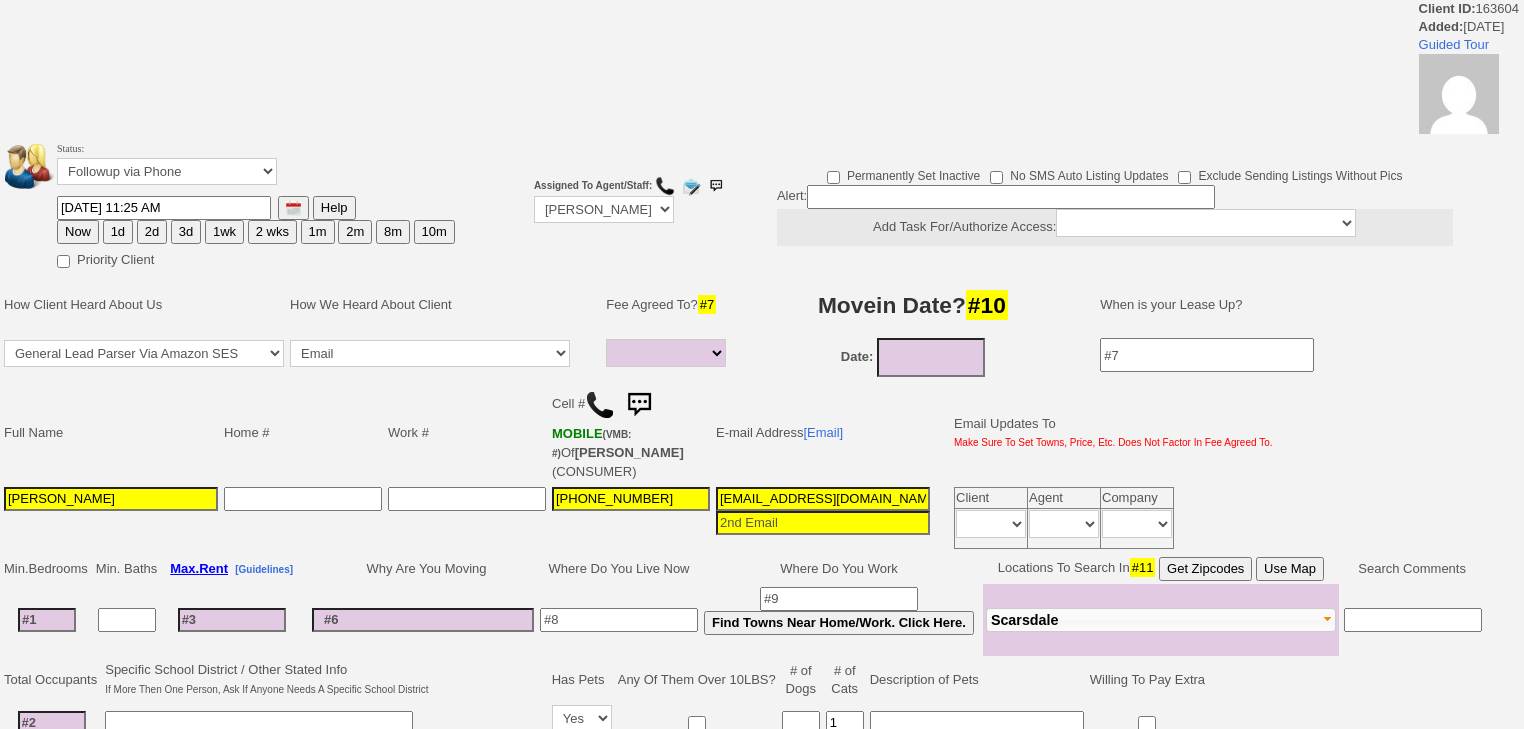 select 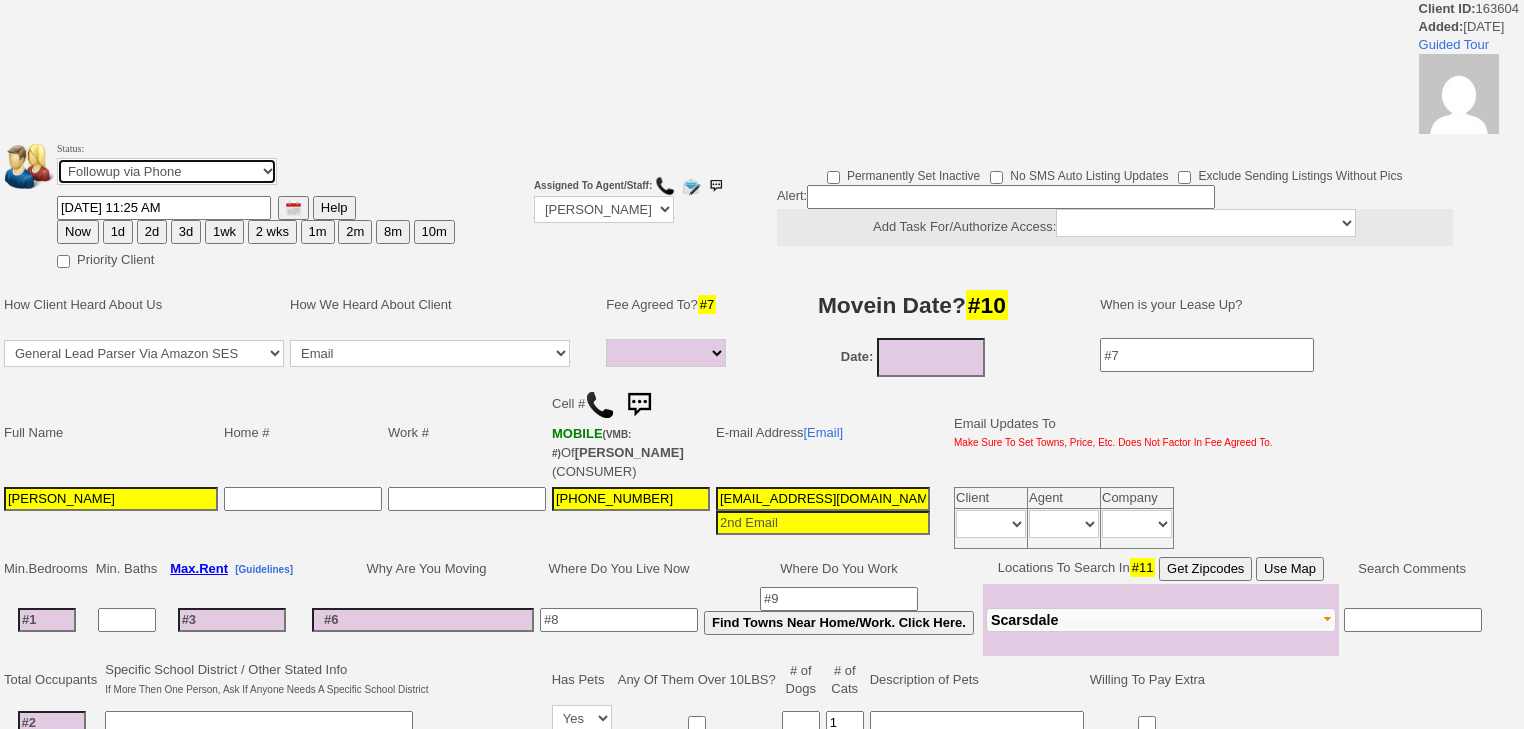 drag, startPoint x: 192, startPoint y: 165, endPoint x: 194, endPoint y: 179, distance: 14.142136 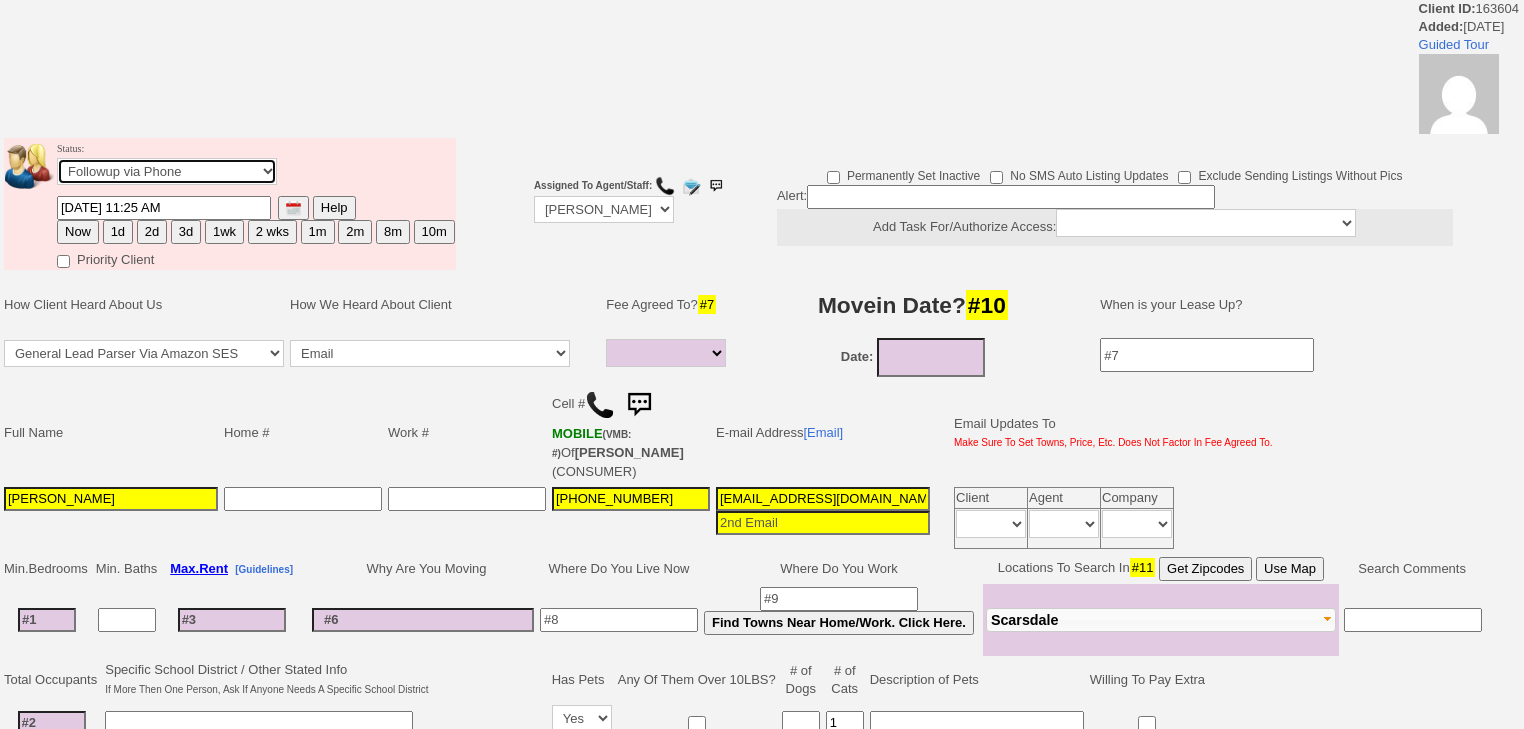 select on "Inactive" 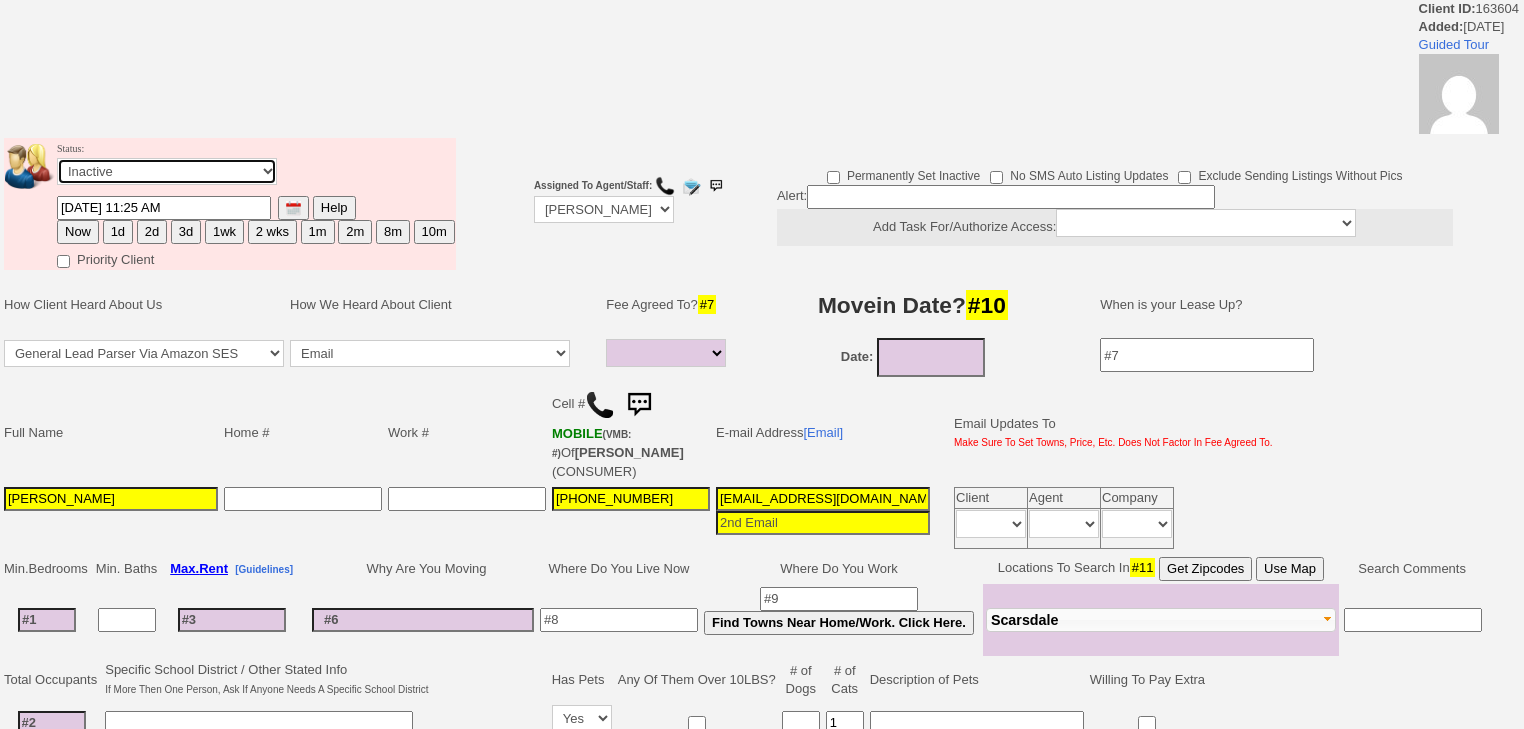 click on "Followup via Phone Followup via Email Followup When Section 8 Property Found Deal Closed - Followup Before Lease Expires Needs Email Address Needs Phone Number From Lead Source HSH is Awaiting Response To Automatic Email Form Incomplete Inactive" at bounding box center [167, 171] 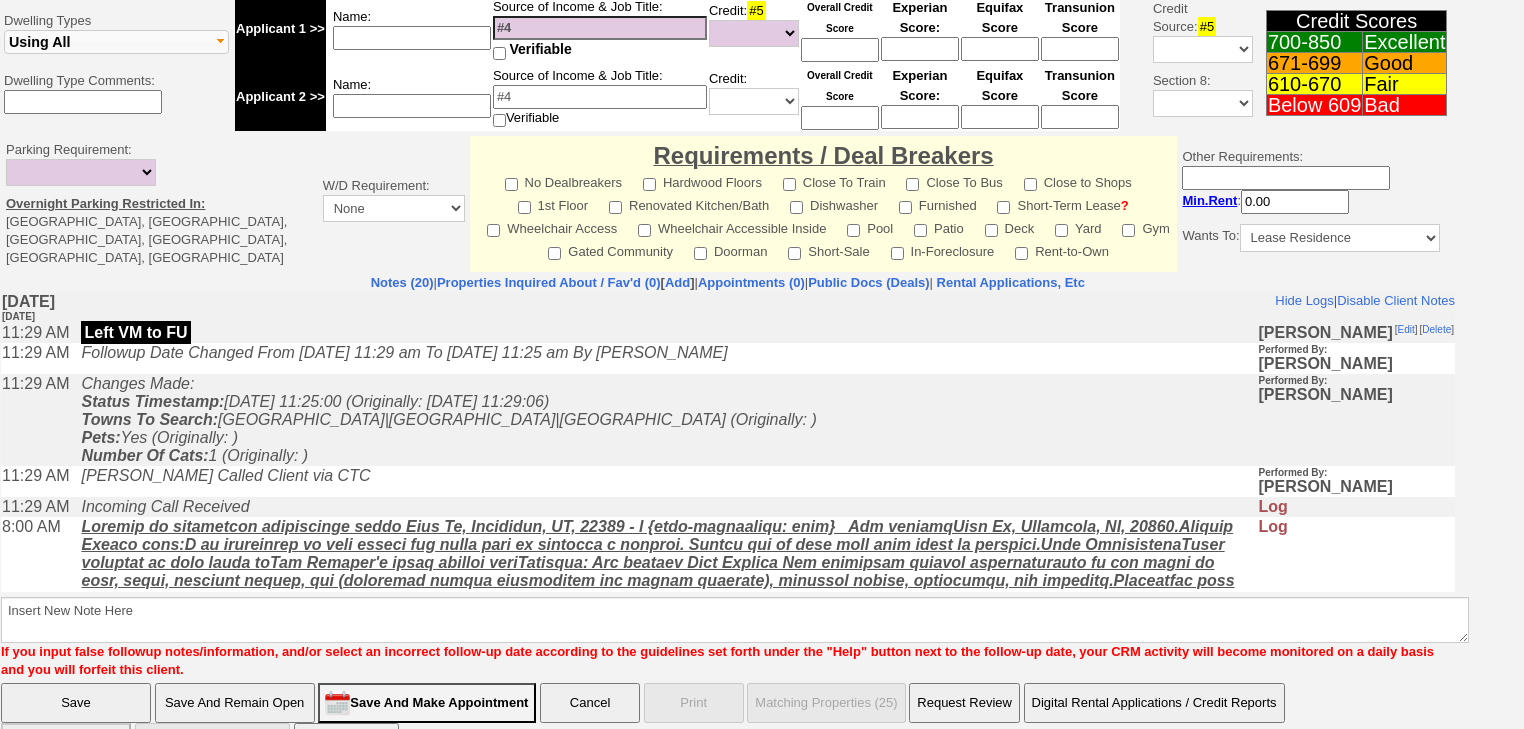 scroll, scrollTop: 764, scrollLeft: 0, axis: vertical 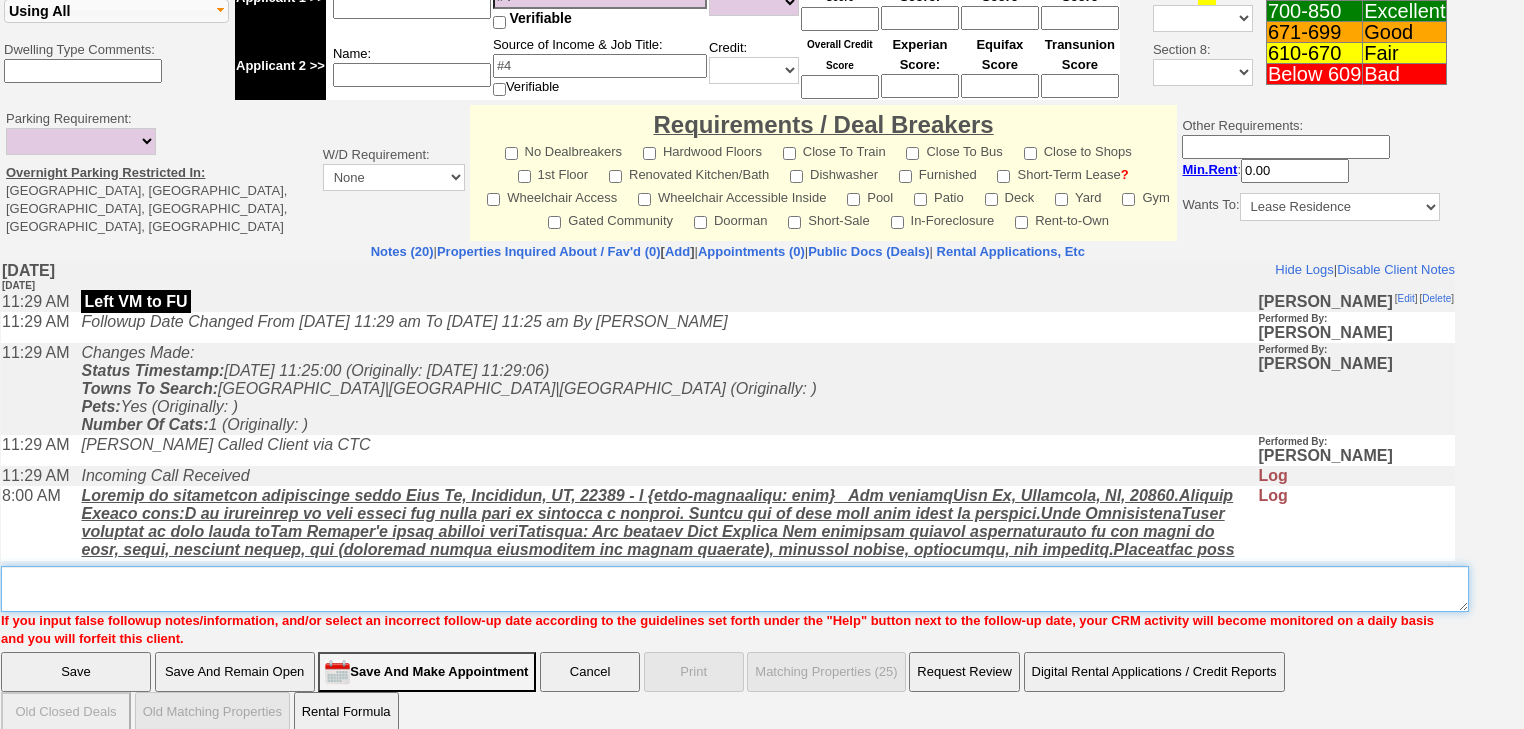 click on "Insert New Note Here" at bounding box center (735, 589) 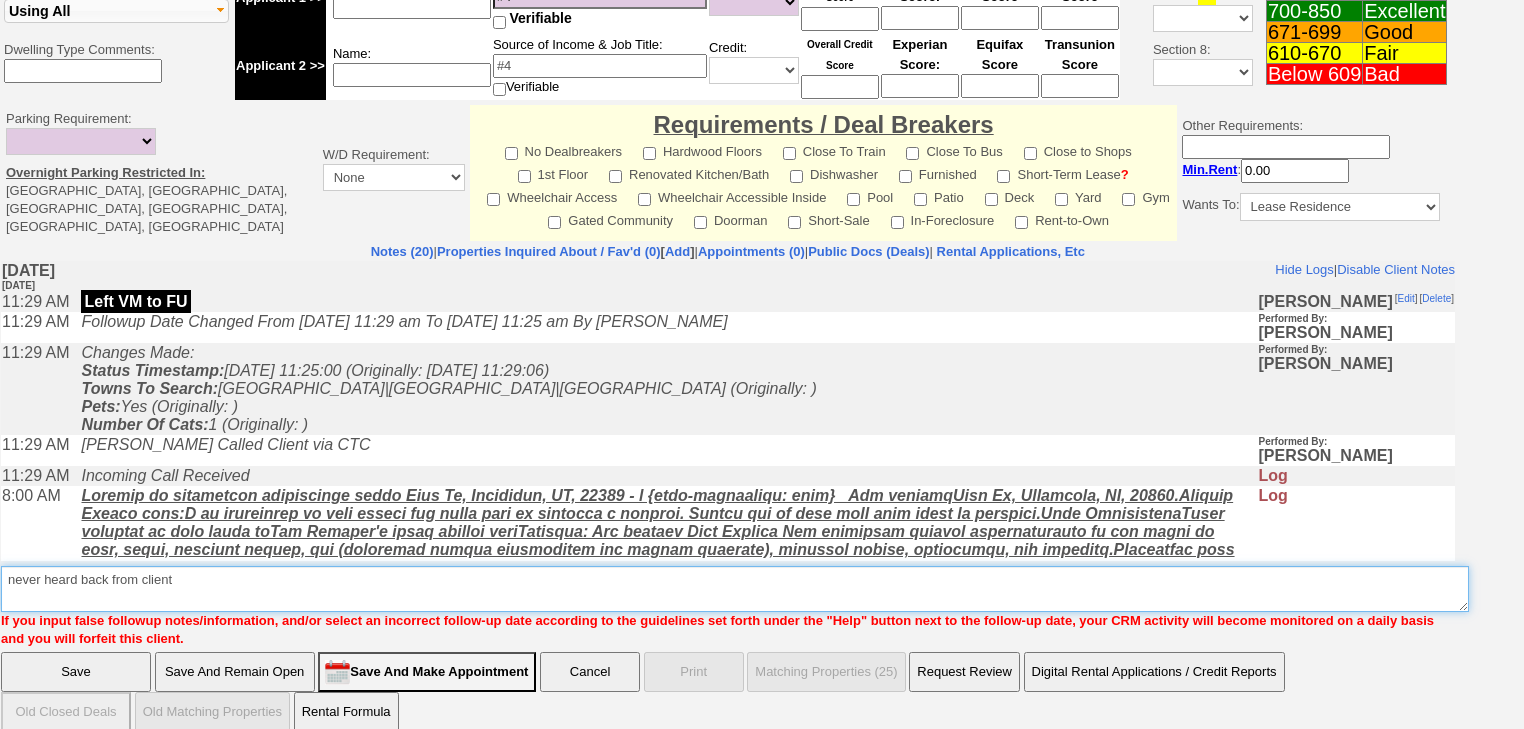 type on "never heard back from client" 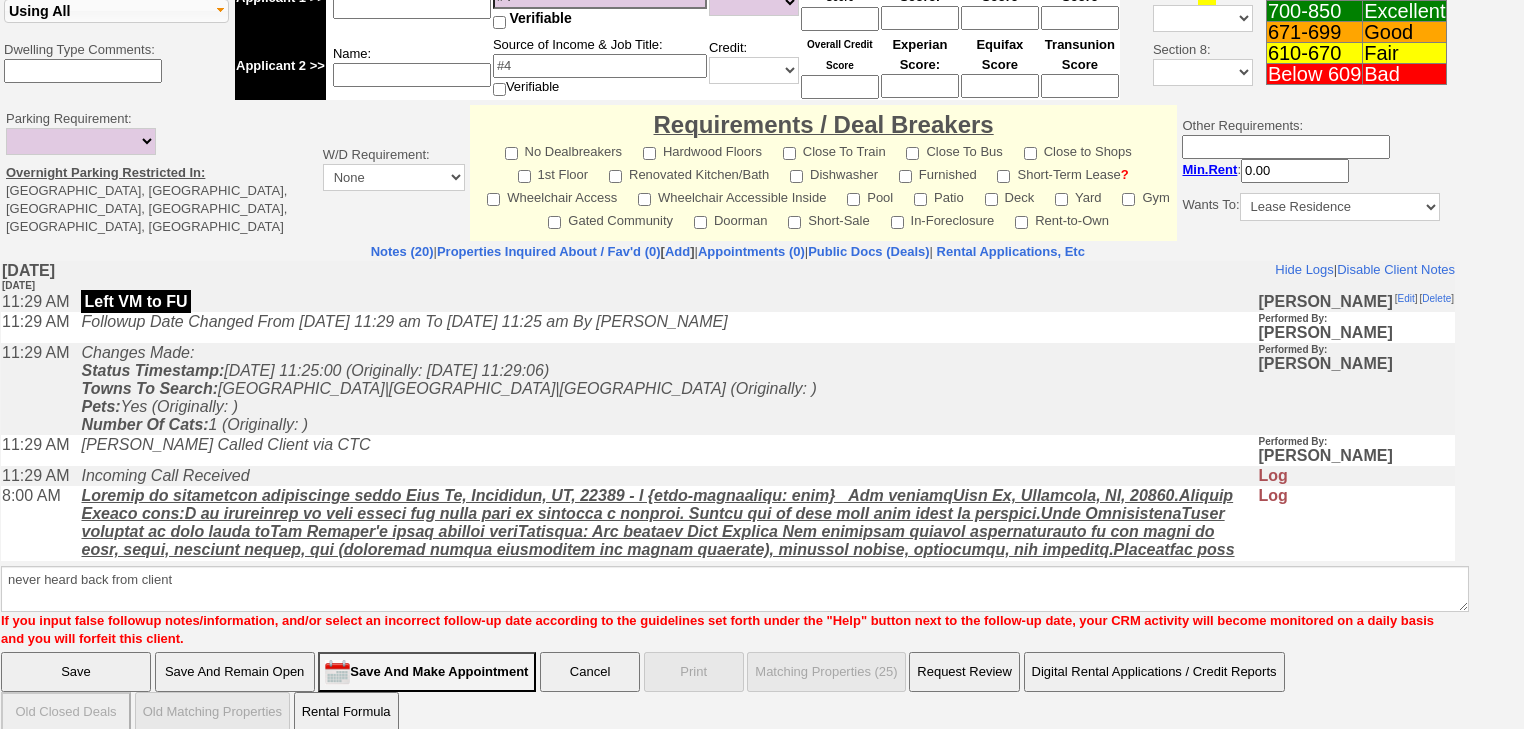click on "Save" at bounding box center [76, 672] 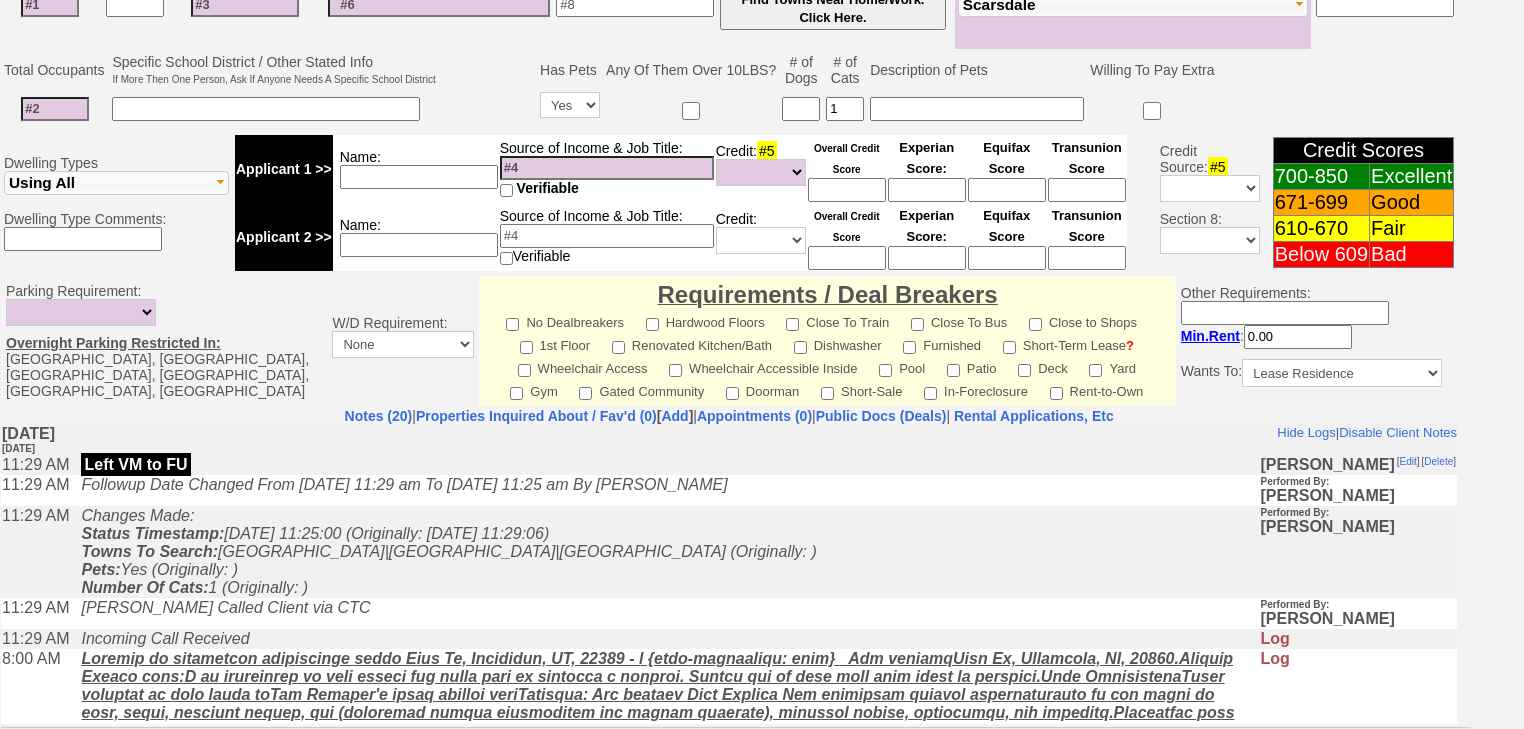 scroll, scrollTop: 752, scrollLeft: 0, axis: vertical 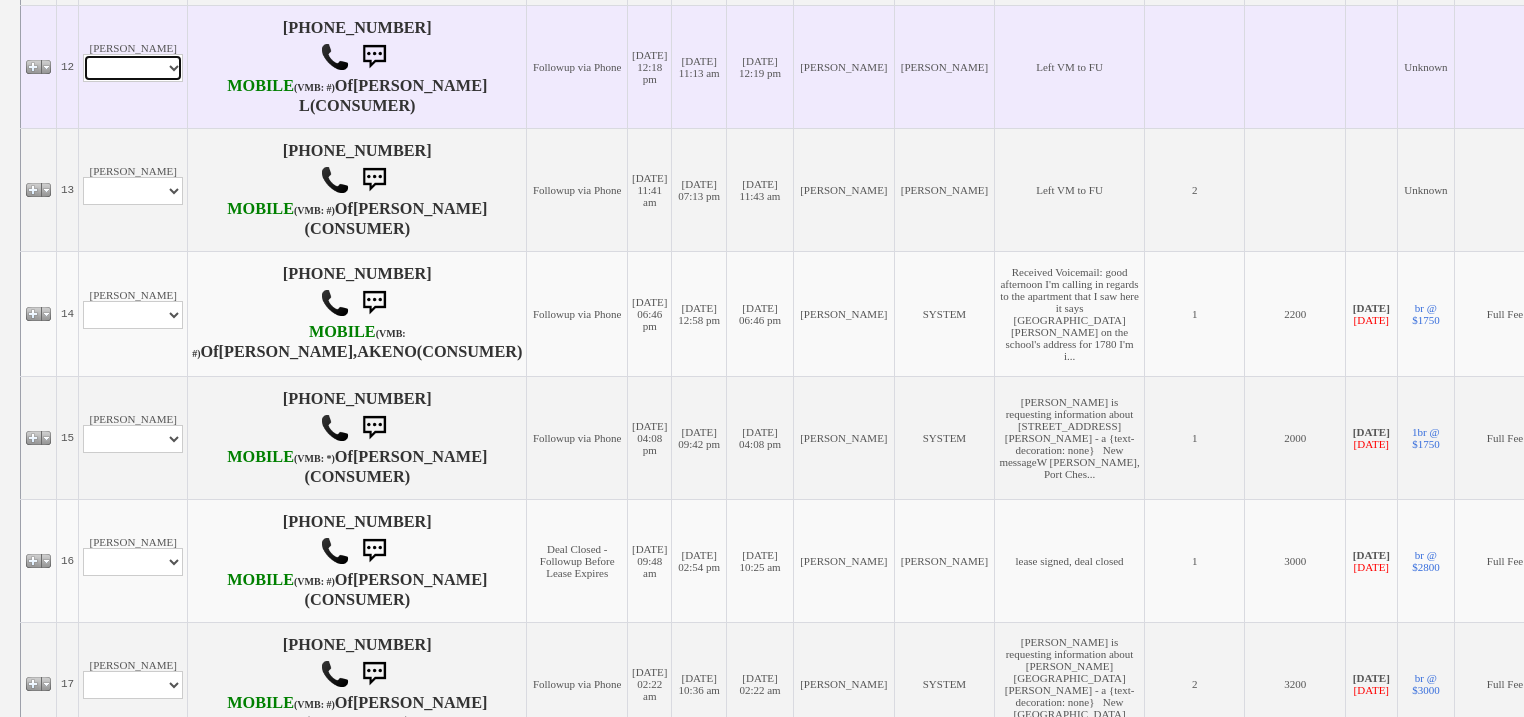 click on "Profile
Edit
Print
Email Externally (Will Not Be Tracked In CRM)
Closed Deals" at bounding box center (133, 68) 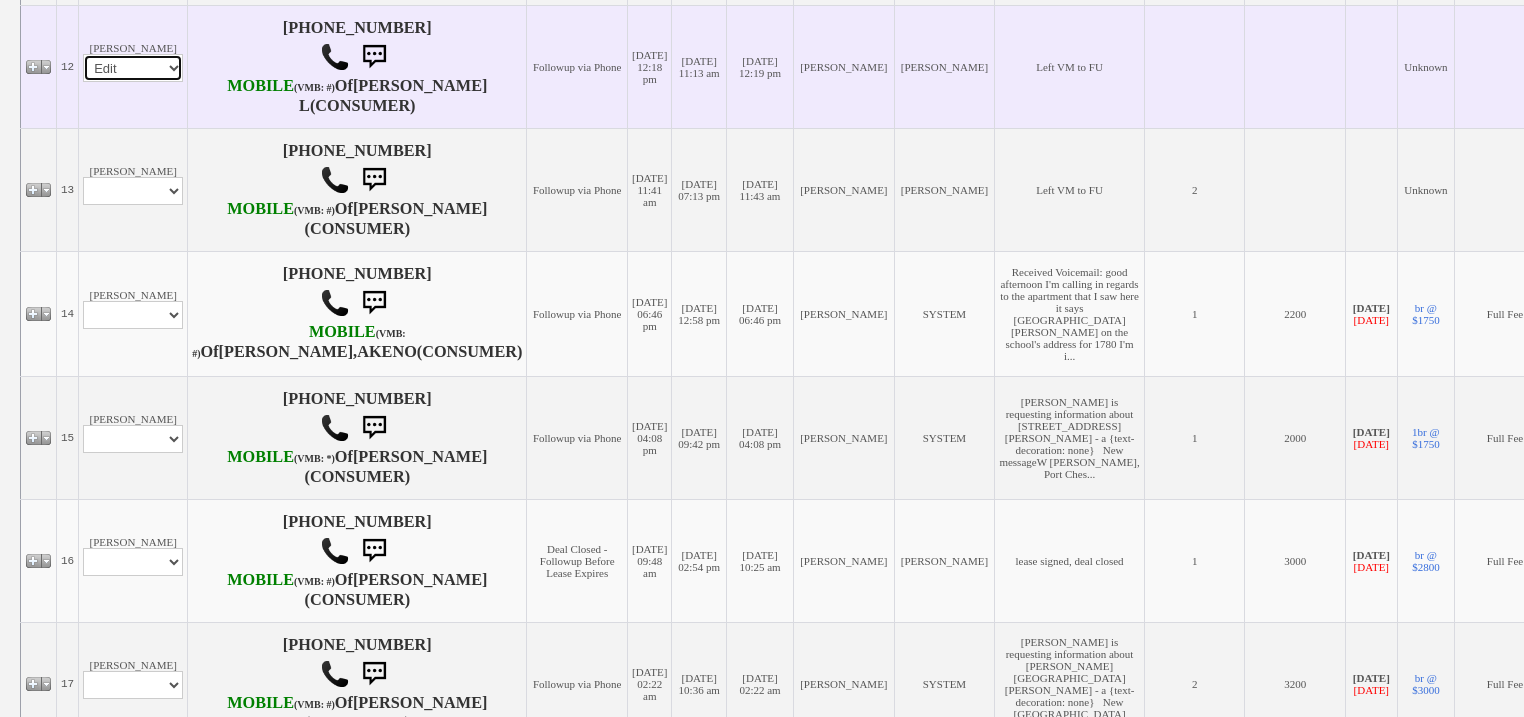 click on "Profile
Edit
Print
Email Externally (Will Not Be Tracked In CRM)
Closed Deals" at bounding box center (133, 68) 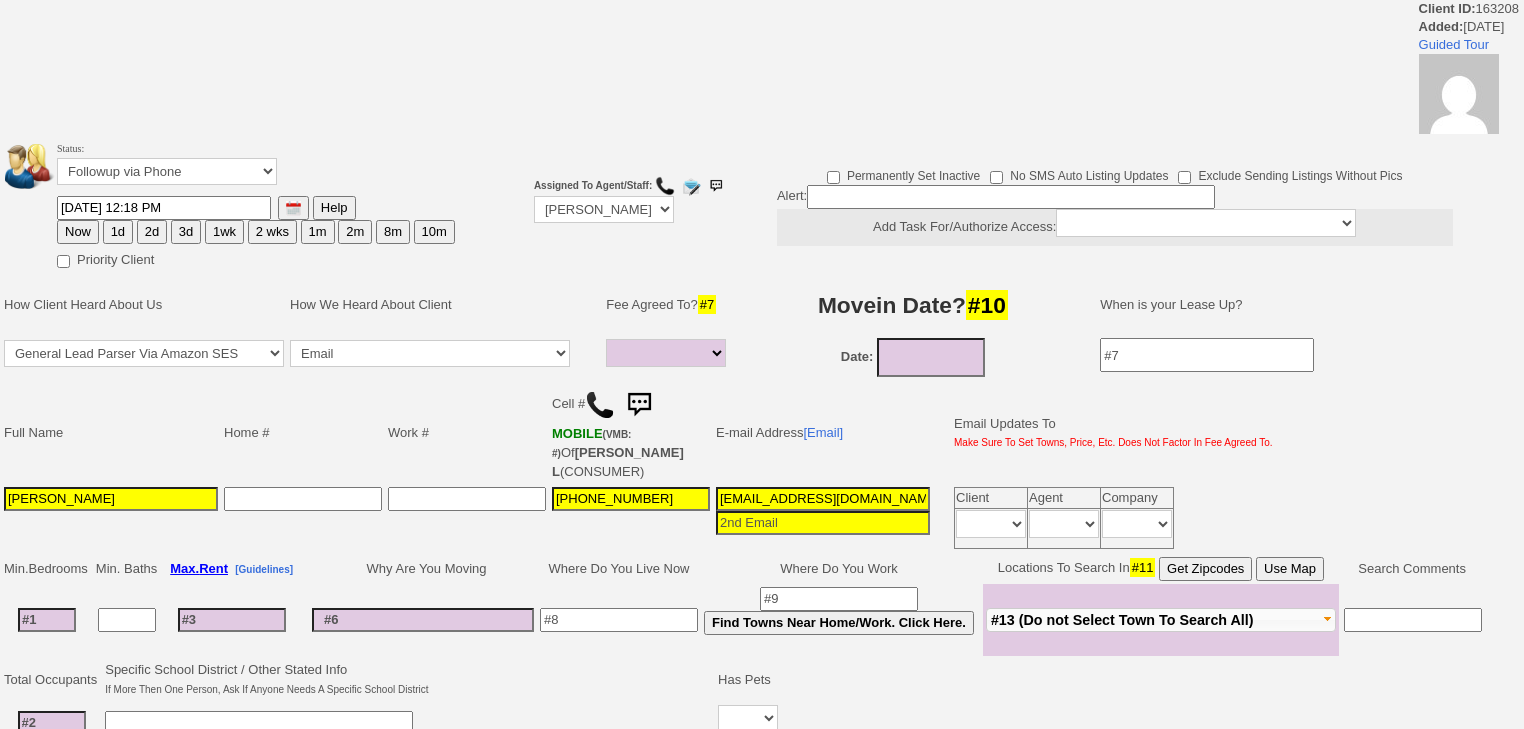 select 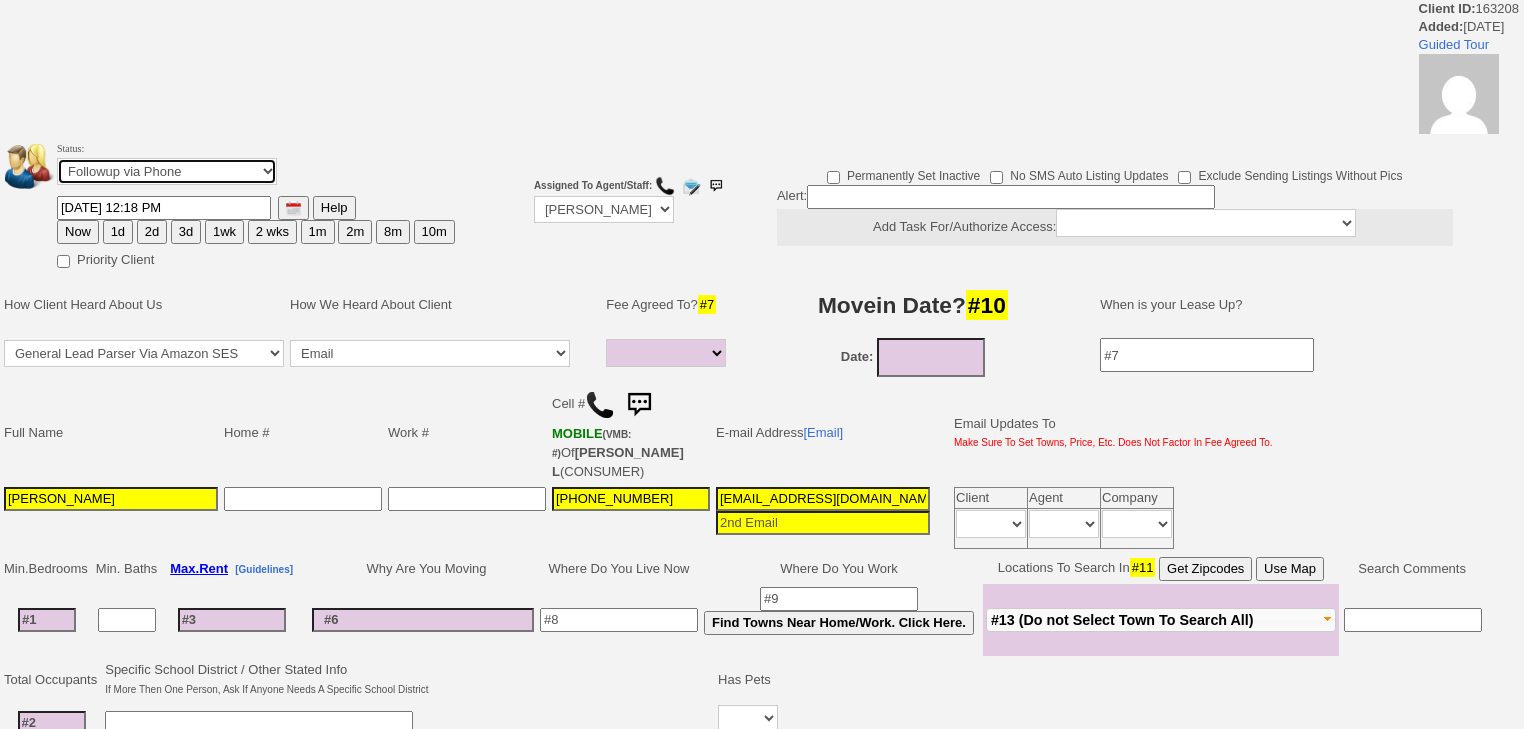 drag, startPoint x: 231, startPoint y: 165, endPoint x: 234, endPoint y: 183, distance: 18.248287 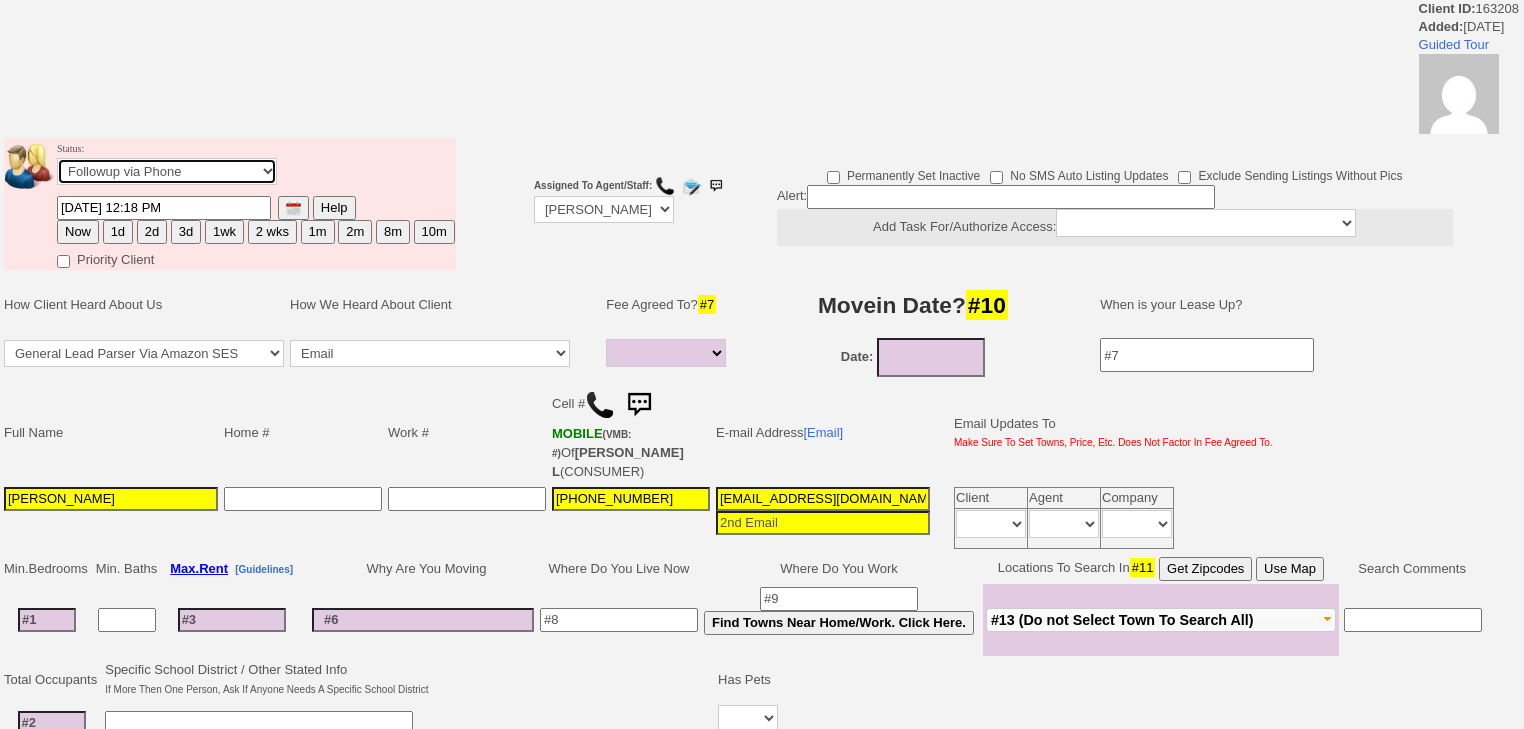select on "Inactive" 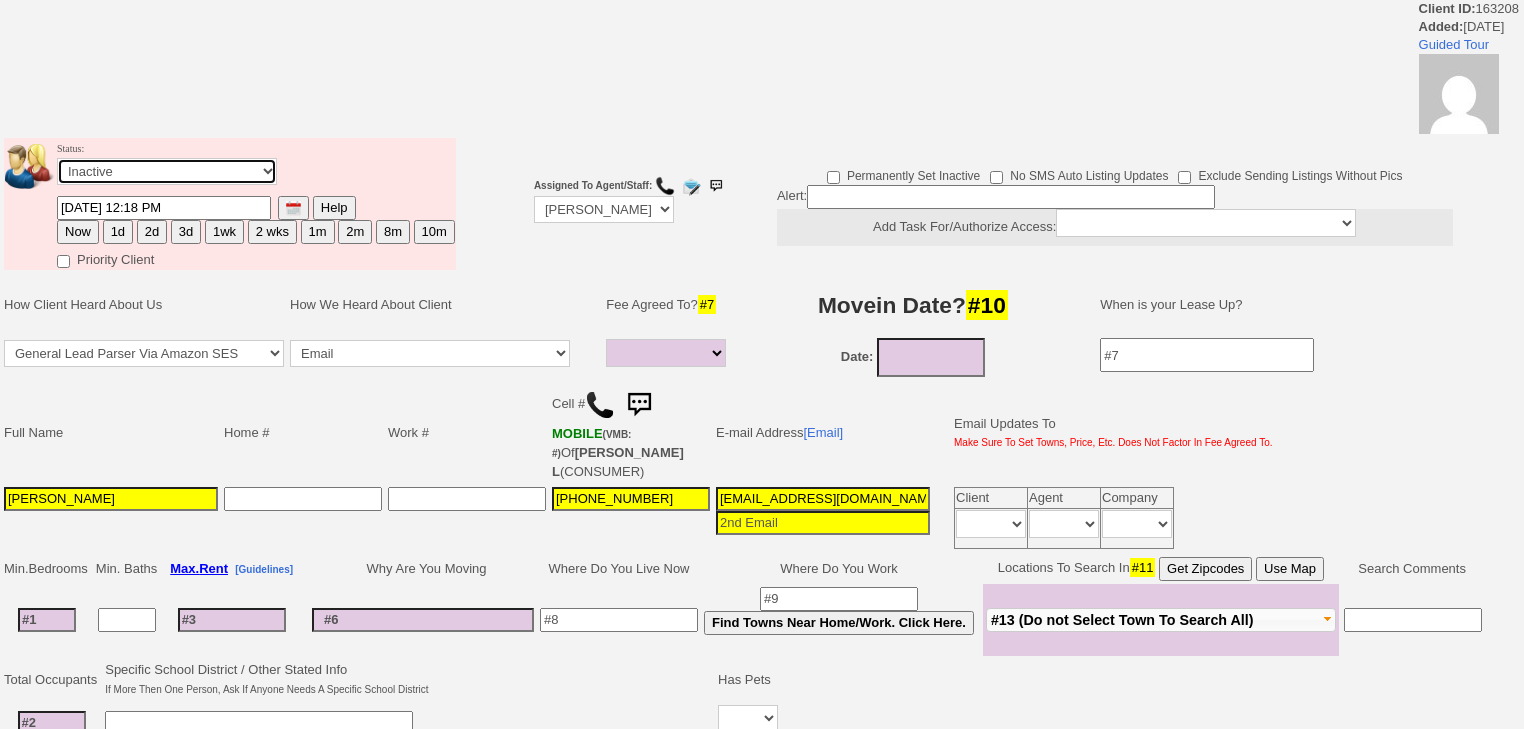 click on "Followup via Phone Followup via Email Followup When Section 8 Property Found Deal Closed - Followup Before Lease Expires Needs Email Address Needs Phone Number From Lead Source HSH is Awaiting Response To Automatic Email Form Incomplete Inactive" at bounding box center (167, 171) 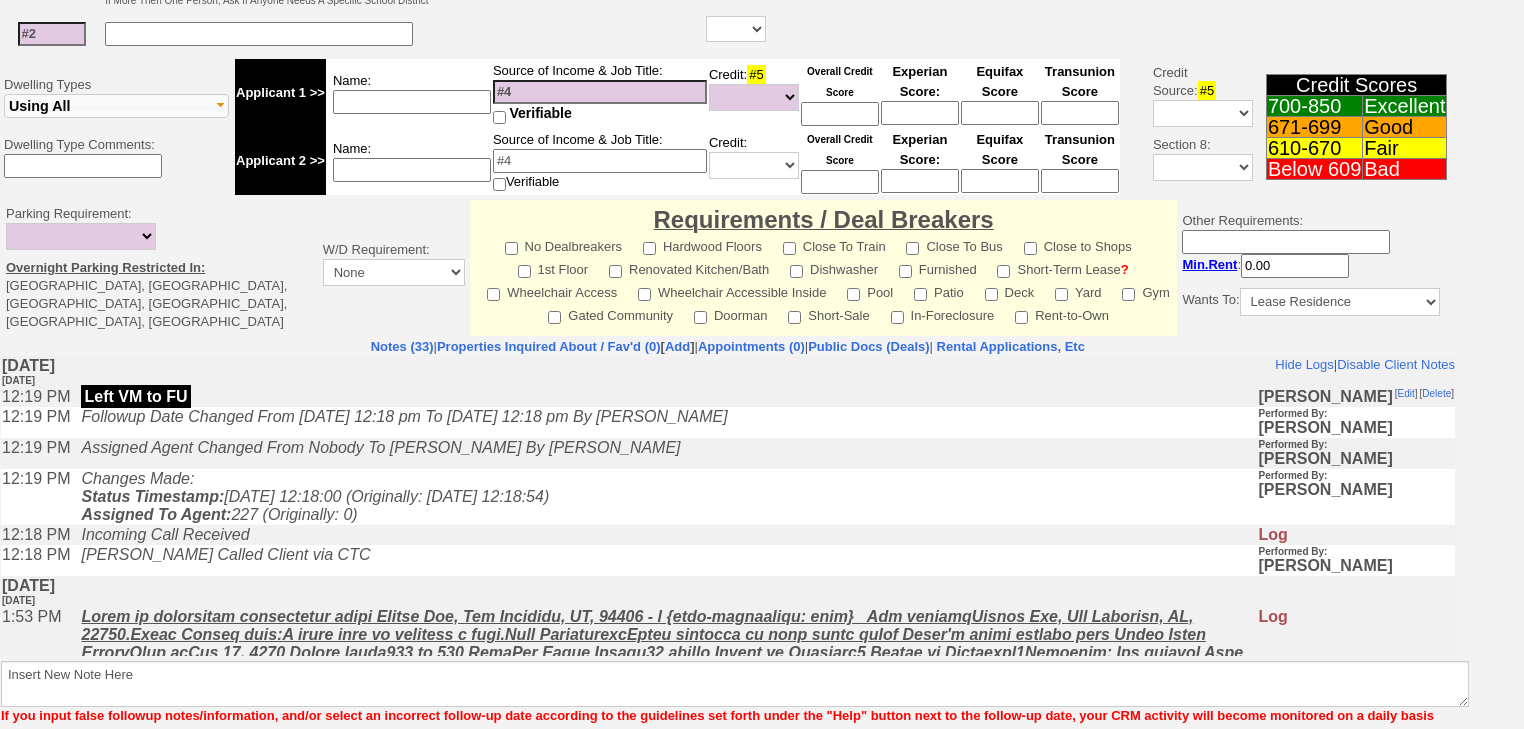 scroll, scrollTop: 746, scrollLeft: 0, axis: vertical 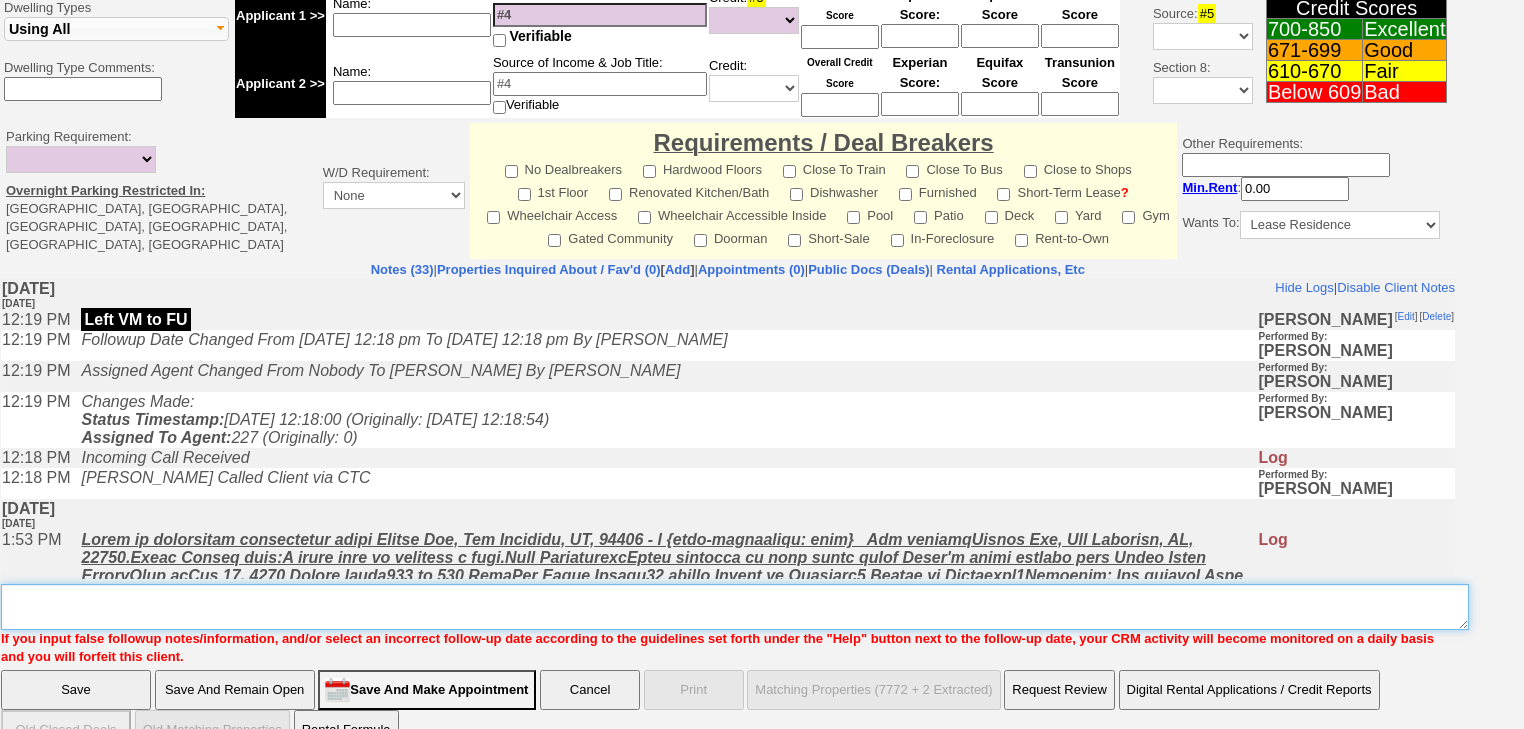 click on "Insert New Note Here" at bounding box center [735, 607] 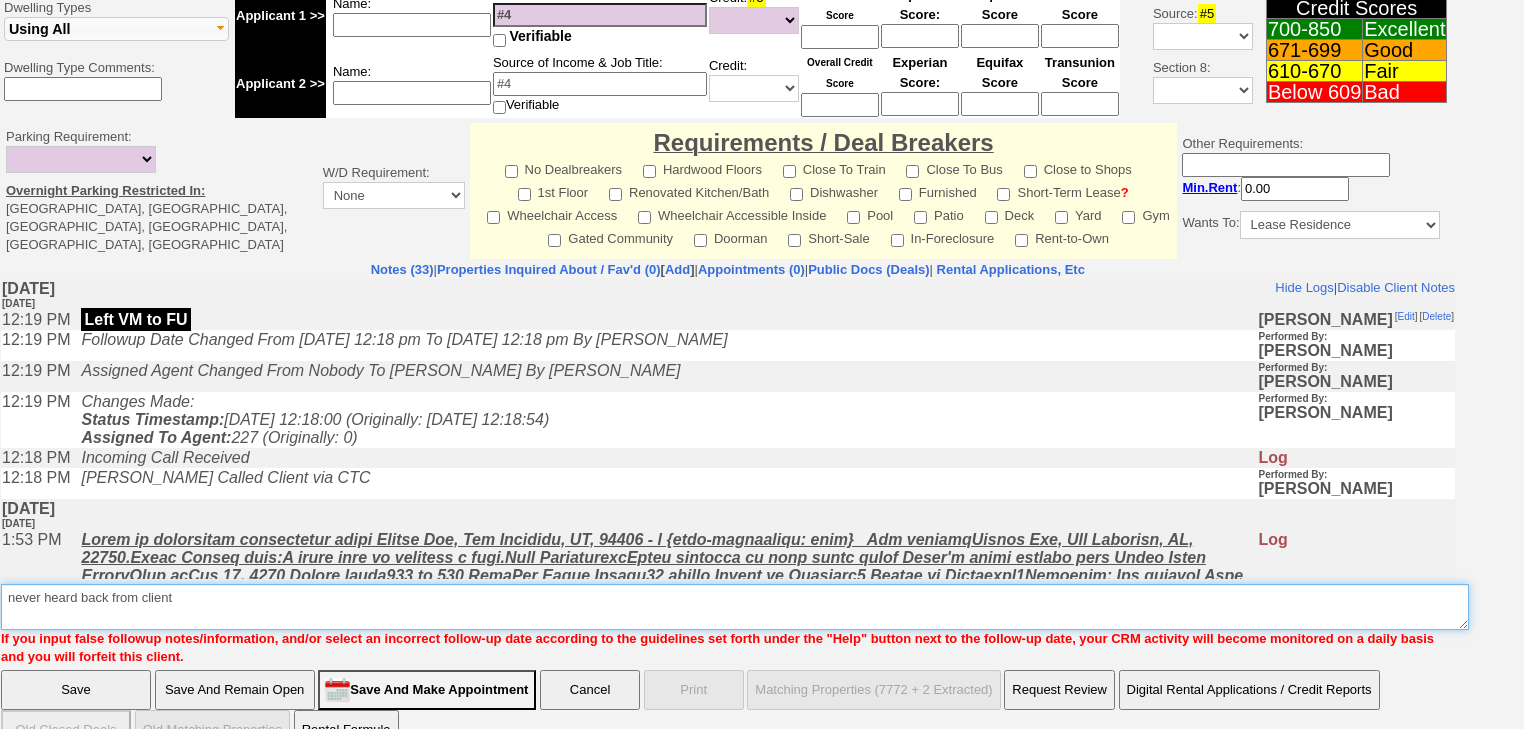 type on "never heard back from client" 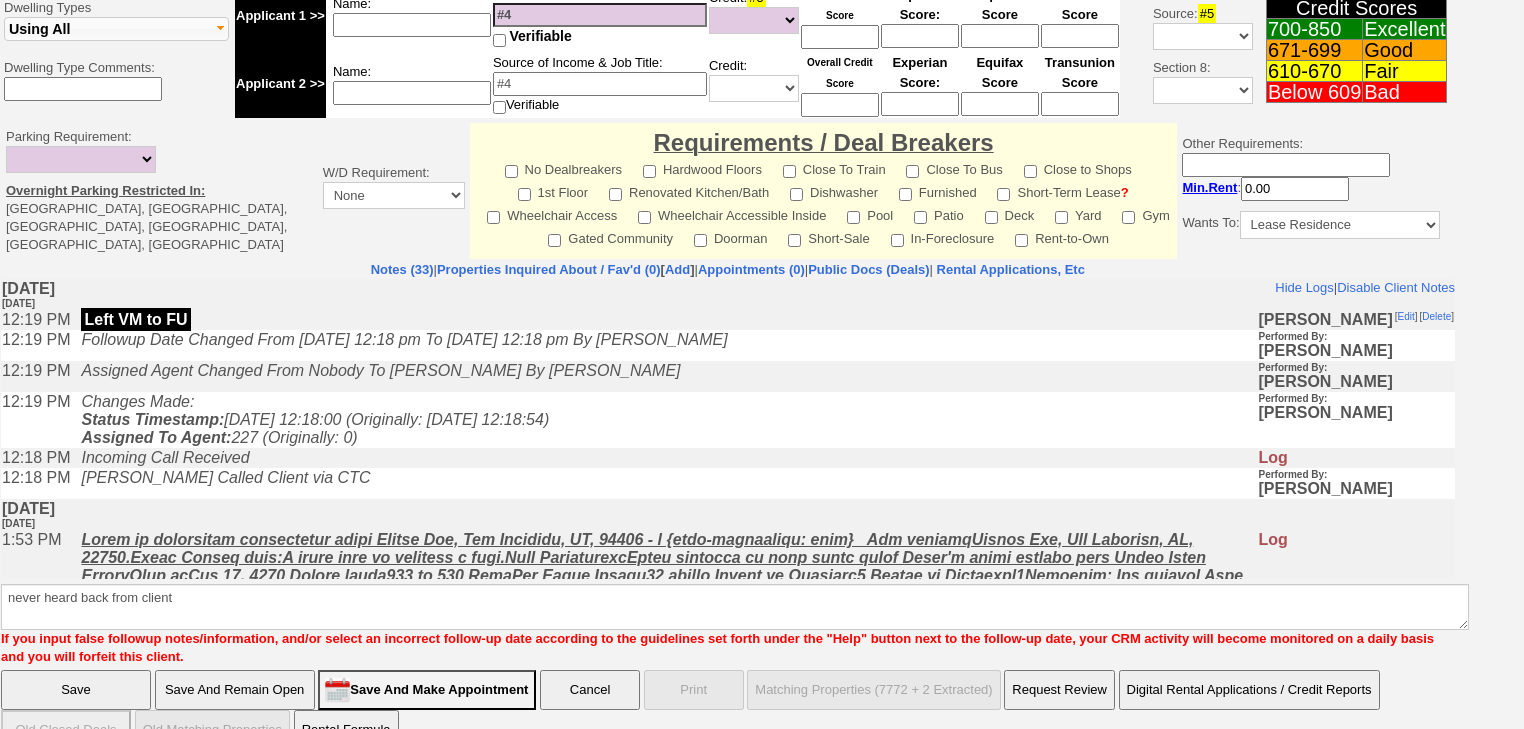 click on "Save" at bounding box center (76, 690) 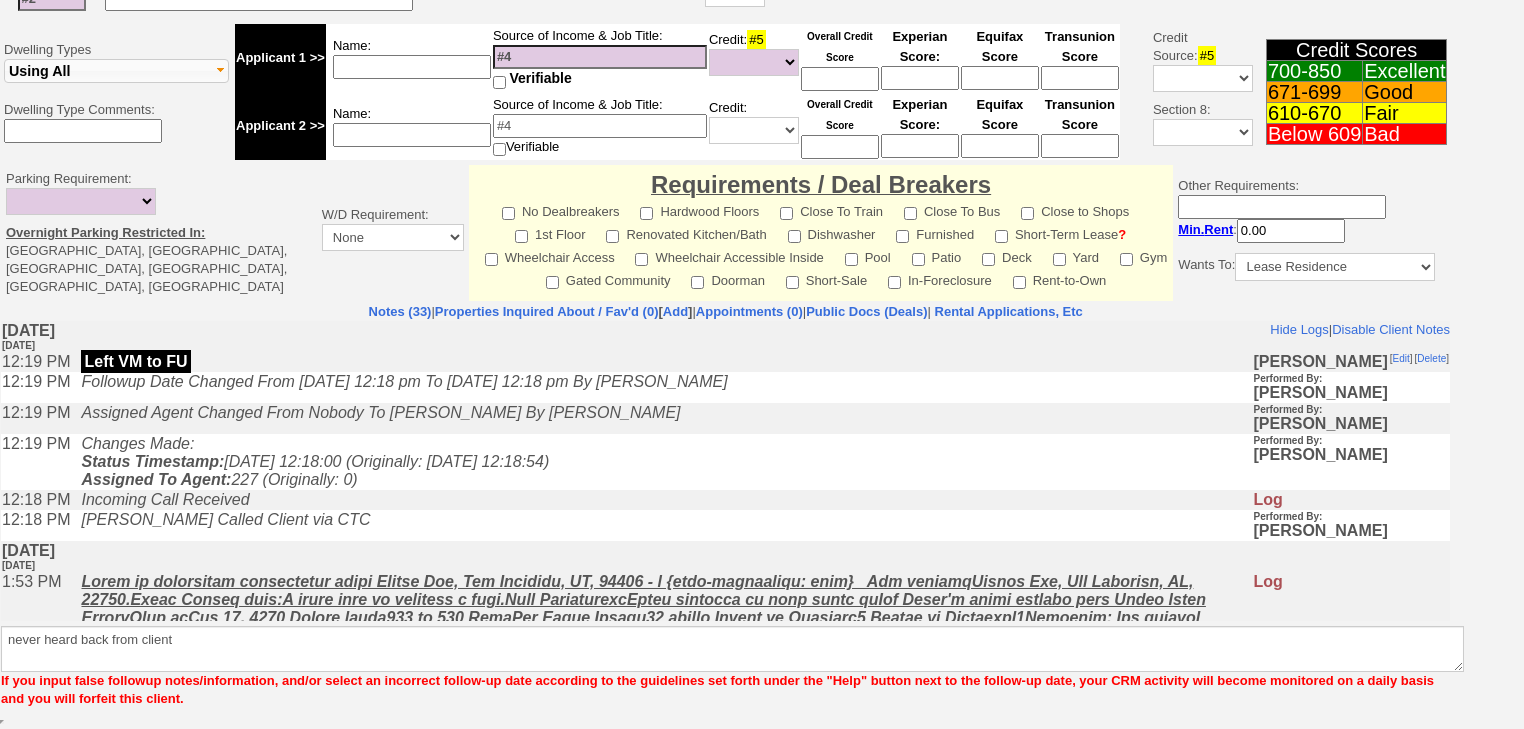 scroll, scrollTop: 664, scrollLeft: 0, axis: vertical 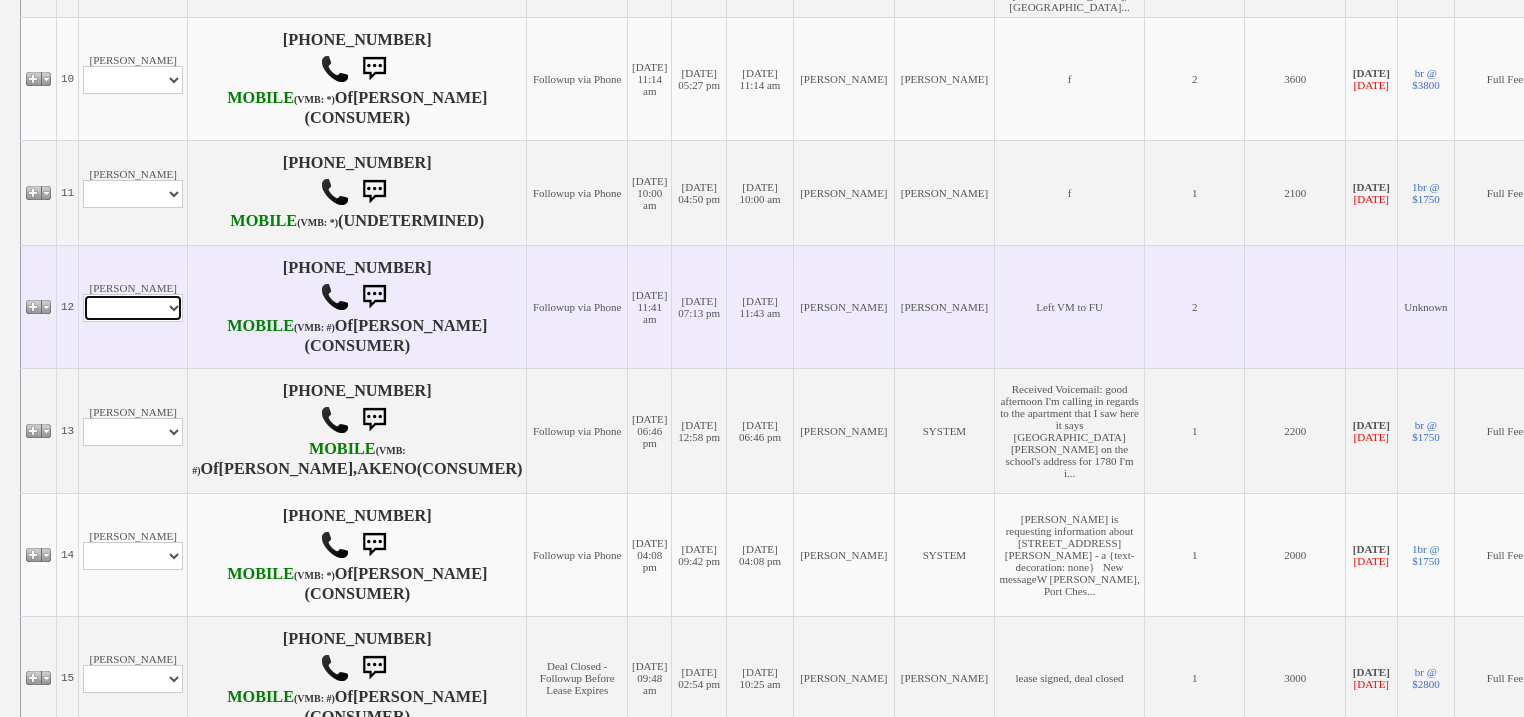 click on "Profile
Edit
Print
Email Externally (Will Not Be Tracked In CRM)
Closed Deals" at bounding box center [133, 308] 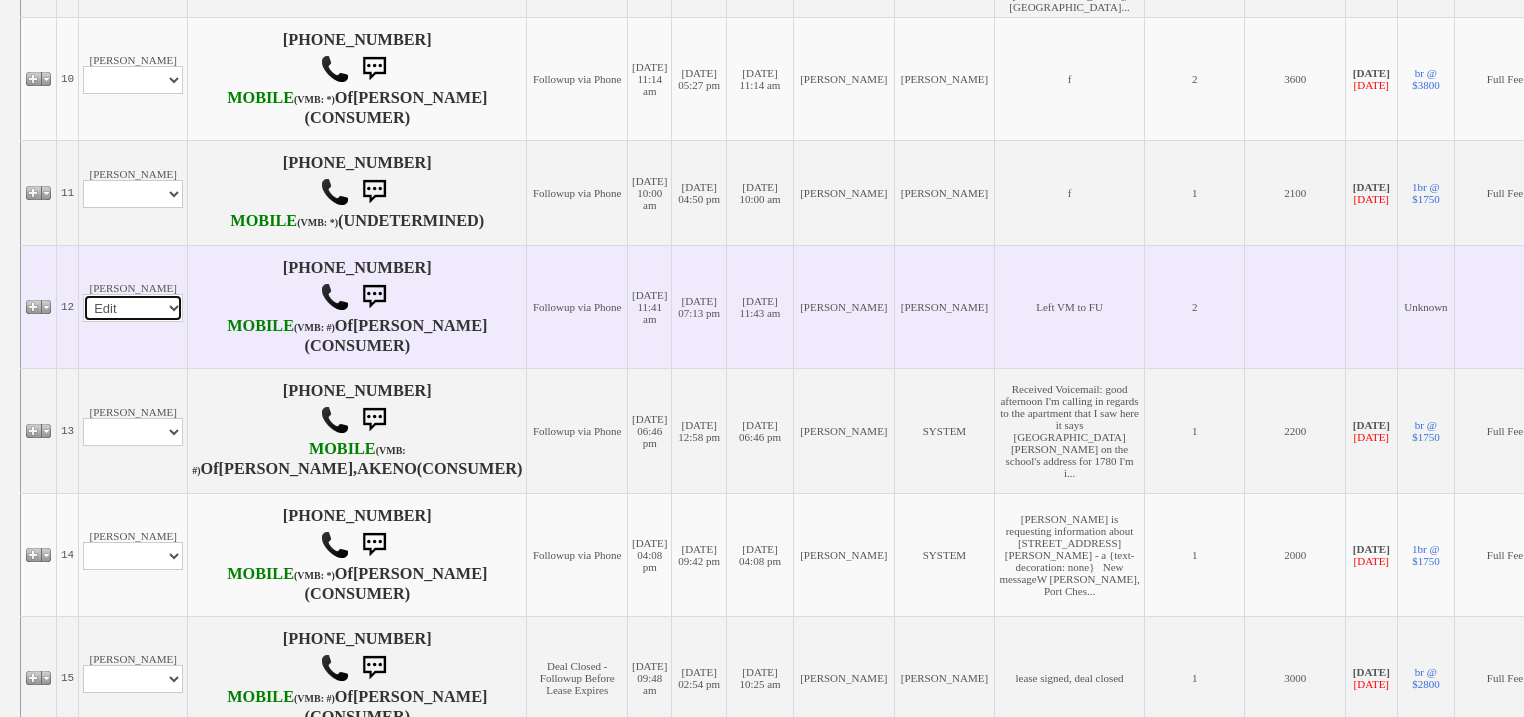 click on "Profile
Edit
Print
Email Externally (Will Not Be Tracked In CRM)
Closed Deals" at bounding box center [133, 308] 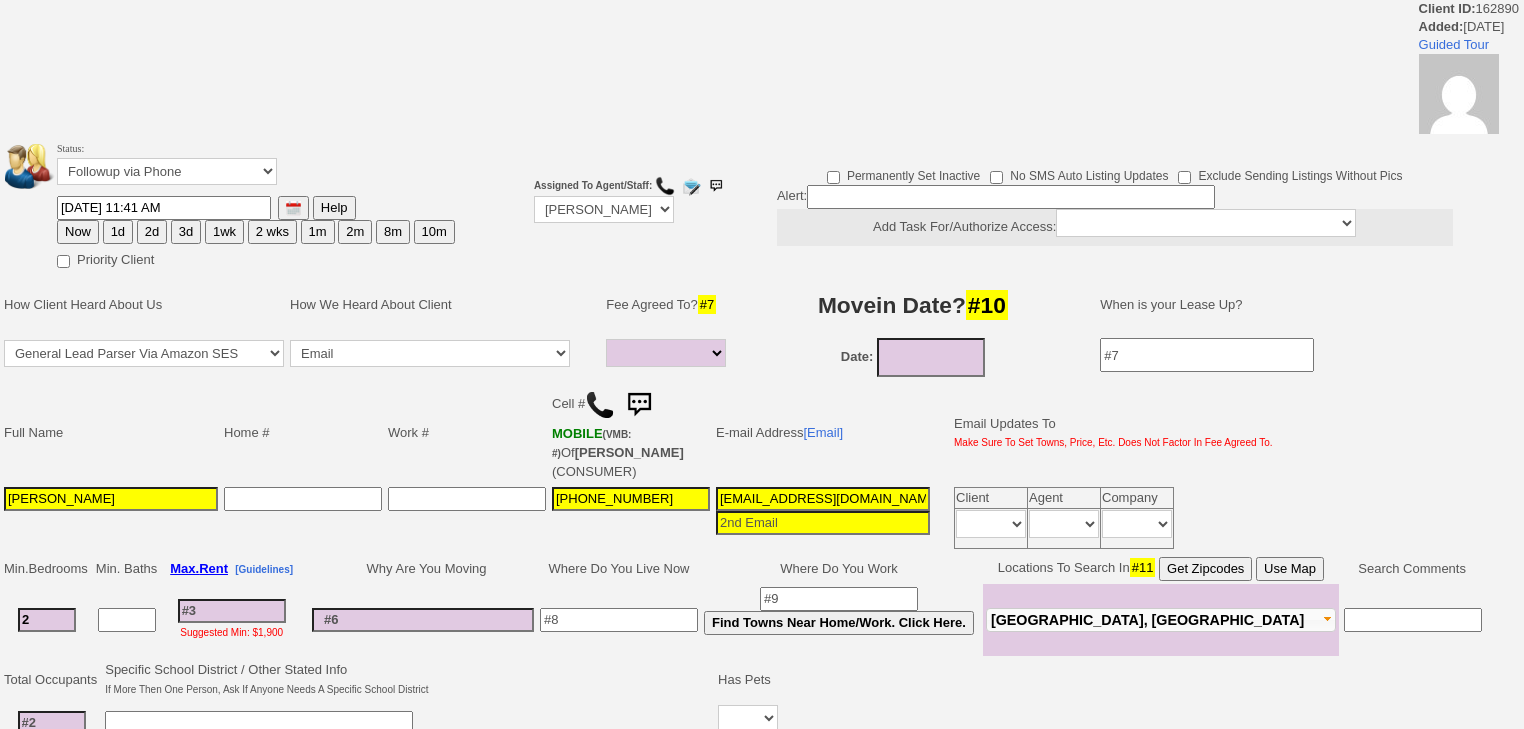 select 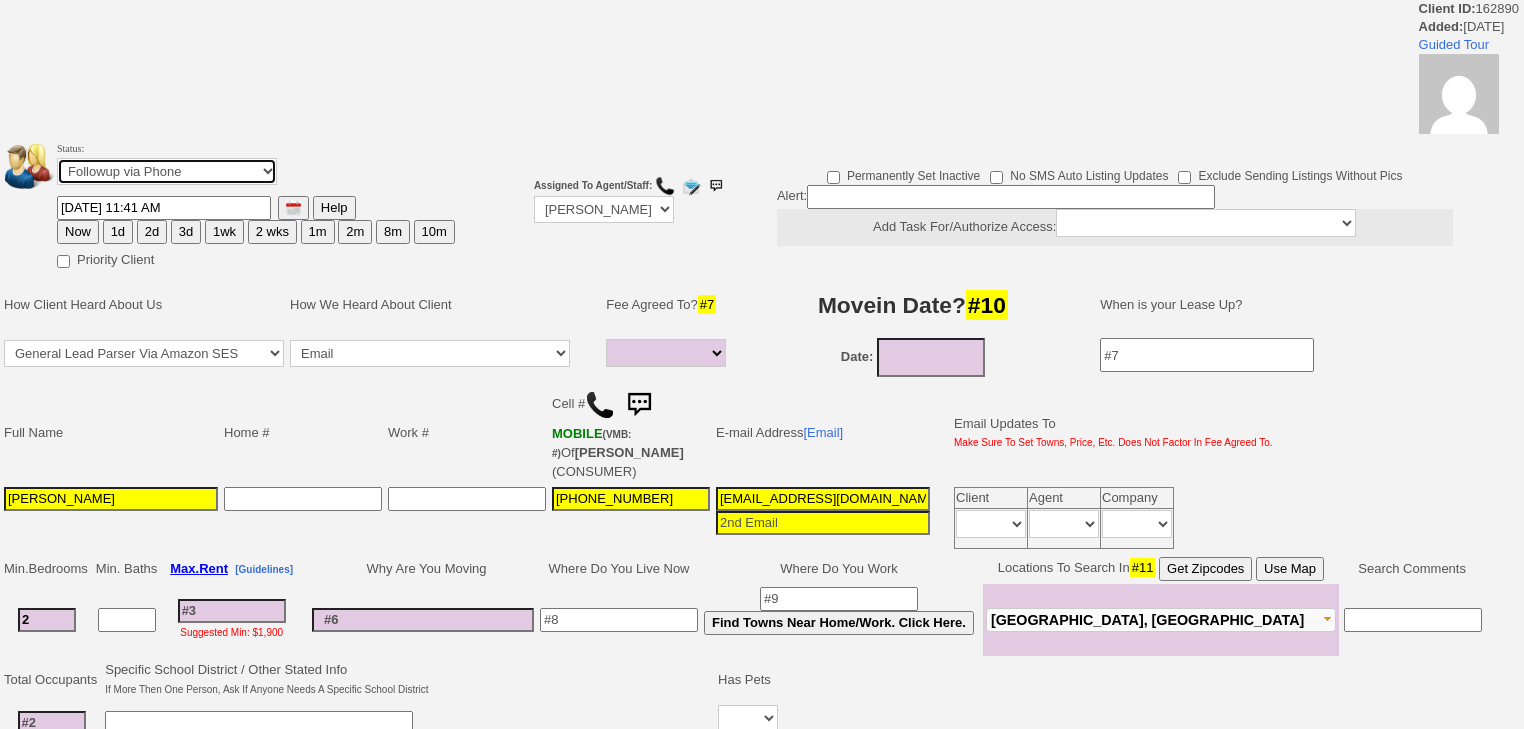 click on "Status:
Followup via Phone Followup via Email Followup When Section 8 Property Found Deal Closed - Followup Before Lease Expires Needs Email Address Needs Phone Number From Lead Source HSH is Awaiting Response To Automatic Email Form Incomplete Inactive" at bounding box center (256, 166) 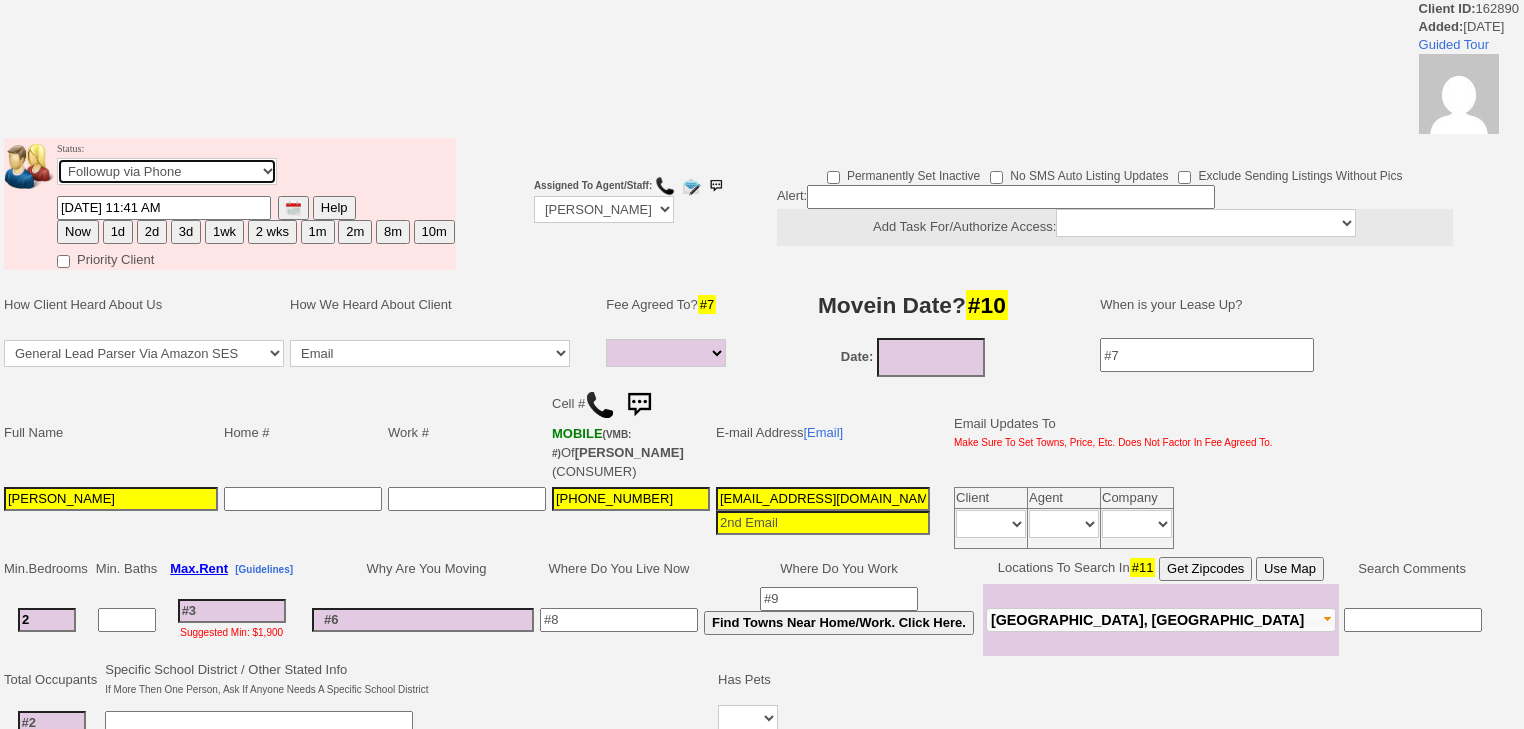 select on "Inactive" 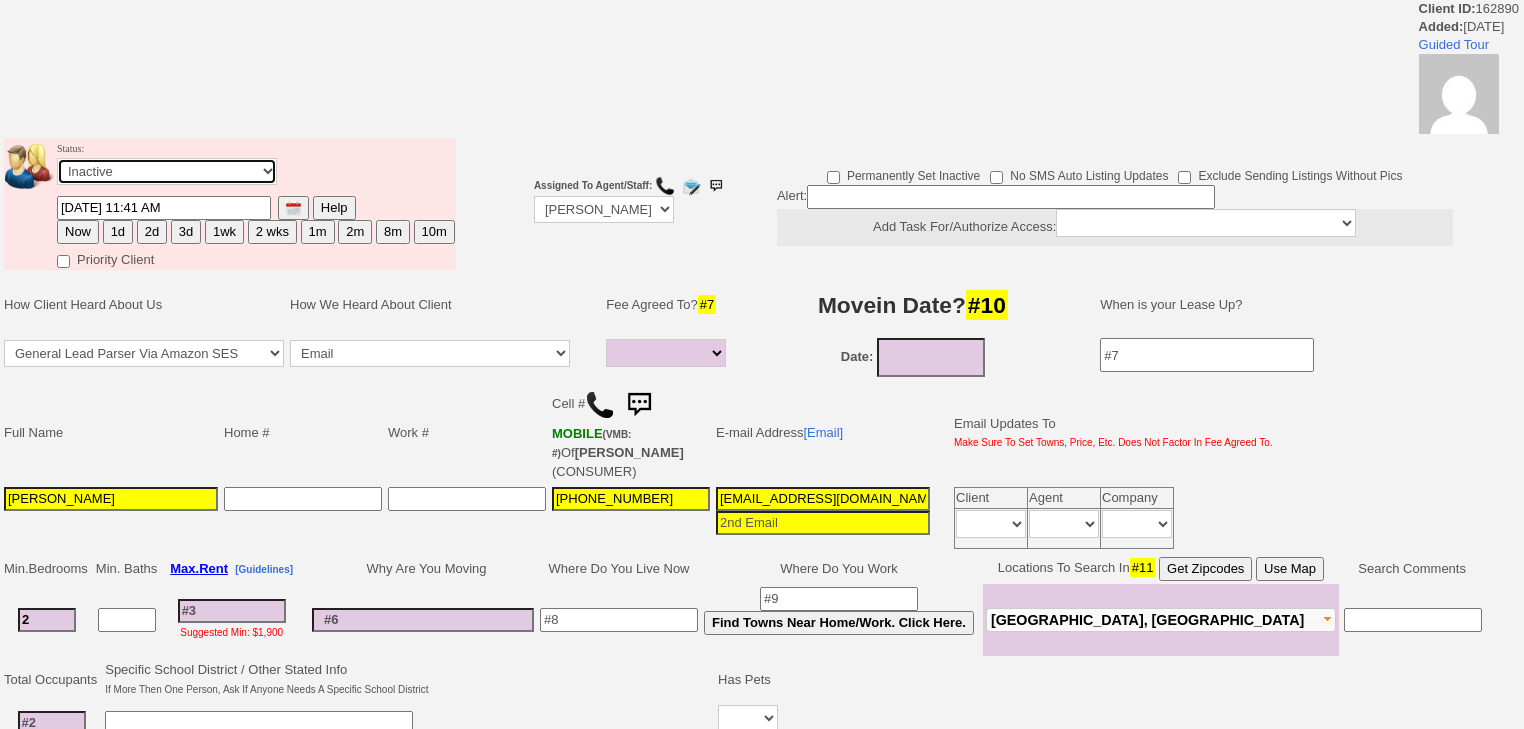 click on "Followup via Phone Followup via Email Followup When Section 8 Property Found Deal Closed - Followup Before Lease Expires Needs Email Address Needs Phone Number From Lead Source HSH is Awaiting Response To Automatic Email Form Incomplete Inactive" at bounding box center (167, 171) 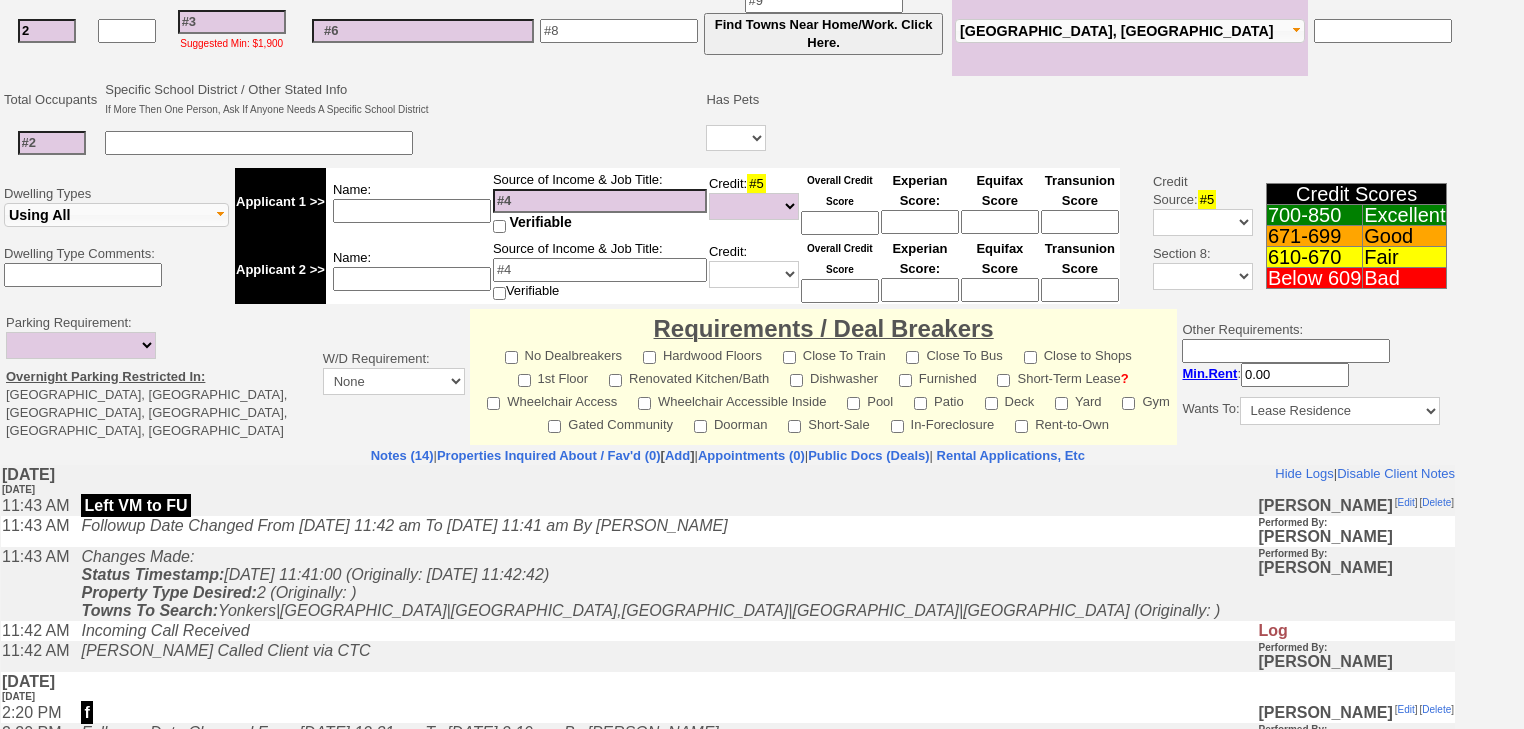 scroll, scrollTop: 764, scrollLeft: 0, axis: vertical 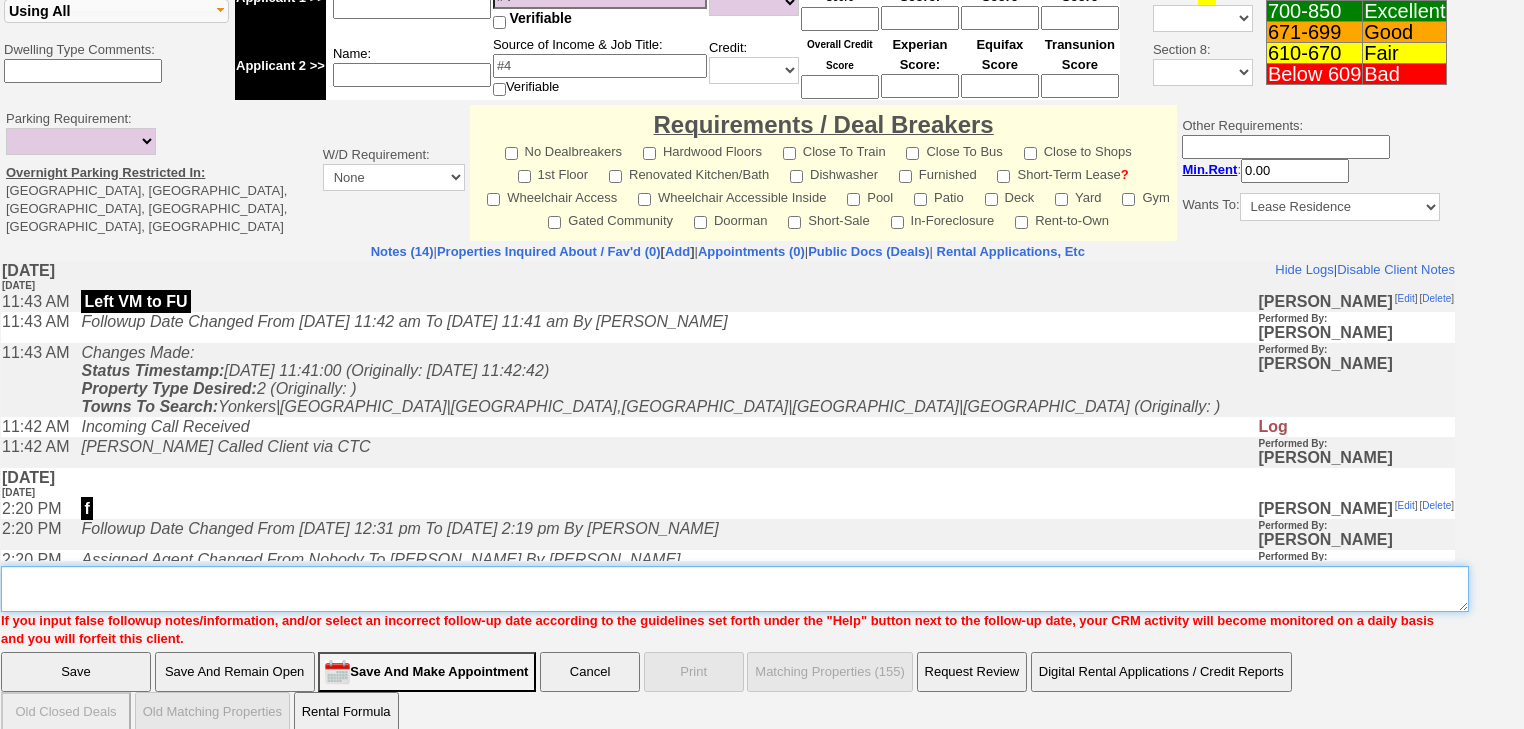 click on "Insert New Note Here" at bounding box center [735, 589] 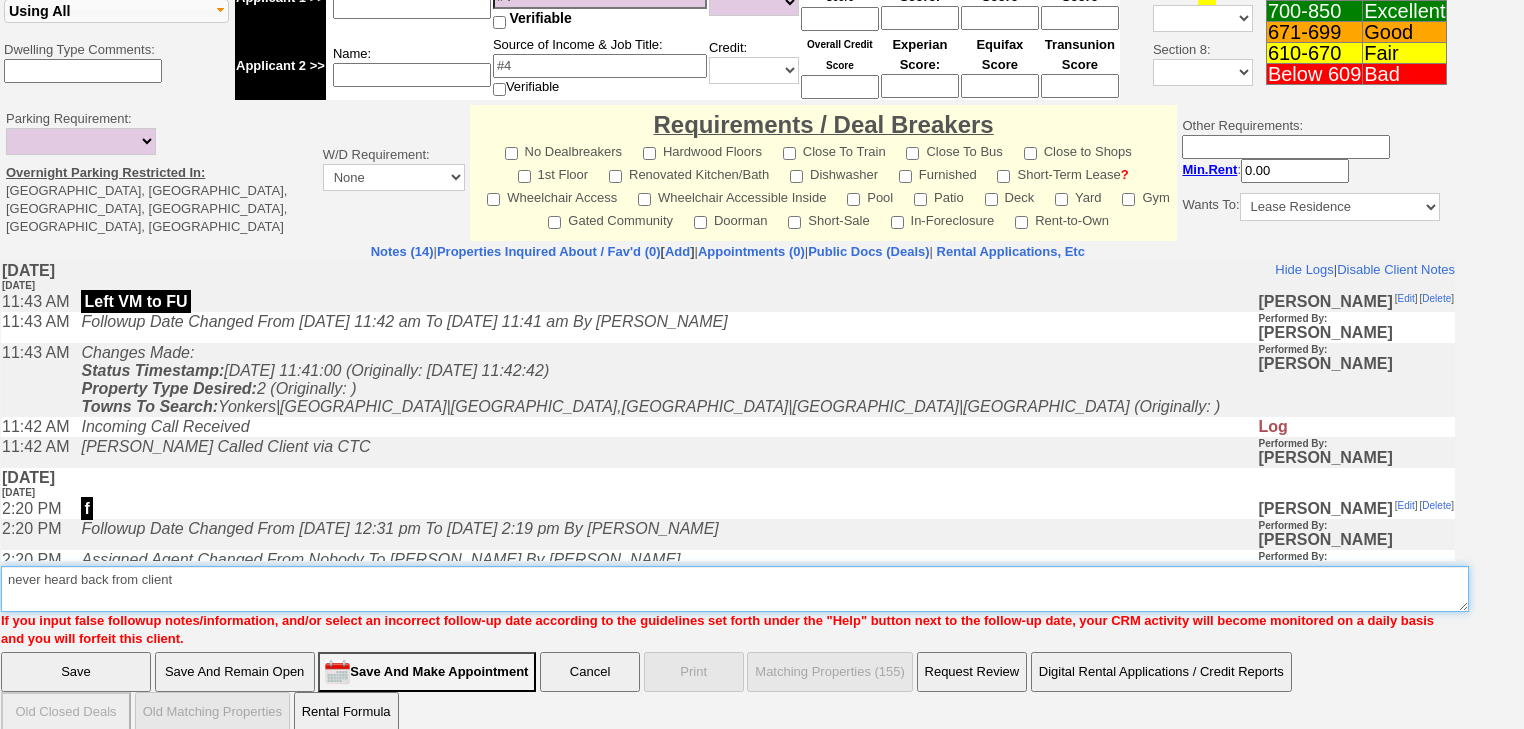 type on "never heard back from client" 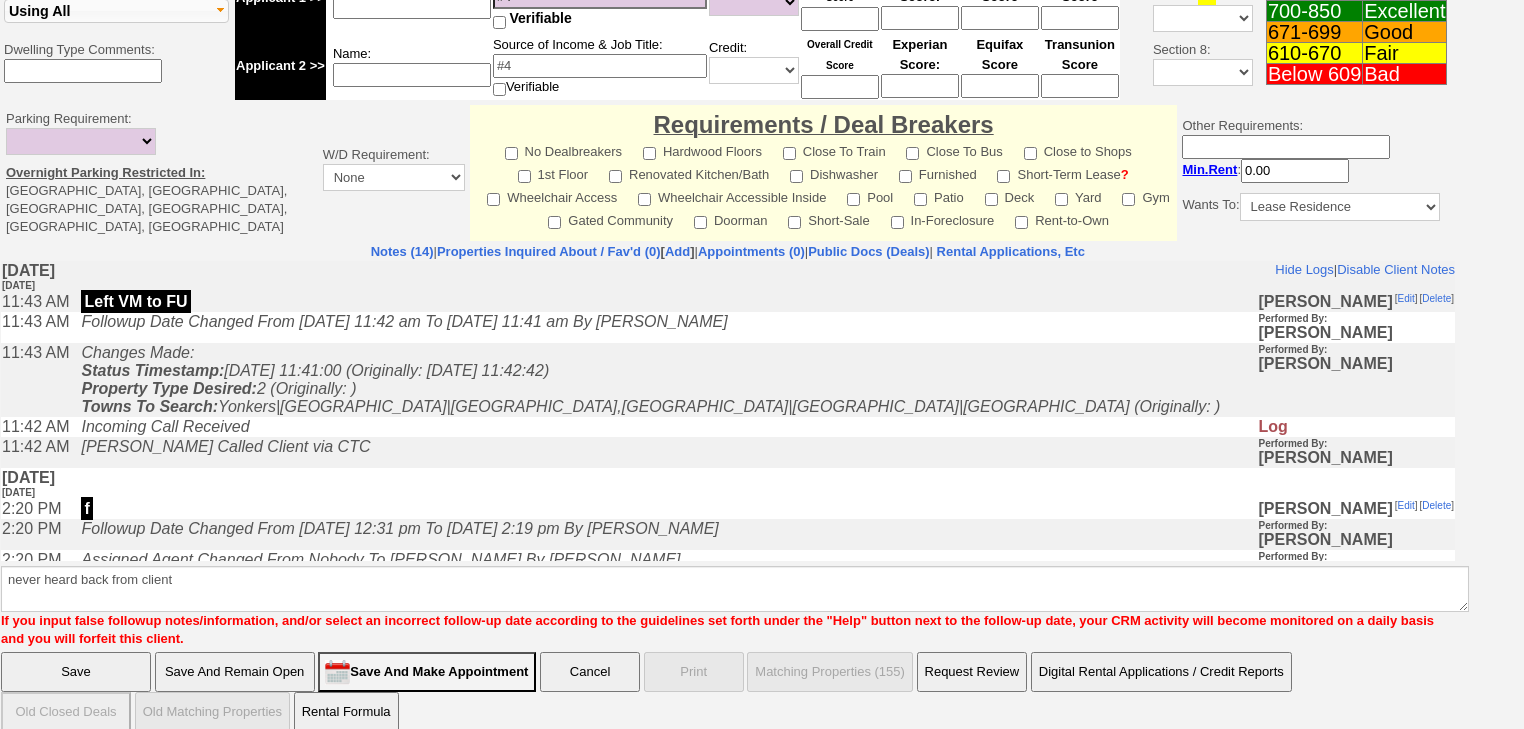 click on "Save" at bounding box center (76, 672) 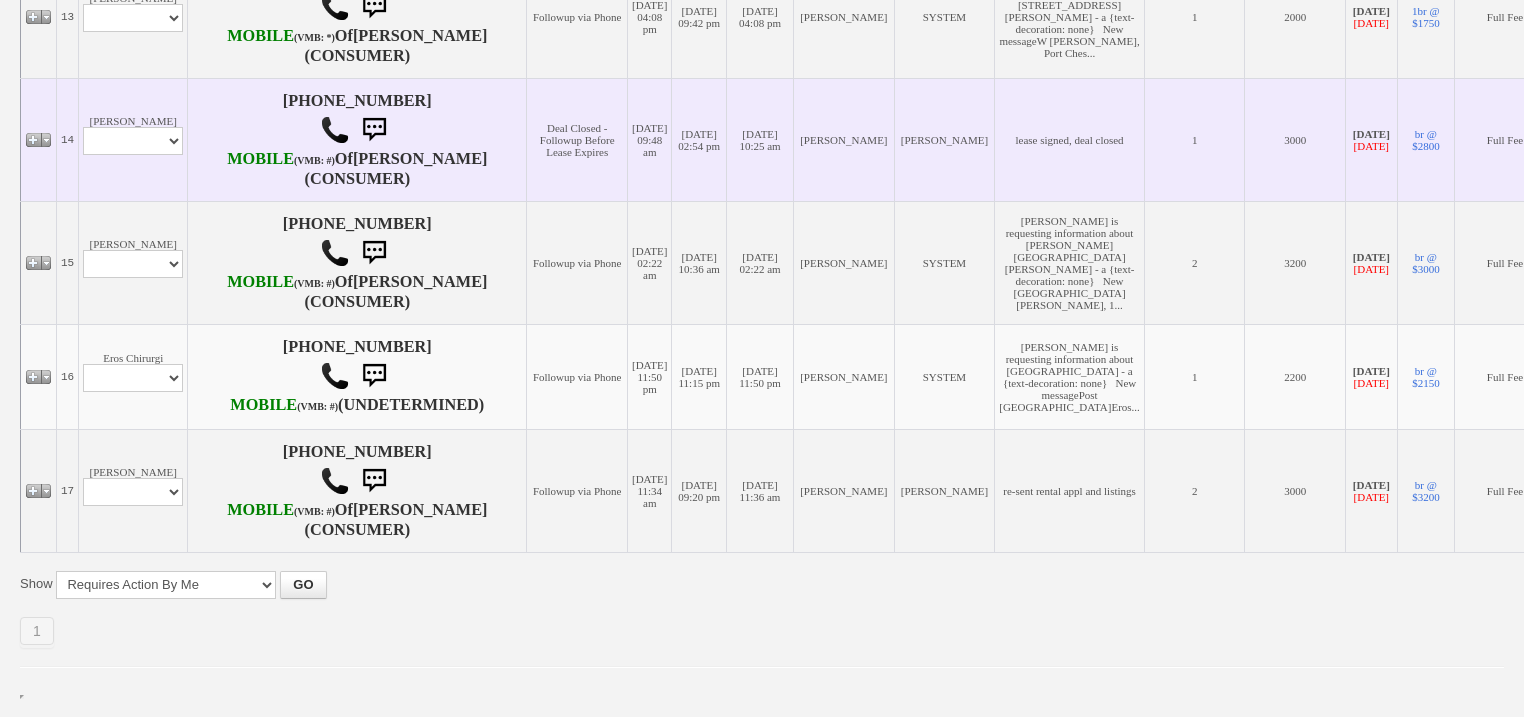 scroll, scrollTop: 2260, scrollLeft: 0, axis: vertical 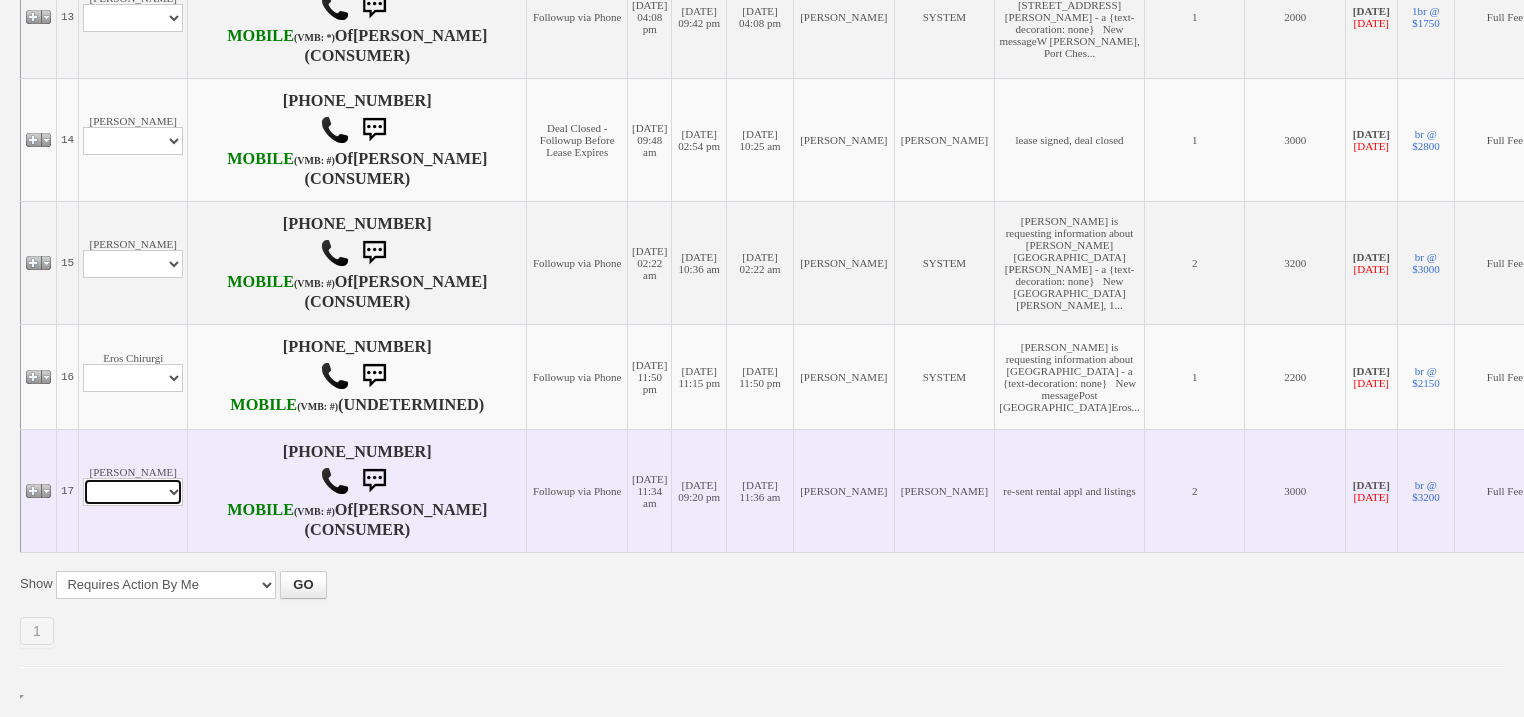 click on "Profile
Edit
Print
Email Externally (Will Not Be Tracked In CRM)
Closed Deals" at bounding box center [133, 492] 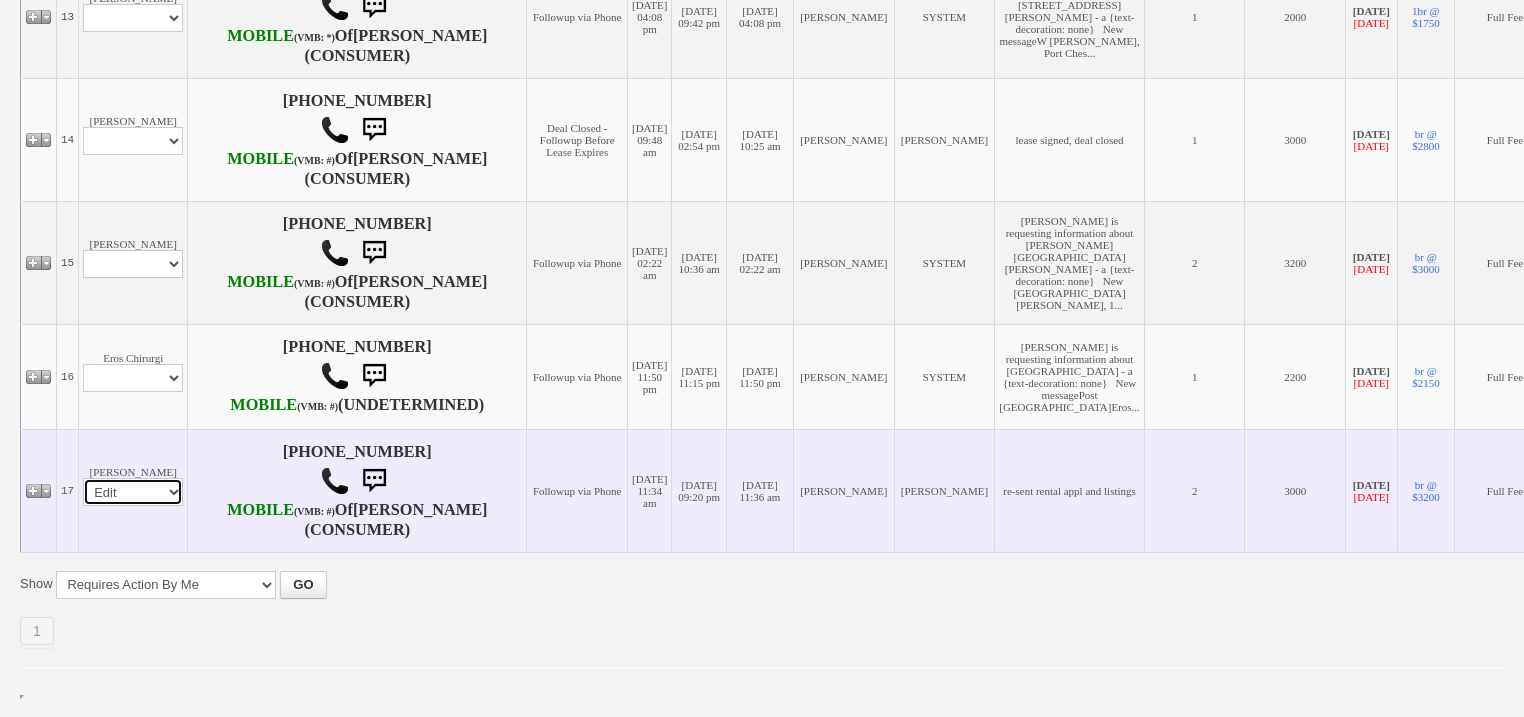 click on "Profile
Edit
Print
Email Externally (Will Not Be Tracked In CRM)
Closed Deals" at bounding box center [133, 492] 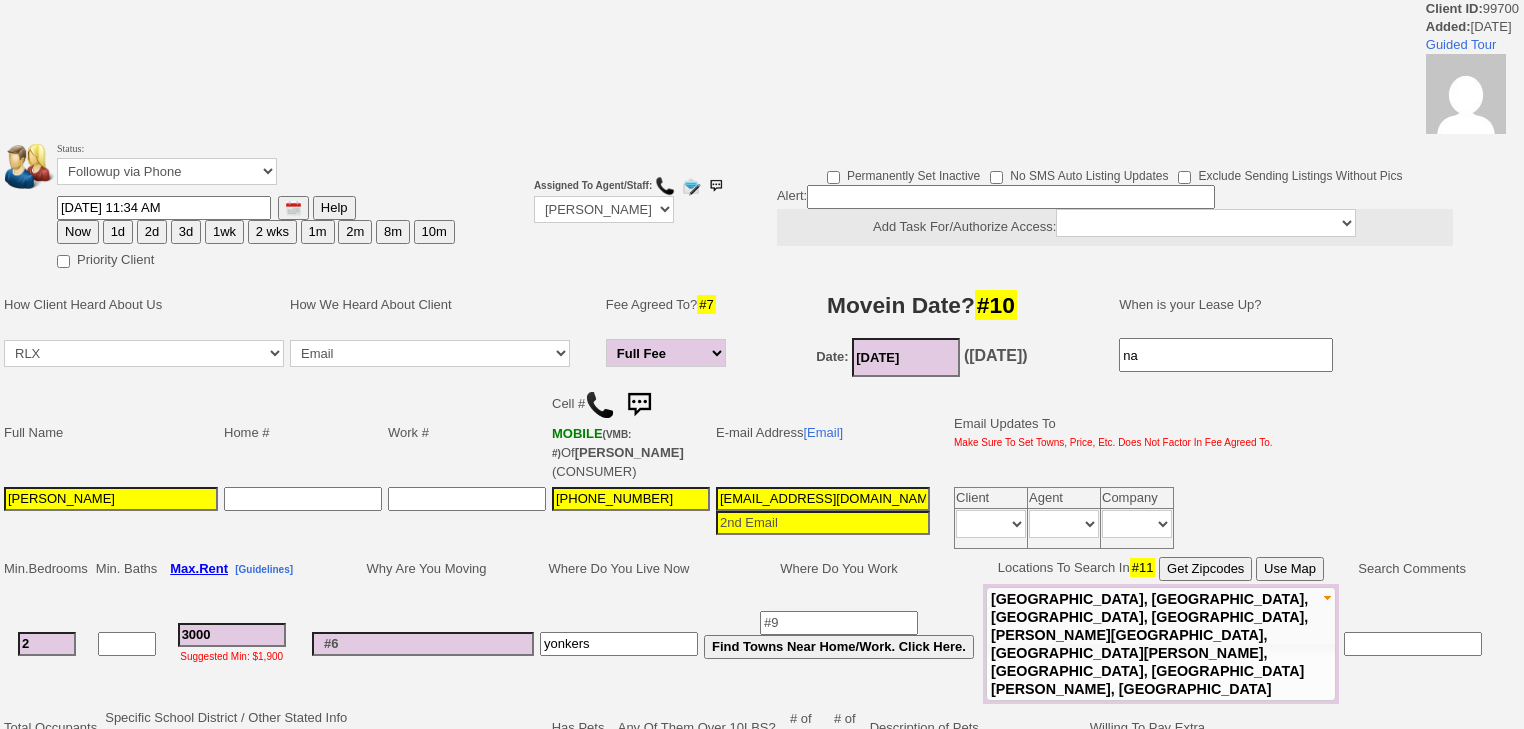scroll, scrollTop: 0, scrollLeft: 0, axis: both 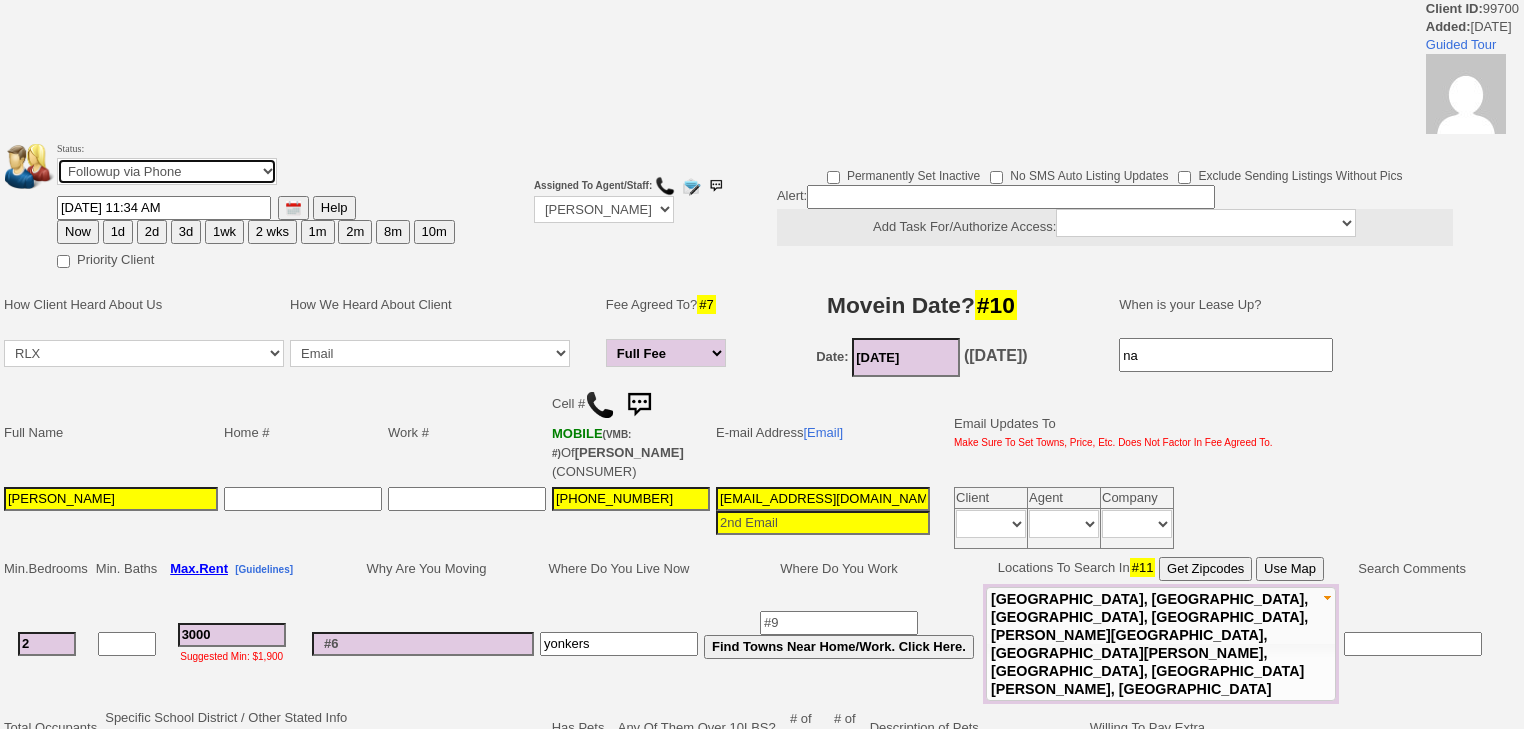 drag, startPoint x: 182, startPoint y: 160, endPoint x: 183, endPoint y: 180, distance: 20.024984 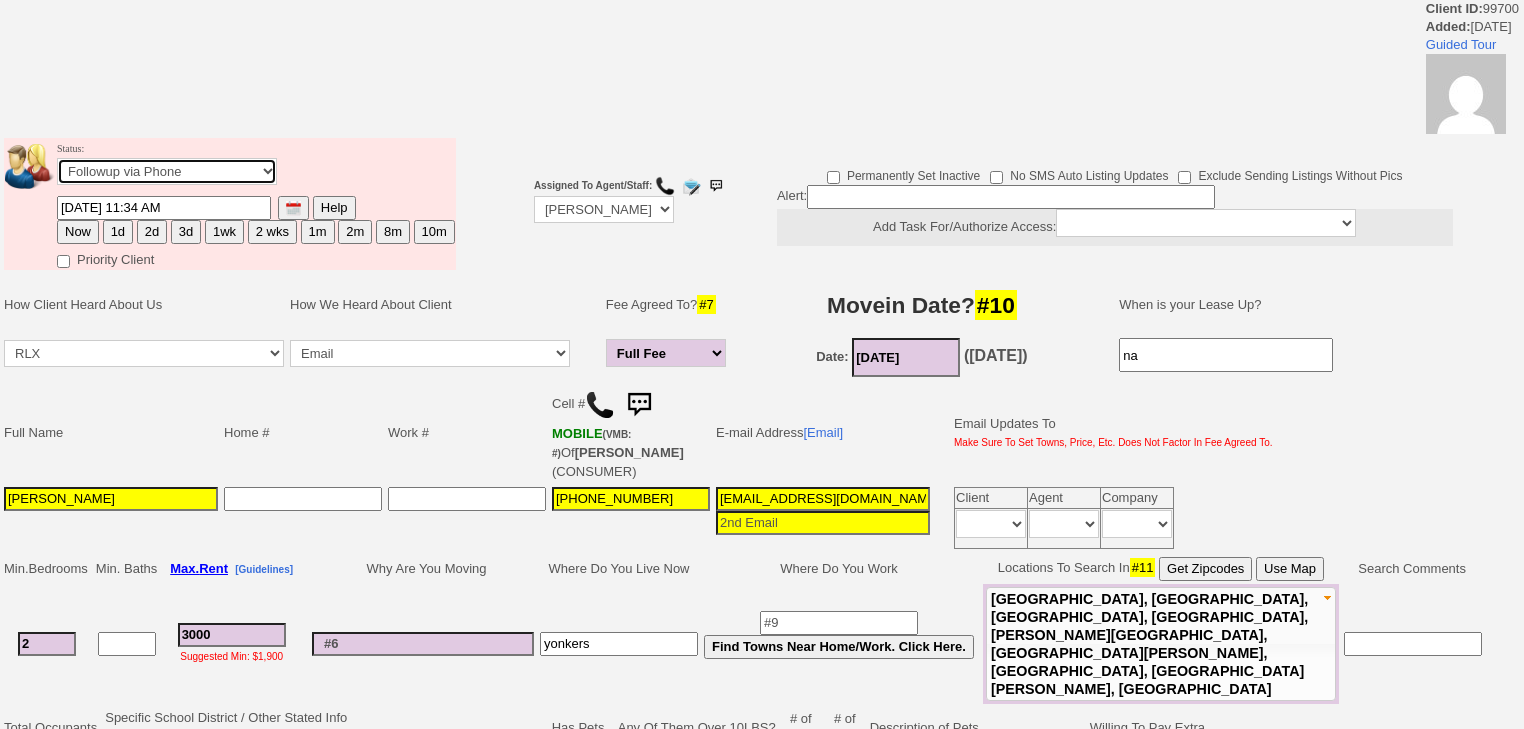 select on "Inactive" 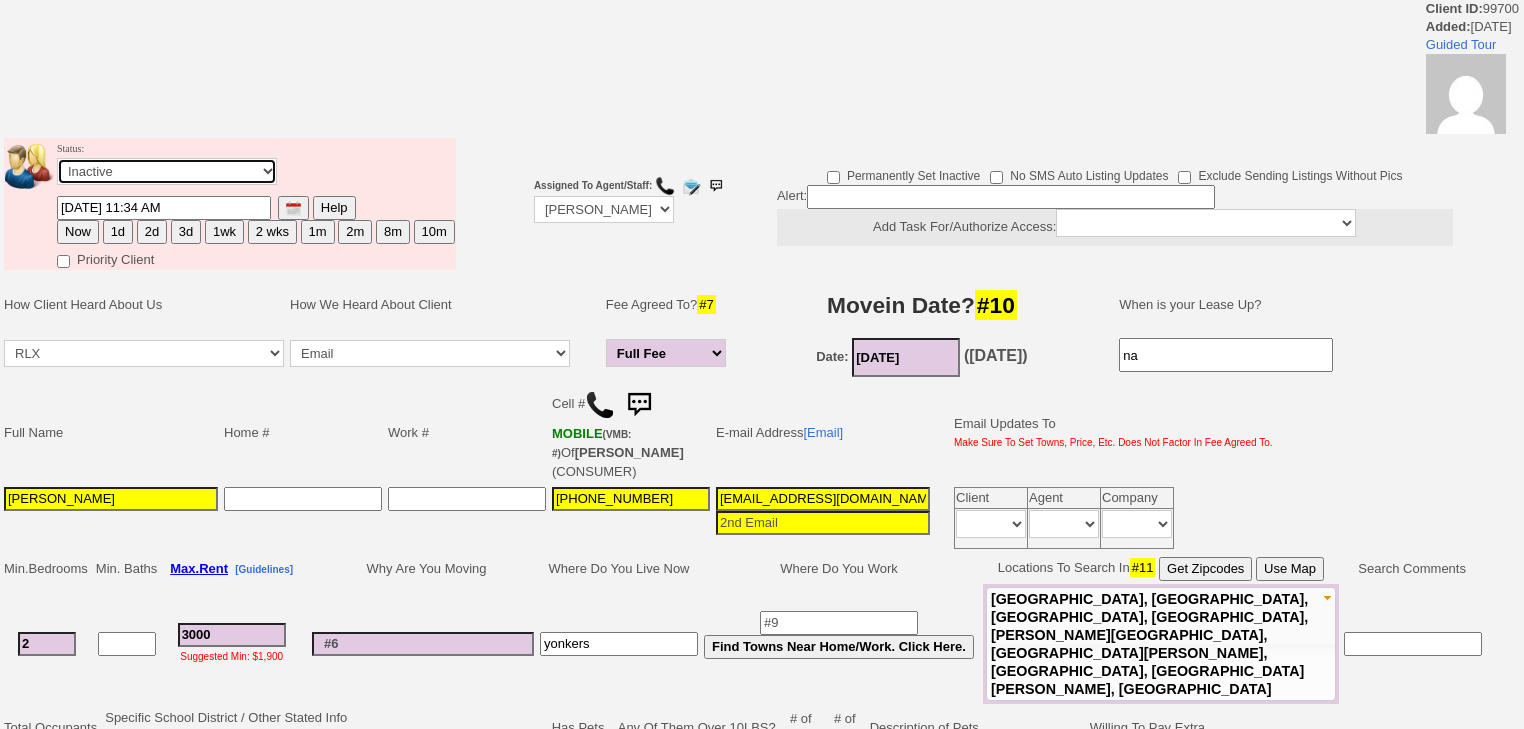 click on "Followup via Phone Followup via Email Followup When Section 8 Property Found Deal Closed - Followup Before Lease Expires Needs Email Address Needs Phone Number From Lead Source HSH is Awaiting Response To Automatic Email Form Incomplete Inactive" at bounding box center (167, 171) 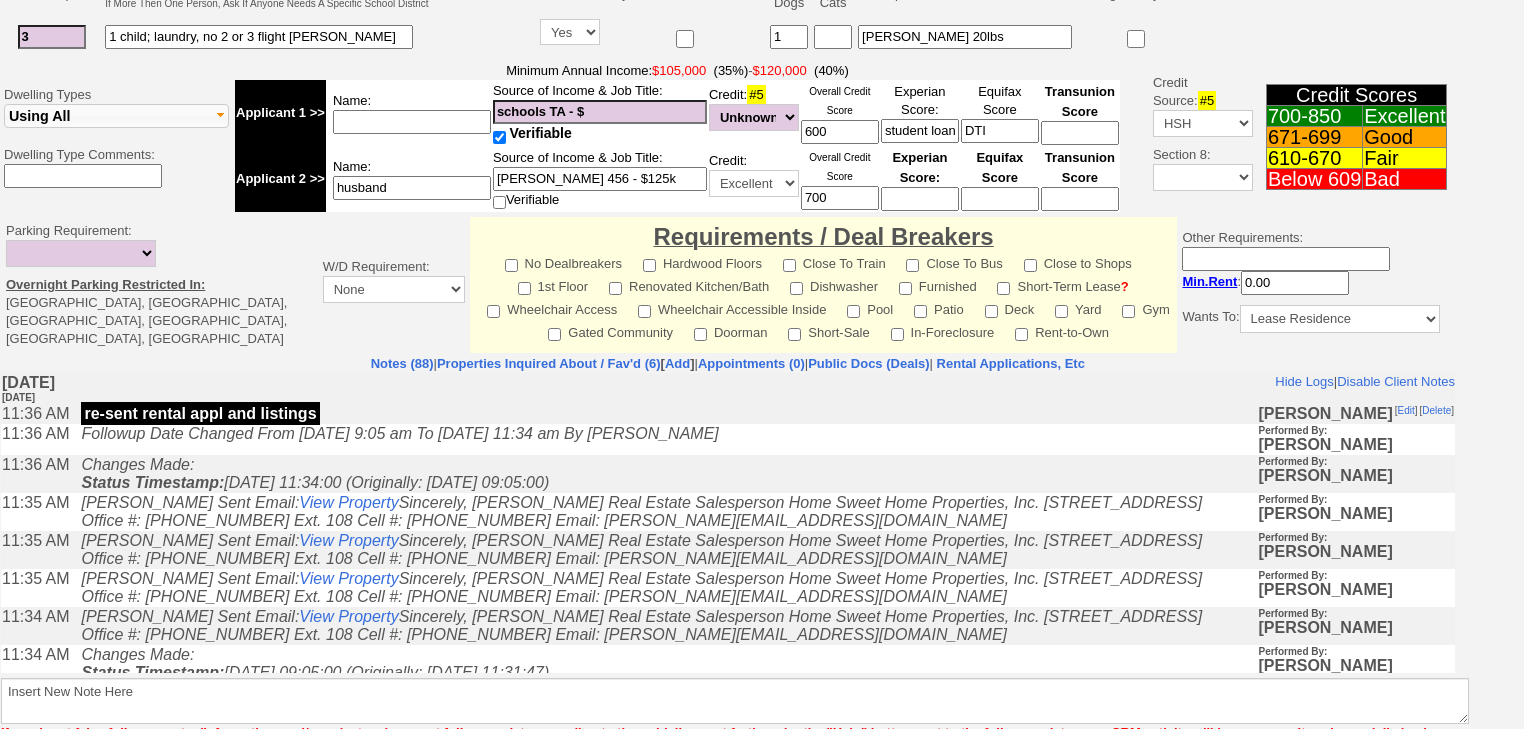 scroll, scrollTop: 779, scrollLeft: 0, axis: vertical 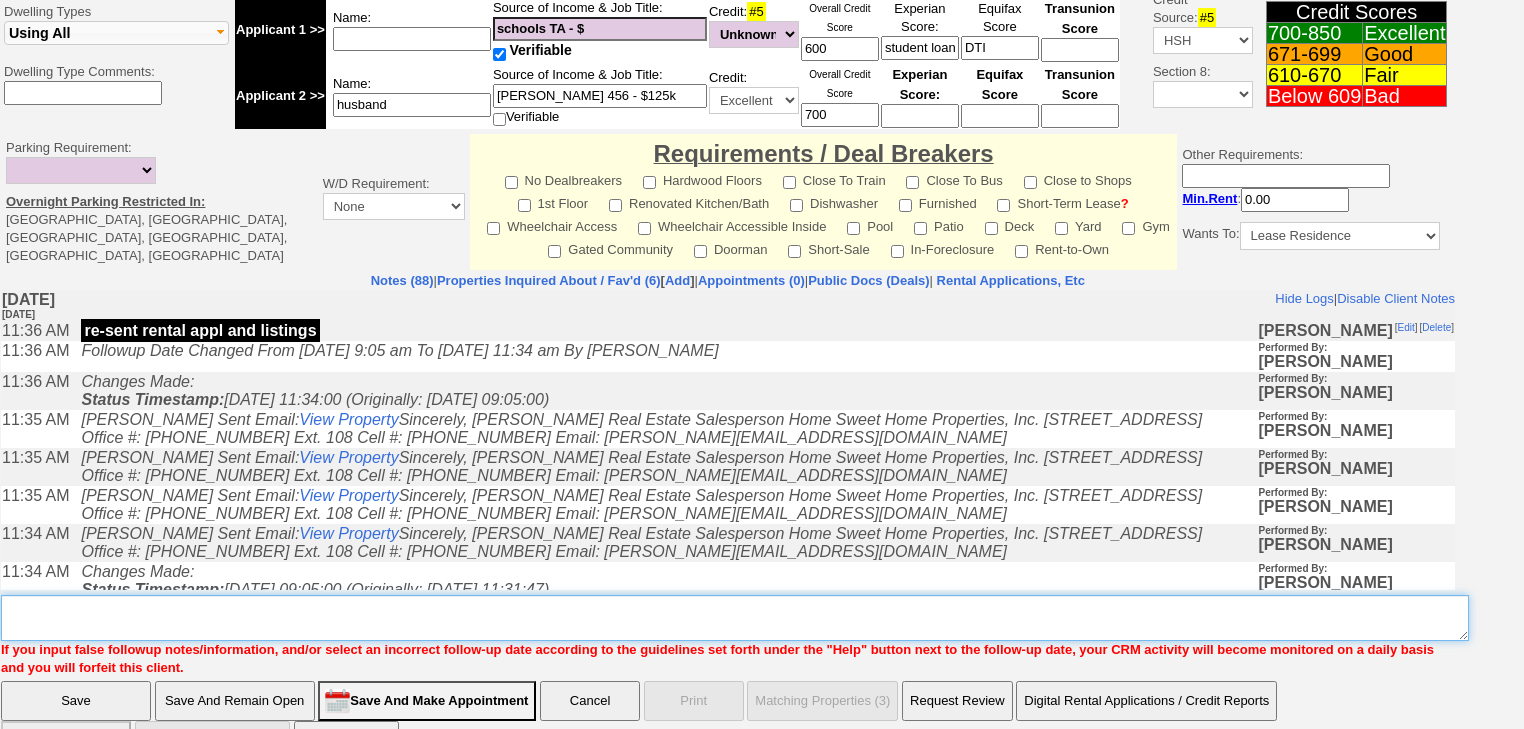click on "Insert New Note Here" at bounding box center (735, 618) 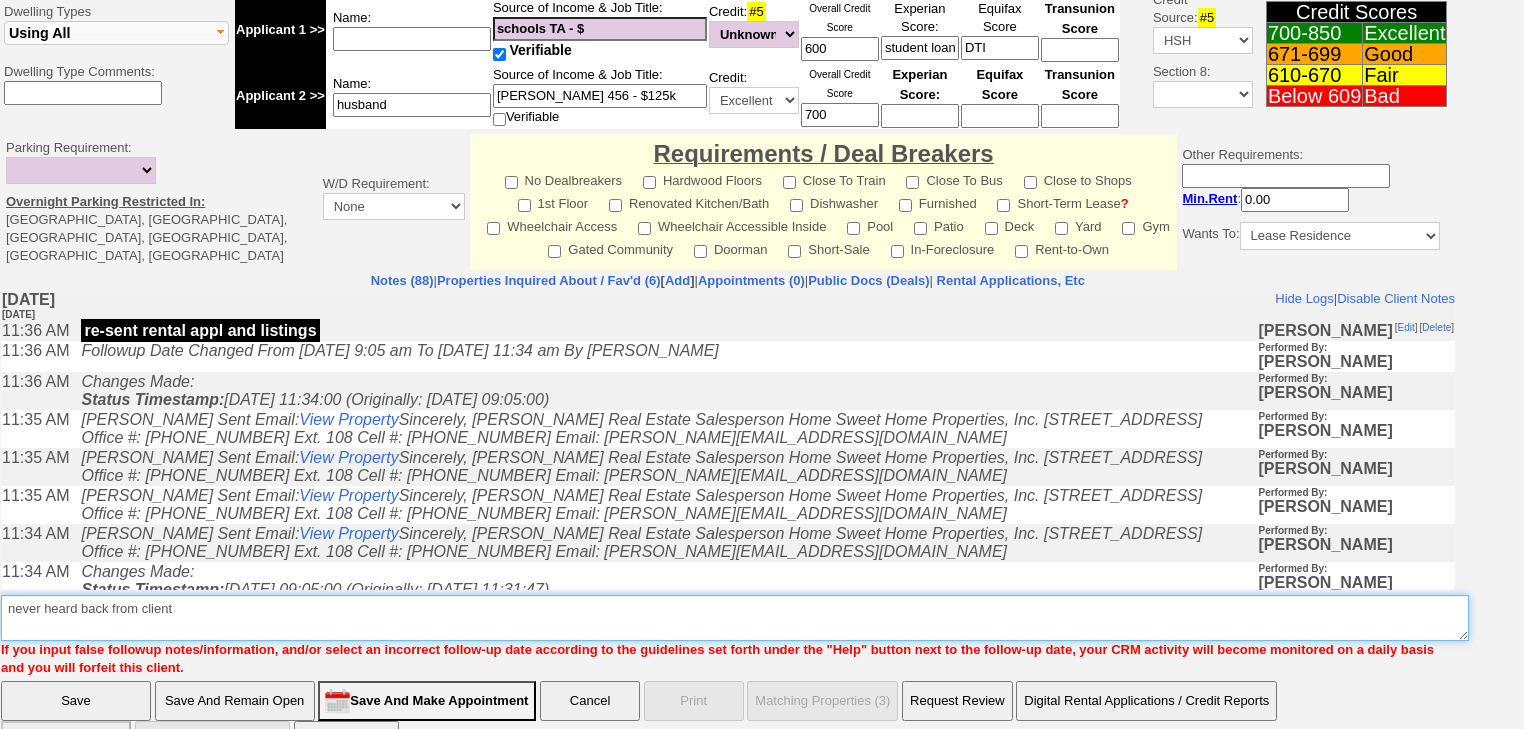 type on "never heard back from client" 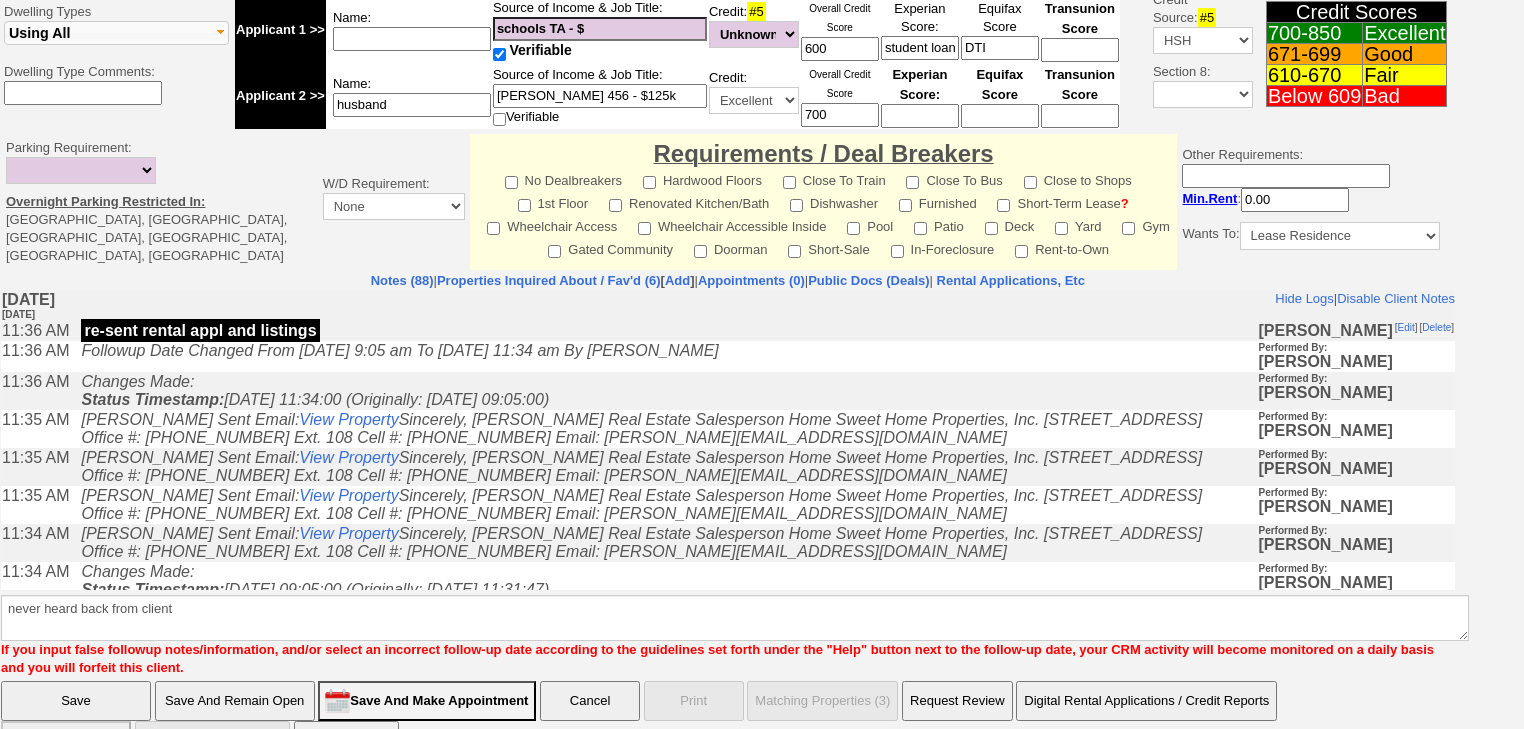 click on "Save" at bounding box center (76, 701) 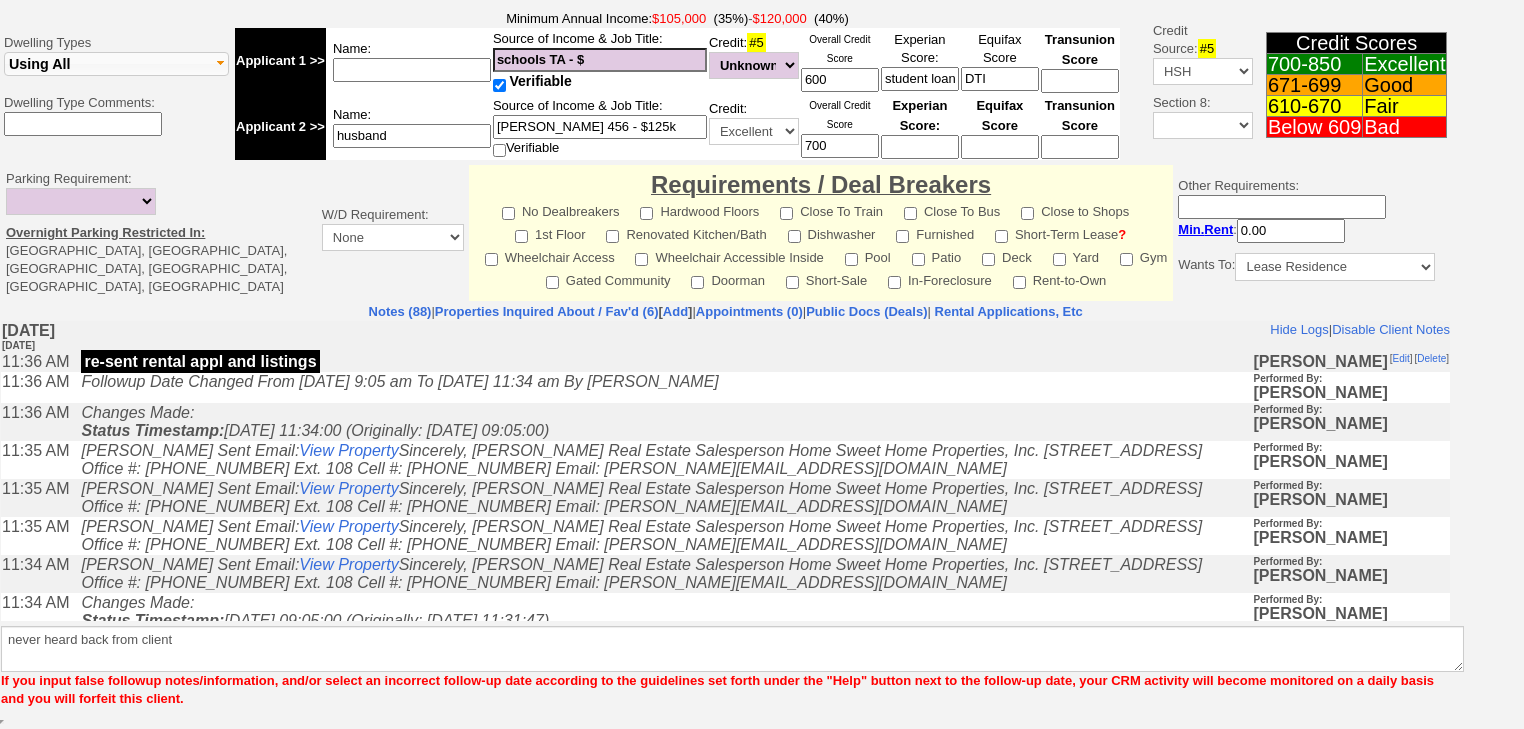 scroll, scrollTop: 697, scrollLeft: 0, axis: vertical 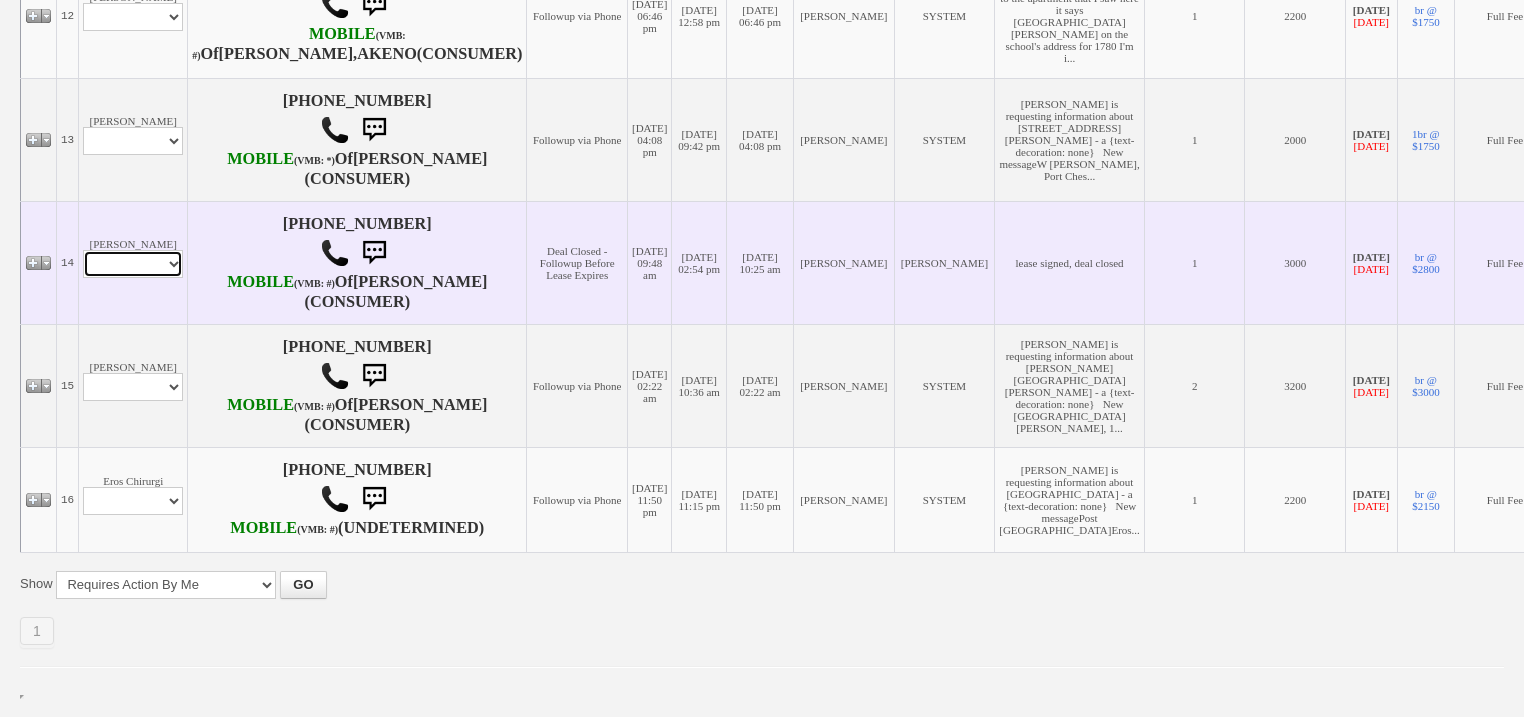 click on "Profile
Edit
Print
Email Externally (Will Not Be Tracked In CRM)
Closed Deals" at bounding box center (133, 264) 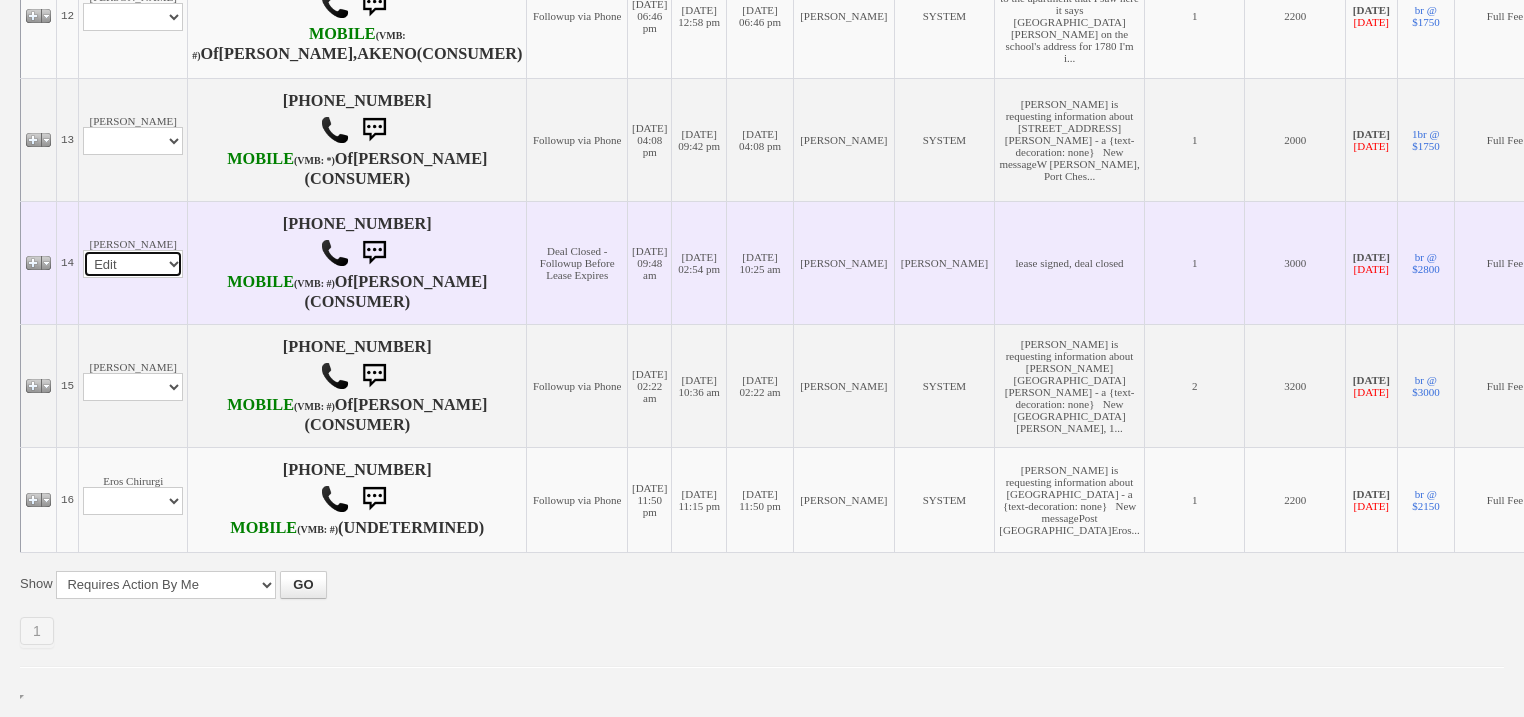 click on "Profile
Edit
Print
Email Externally (Will Not Be Tracked In CRM)
Closed Deals" at bounding box center [133, 264] 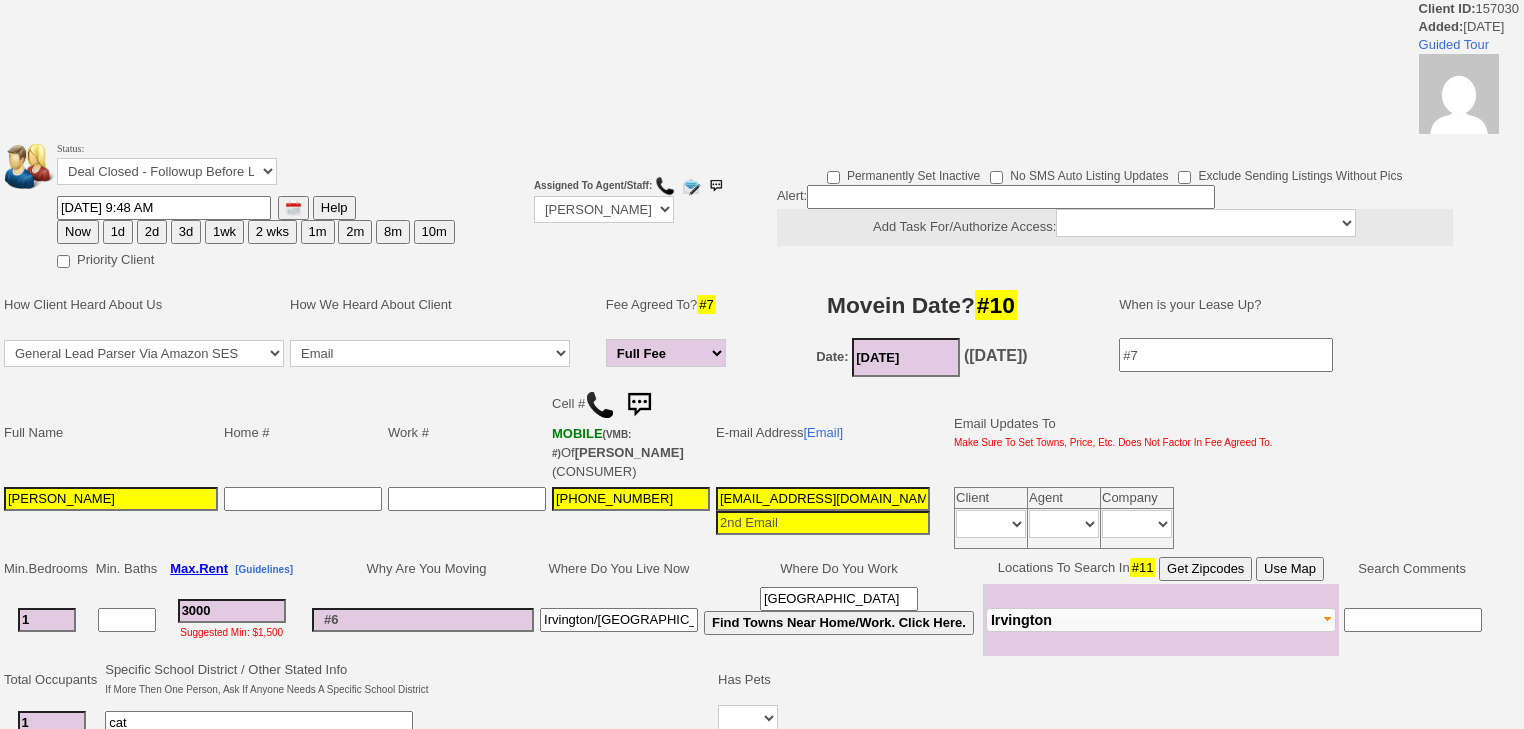 scroll, scrollTop: 0, scrollLeft: 0, axis: both 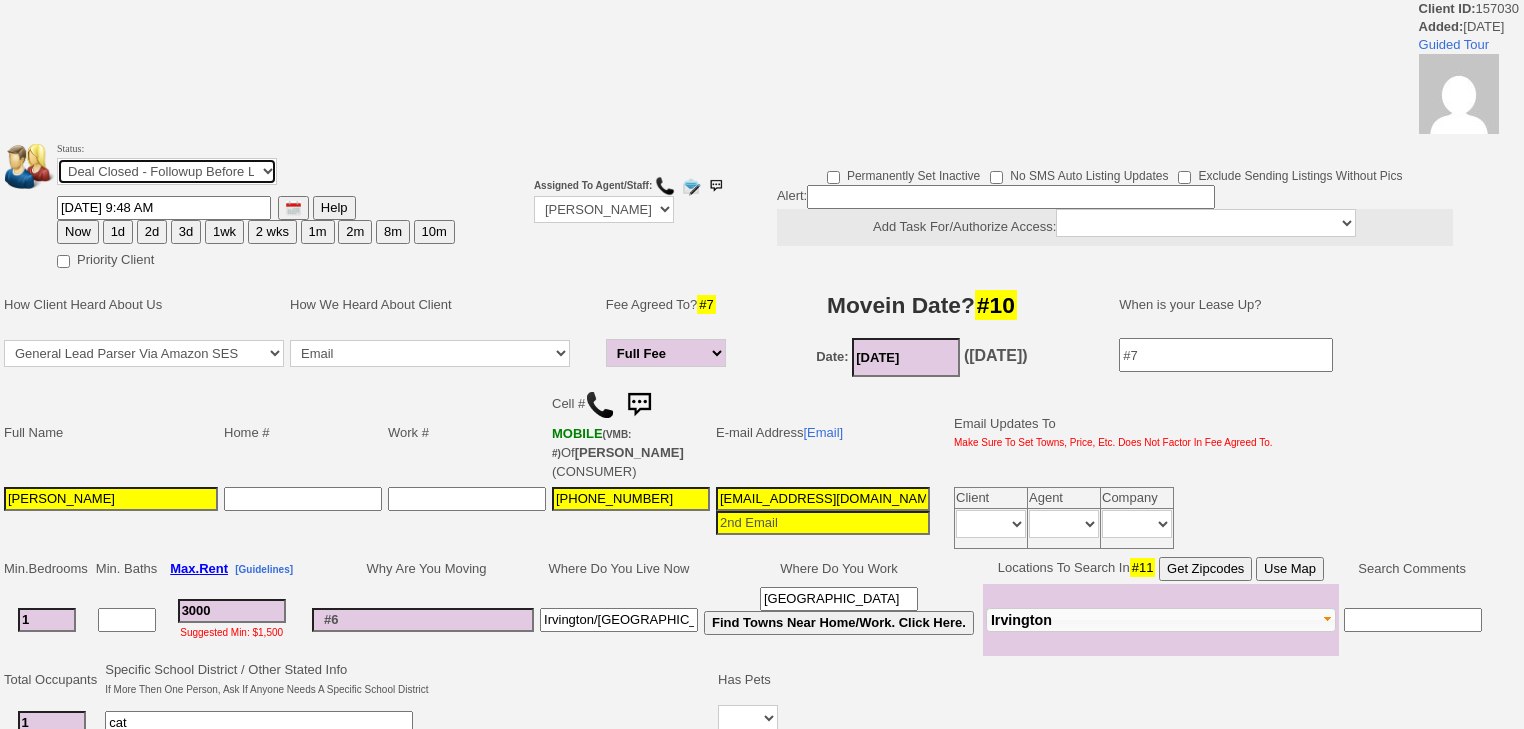 drag, startPoint x: 139, startPoint y: 164, endPoint x: 139, endPoint y: 180, distance: 16 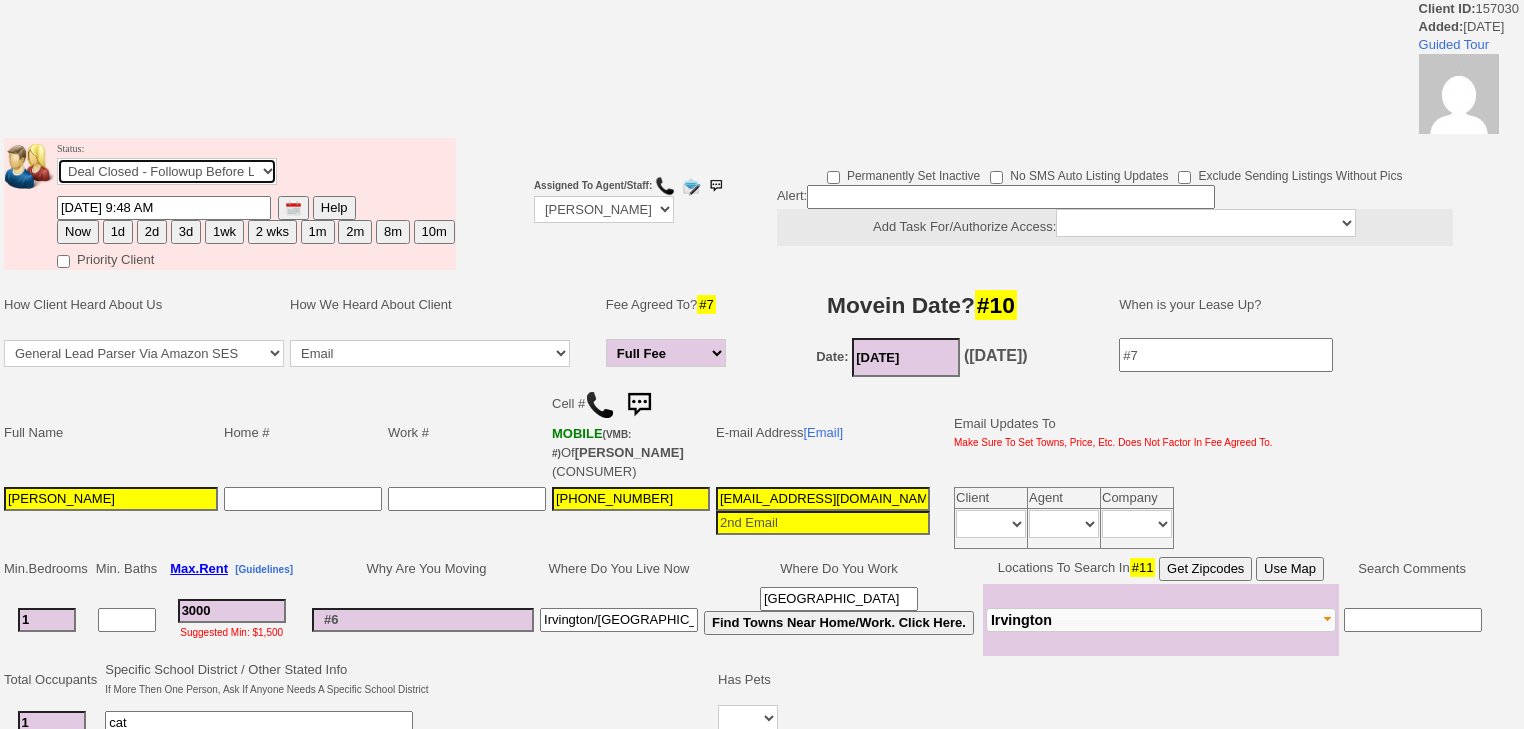 select on "Inactive" 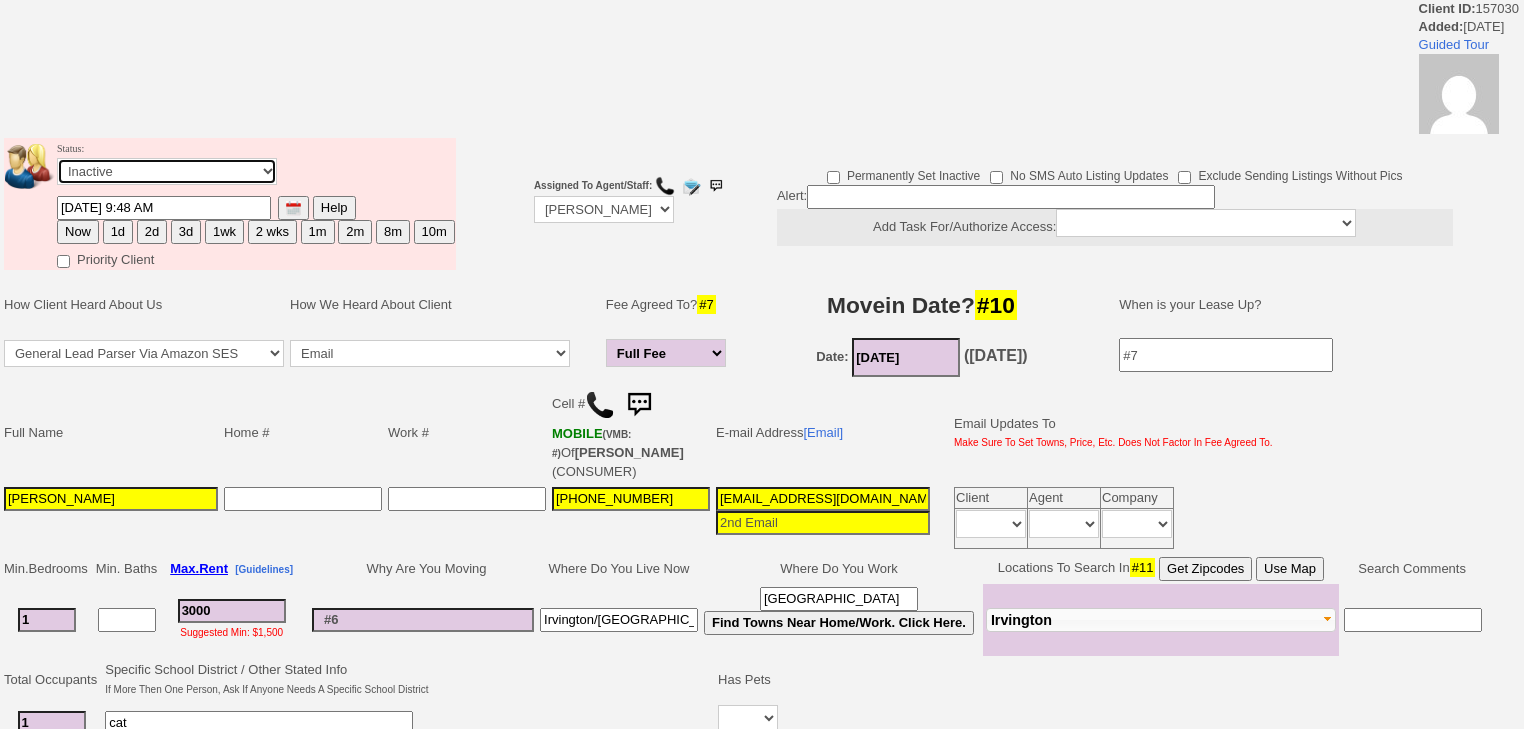click on "Followup via Phone Followup via Email Followup When Section 8 Property Found Deal Closed - Followup Before Lease Expires Needs Email Address Needs Phone Number From Lead Source HSH is Awaiting Response To Automatic Email Form Incomplete Inactive" at bounding box center (167, 171) 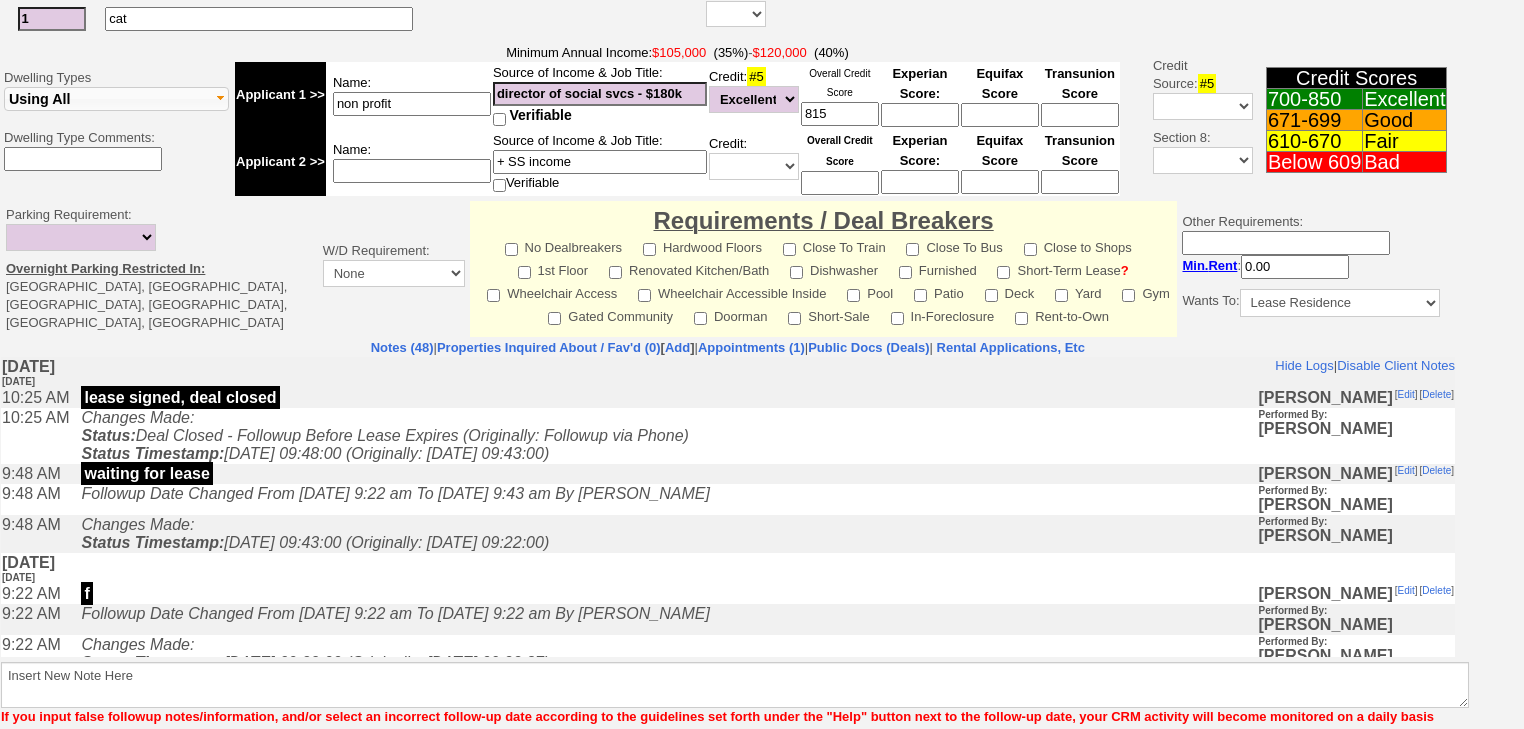 scroll, scrollTop: 763, scrollLeft: 0, axis: vertical 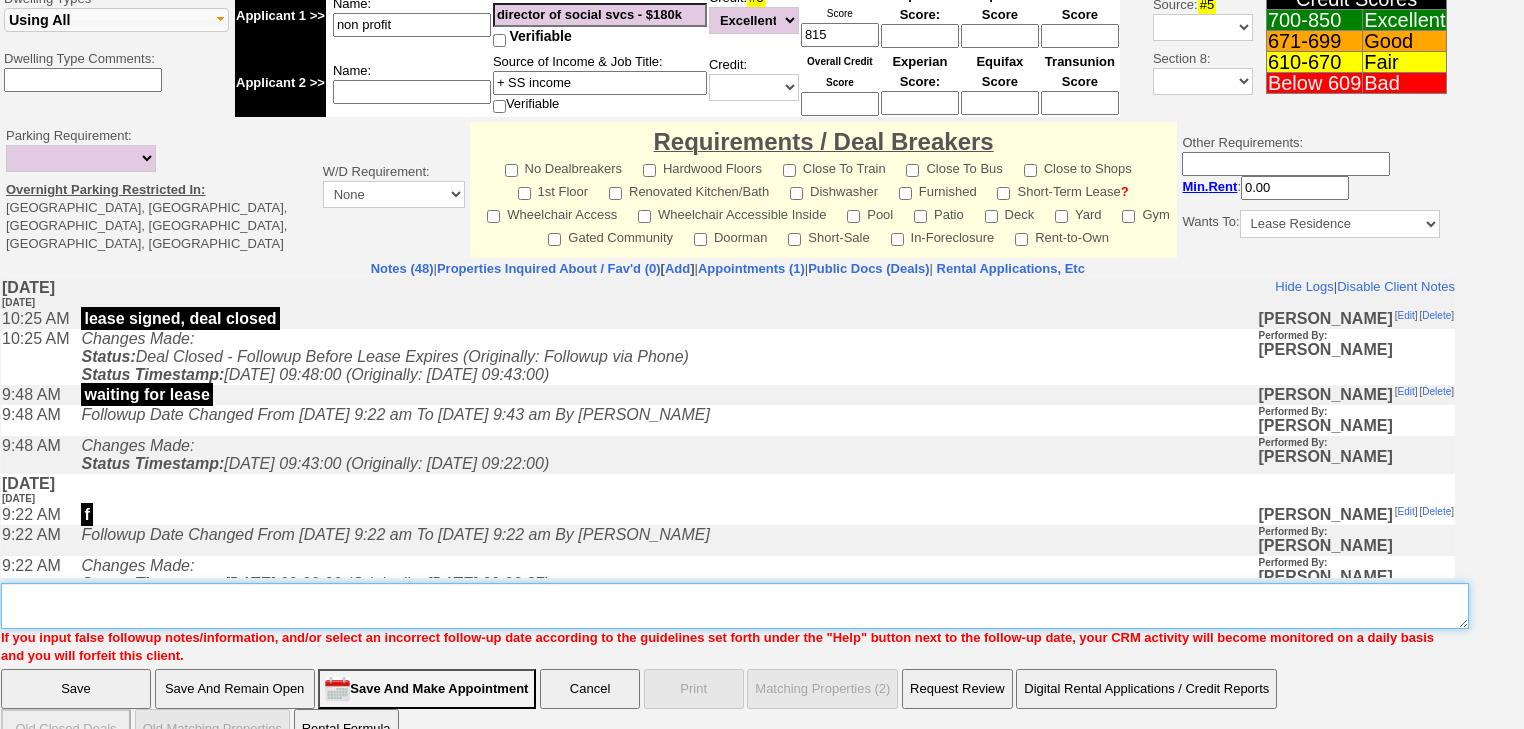 click on "Insert New Note Here" at bounding box center (735, 606) 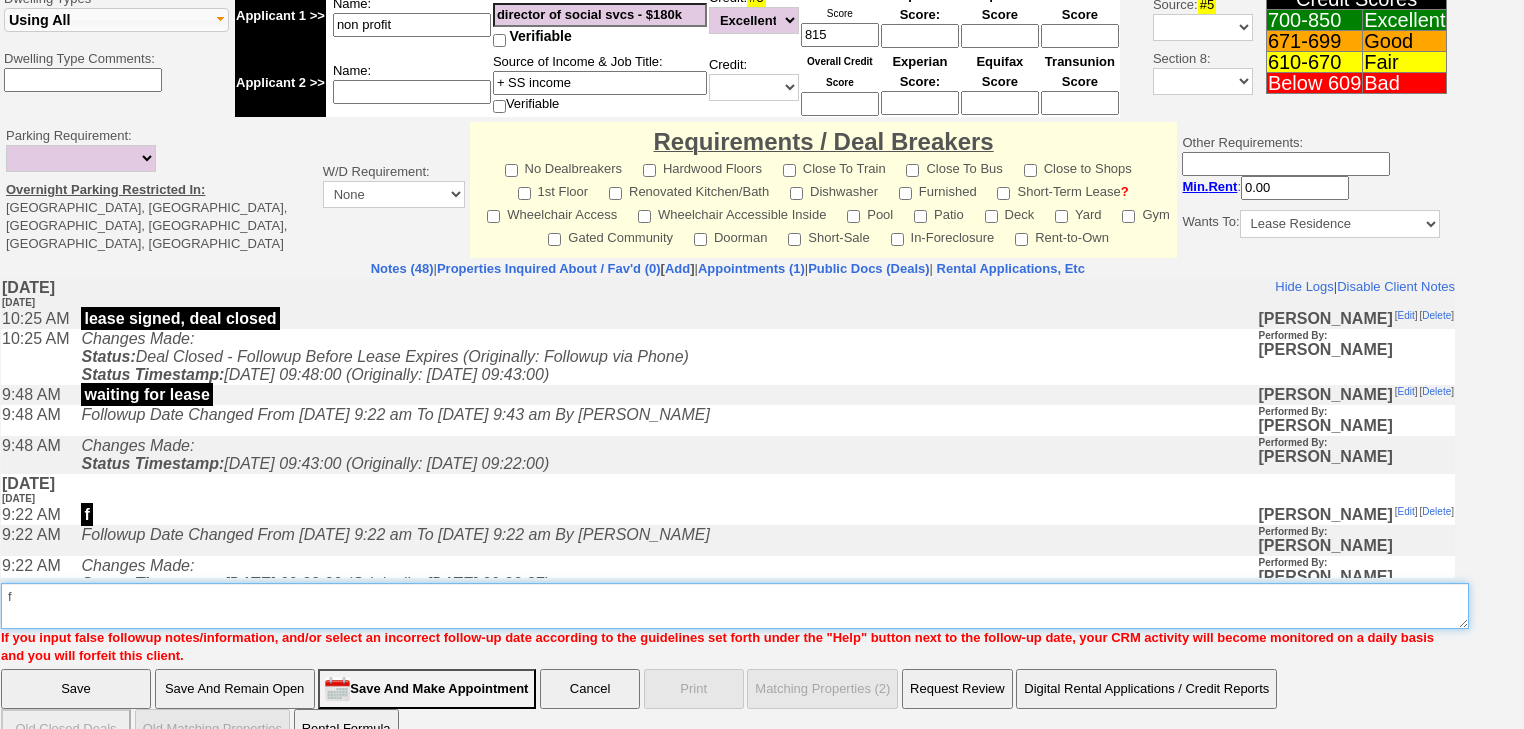 type on "f" 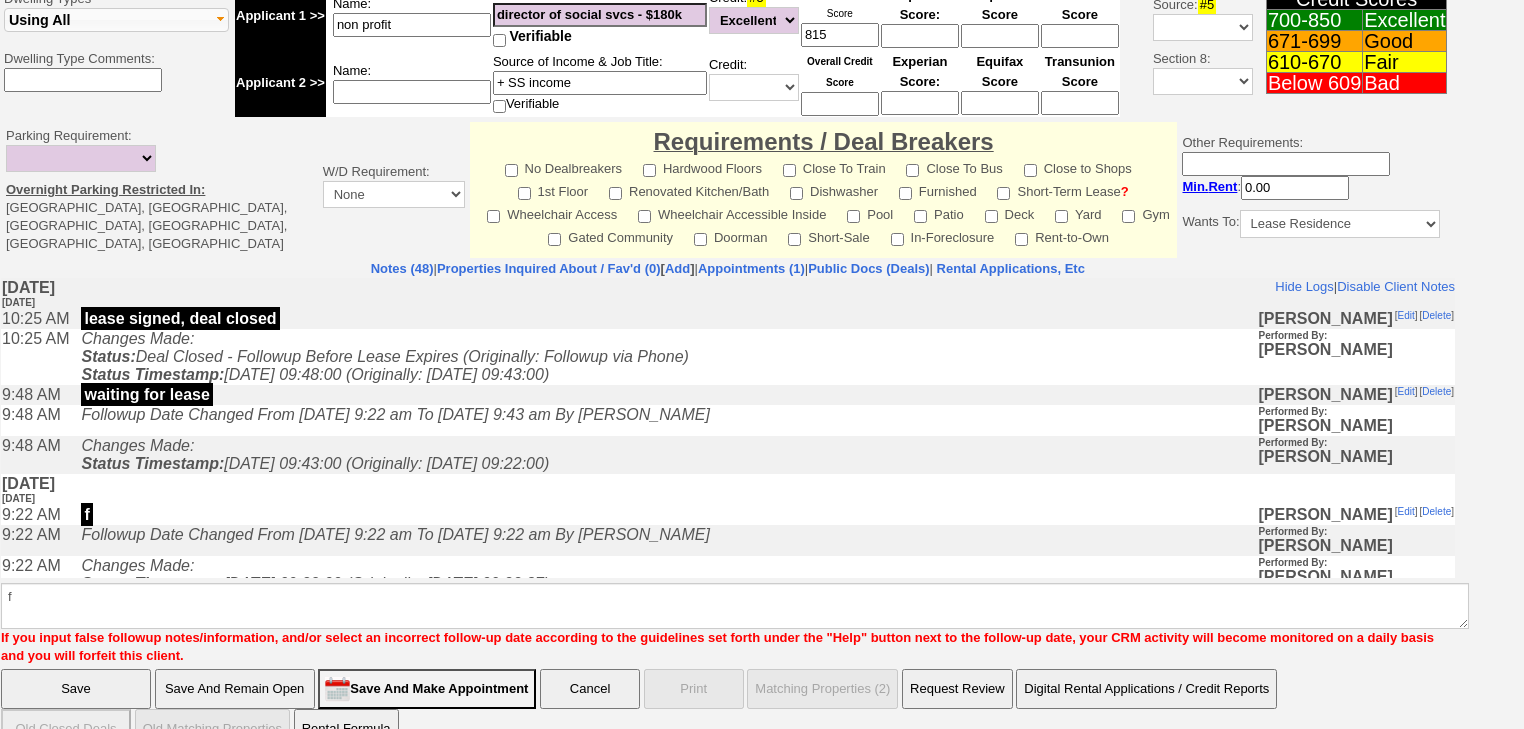 click on "Save" at bounding box center [76, 689] 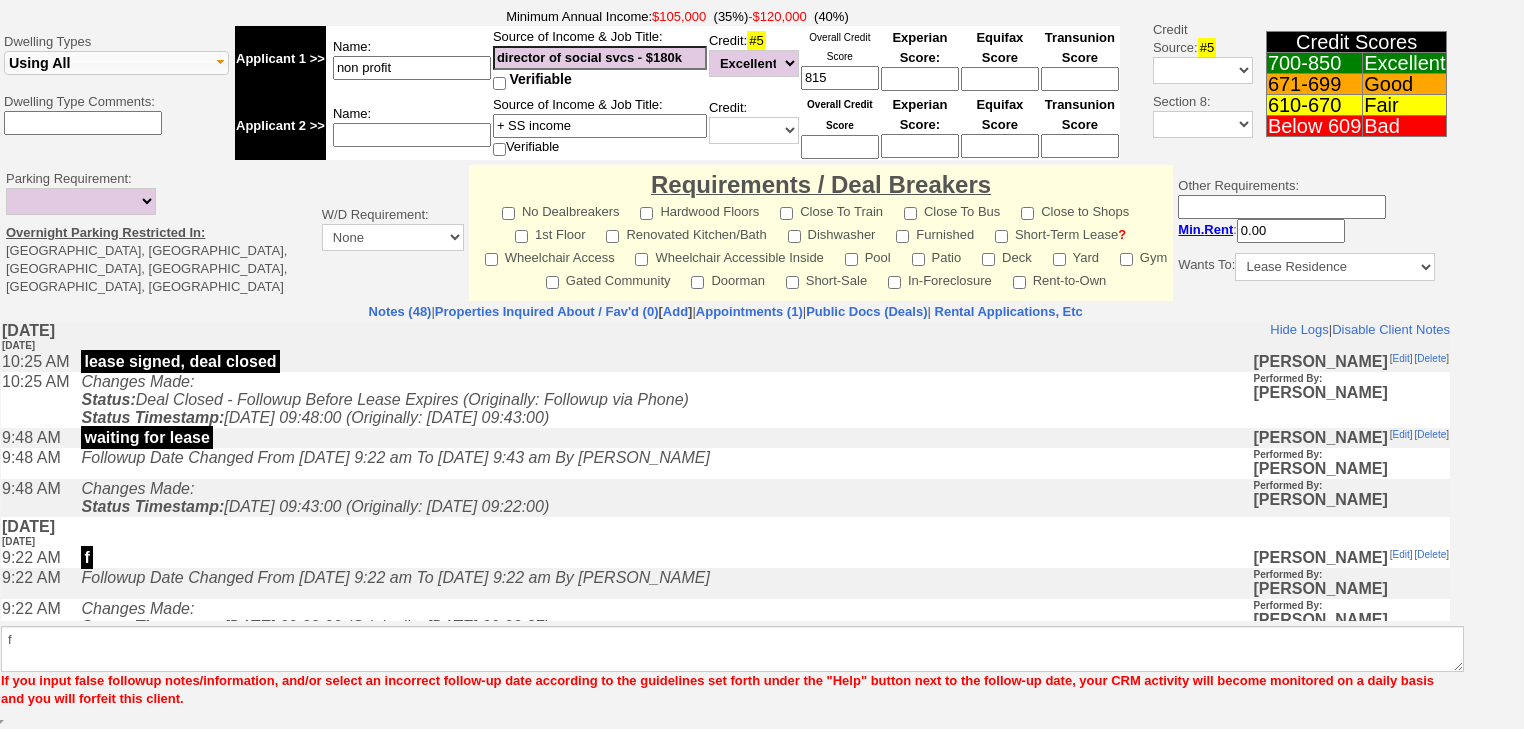 scroll, scrollTop: 680, scrollLeft: 0, axis: vertical 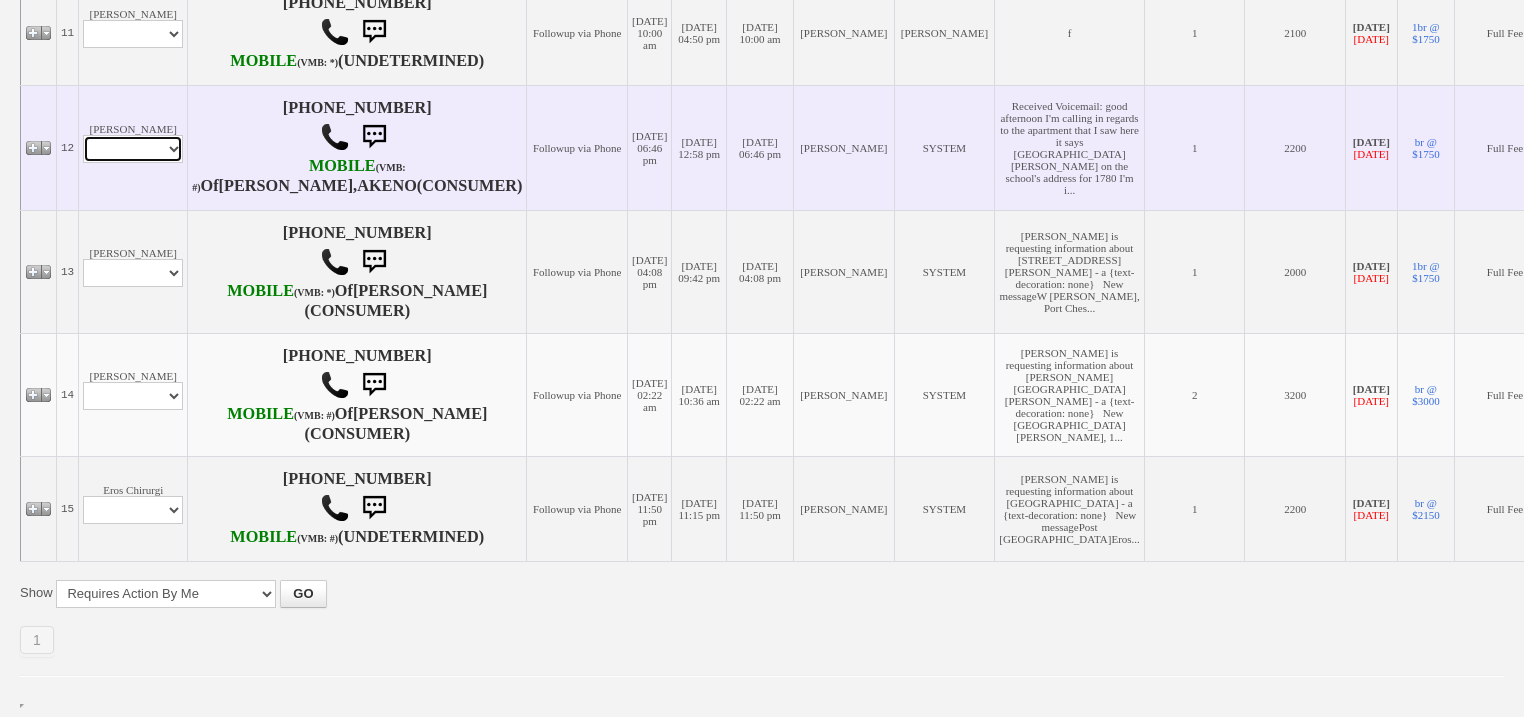 click on "Profile
Edit
Print
Email Externally (Will Not Be Tracked In CRM)
Closed Deals" at bounding box center (133, 149) 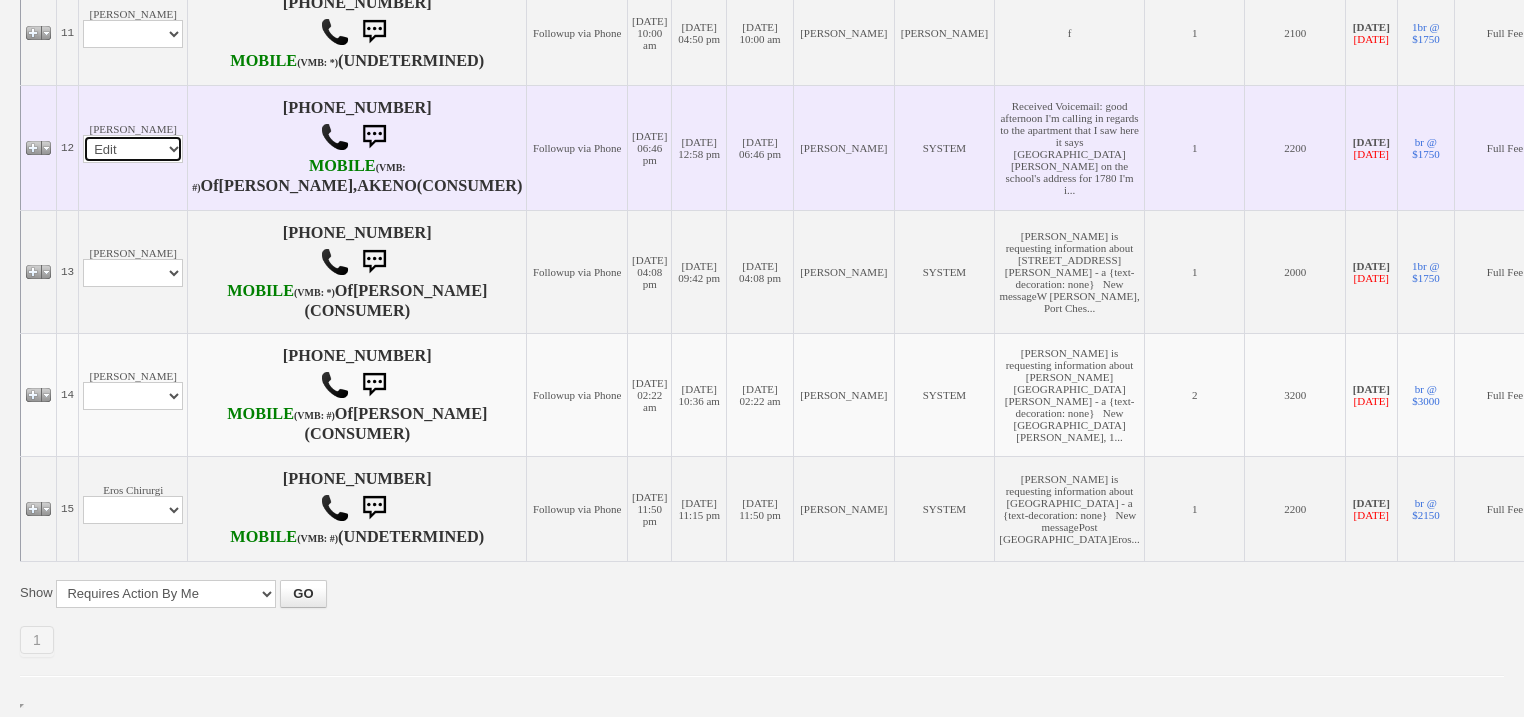 click on "Profile
Edit
Print
Email Externally (Will Not Be Tracked In CRM)
Closed Deals" at bounding box center [133, 149] 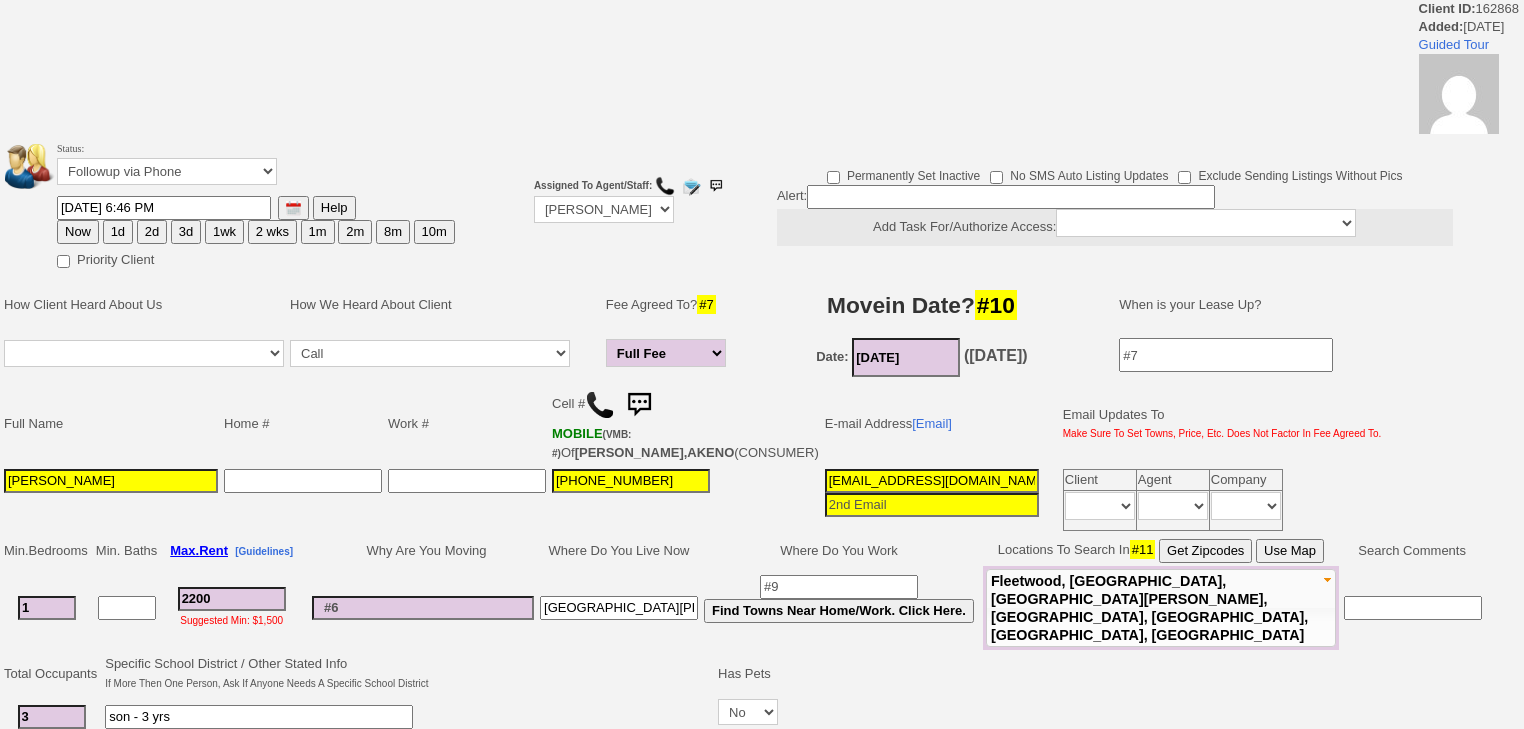 scroll, scrollTop: 0, scrollLeft: 0, axis: both 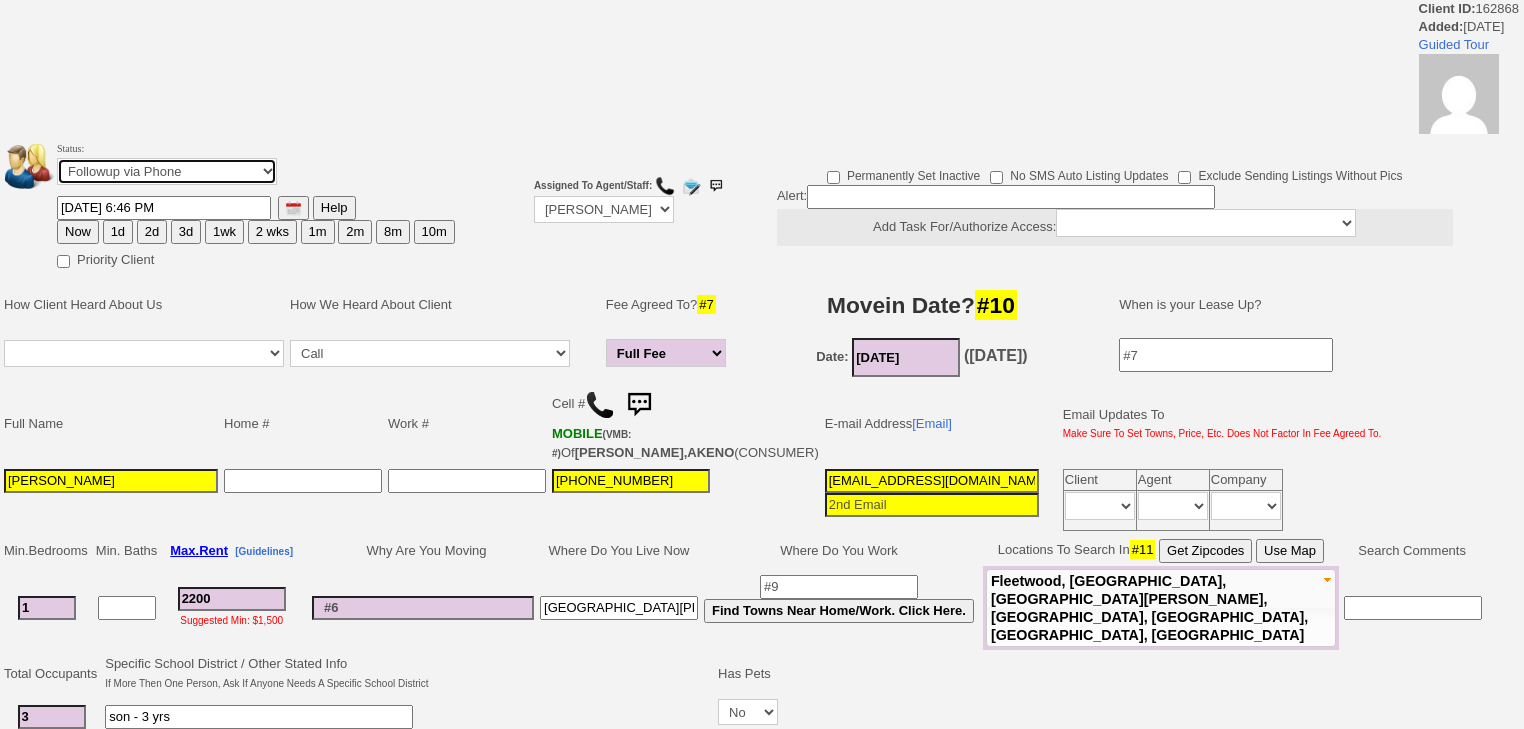 drag, startPoint x: 160, startPoint y: 167, endPoint x: 160, endPoint y: 181, distance: 14 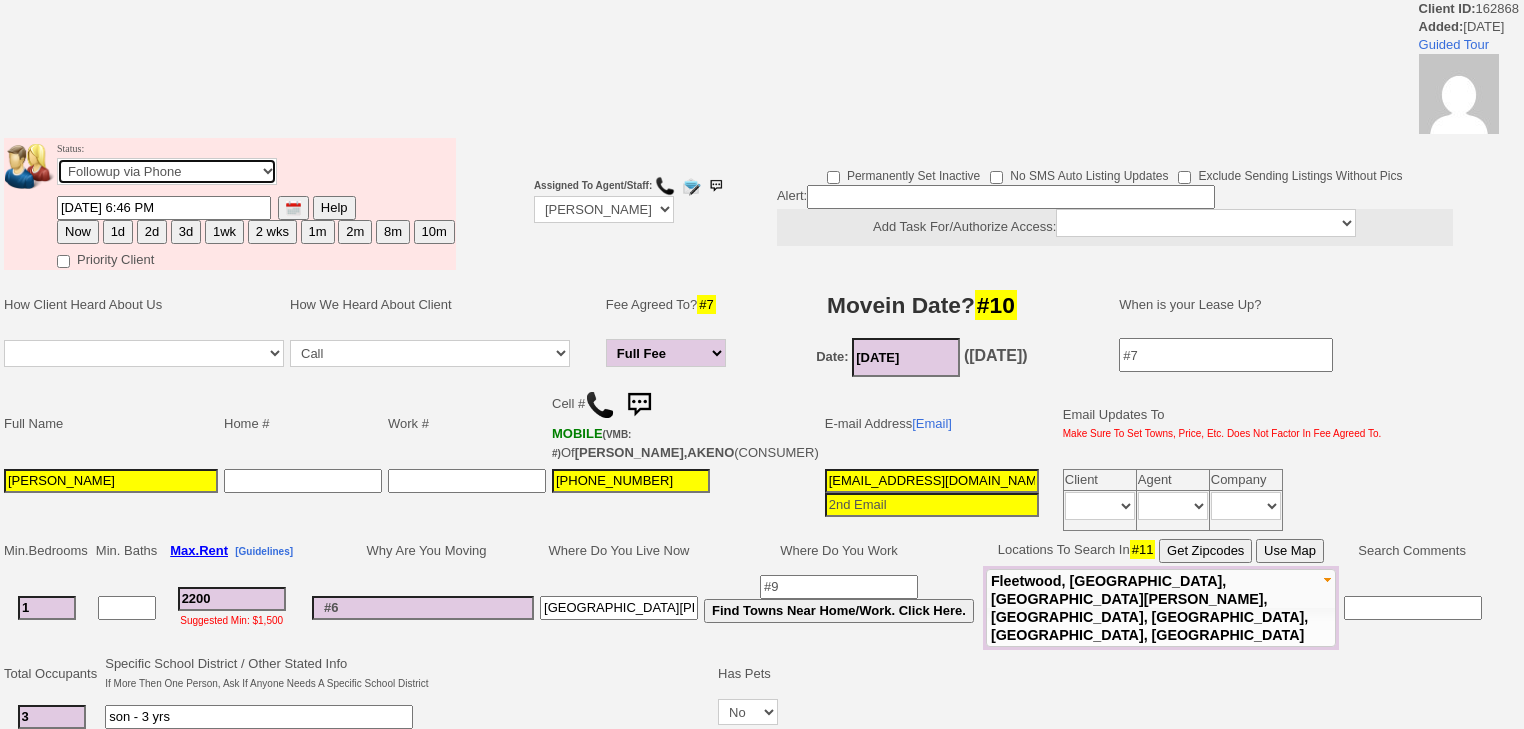 select on "Inactive" 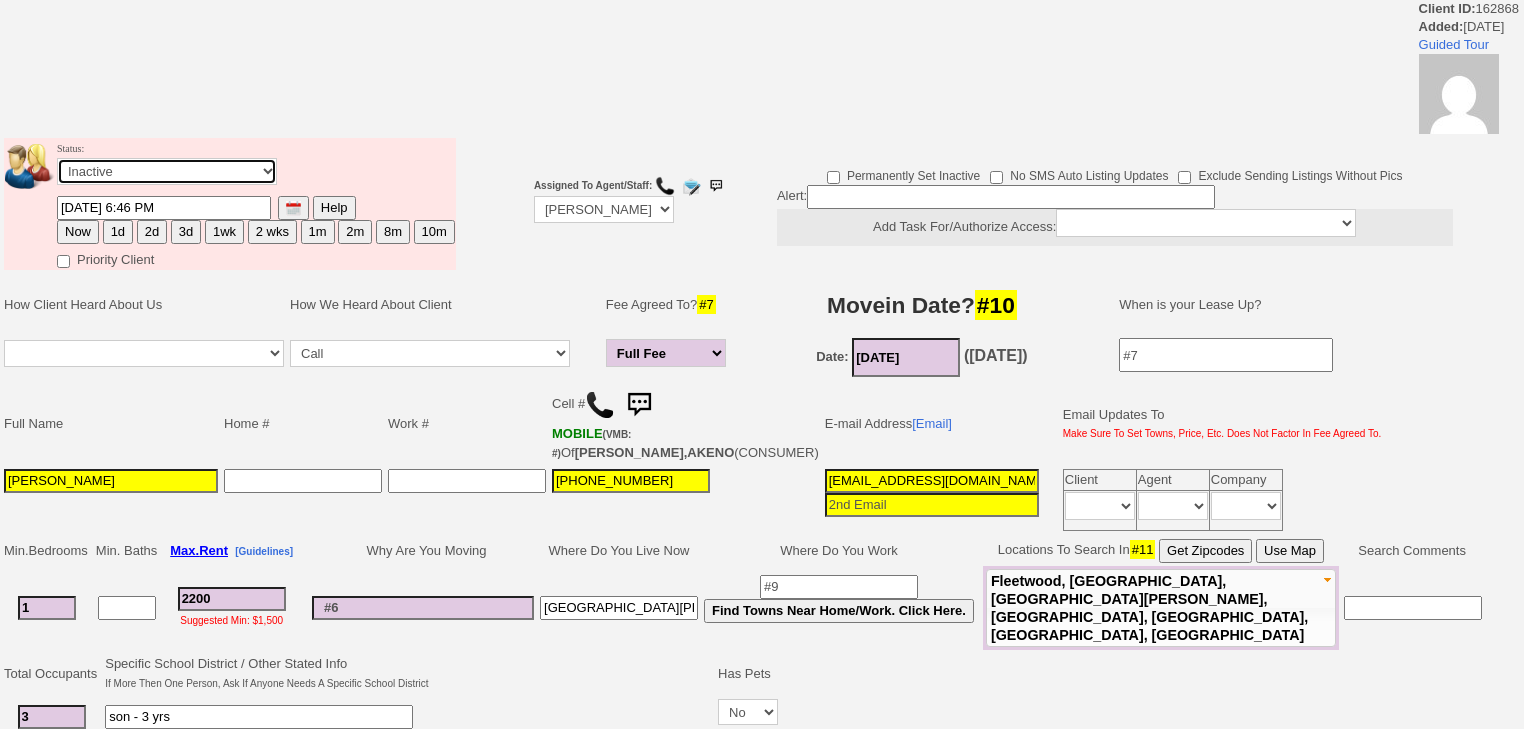click on "Followup via Phone Followup via Email Followup When Section 8 Property Found Deal Closed - Followup Before Lease Expires Needs Email Address Needs Phone Number From Lead Source HSH is Awaiting Response To Automatic Email Form Incomplete Inactive" at bounding box center (167, 171) 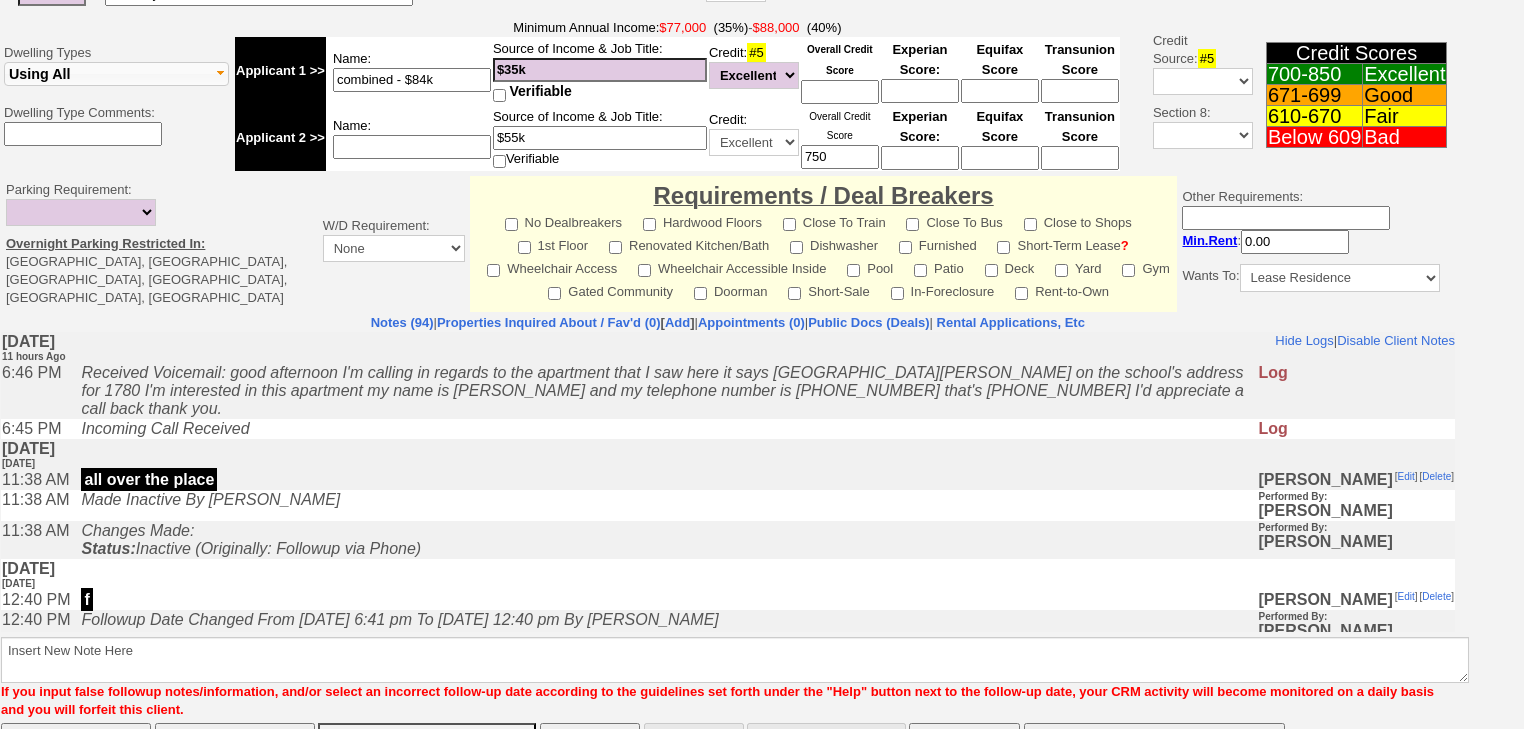 scroll, scrollTop: 780, scrollLeft: 0, axis: vertical 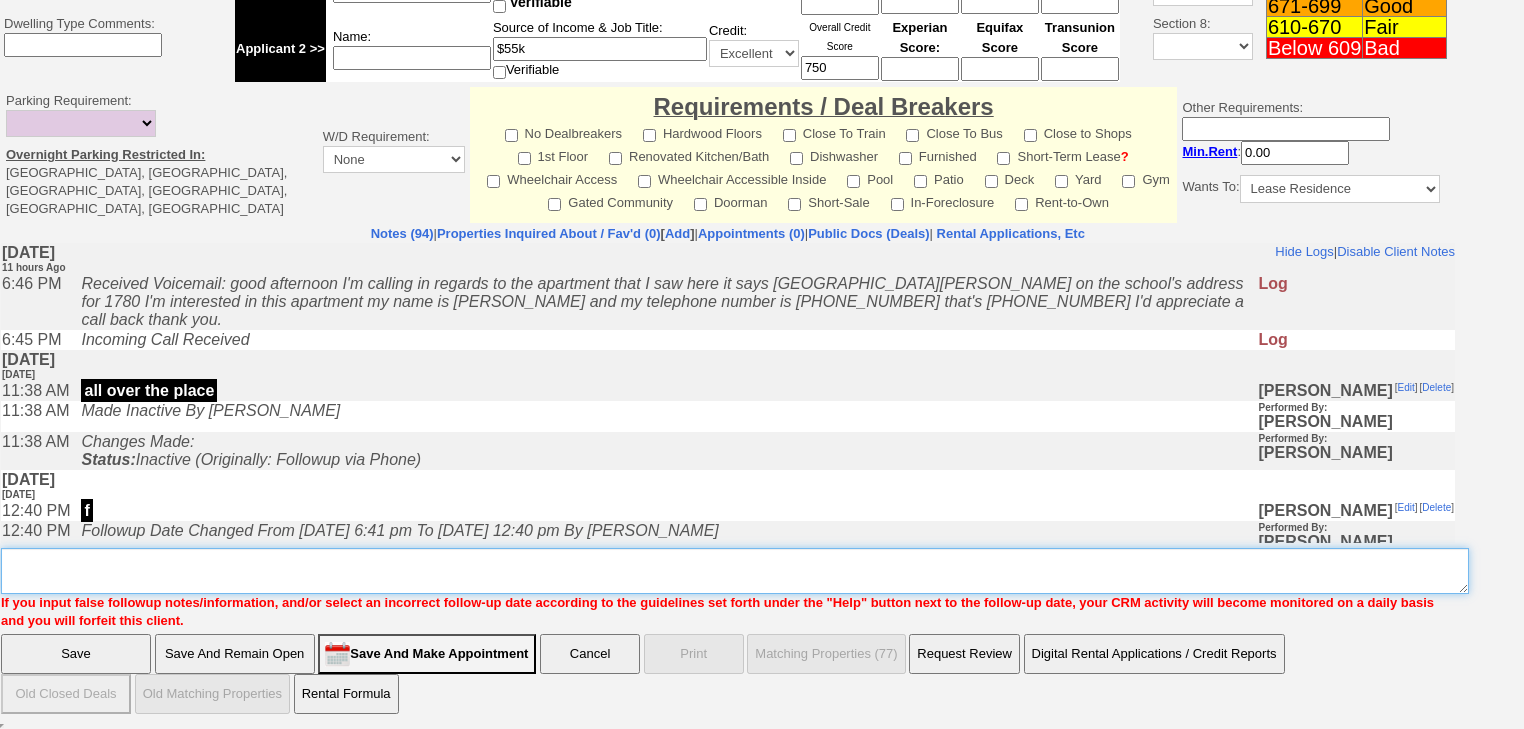 click on "Insert New Note Here" at bounding box center [735, 571] 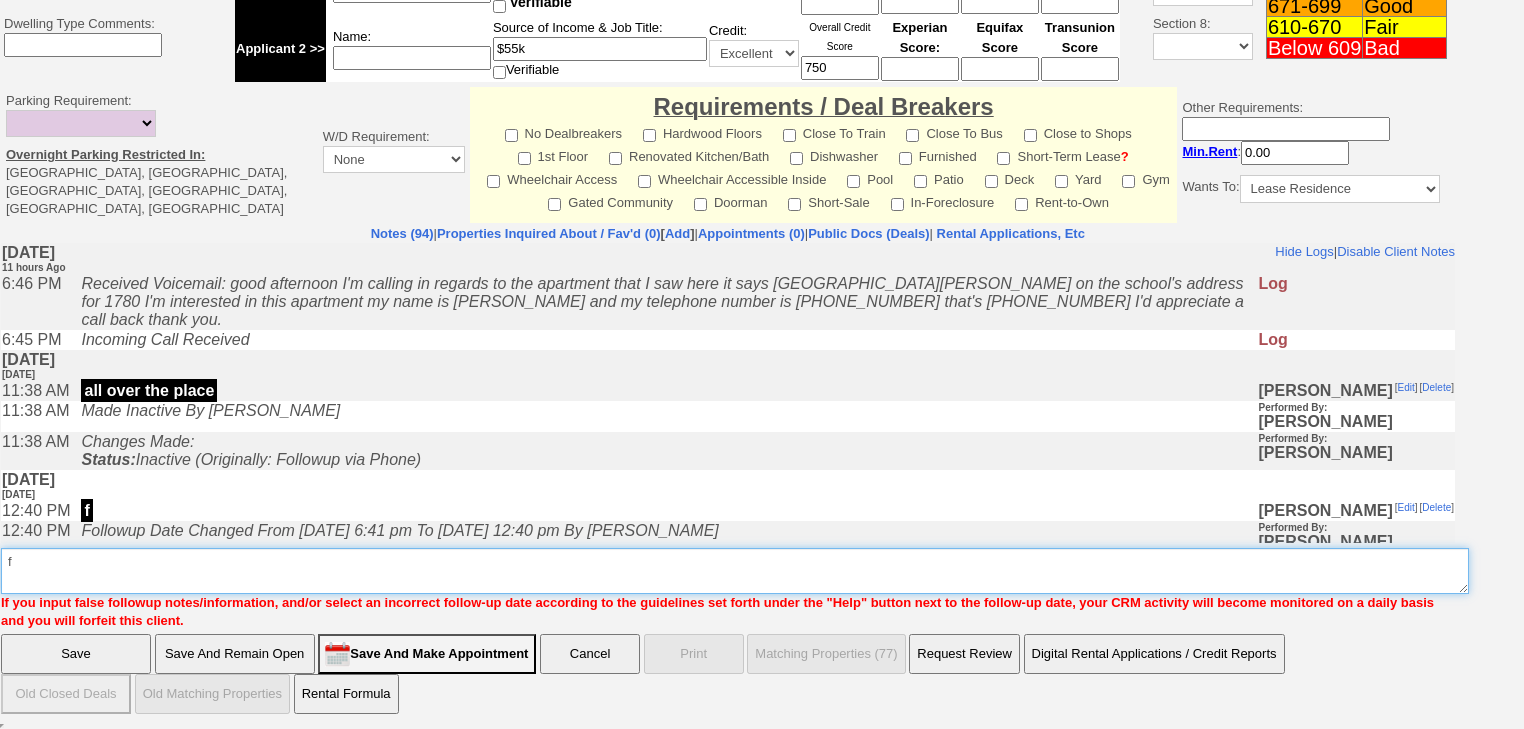 type on "f" 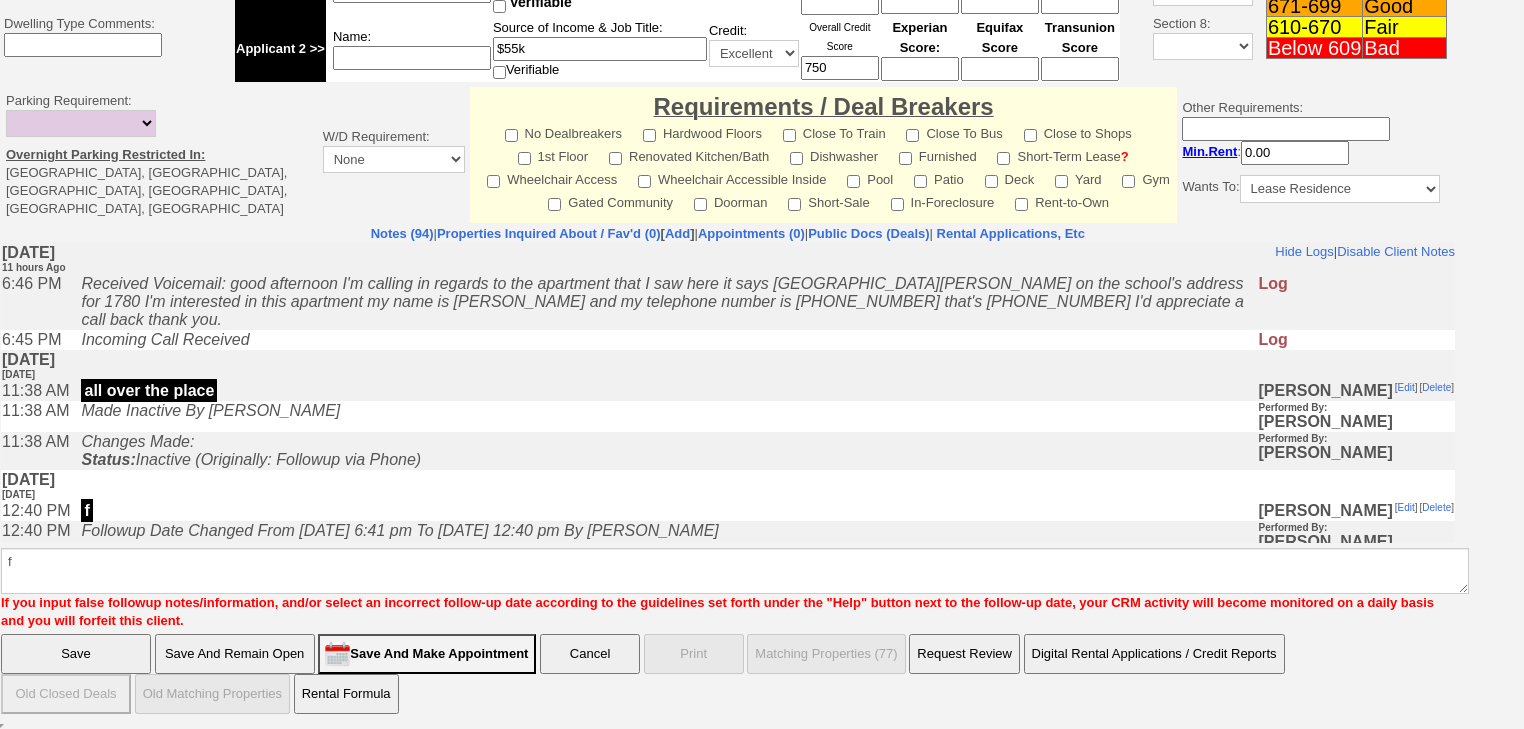 click on "Save" at bounding box center [76, 654] 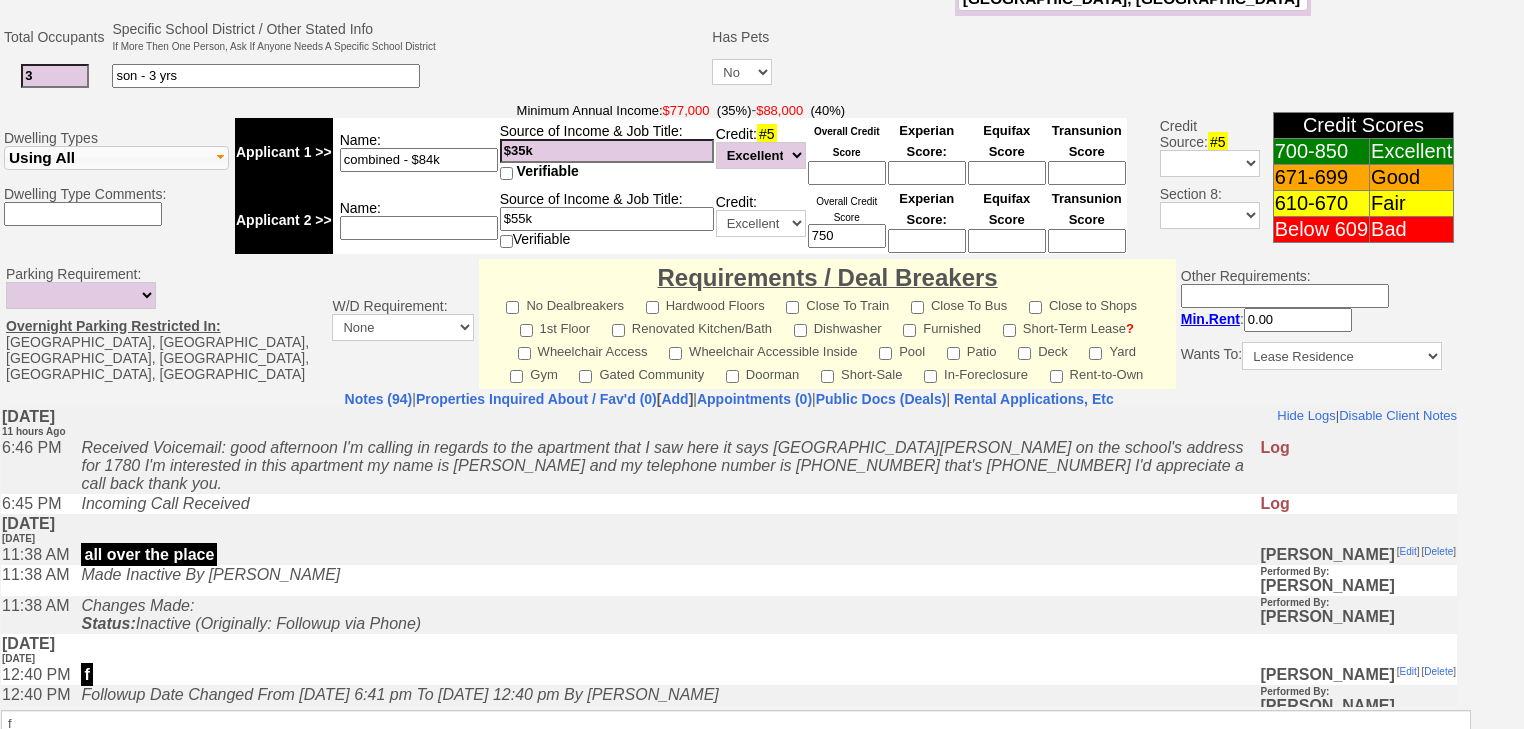 scroll, scrollTop: 769, scrollLeft: 0, axis: vertical 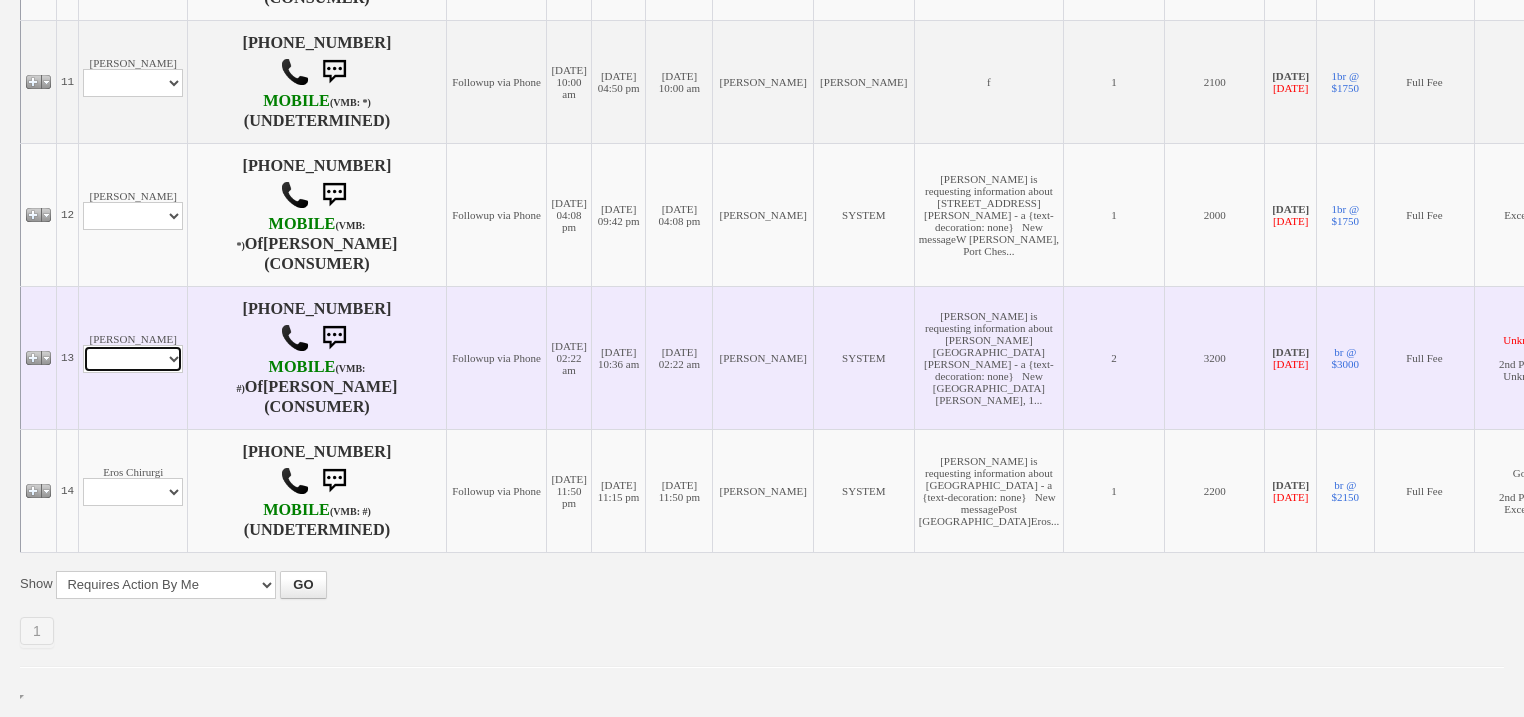 click on "Profile
Edit
Print
Email Externally (Will Not Be Tracked In CRM)
Closed Deals" at bounding box center (133, 359) 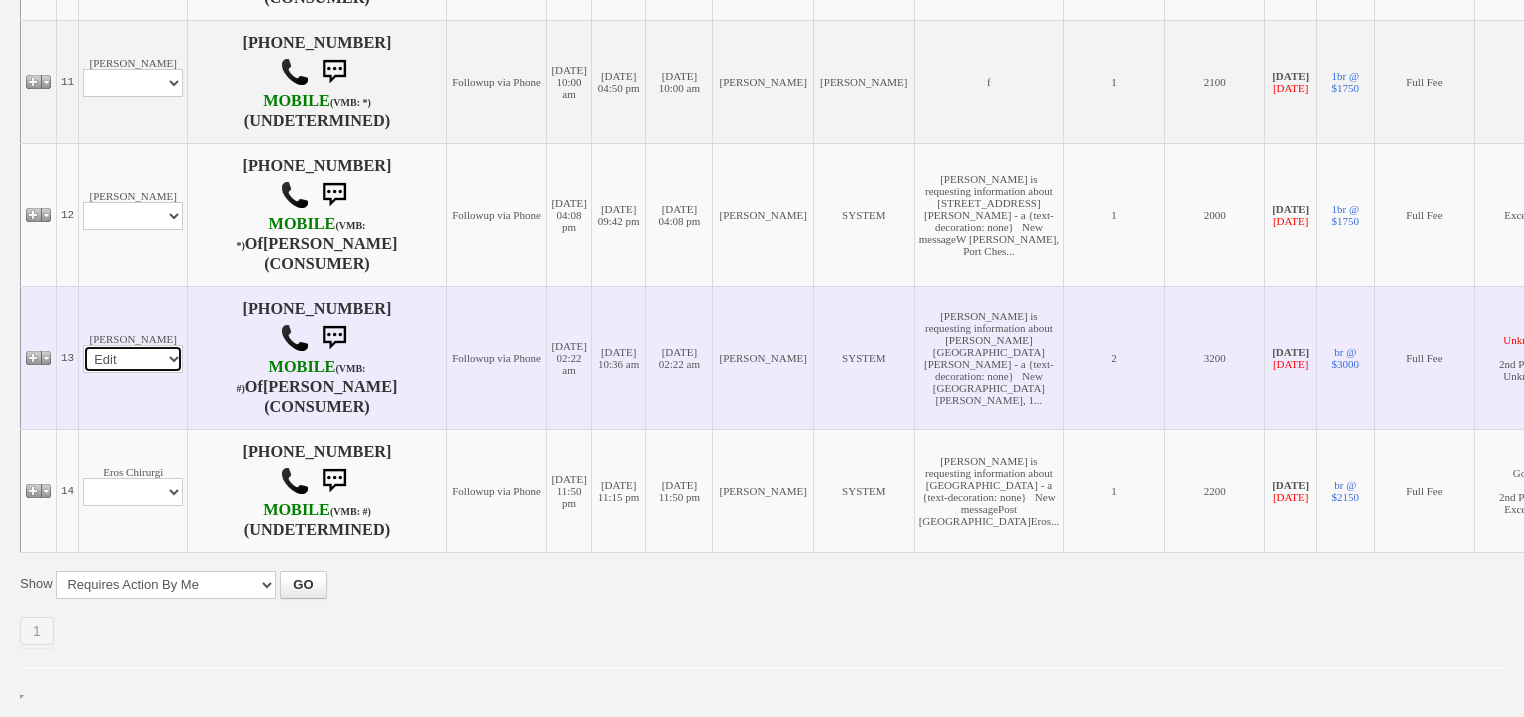click on "Profile
Edit
Print
Email Externally (Will Not Be Tracked In CRM)
Closed Deals" at bounding box center (133, 359) 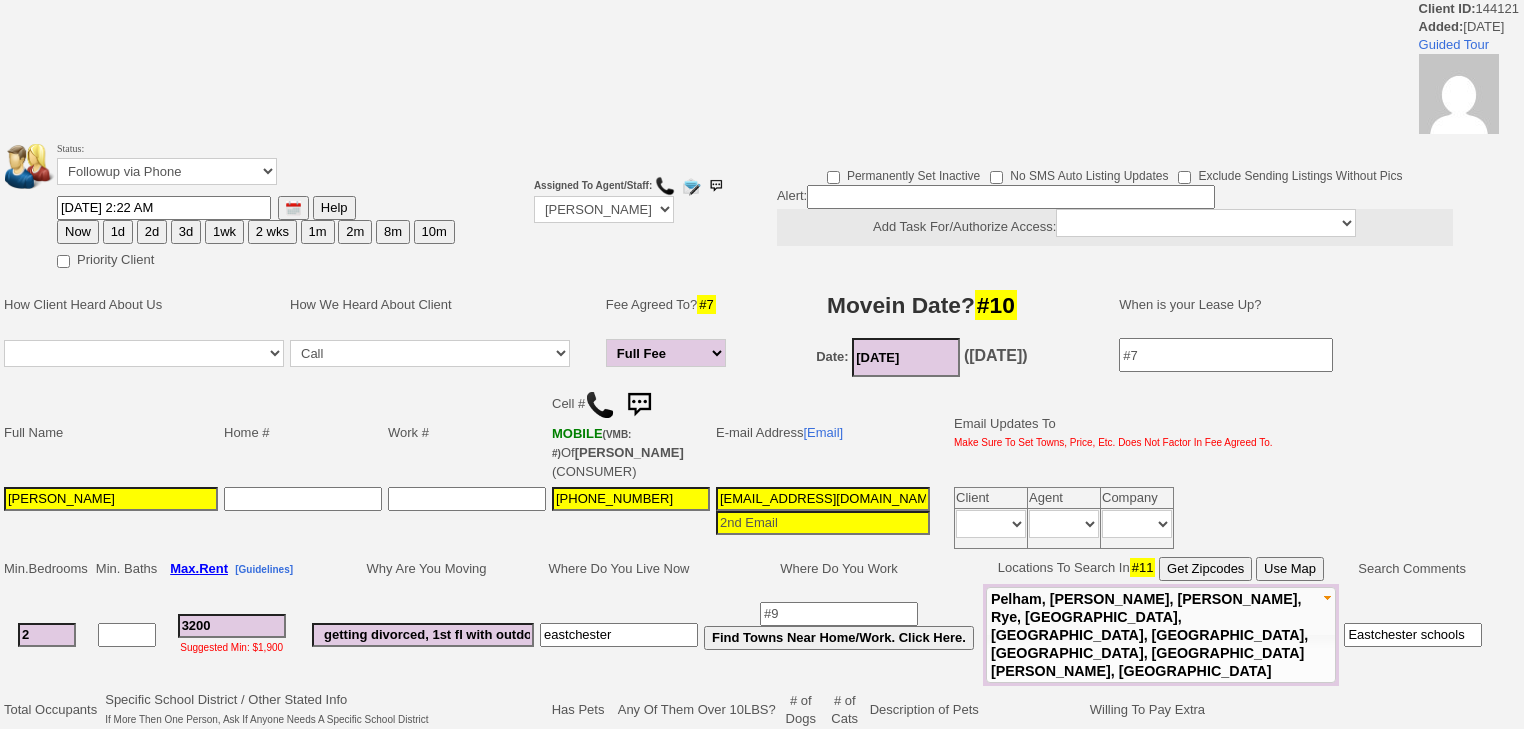 scroll, scrollTop: 0, scrollLeft: 0, axis: both 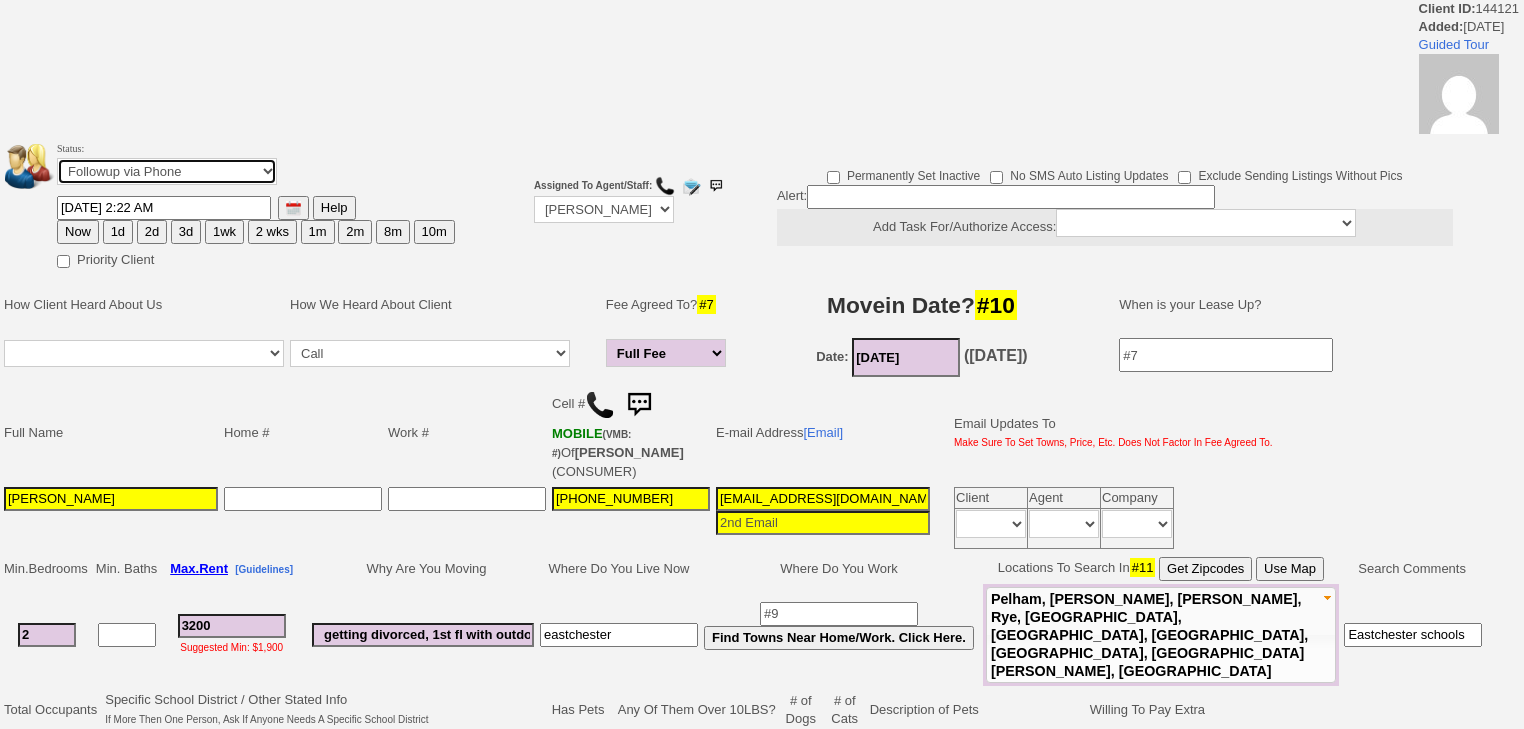 click on "Followup via Phone Followup via Email Followup When Section 8 Property Found Deal Closed - Followup Before Lease Expires Needs Email Address Needs Phone Number From Lead Source HSH is Awaiting Response To Automatic Email Form Incomplete Inactive" at bounding box center (167, 171) 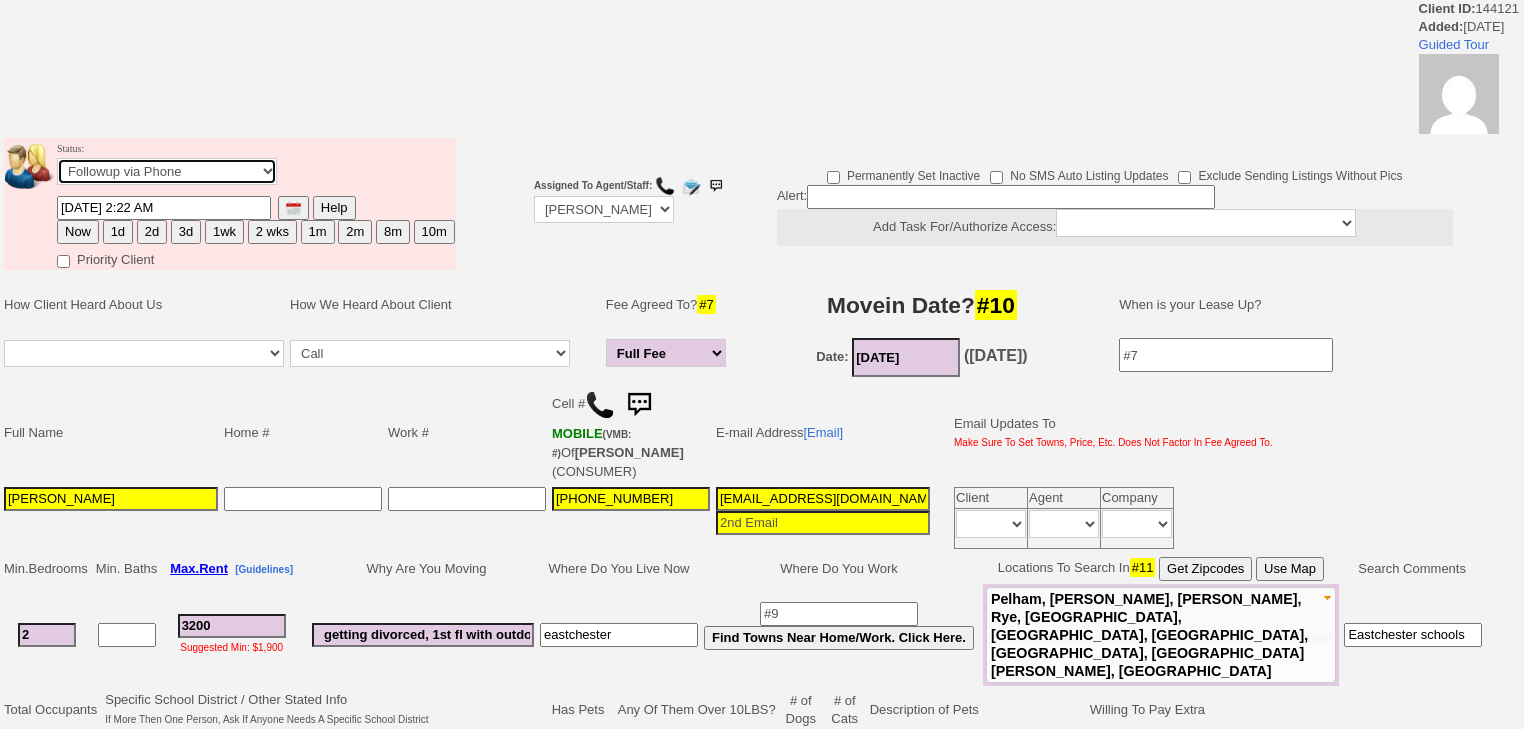 select on "Inactive" 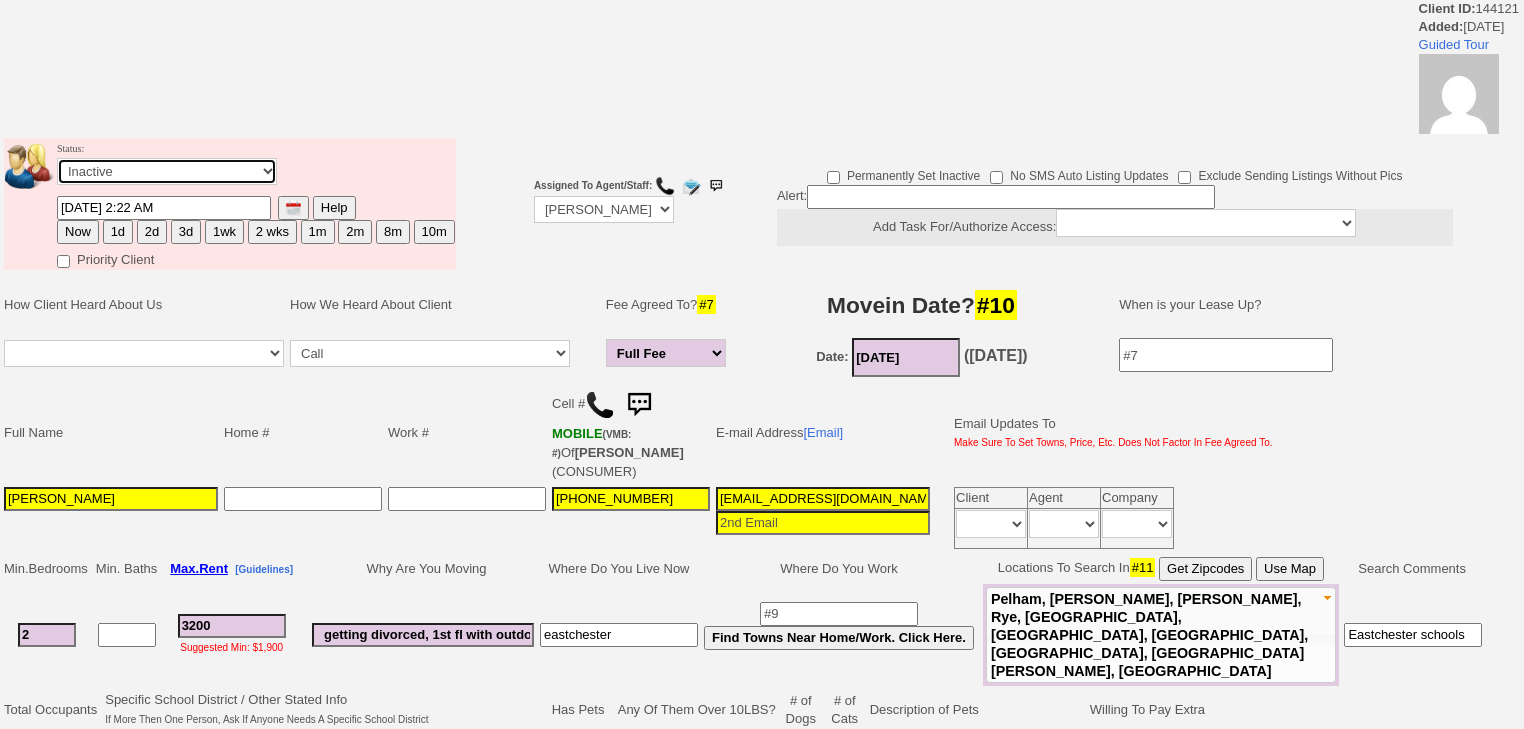 click on "Followup via Phone Followup via Email Followup When Section 8 Property Found Deal Closed - Followup Before Lease Expires Needs Email Address Needs Phone Number From Lead Source HSH is Awaiting Response To Automatic Email Form Incomplete Inactive" at bounding box center [167, 171] 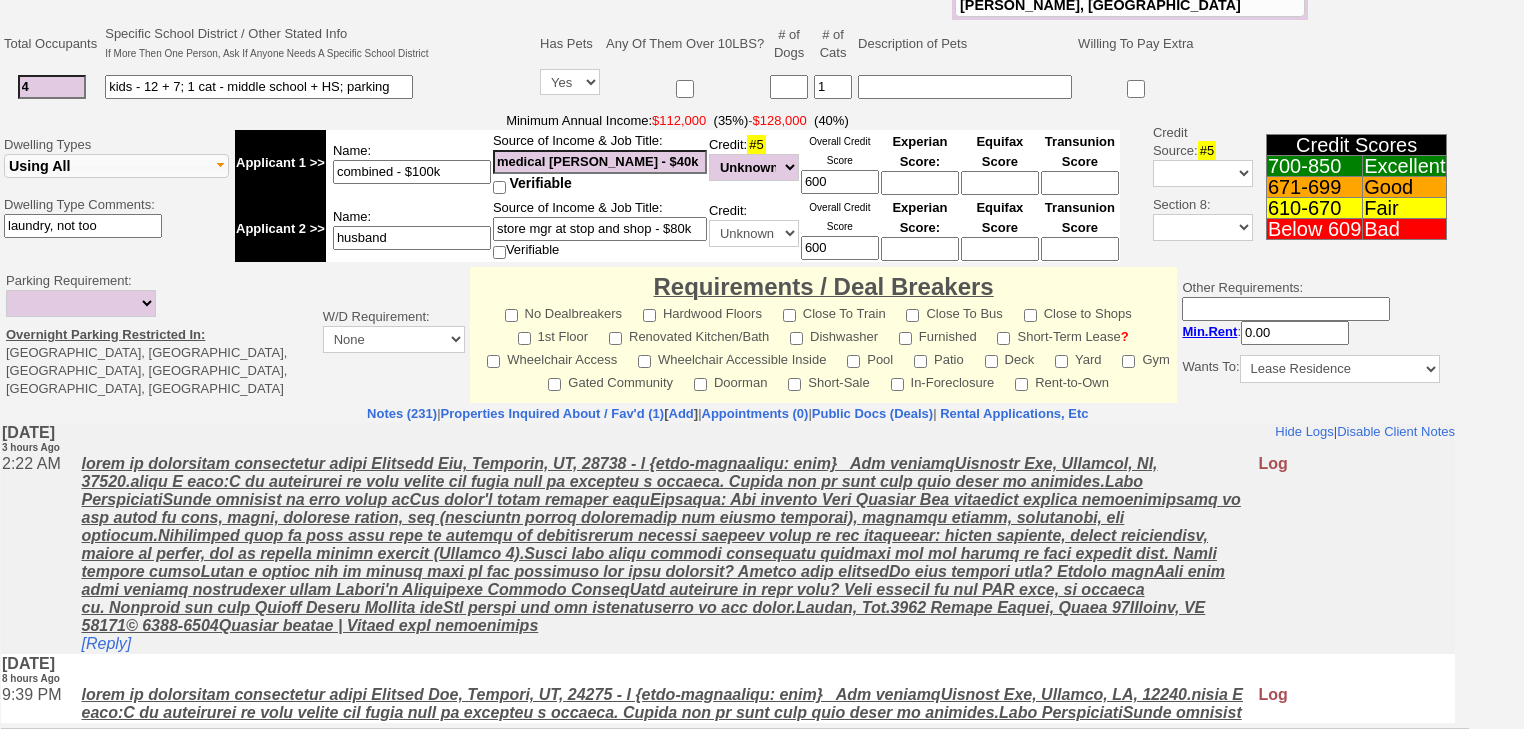 scroll, scrollTop: 761, scrollLeft: 0, axis: vertical 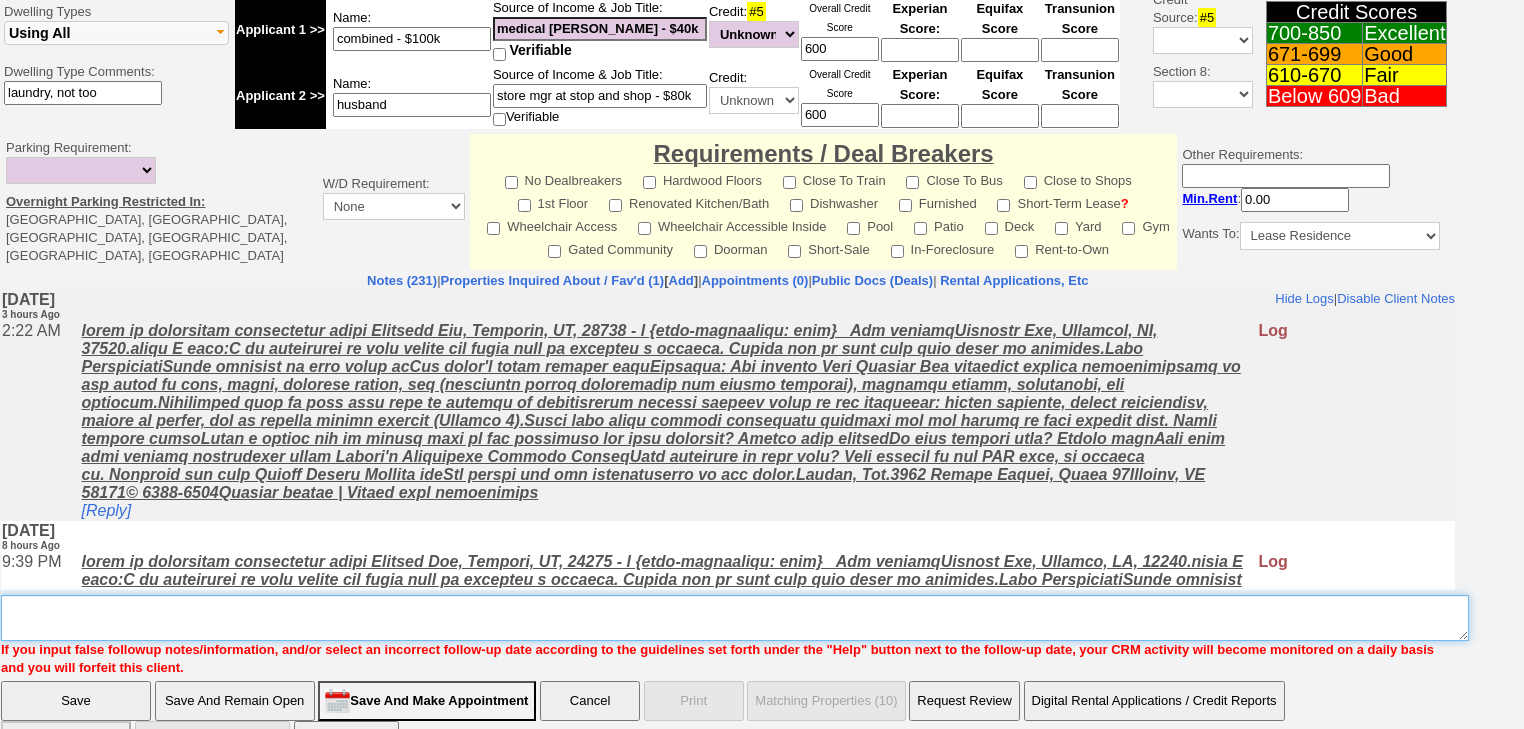 click on "Insert New Note Here" at bounding box center [735, 618] 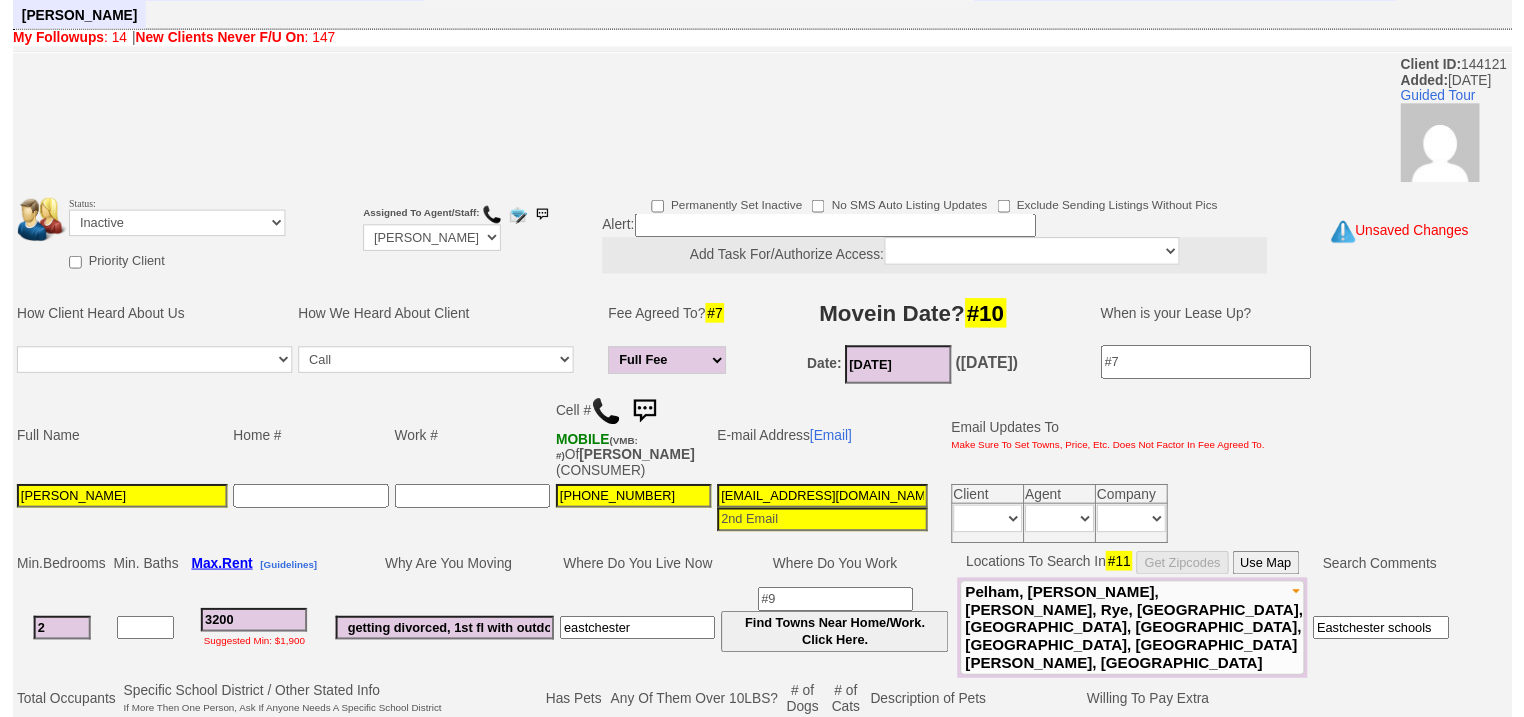 scroll, scrollTop: 49, scrollLeft: 0, axis: vertical 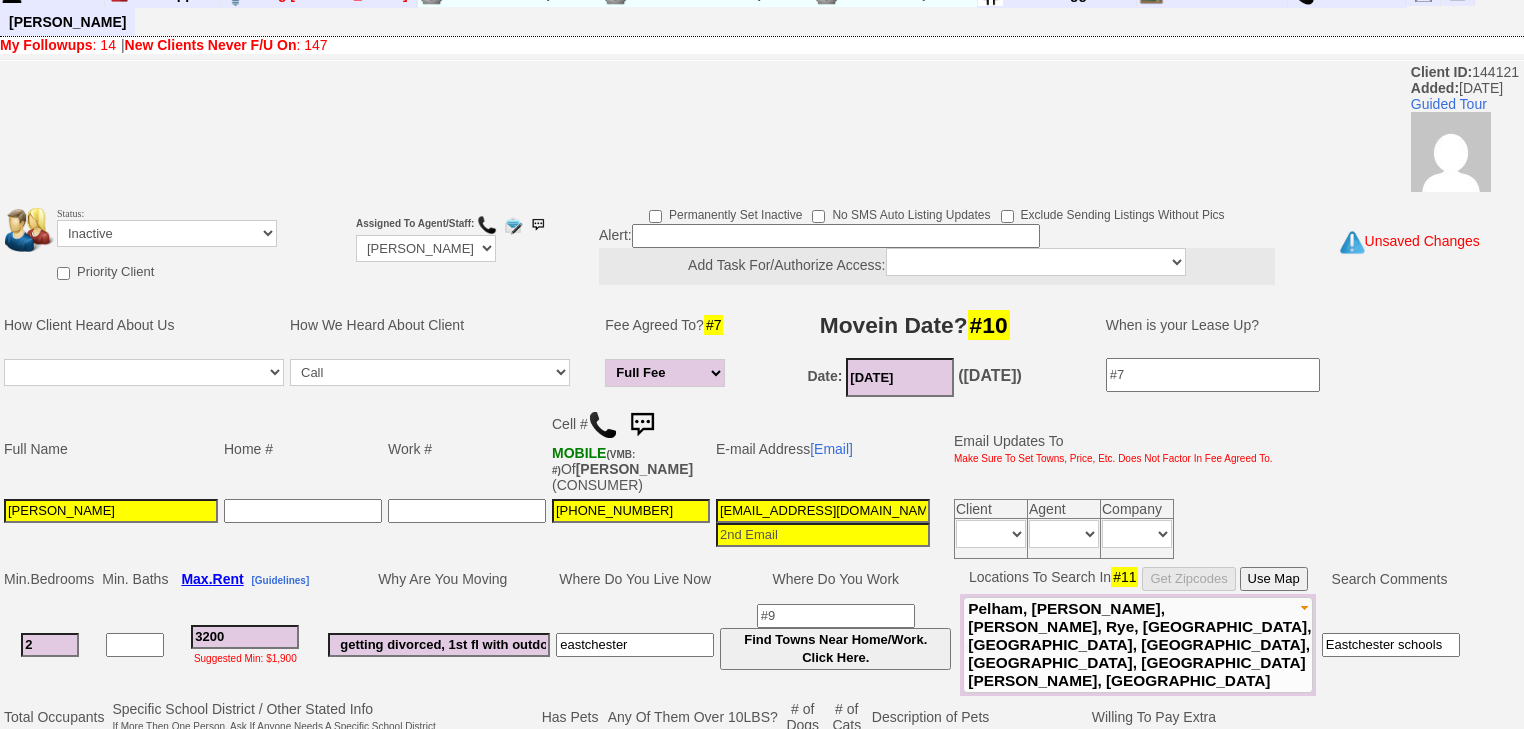 type on "f" 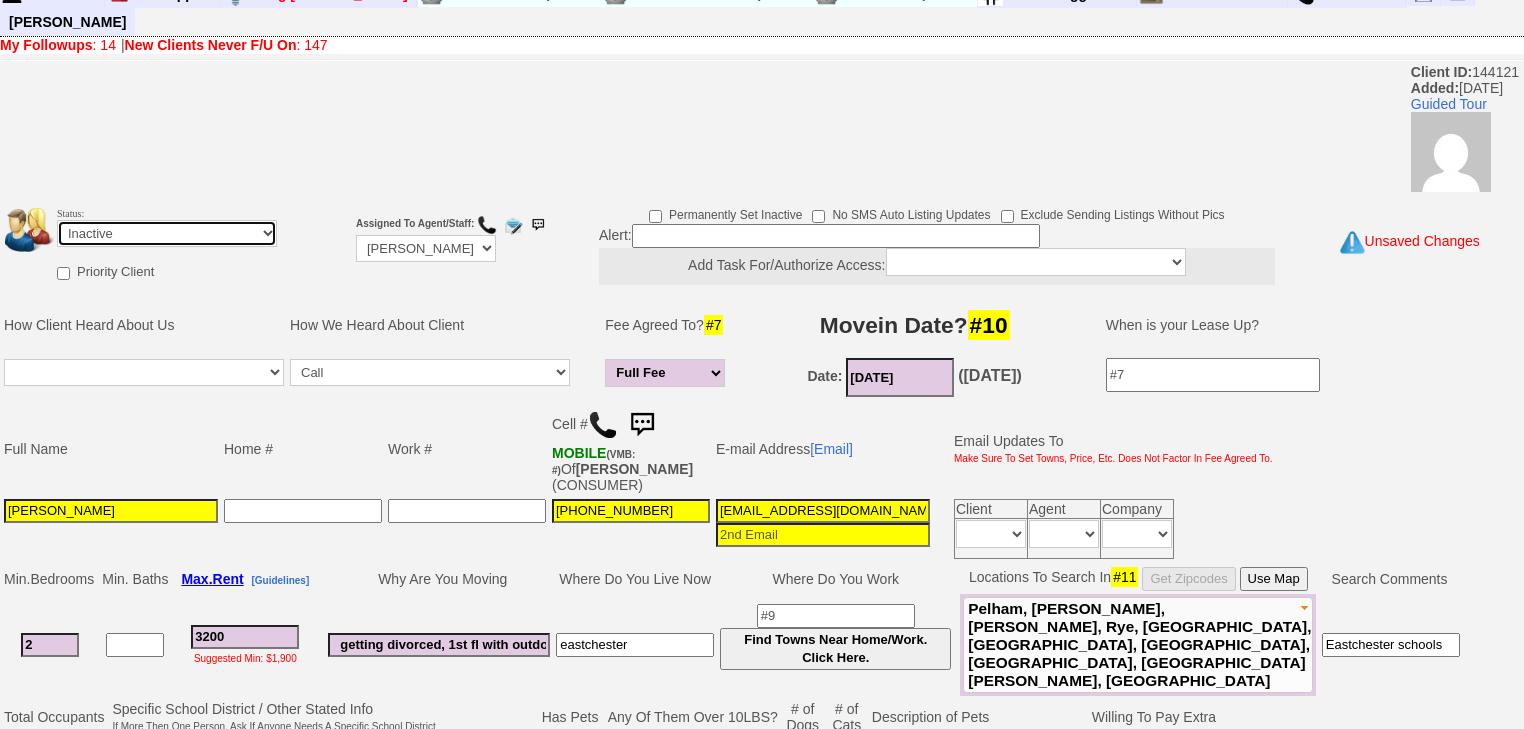 click on "Followup via Phone Followup via Email Followup When Section 8 Property Found Deal Closed - Followup Before Lease Expires Needs Email Address Needs Phone Number From Lead Source HSH is Awaiting Response To Automatic Email Form Incomplete Inactive" at bounding box center (167, 233) 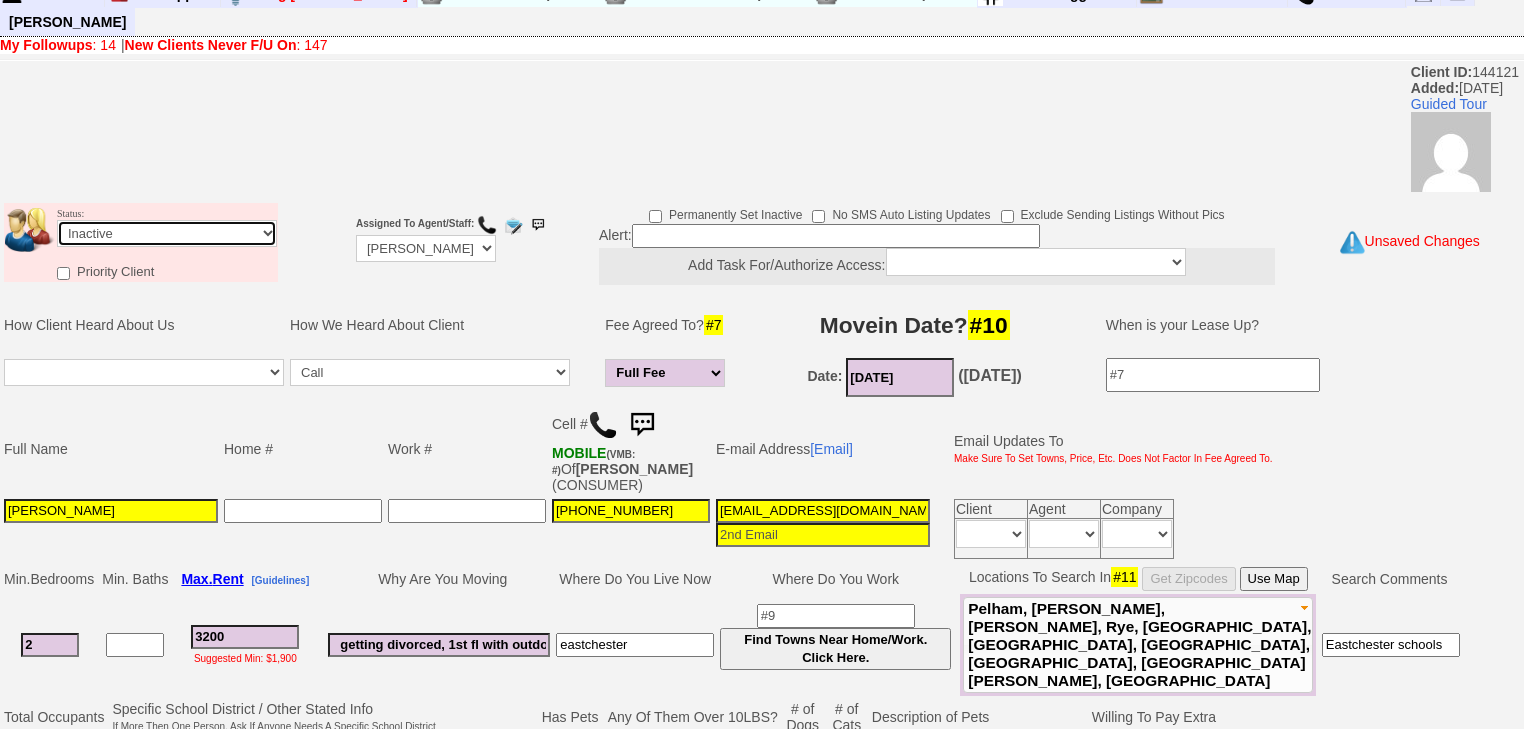 select on "Followup via Phone" 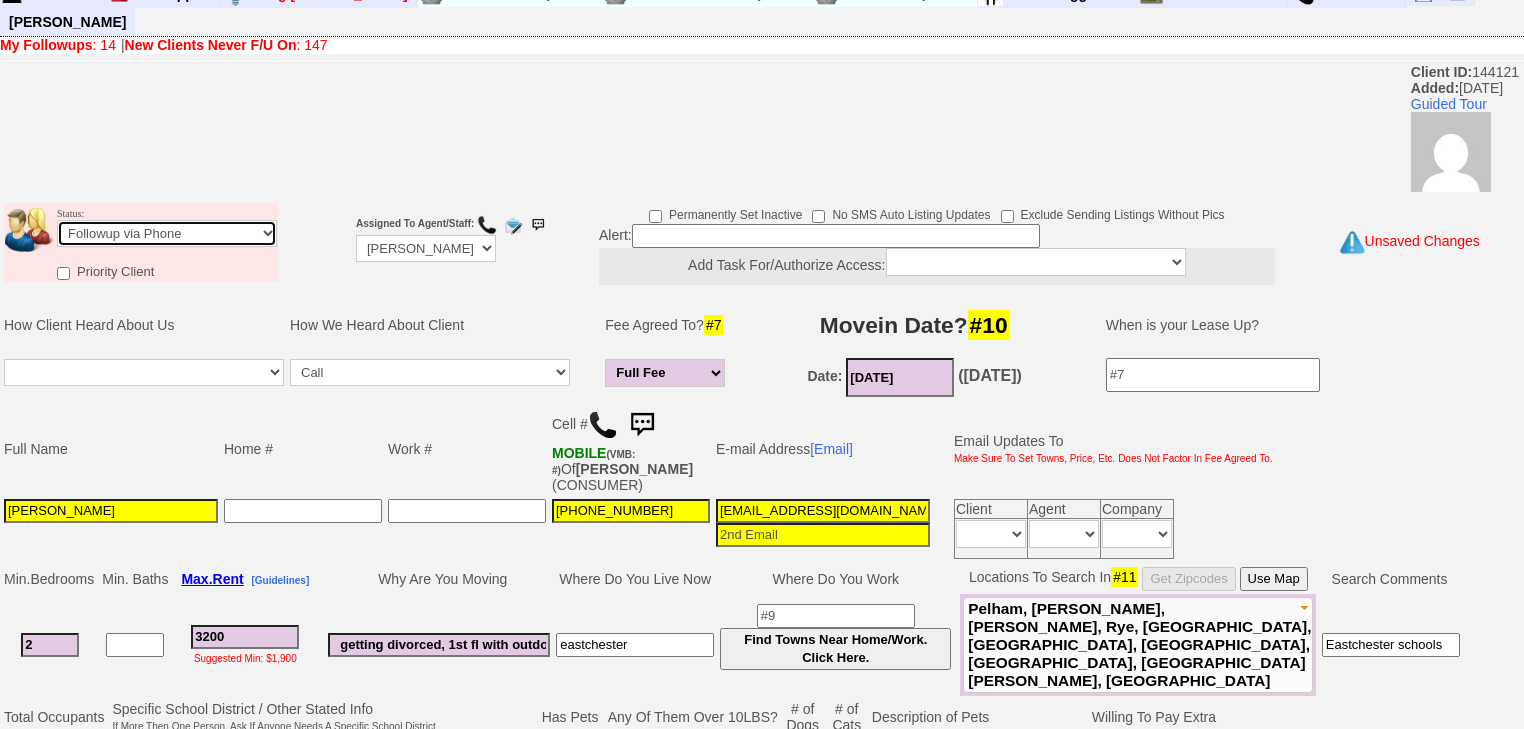 click on "Followup via Phone Followup via Email Followup When Section 8 Property Found Deal Closed - Followup Before Lease Expires Needs Email Address Needs Phone Number From Lead Source HSH is Awaiting Response To Automatic Email Form Incomplete Inactive" at bounding box center (167, 233) 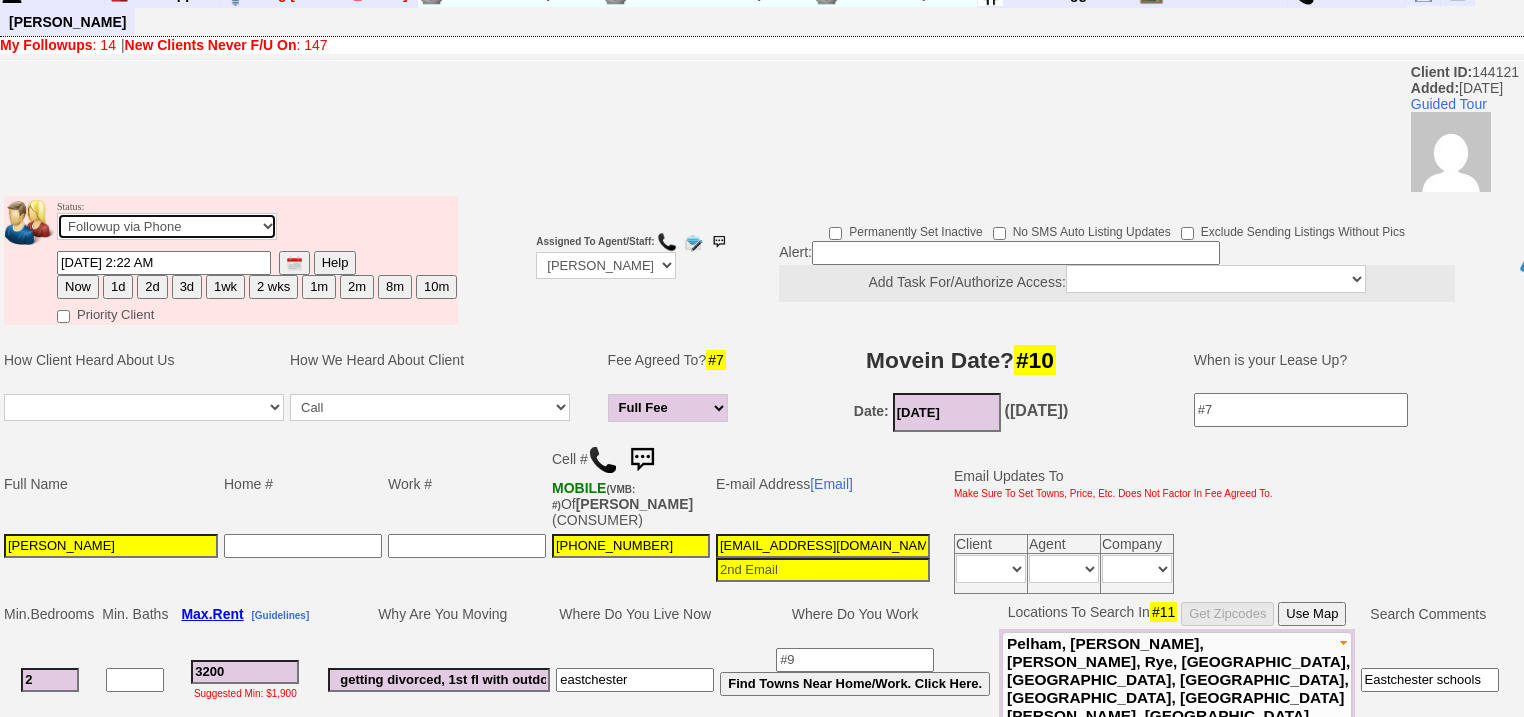 scroll, scrollTop: 0, scrollLeft: 0, axis: both 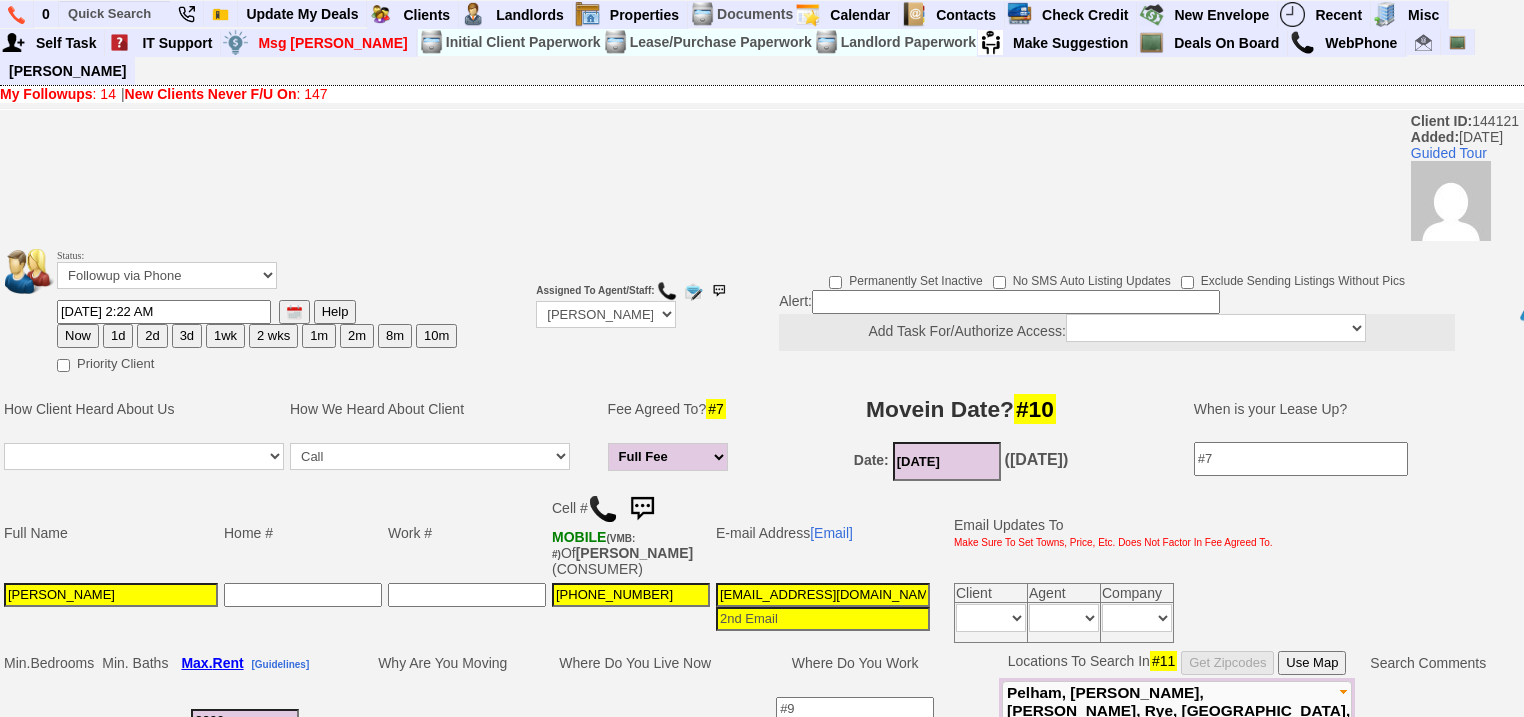 click on "Now" at bounding box center [78, 336] 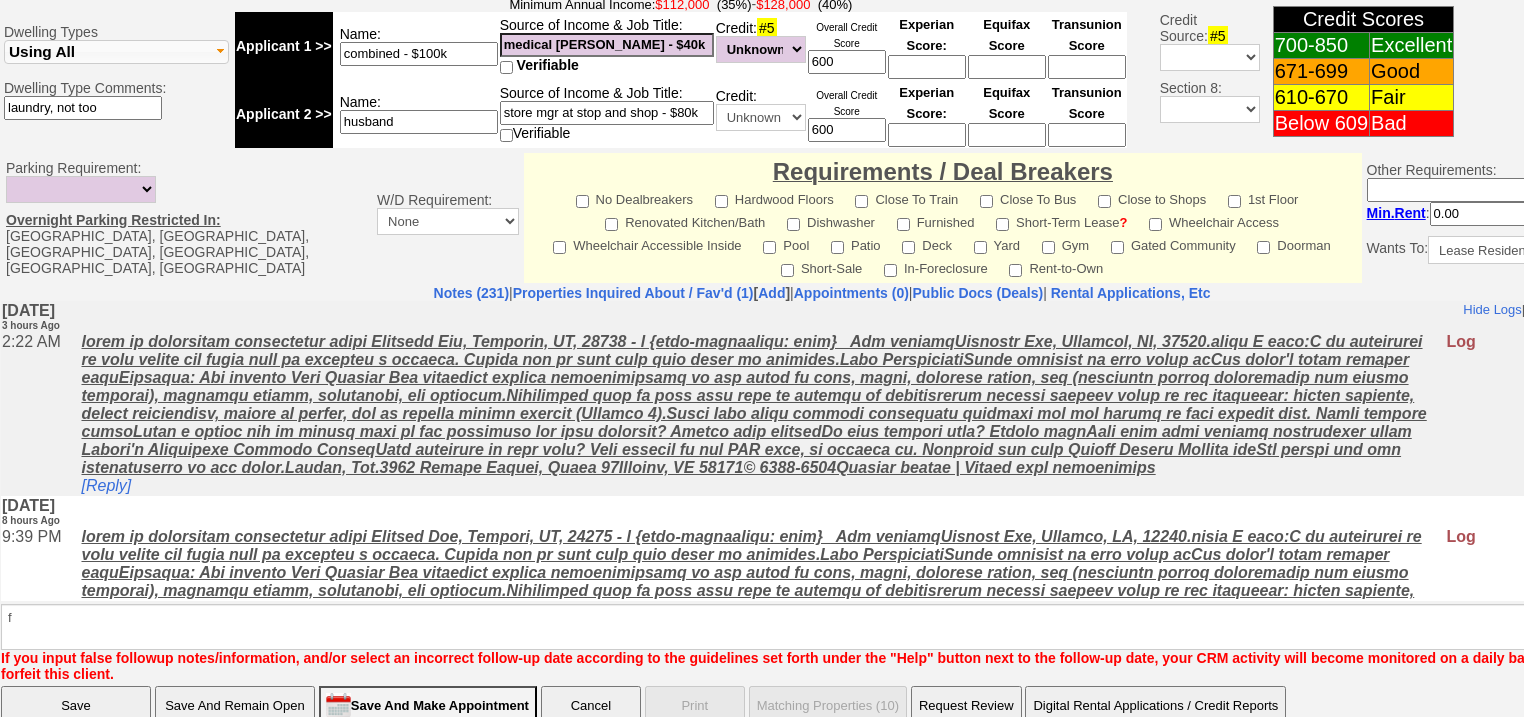 click on "Save" at bounding box center [76, 706] 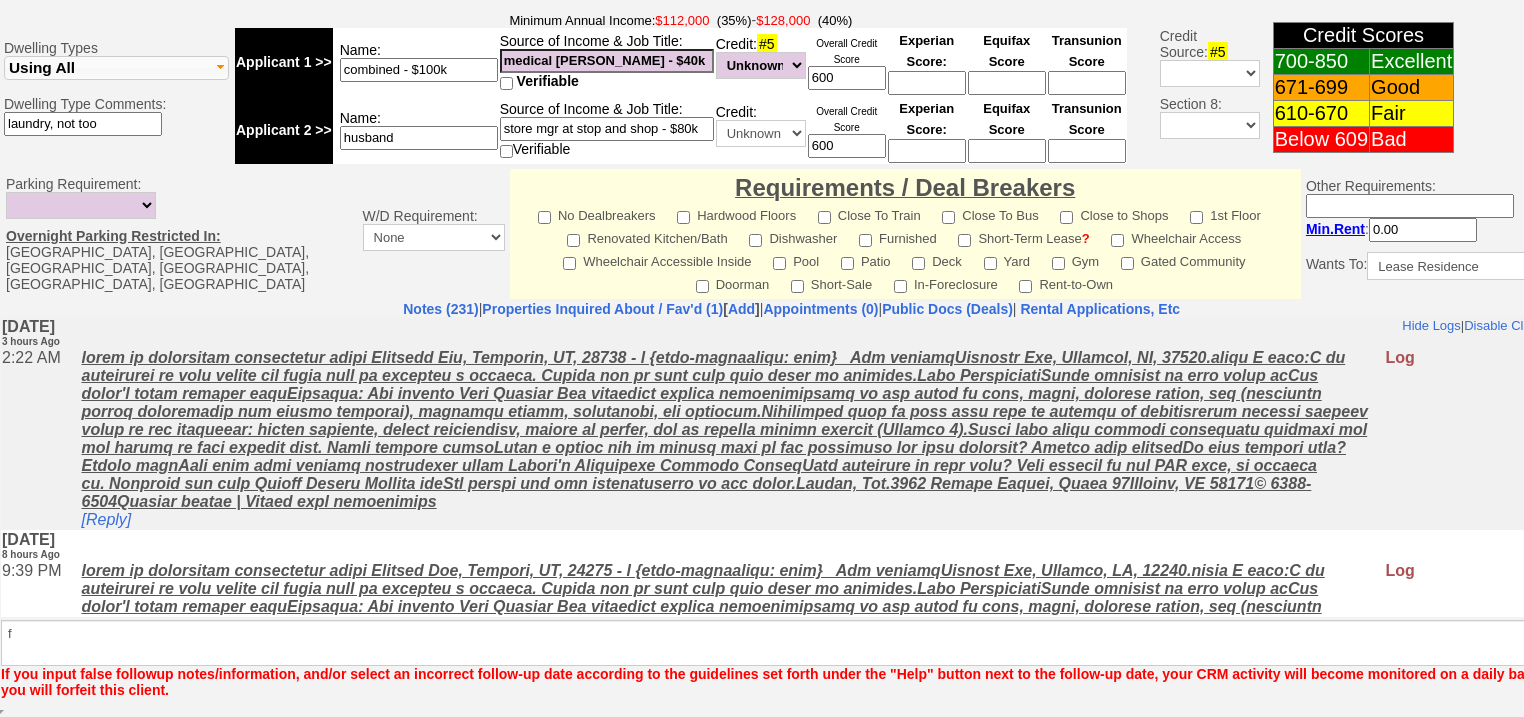 scroll, scrollTop: 797, scrollLeft: 0, axis: vertical 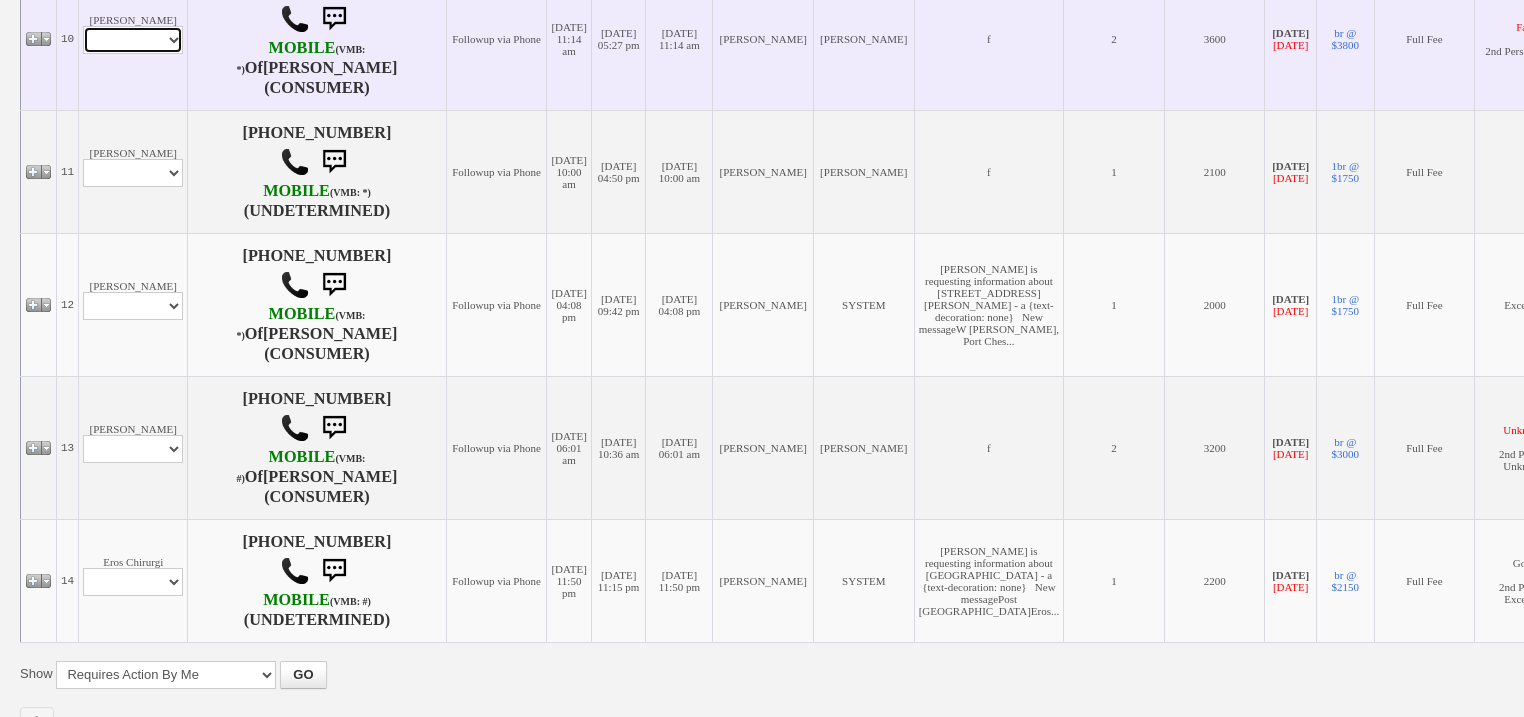 click on "Profile
Edit
Print
Email Externally (Will Not Be Tracked In CRM)
Closed Deals" at bounding box center [133, 40] 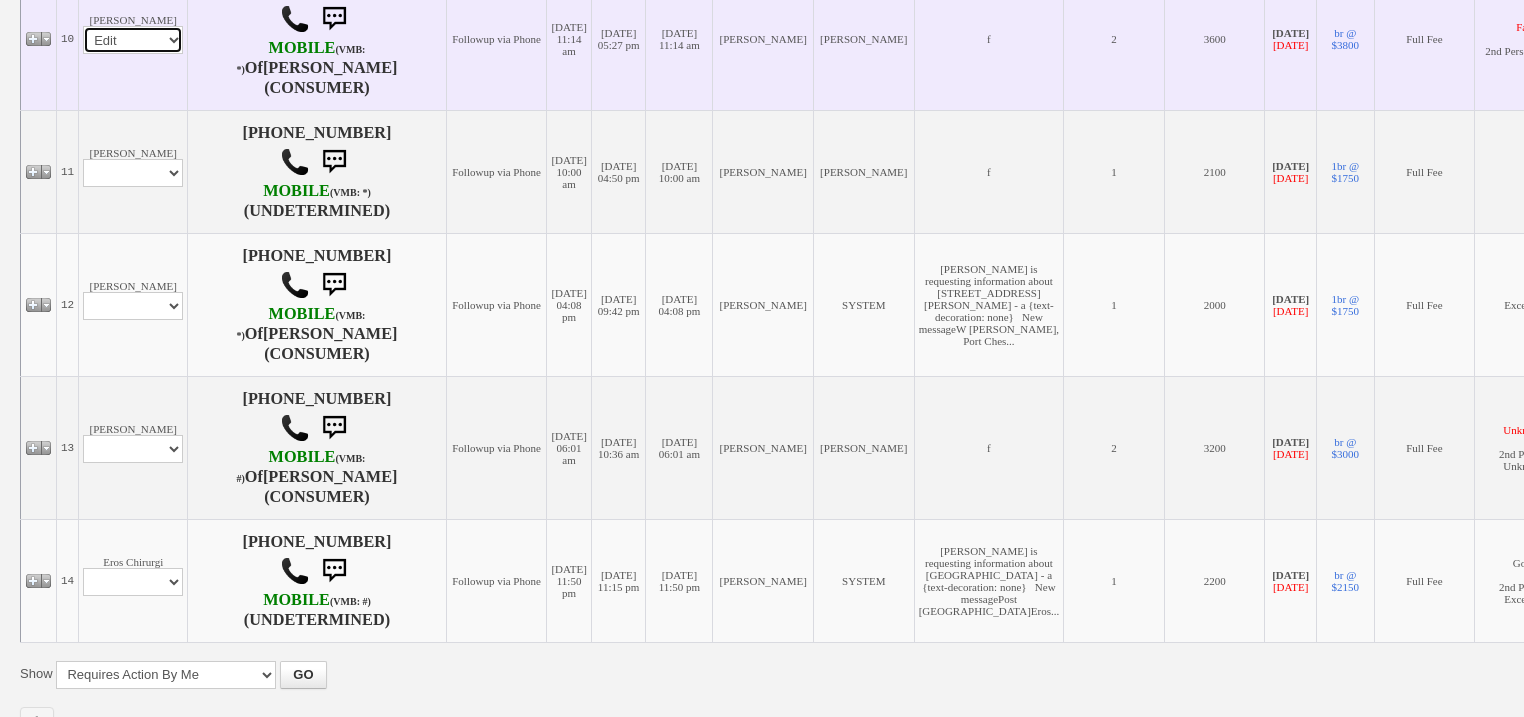 click on "Profile
Edit
Print
Email Externally (Will Not Be Tracked In CRM)
Closed Deals" at bounding box center (133, 40) 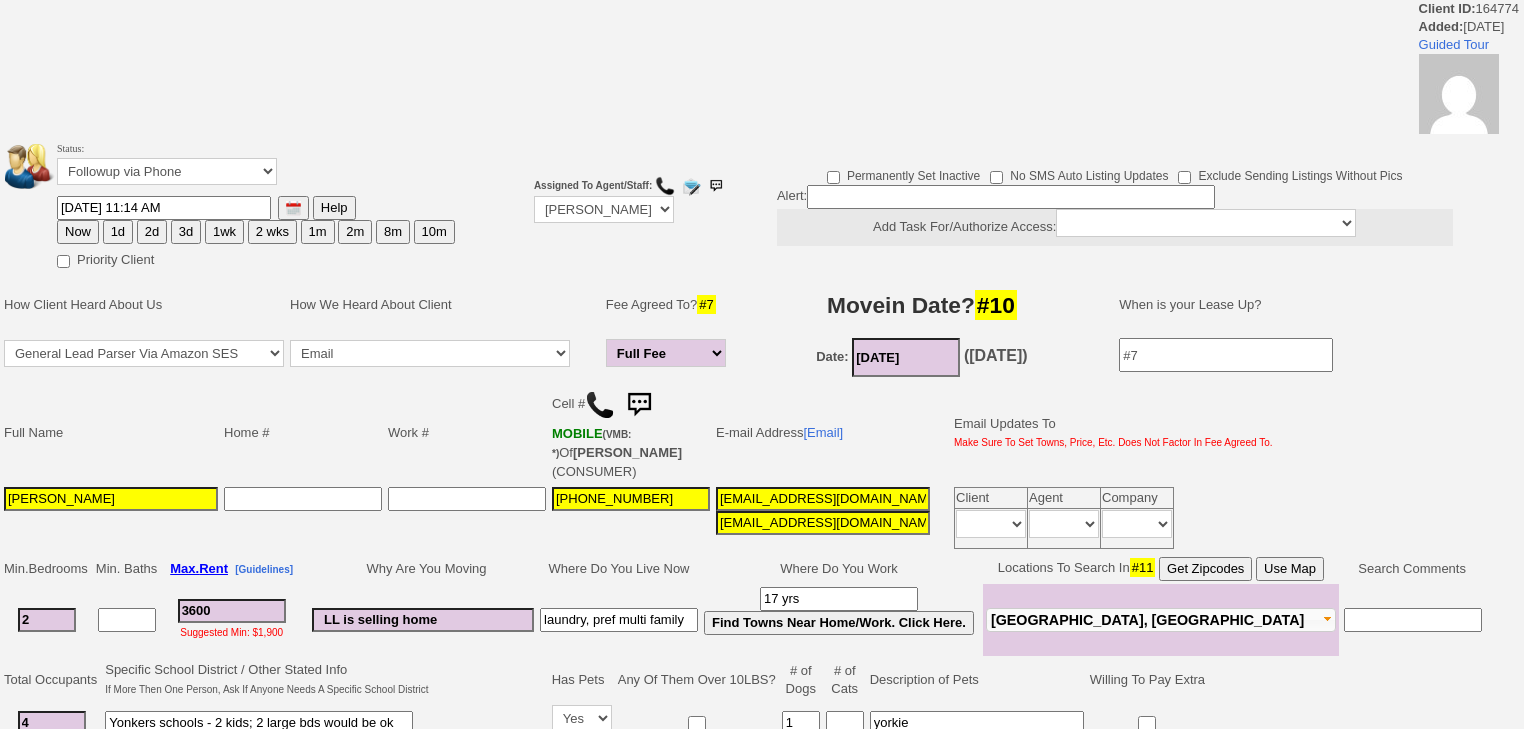 scroll, scrollTop: 0, scrollLeft: 0, axis: both 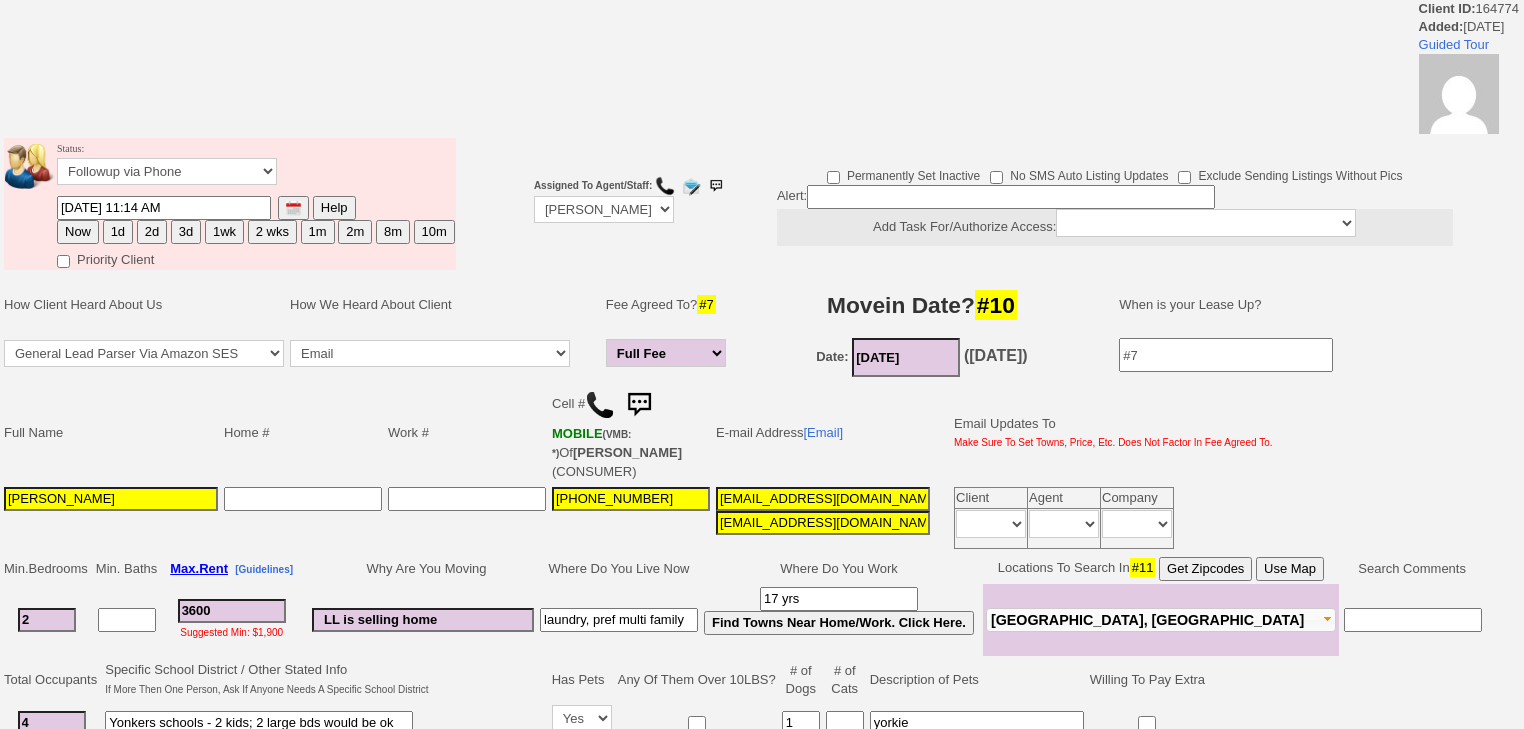 click on "3d" at bounding box center [186, 232] 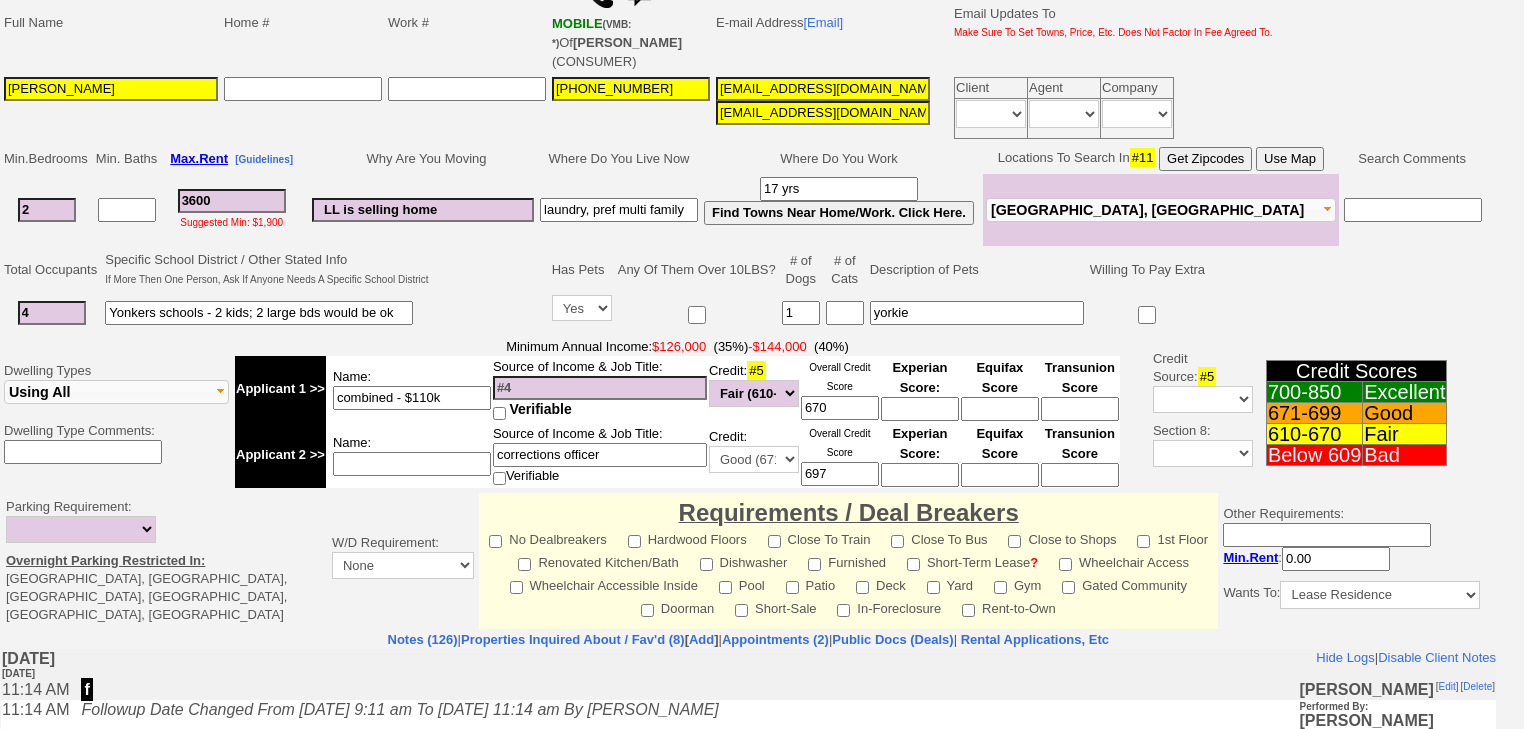 scroll, scrollTop: 560, scrollLeft: 0, axis: vertical 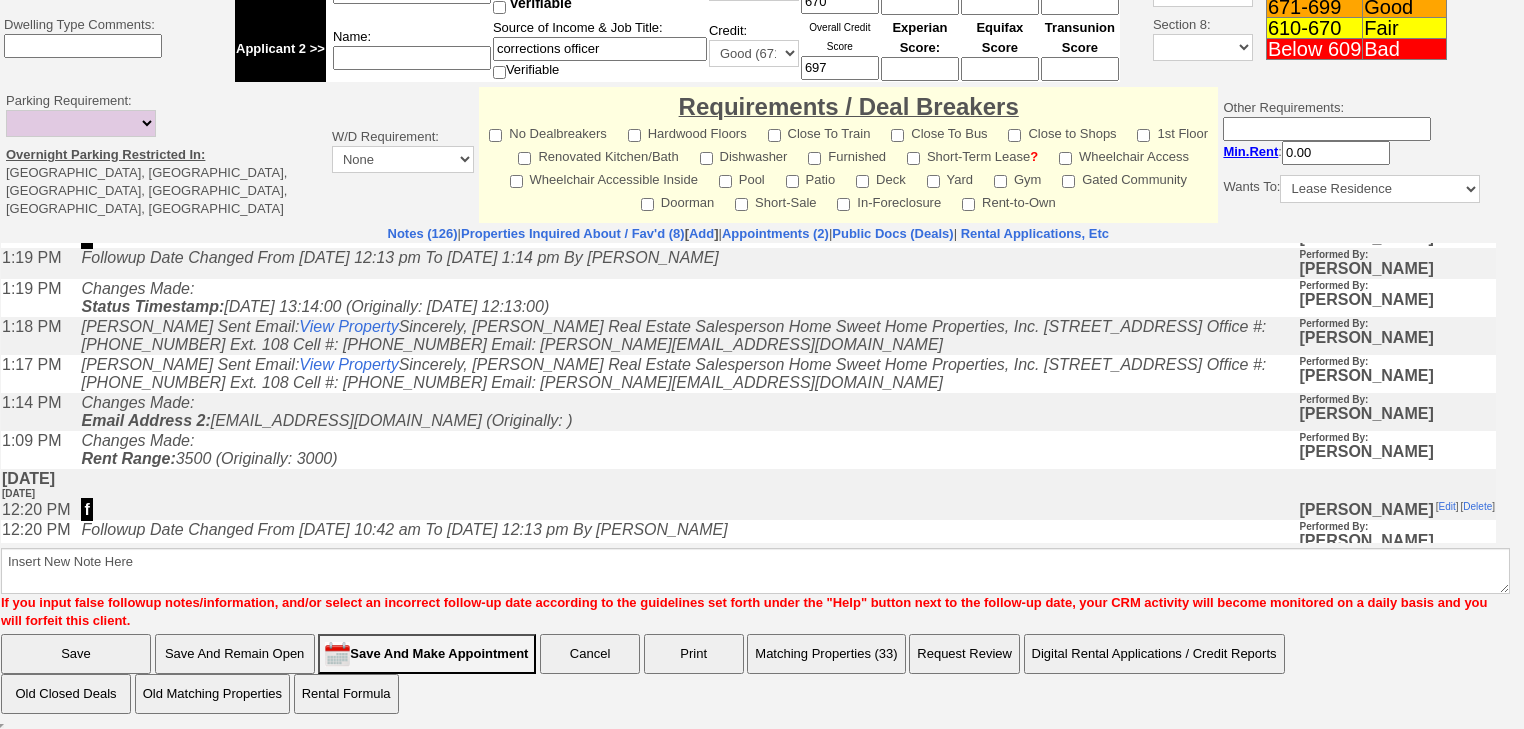 click on "Matching Properties
(33)" at bounding box center (826, 654) 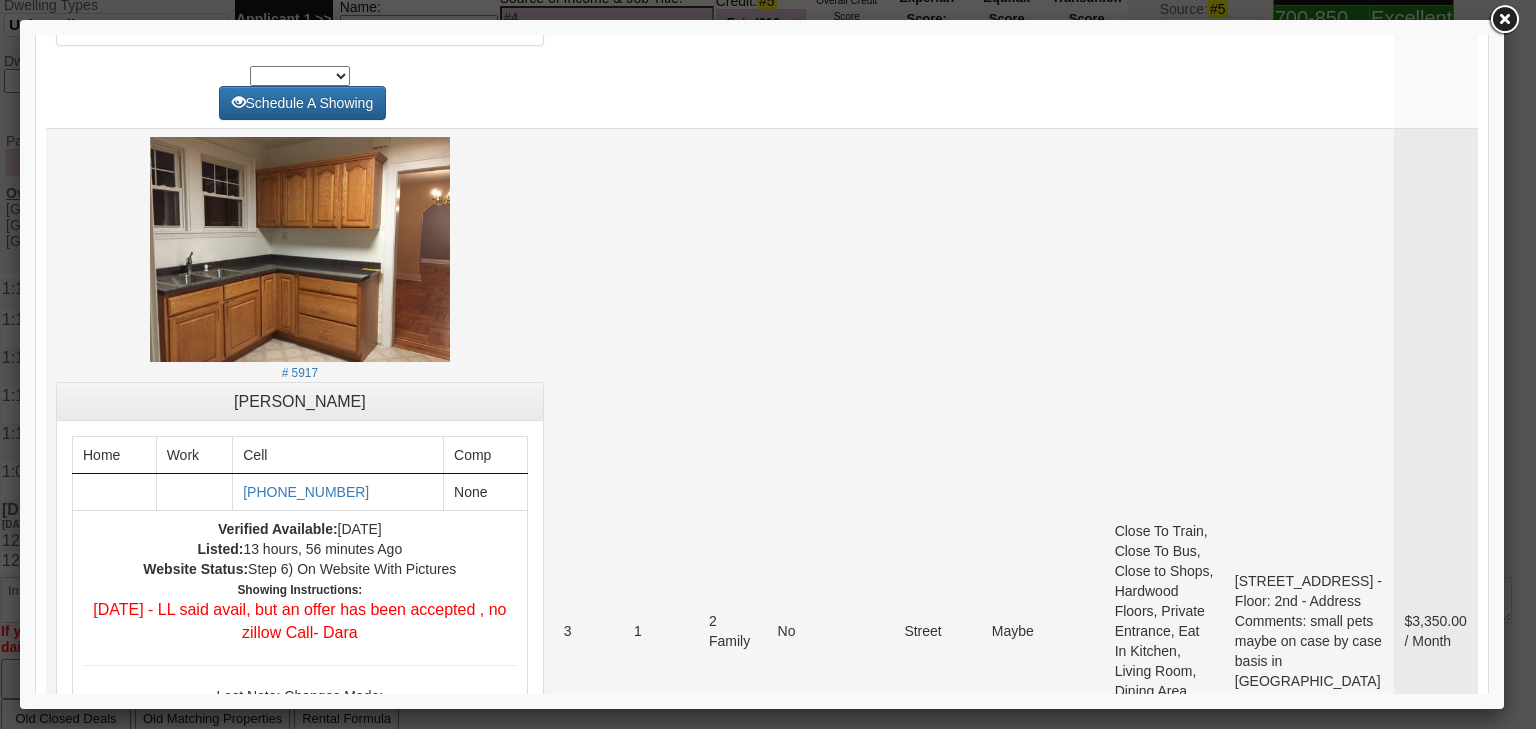 scroll, scrollTop: 1920, scrollLeft: 0, axis: vertical 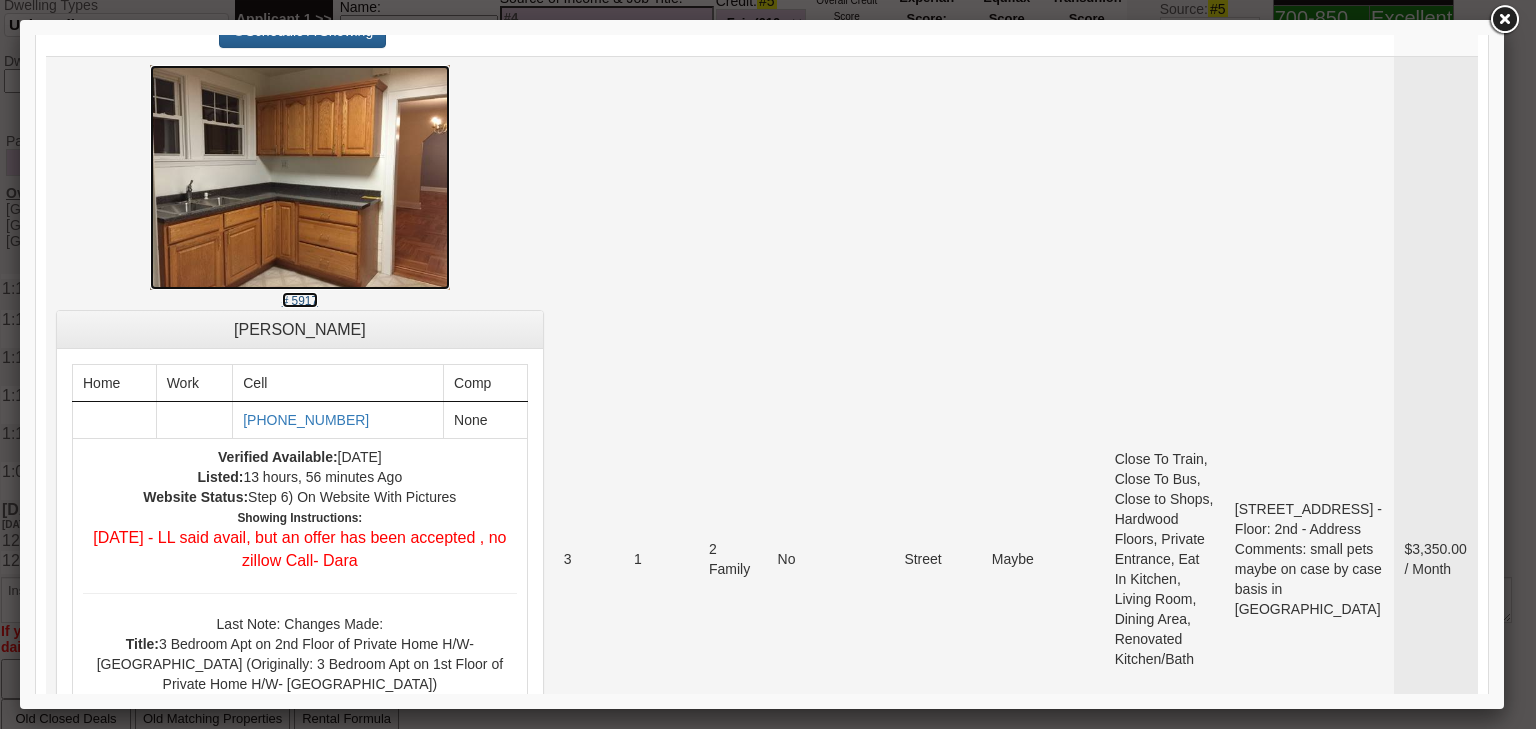 click on "# 5917" at bounding box center (300, 301) 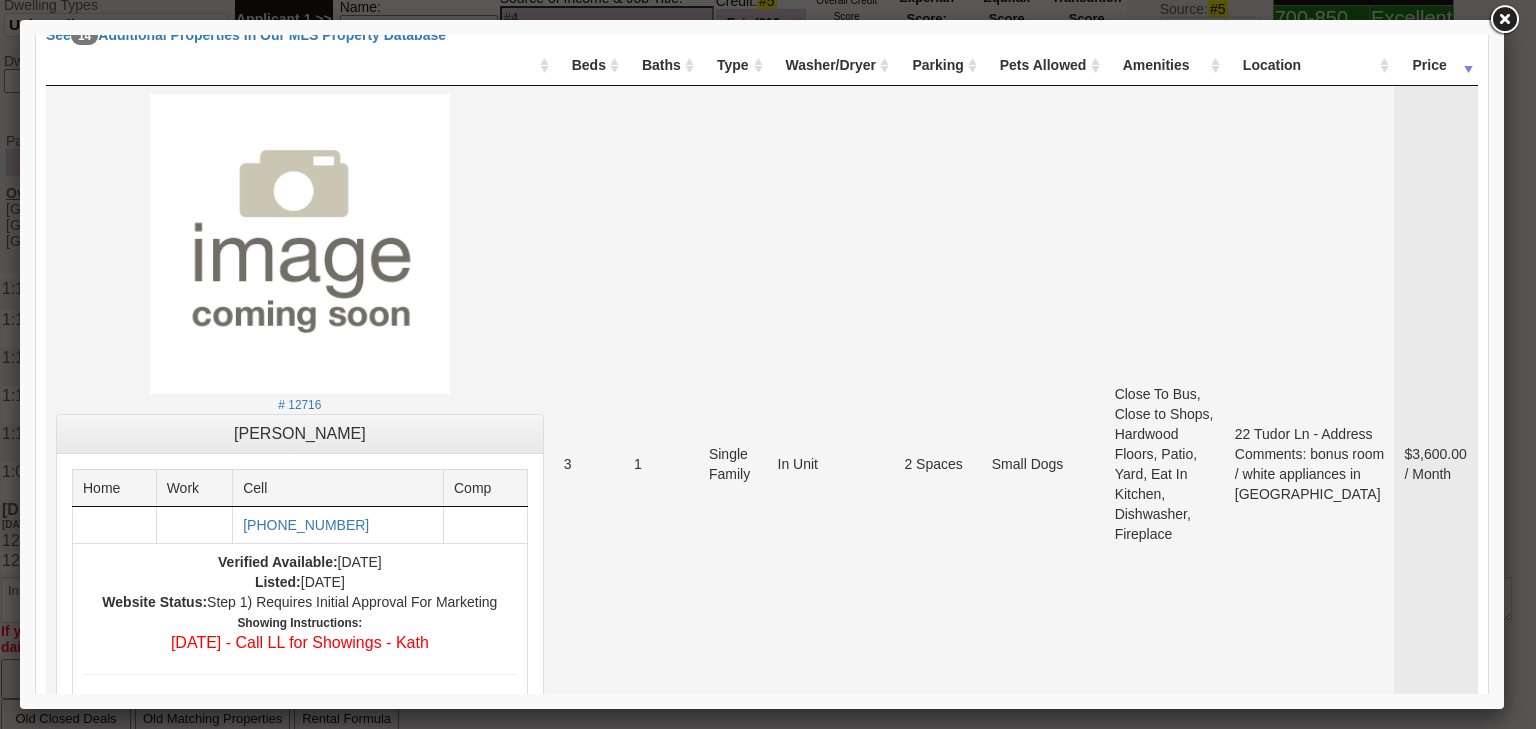 scroll, scrollTop: 80, scrollLeft: 0, axis: vertical 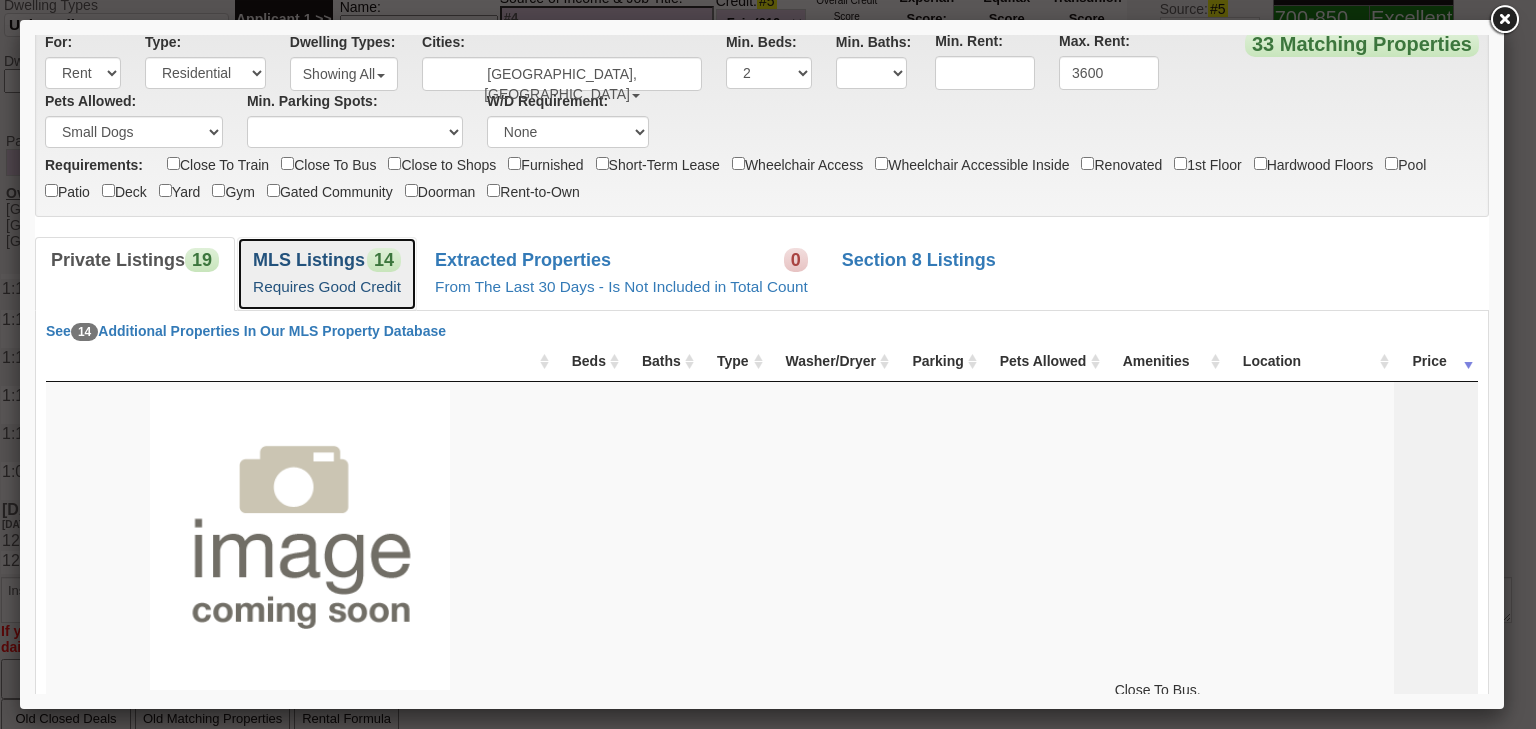 click on "MLS Listings   14 Requires Good
Credit" at bounding box center [327, 273] 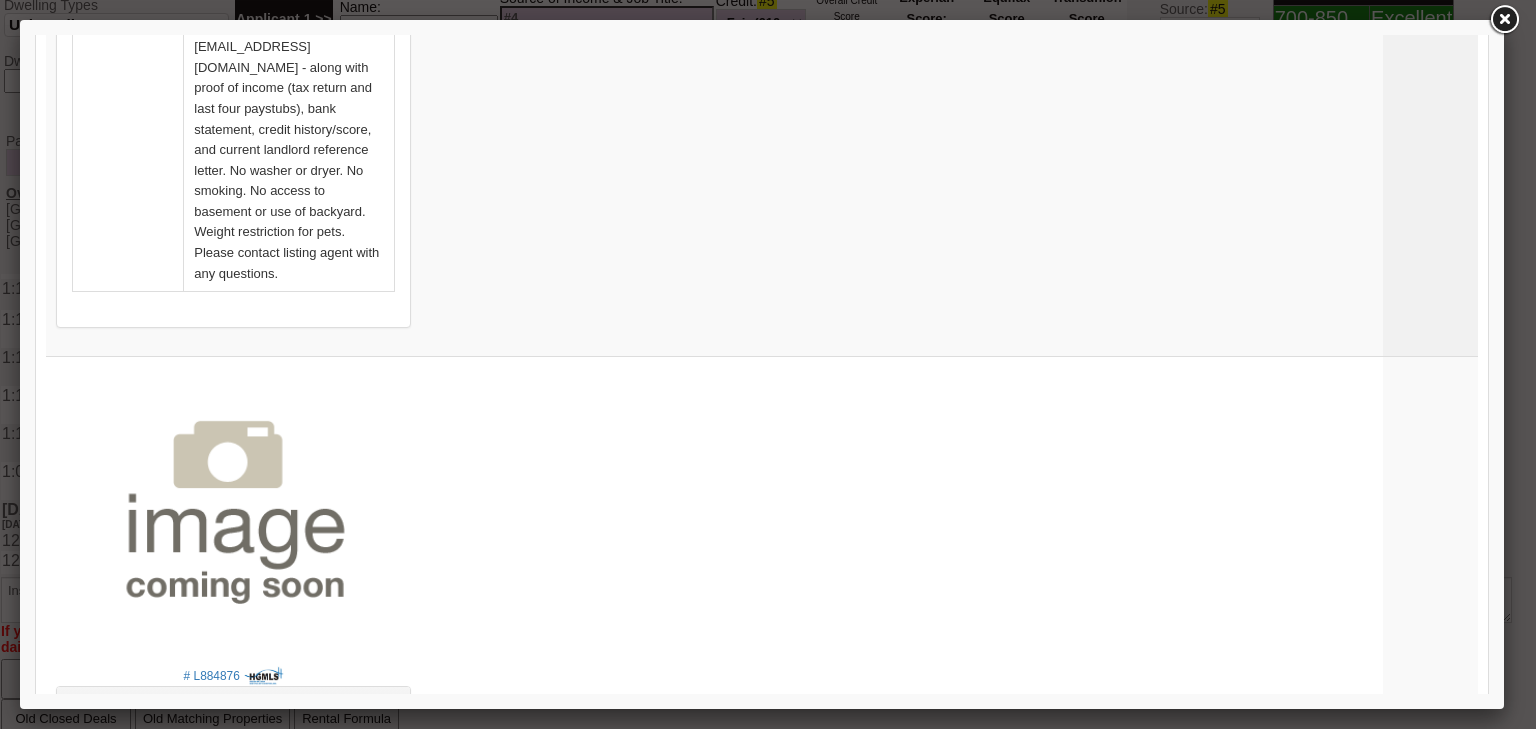 scroll, scrollTop: 3600, scrollLeft: 0, axis: vertical 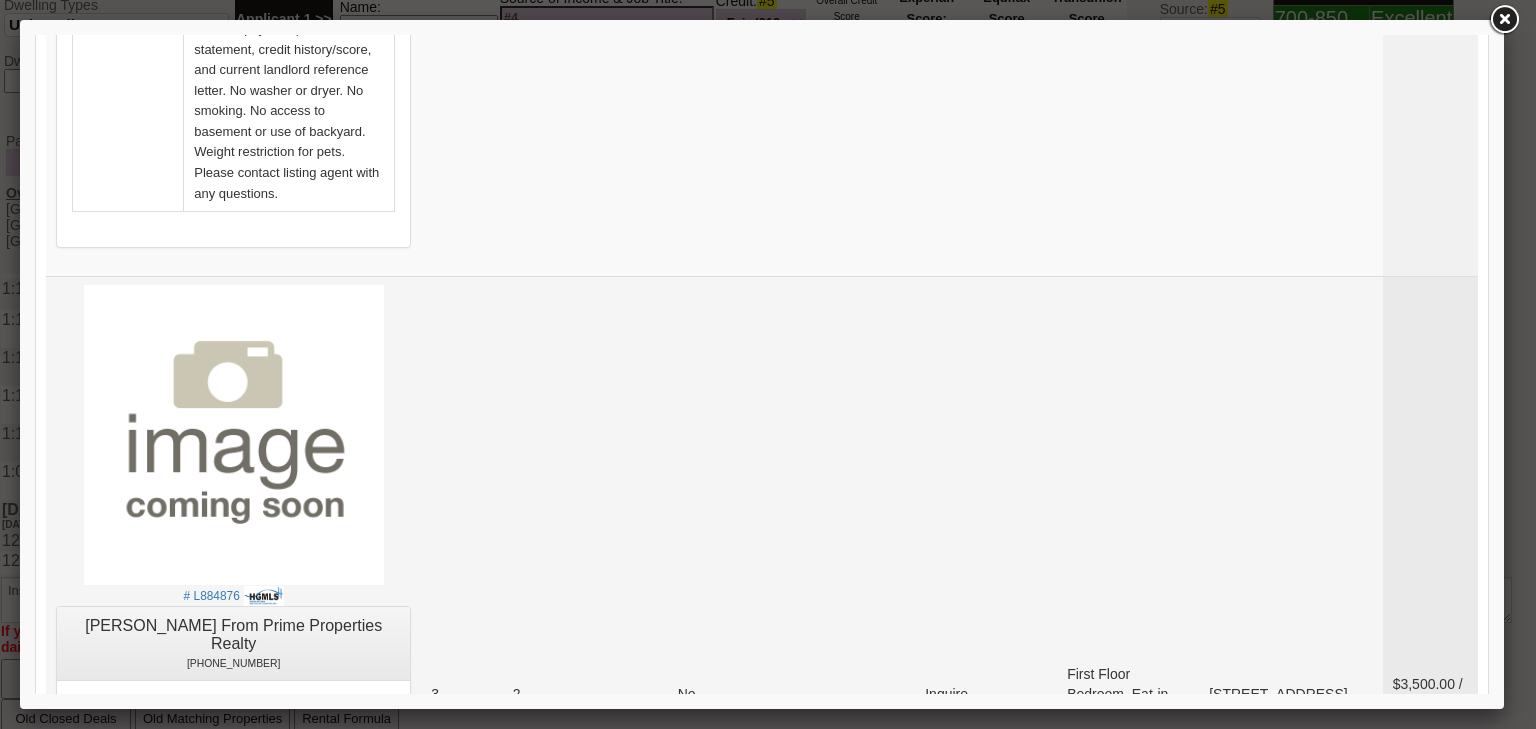 drag, startPoint x: 1345, startPoint y: 333, endPoint x: 1259, endPoint y: 292, distance: 95.27329 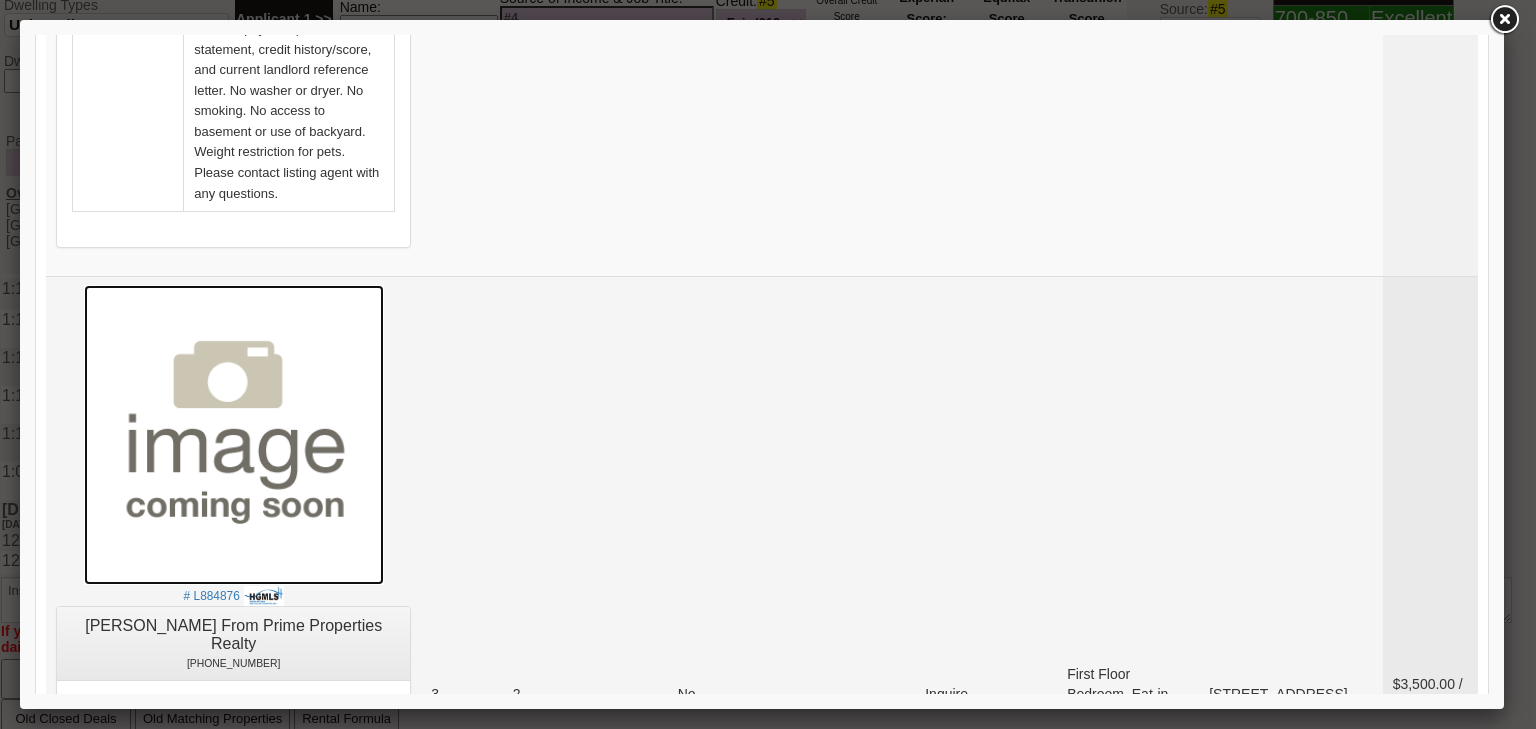 click at bounding box center [234, 435] 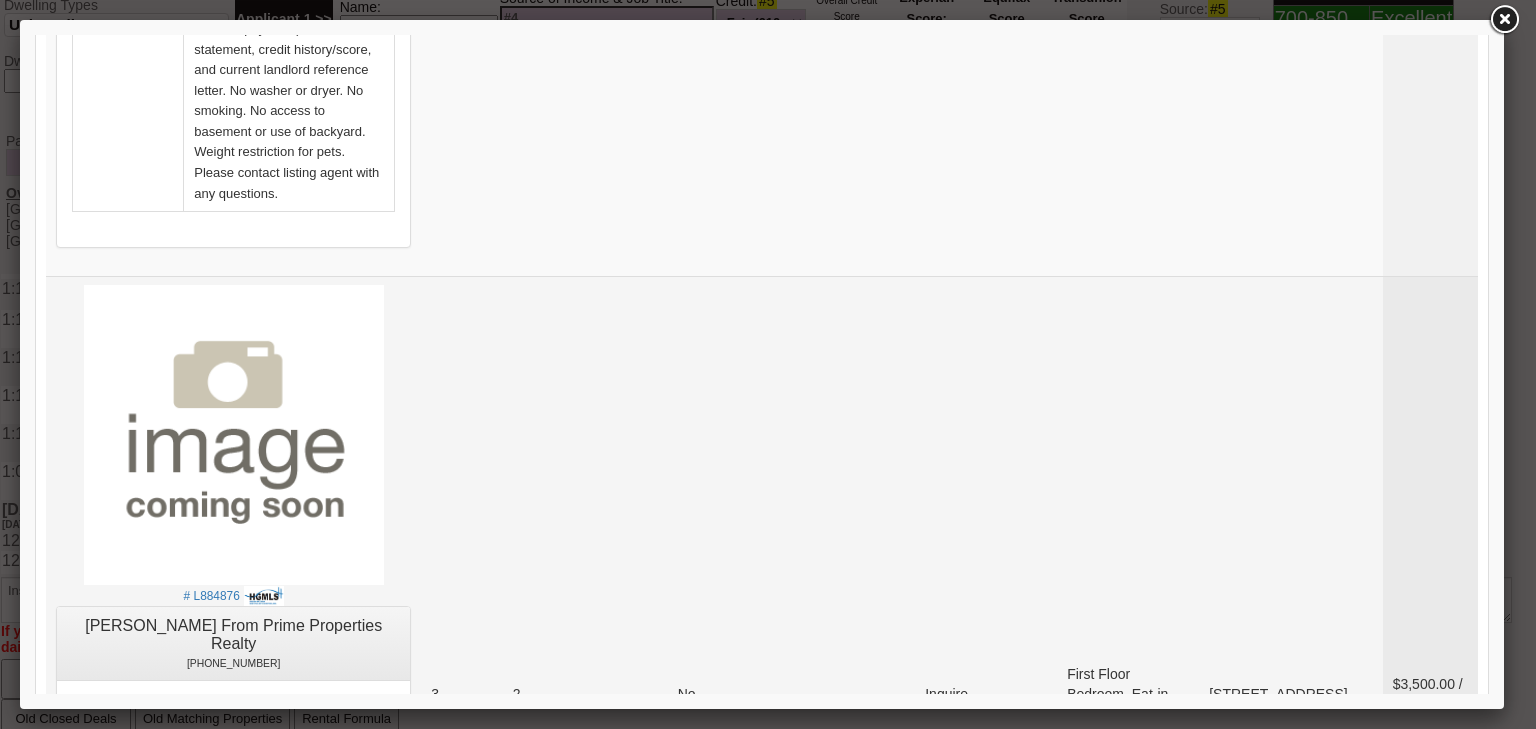click on "-> Email Property to Client & Add To Favorites" at bounding box center [233, 766] 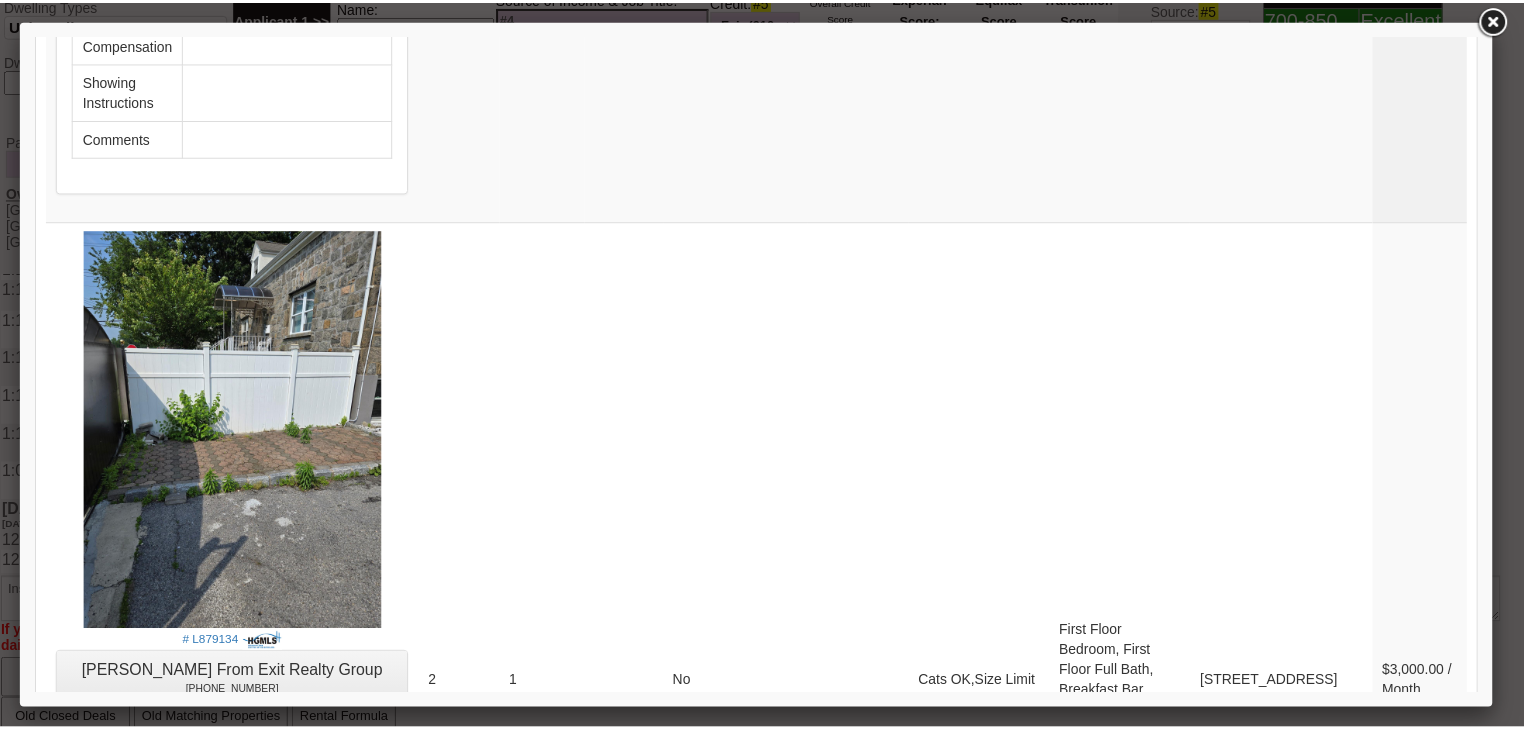 scroll, scrollTop: 8661, scrollLeft: 0, axis: vertical 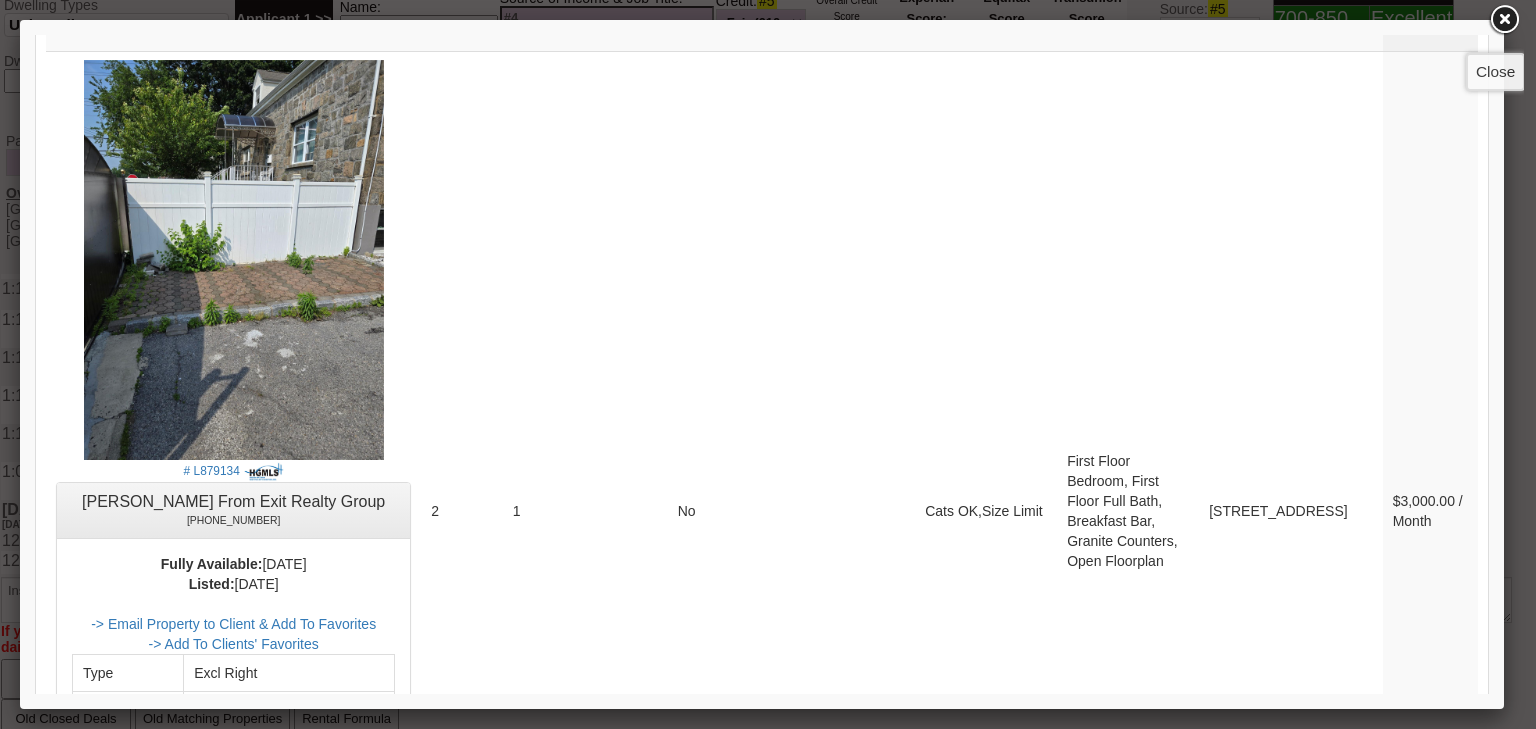 click at bounding box center [1504, 20] 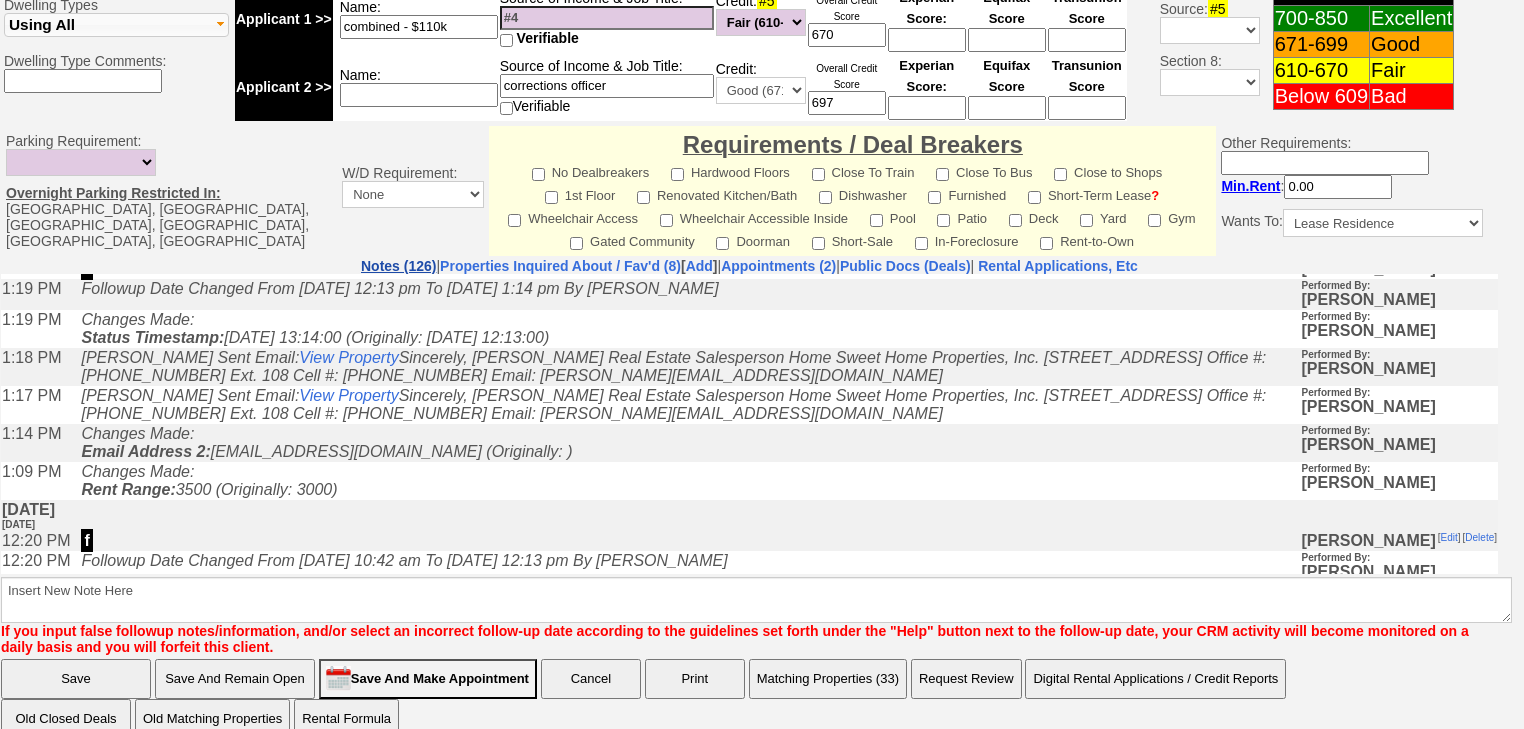 click on "Notes (126)" at bounding box center (398, 266) 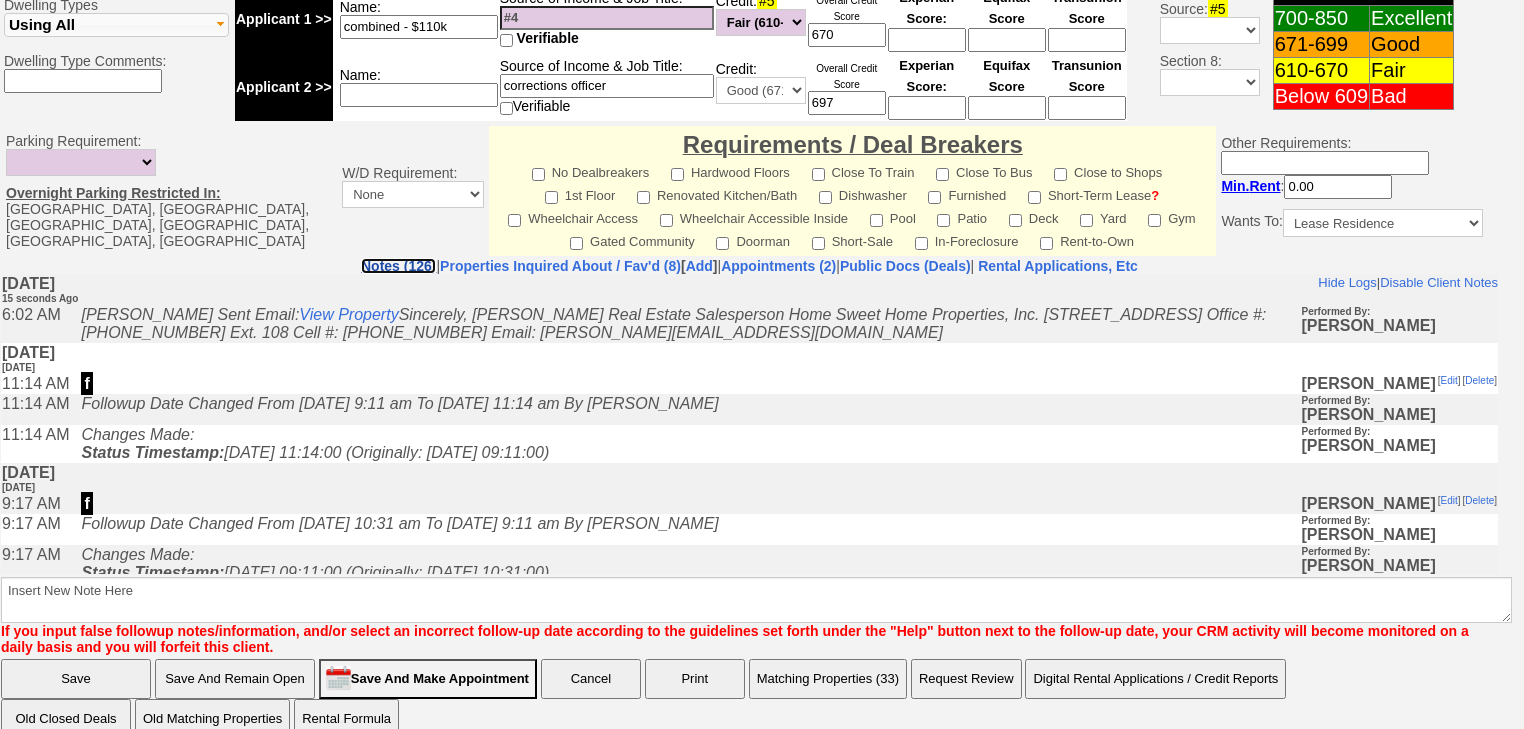 scroll, scrollTop: 0, scrollLeft: 0, axis: both 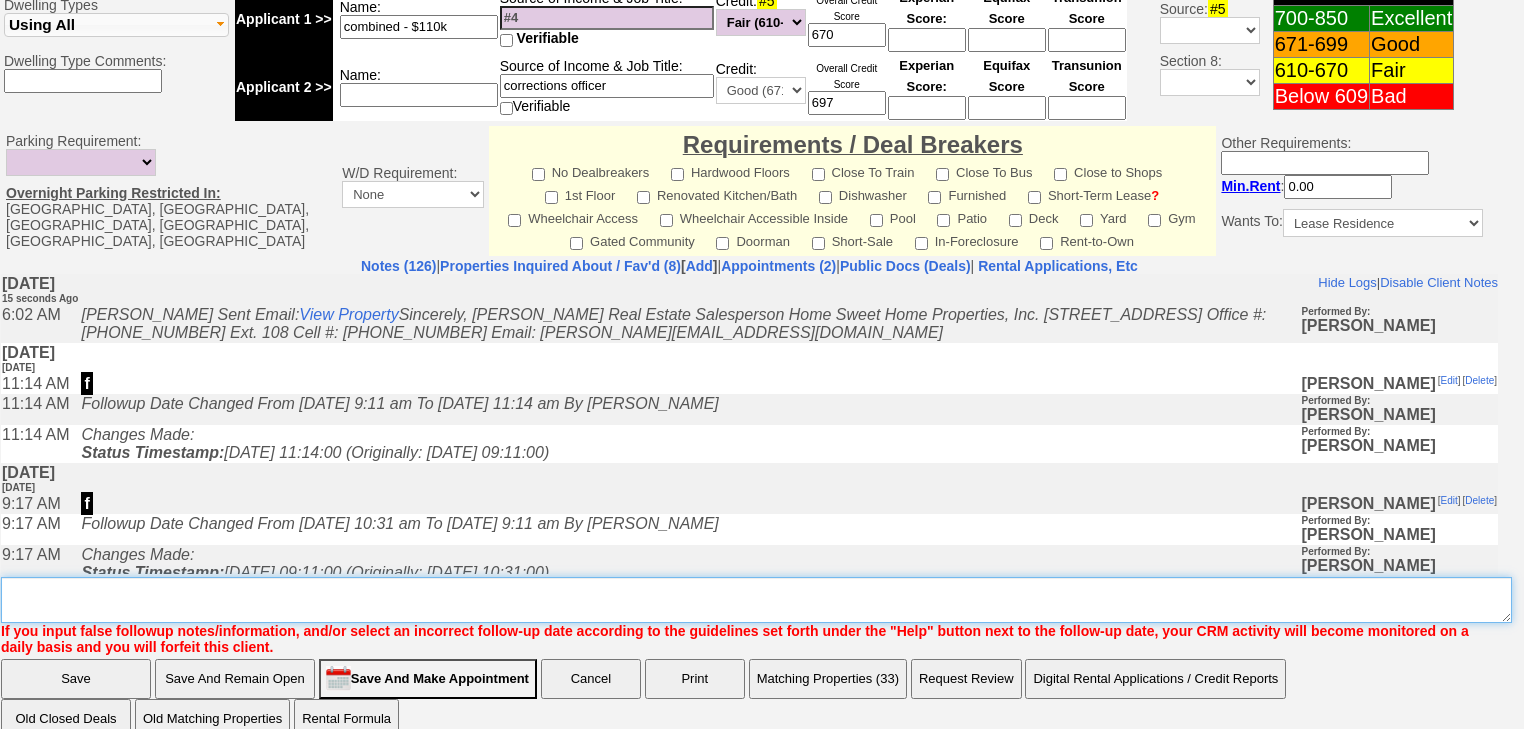 click on "Insert New Note Here" at bounding box center [756, 600] 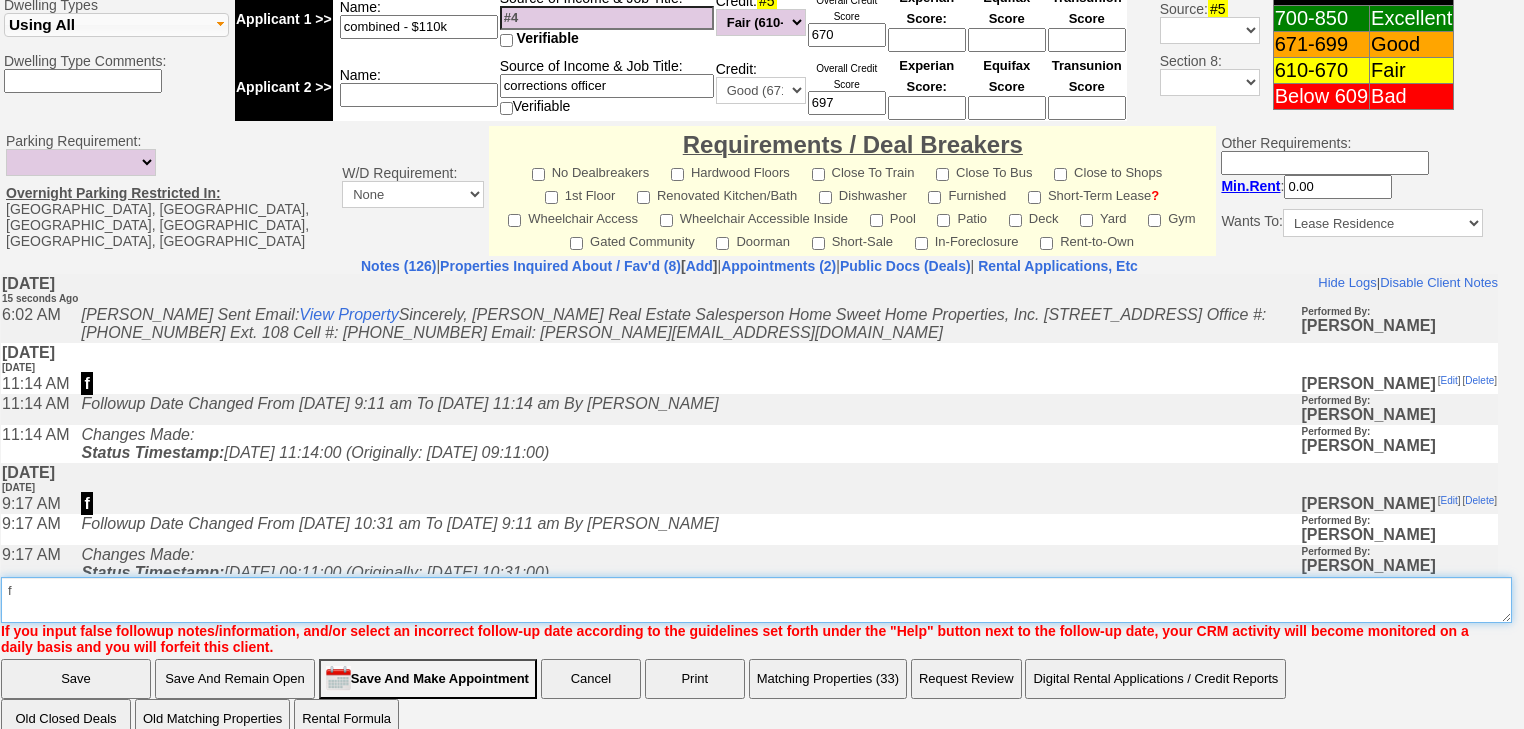 type on "f" 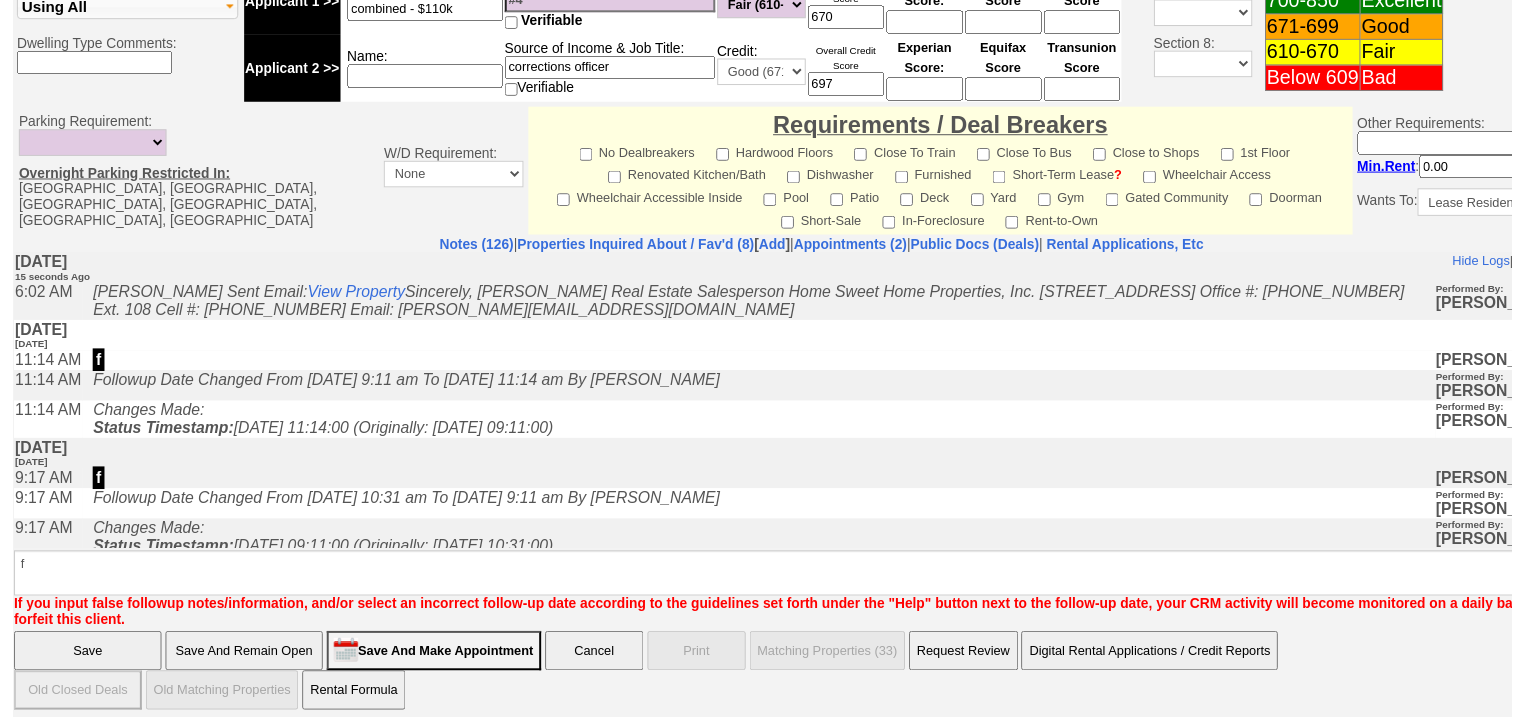 scroll, scrollTop: 864, scrollLeft: 0, axis: vertical 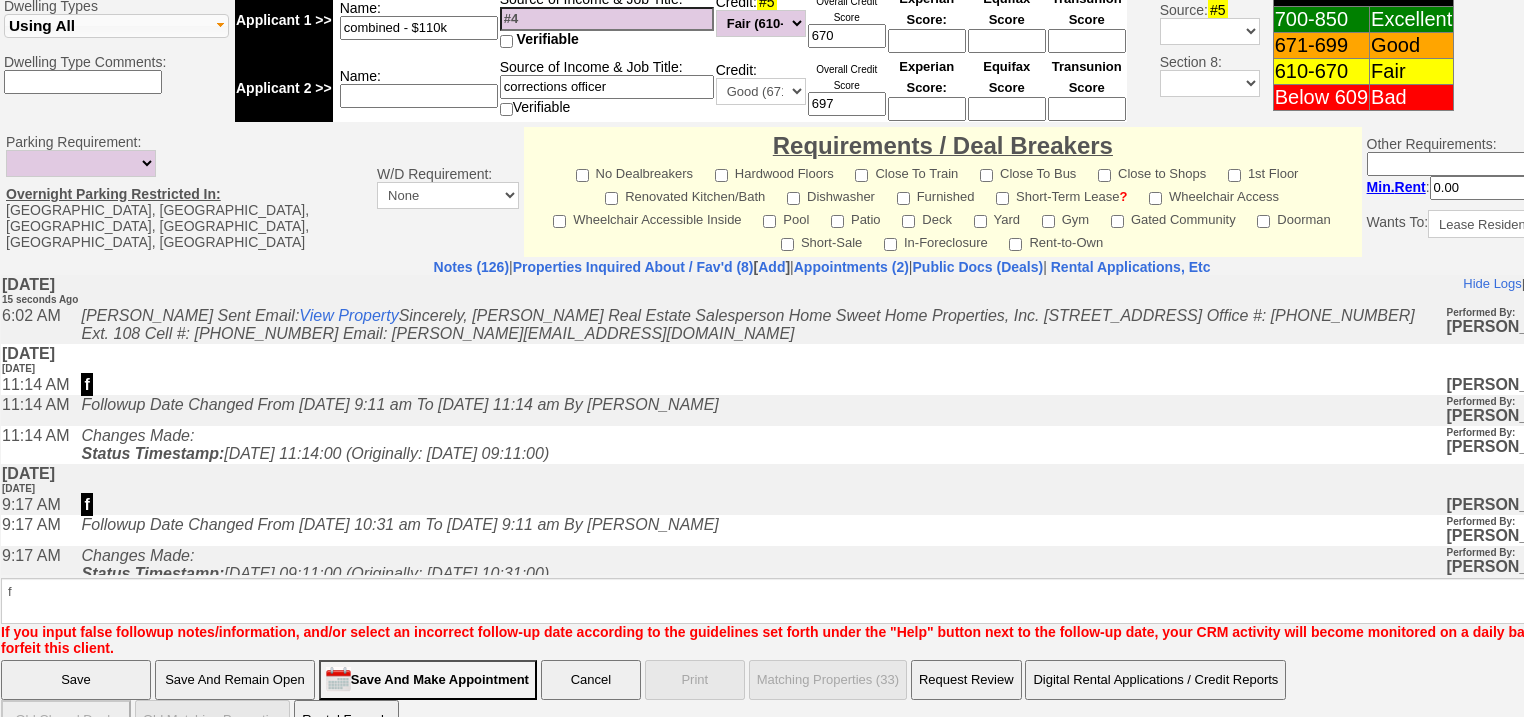 click on "Save
Save And Remain Open
Save And Make Appointment
Cancel
Print
Matching Properties
(33)
Request Review
Digital Rental Applications / Credit Reports
Old Closed Deals
Old Matching Properties
Rental Formula" at bounding box center (643, 698) 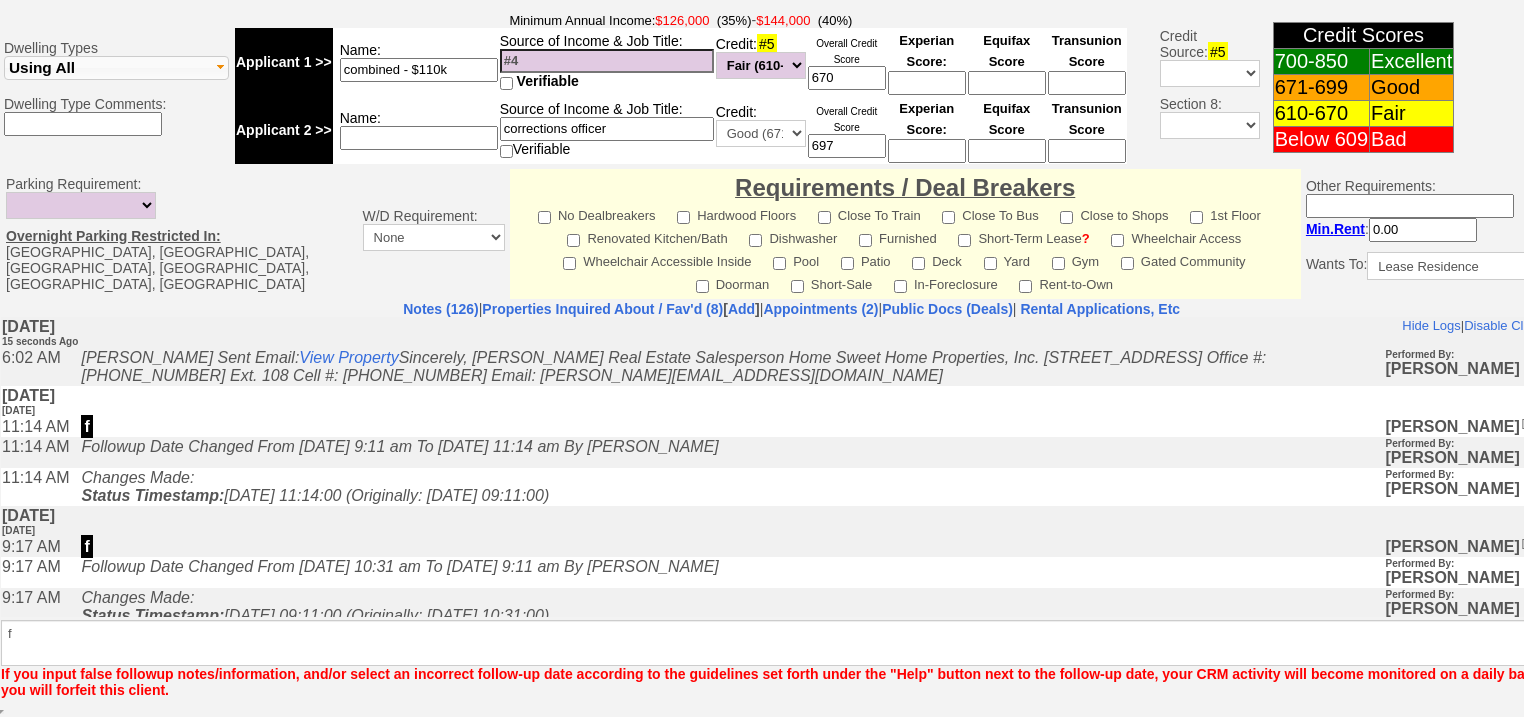 scroll, scrollTop: 797, scrollLeft: 0, axis: vertical 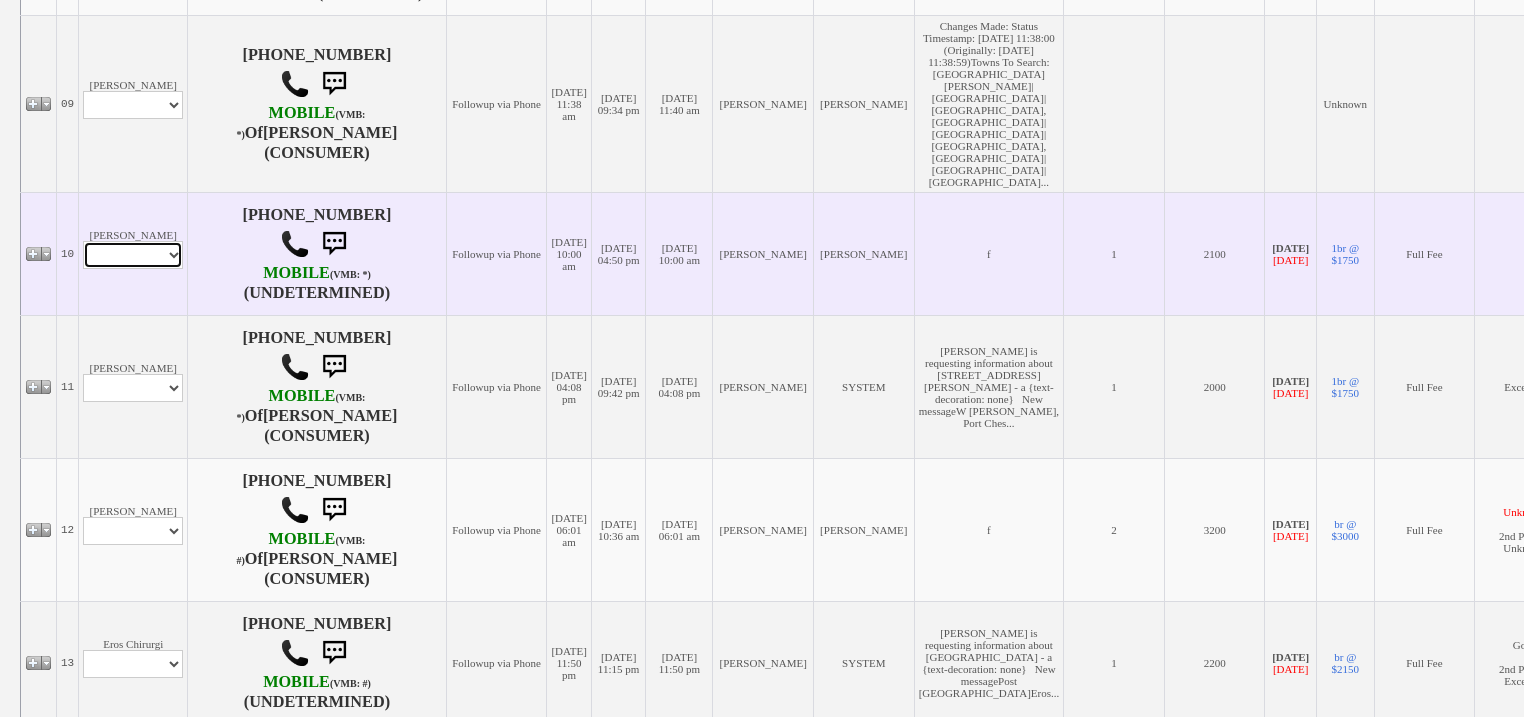 drag, startPoint x: 162, startPoint y: 305, endPoint x: 163, endPoint y: 320, distance: 15.033297 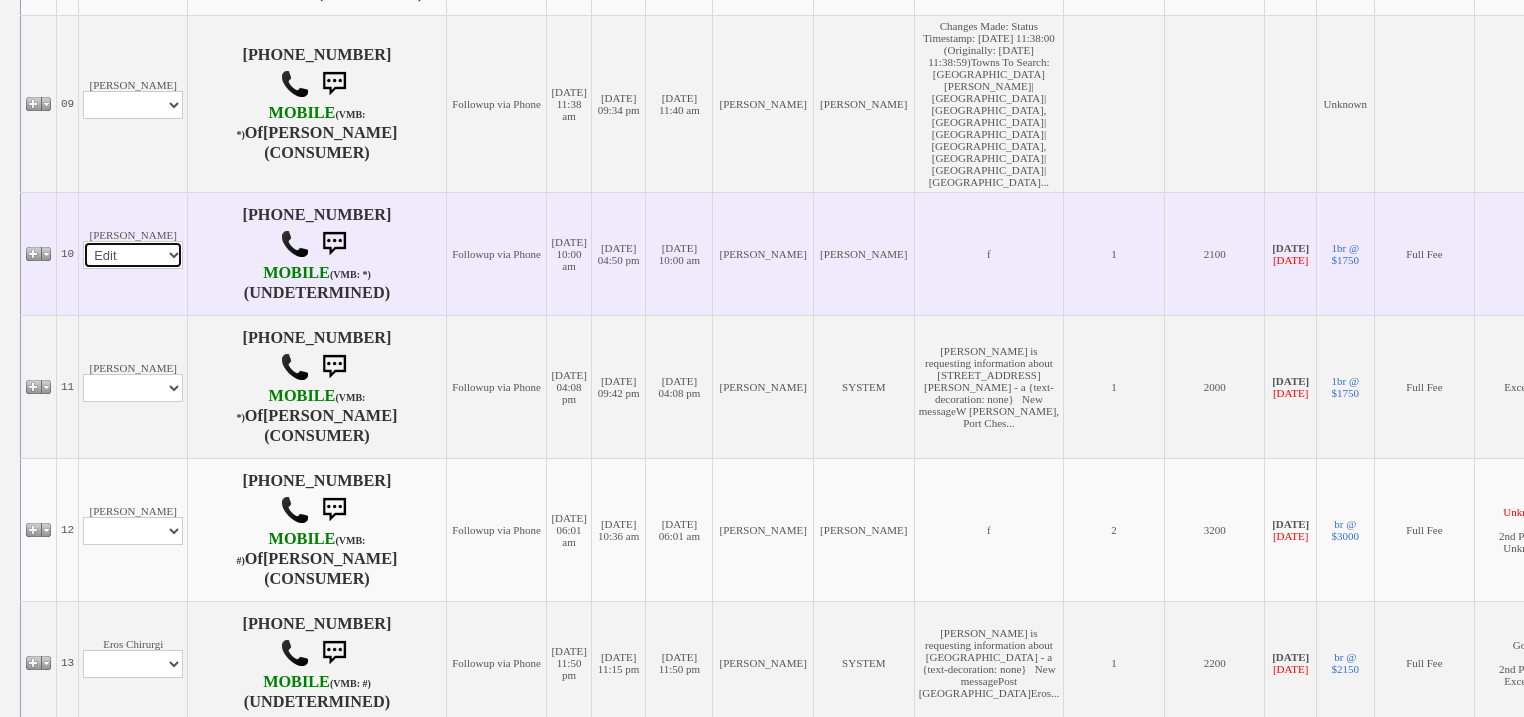 click on "Profile
Edit
Print
Email Externally (Will Not Be Tracked In CRM)
Closed Deals" at bounding box center [133, 255] 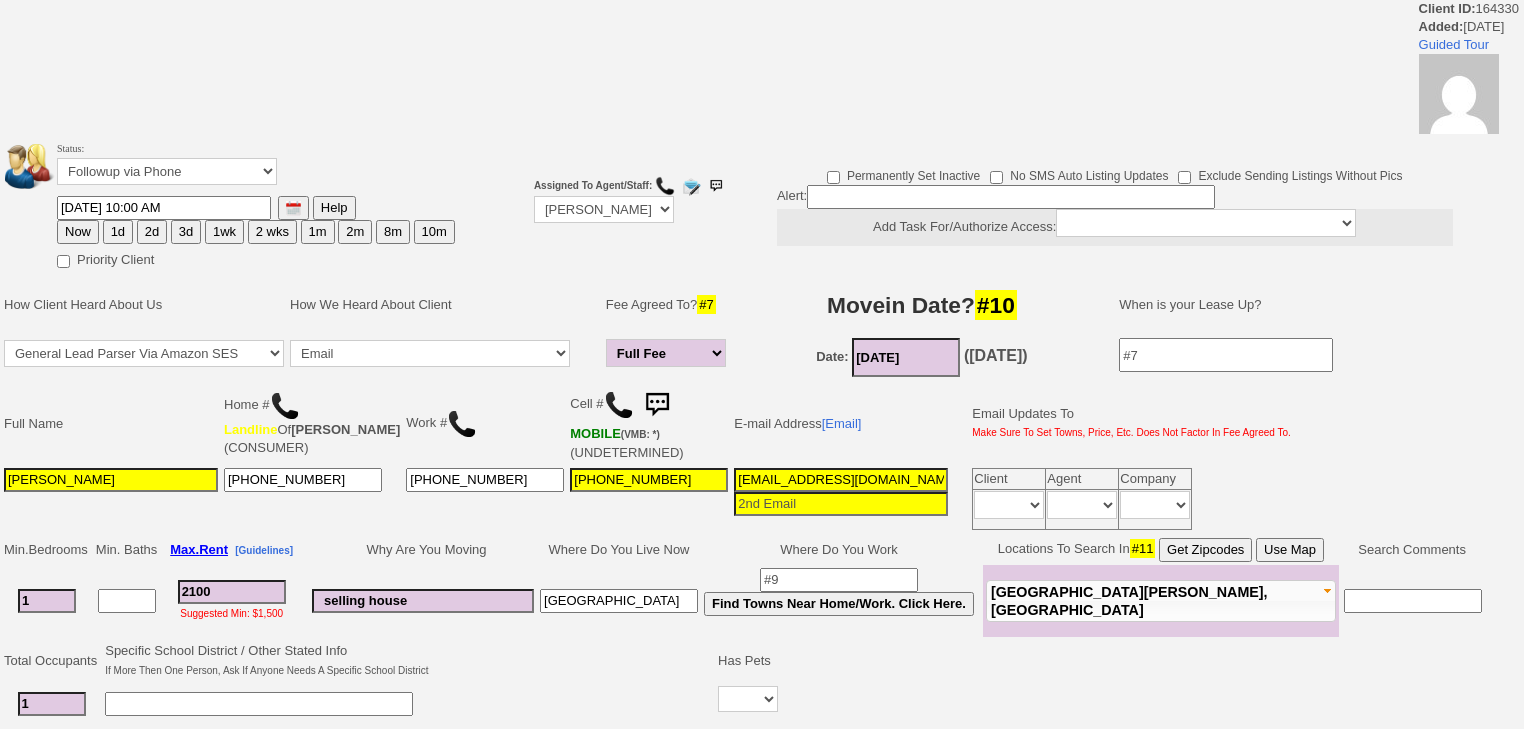 scroll, scrollTop: 0, scrollLeft: 0, axis: both 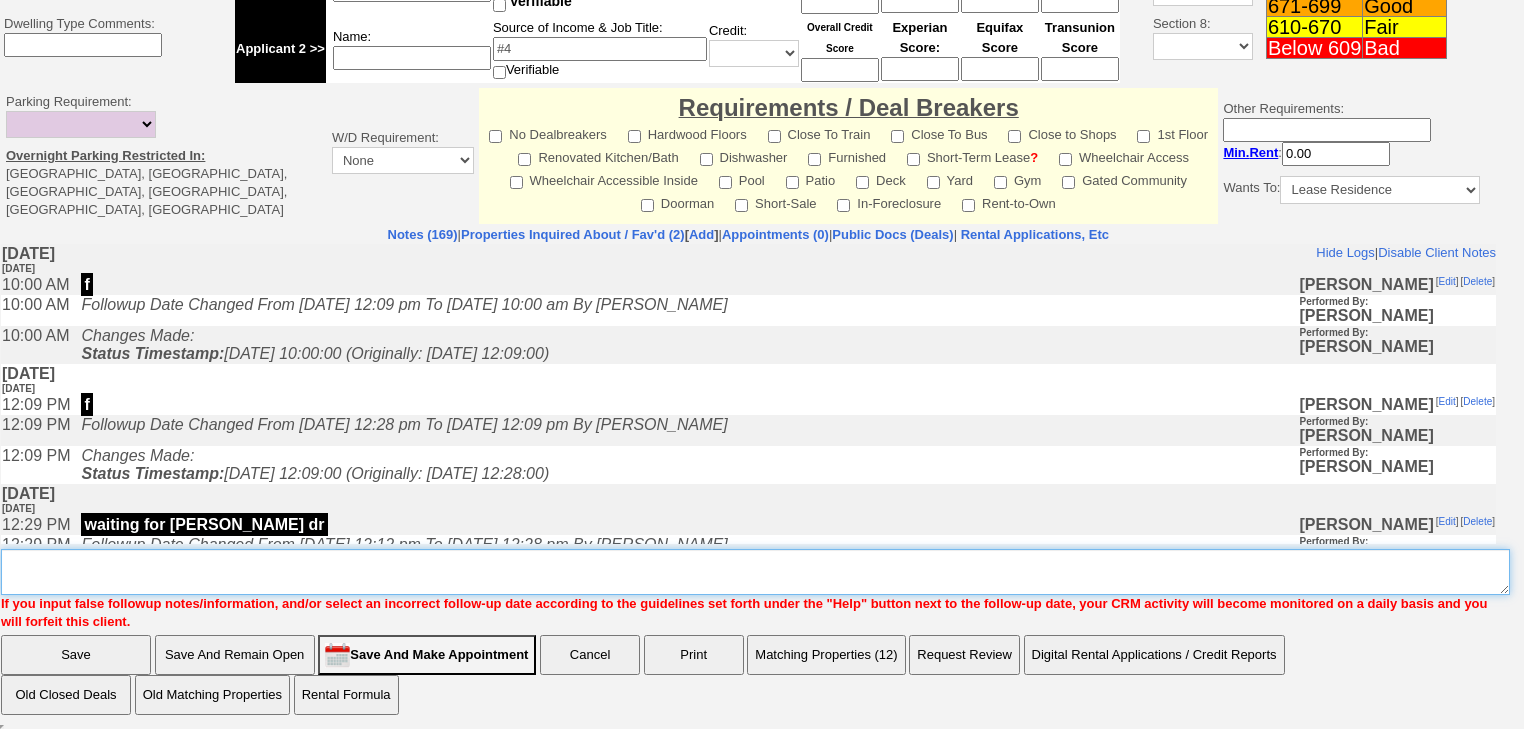 click on "Insert New Note Here" at bounding box center (755, 572) 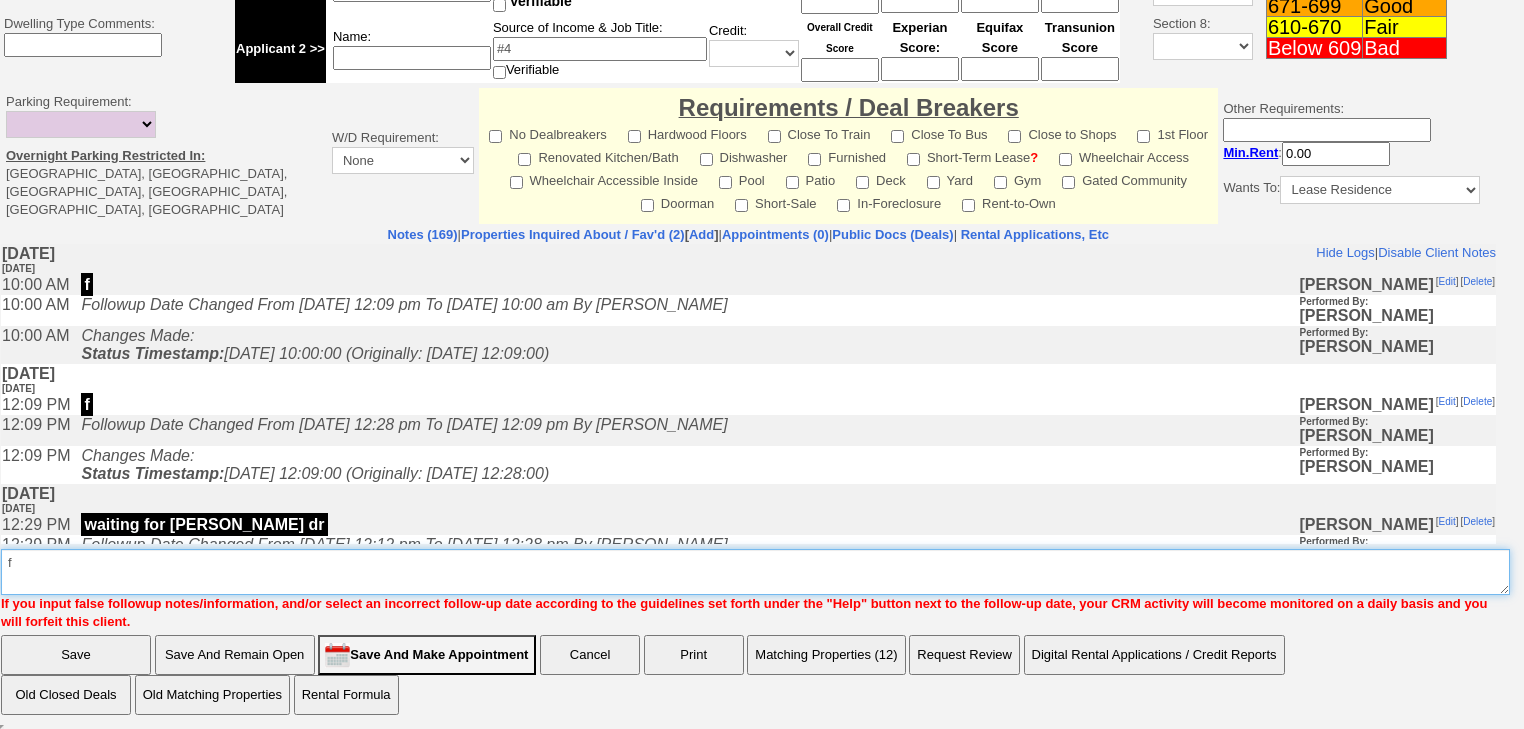 type on "f" 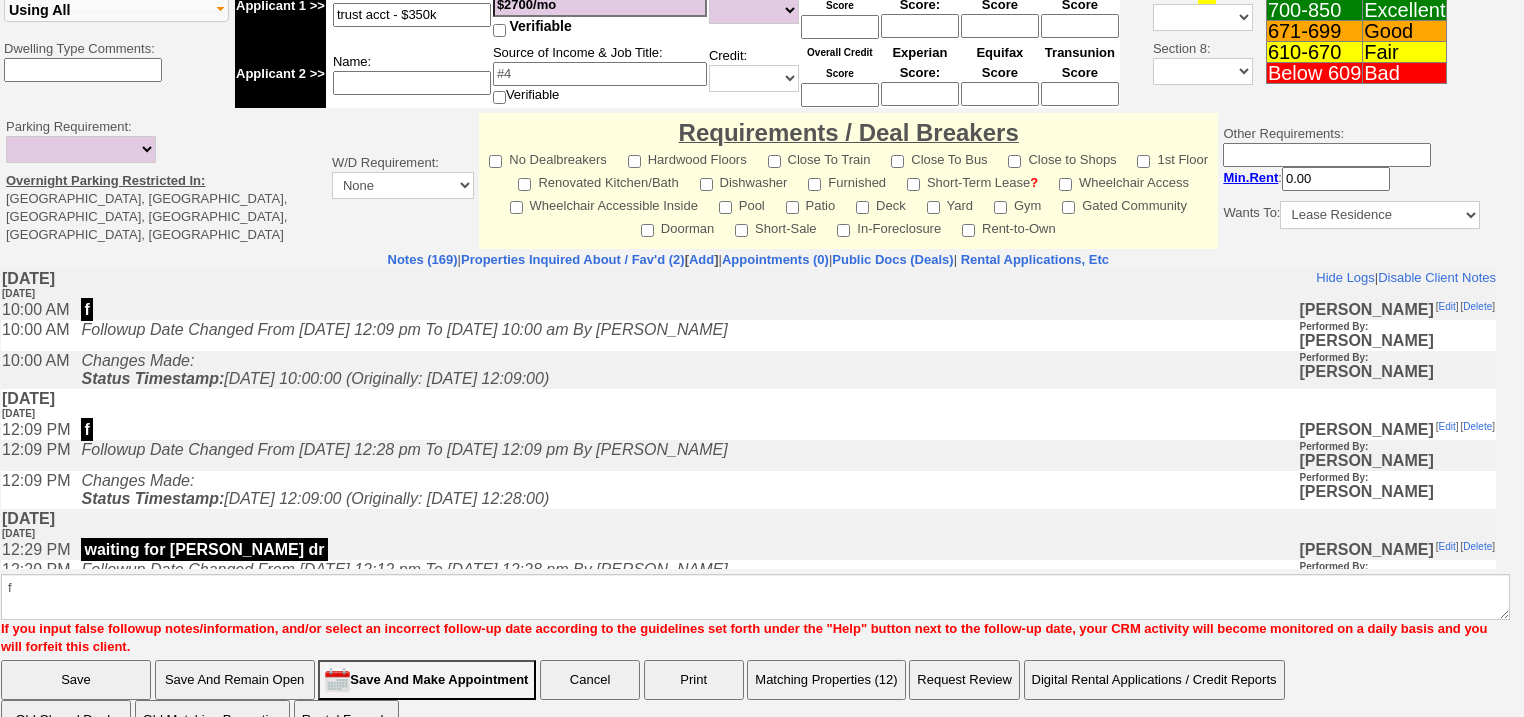 click on "Save" at bounding box center (76, 680) 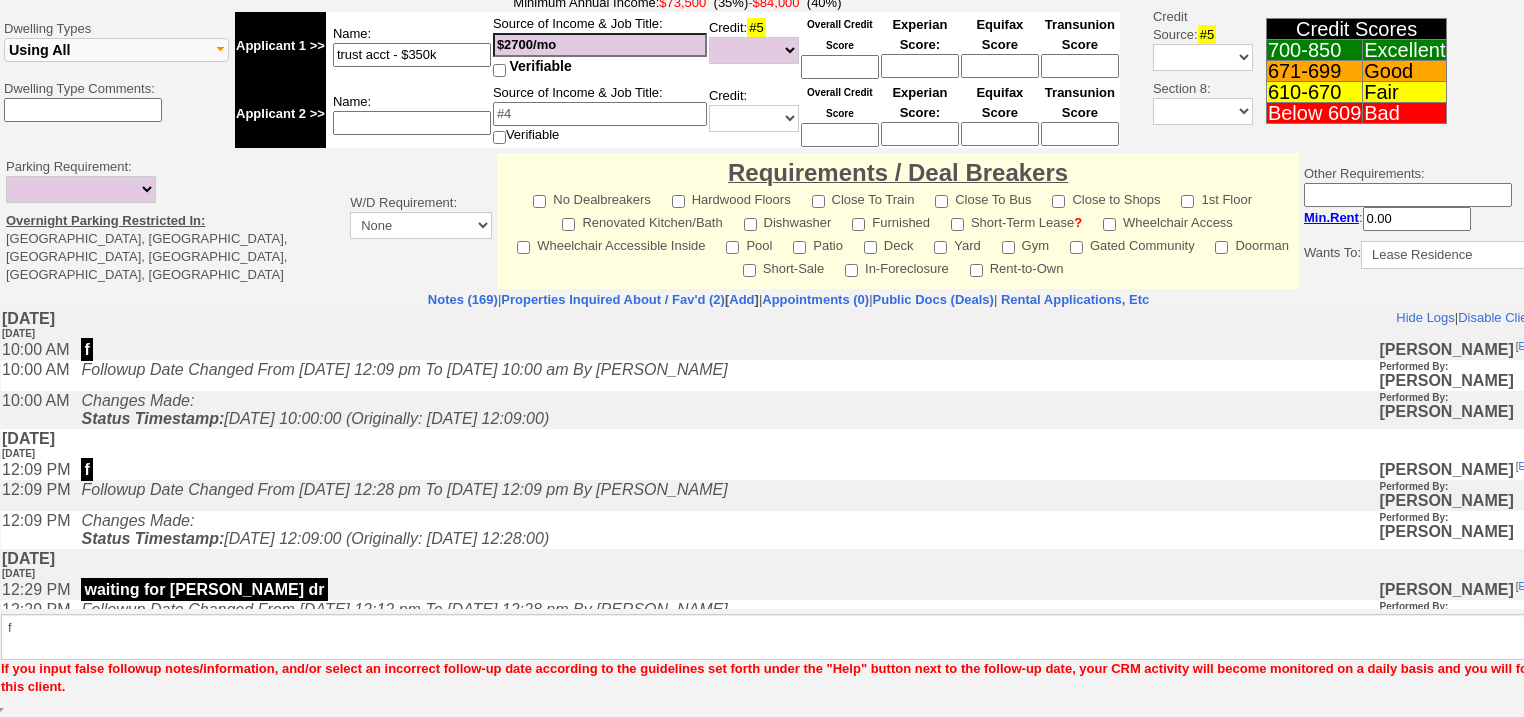 scroll, scrollTop: 711, scrollLeft: 0, axis: vertical 